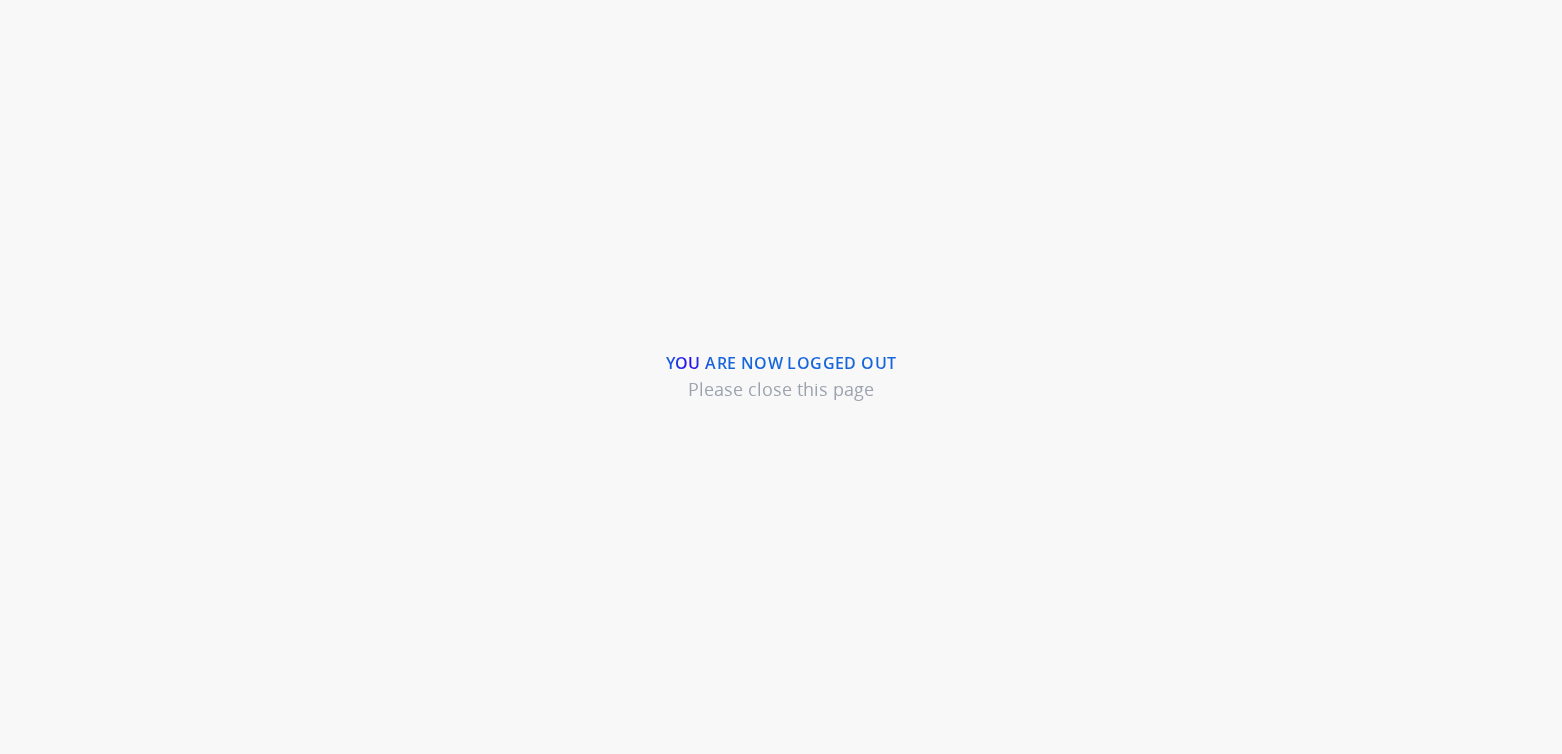 scroll, scrollTop: 0, scrollLeft: 0, axis: both 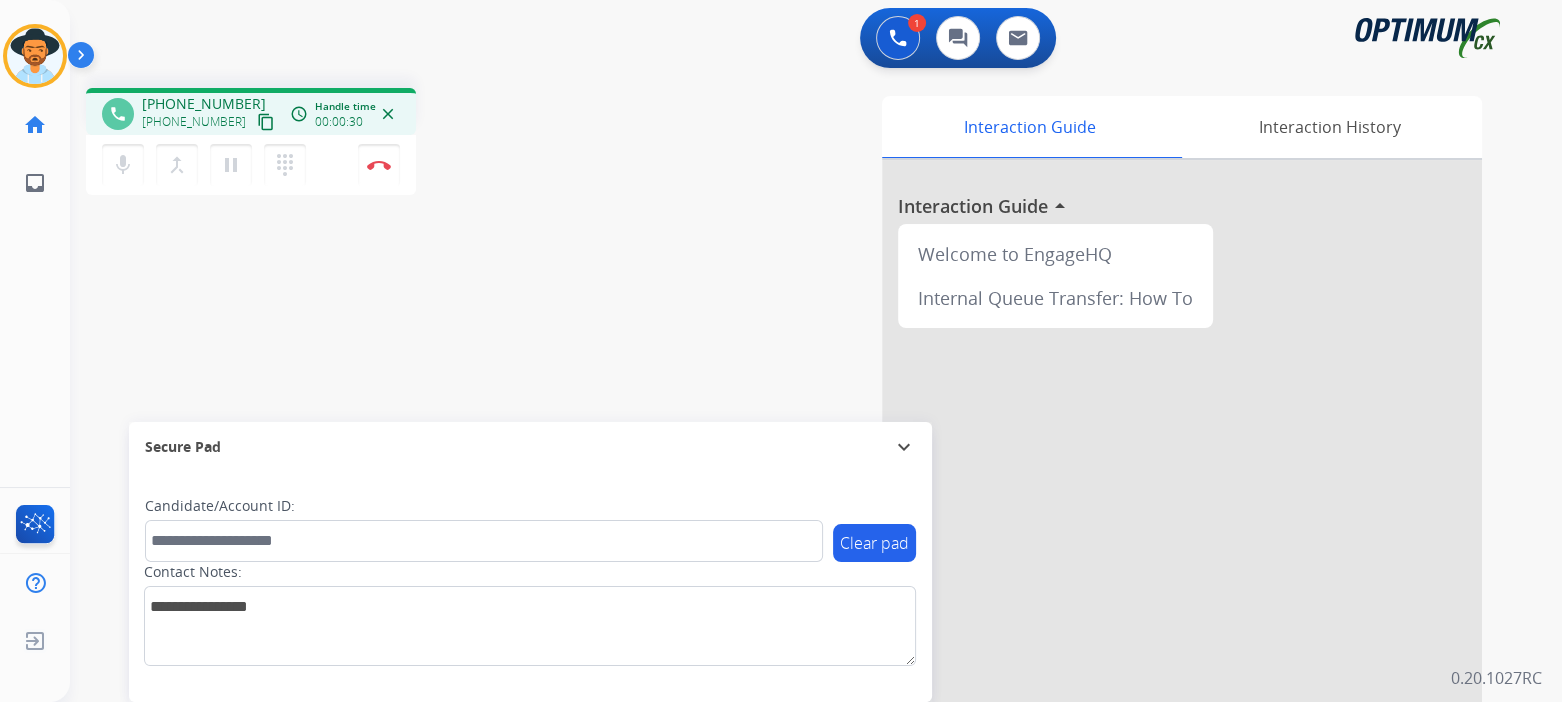 click on "expand_more" at bounding box center [904, 447] 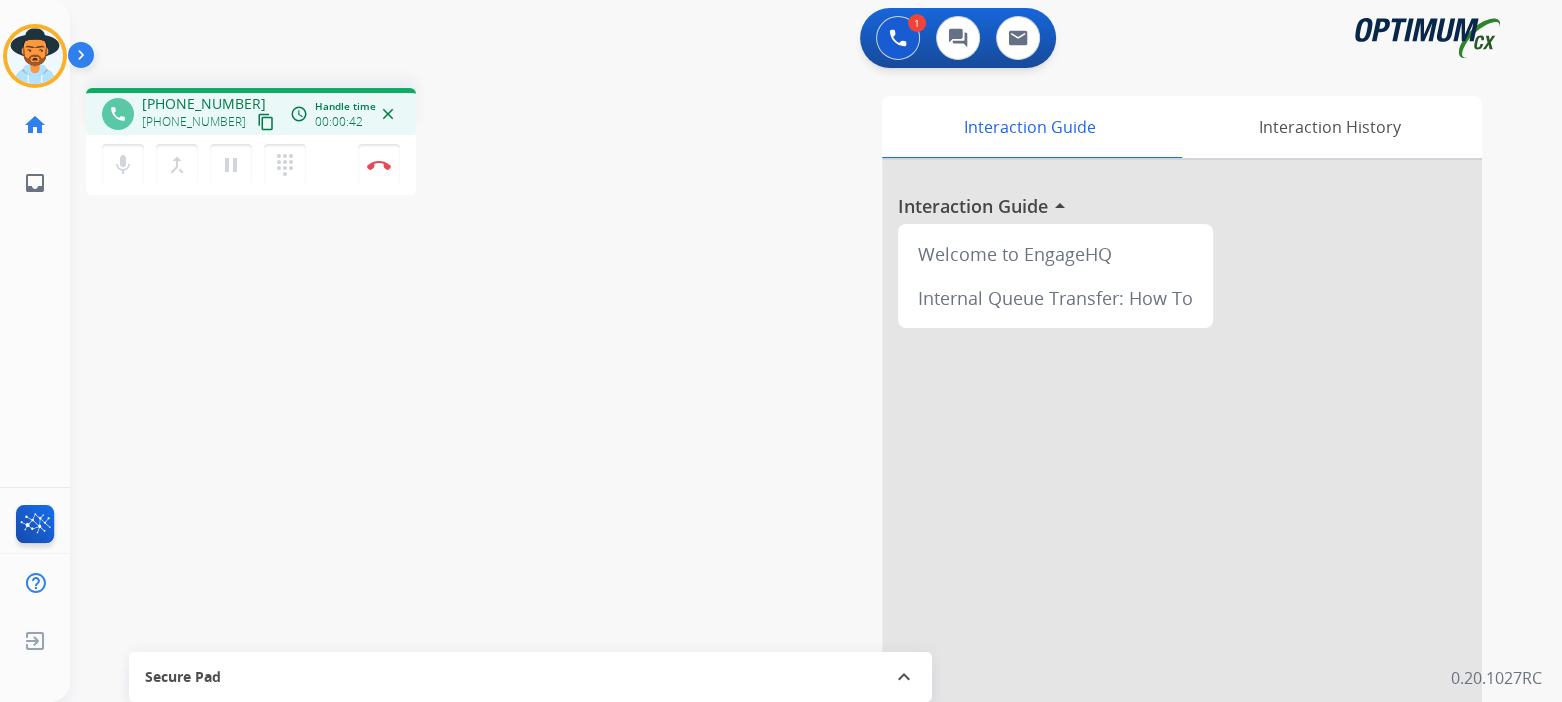 type 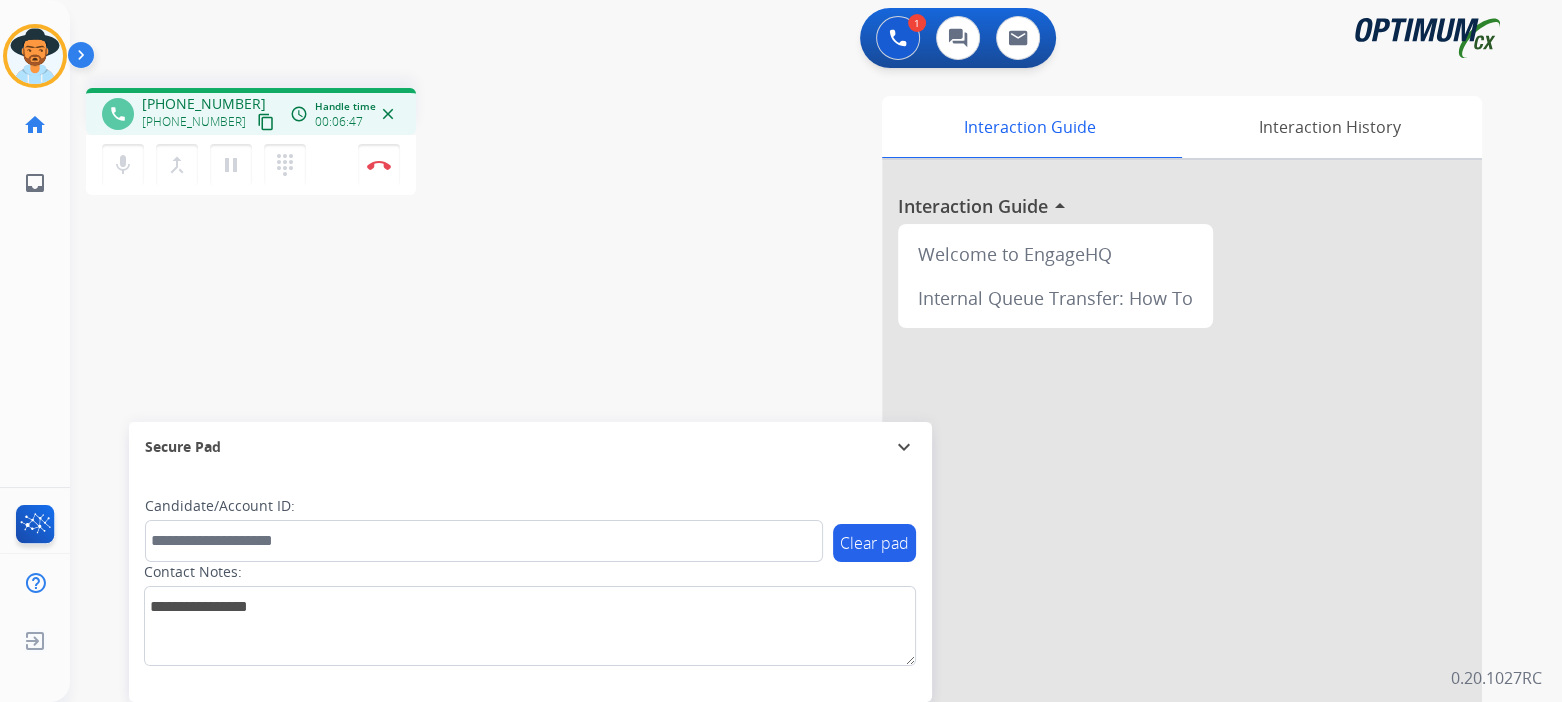 drag, startPoint x: 907, startPoint y: 447, endPoint x: 893, endPoint y: 429, distance: 22.803509 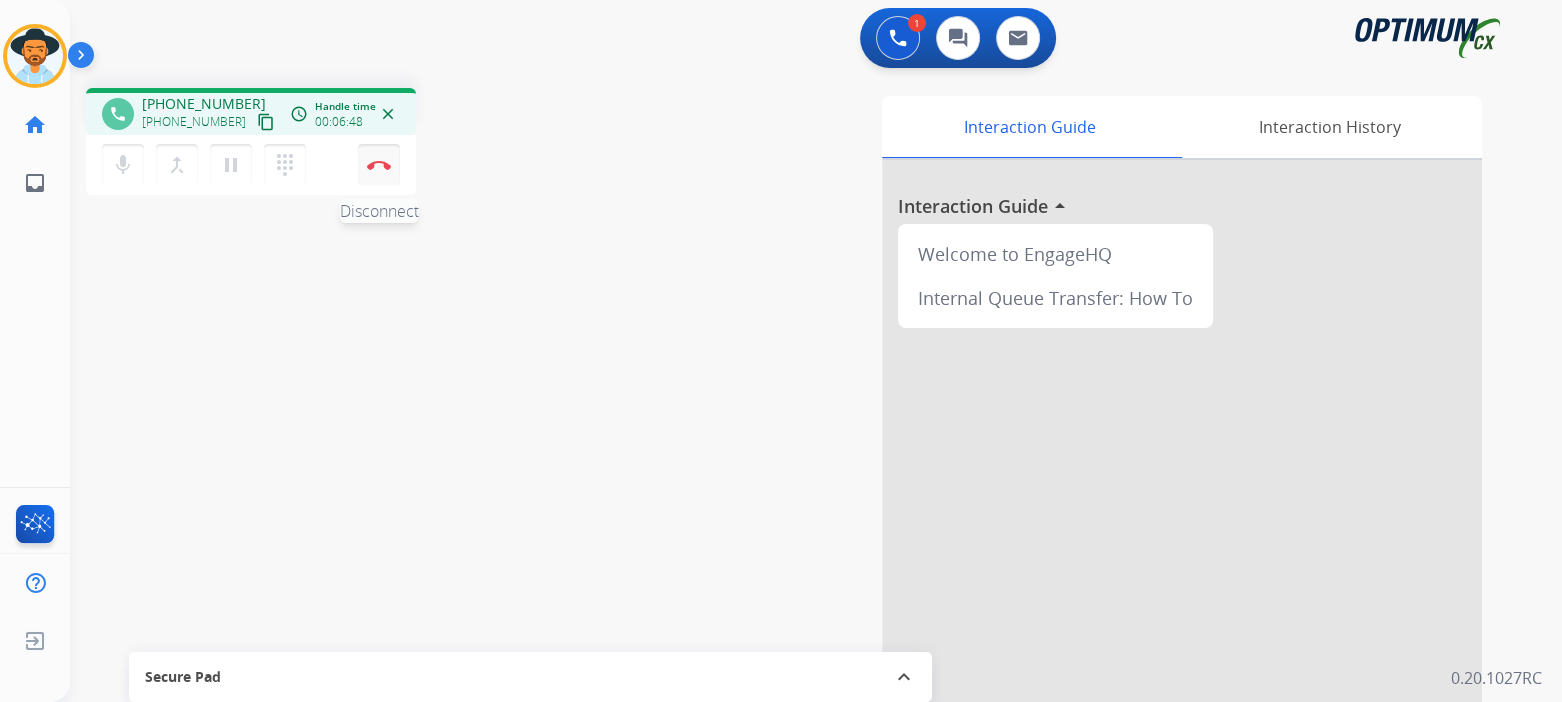 click on "Disconnect" at bounding box center (379, 165) 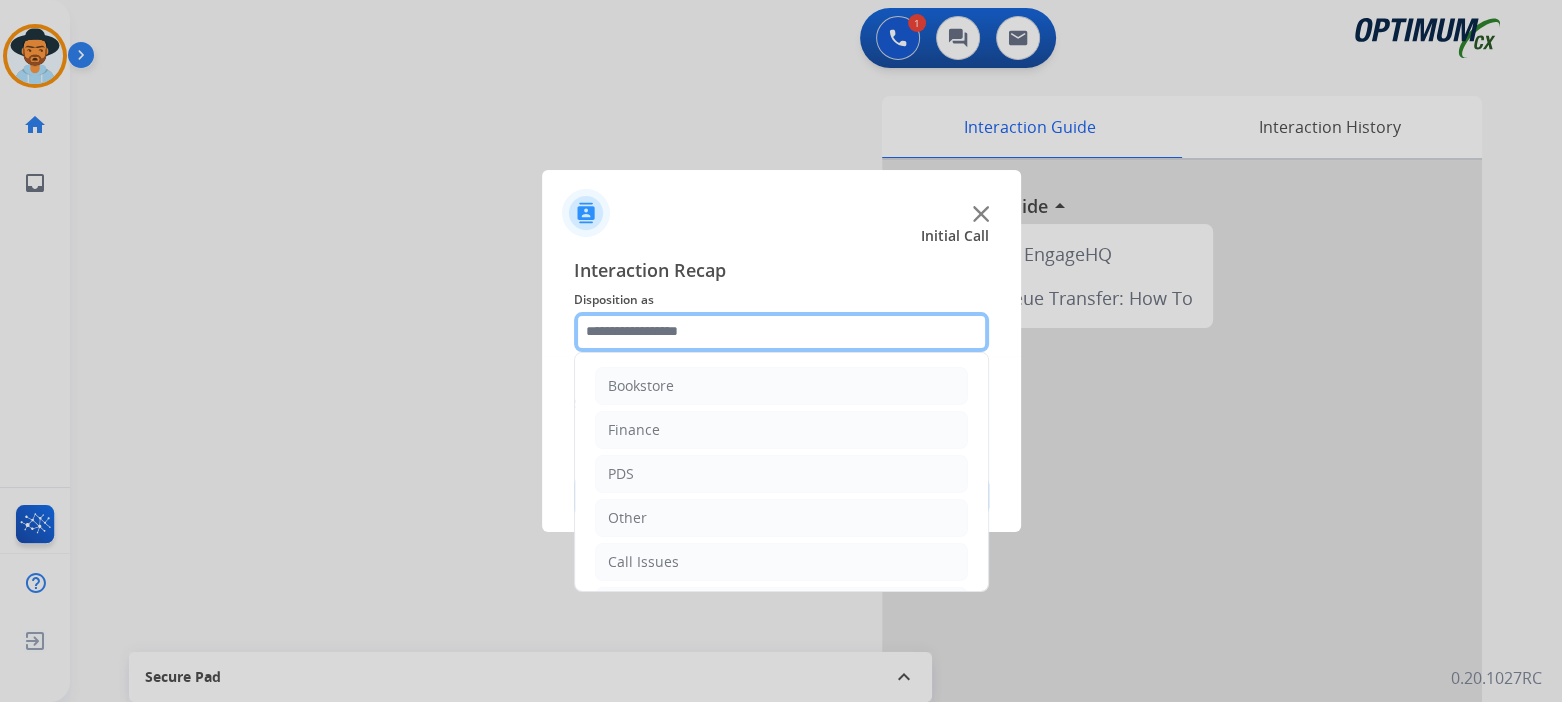 click 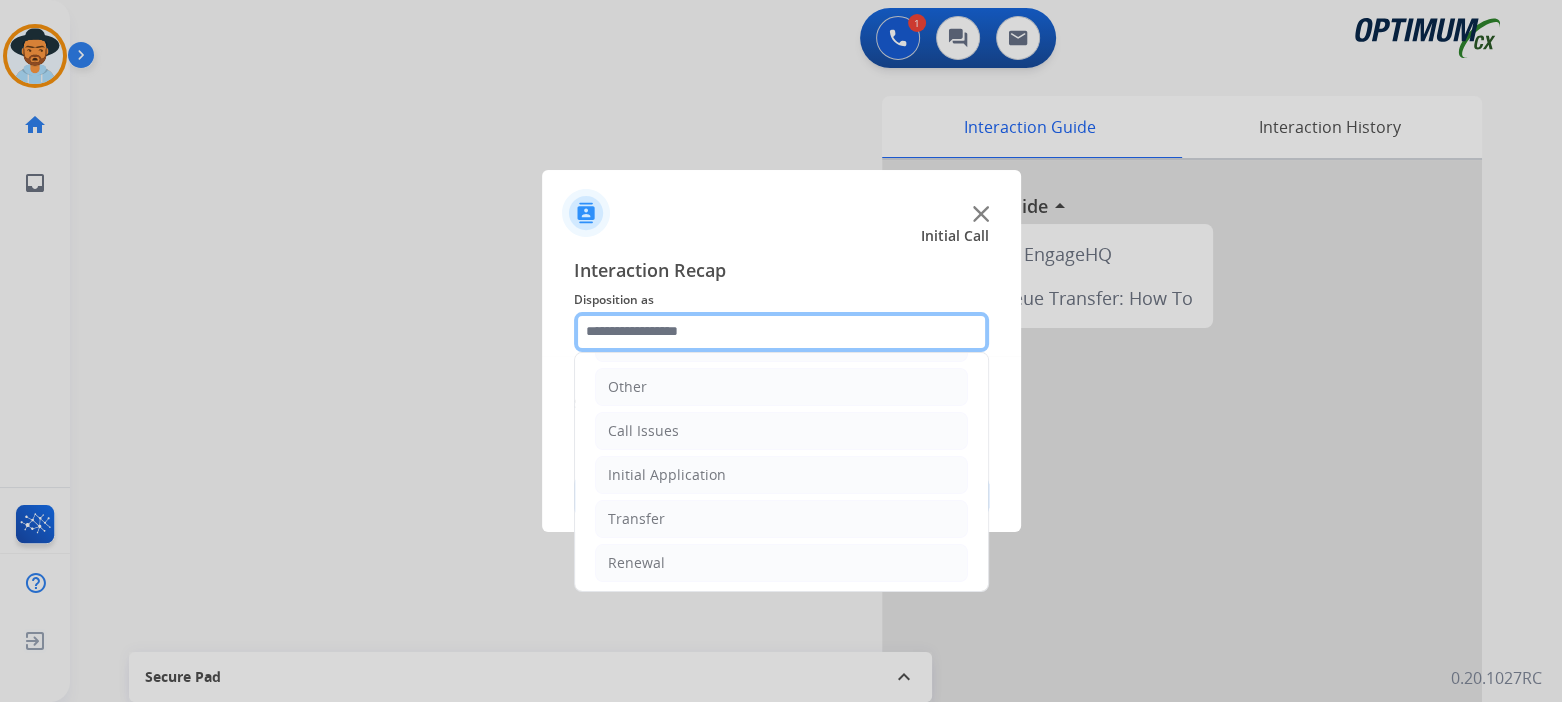scroll, scrollTop: 132, scrollLeft: 0, axis: vertical 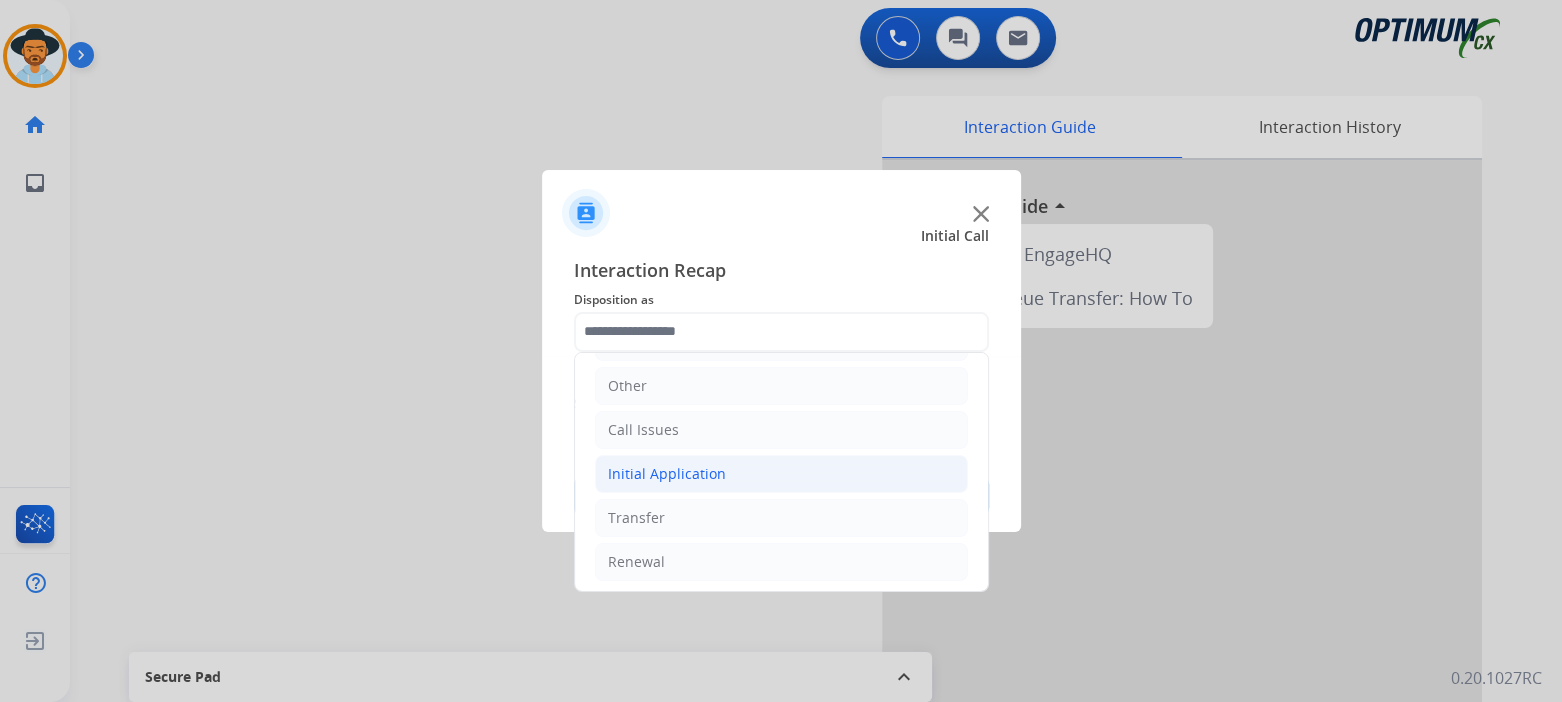 click on "Initial Application" 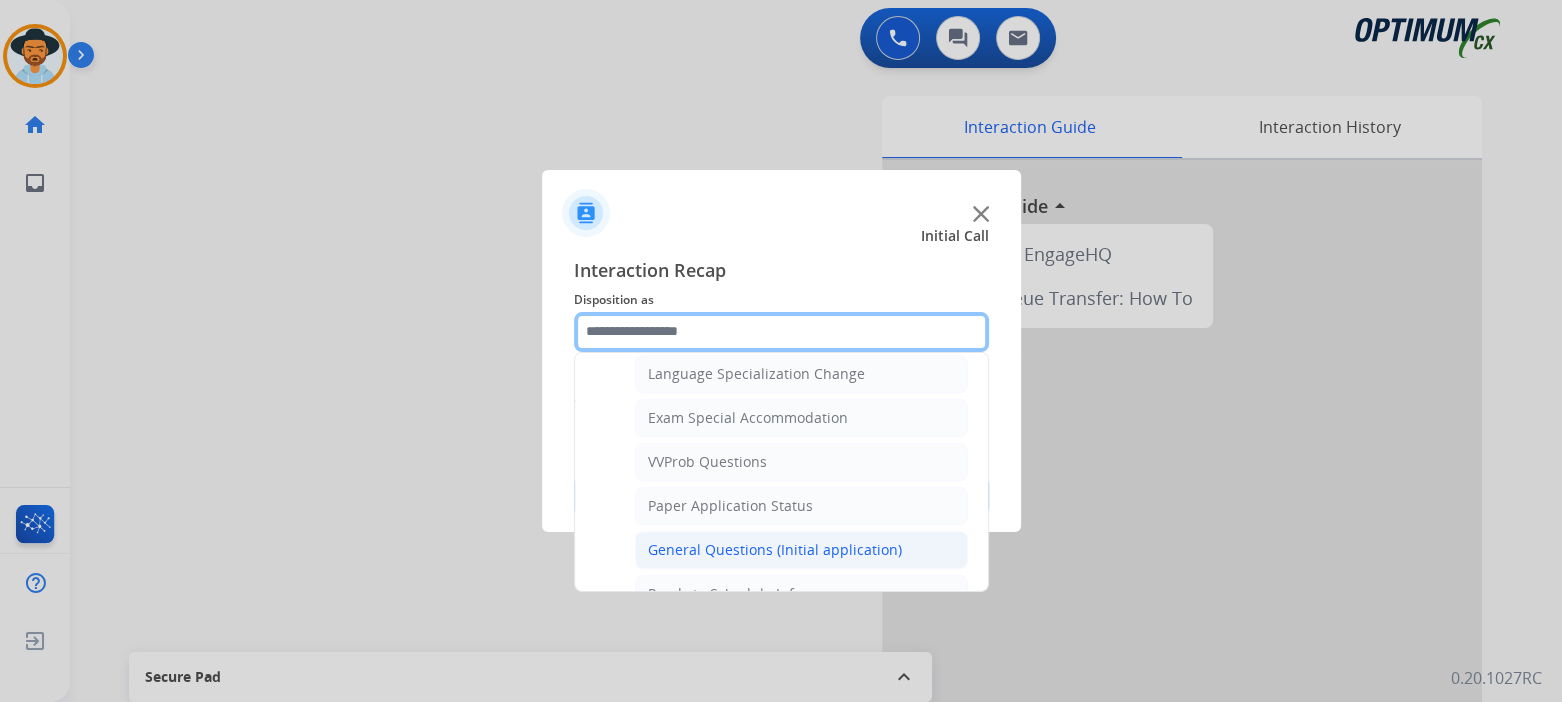 scroll, scrollTop: 1000, scrollLeft: 0, axis: vertical 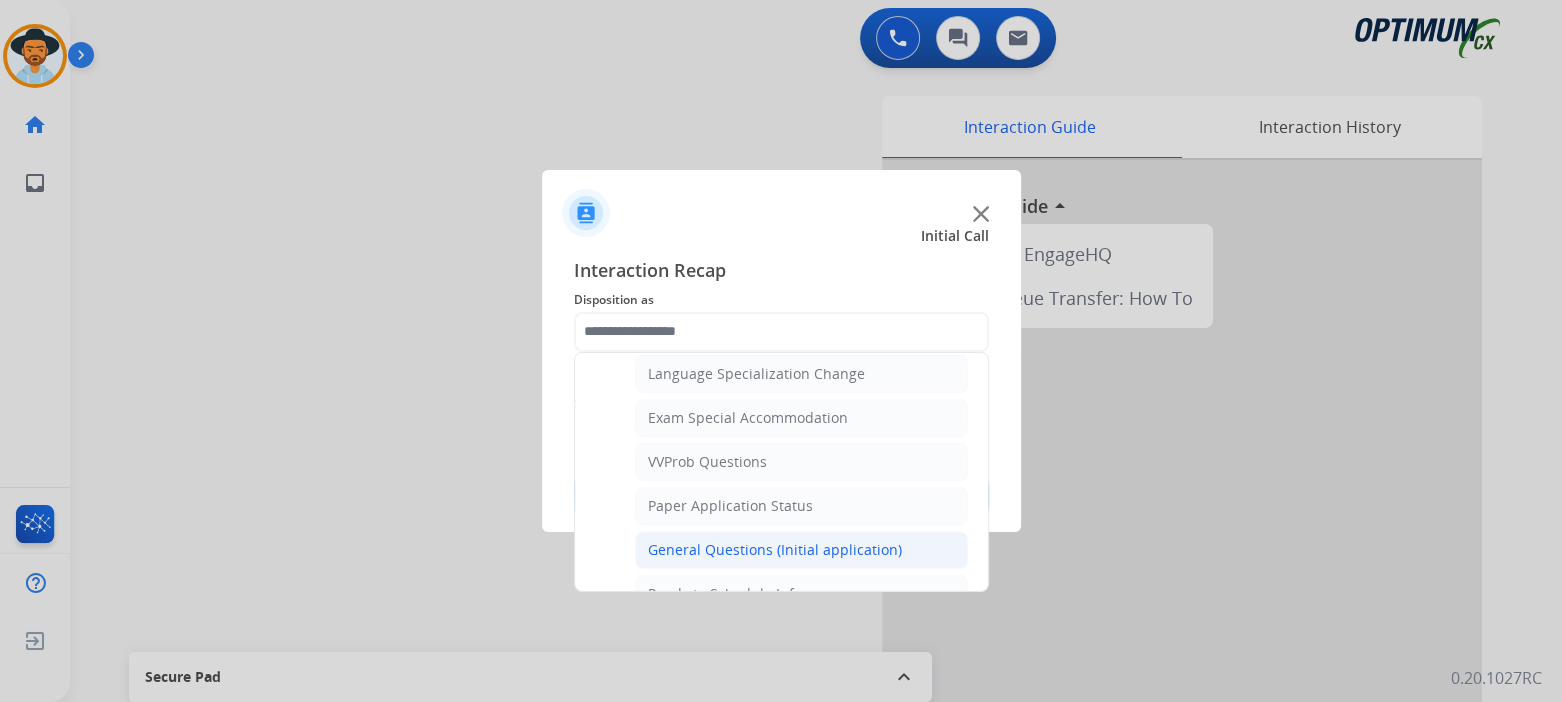 click on "General Questions (Initial application)" 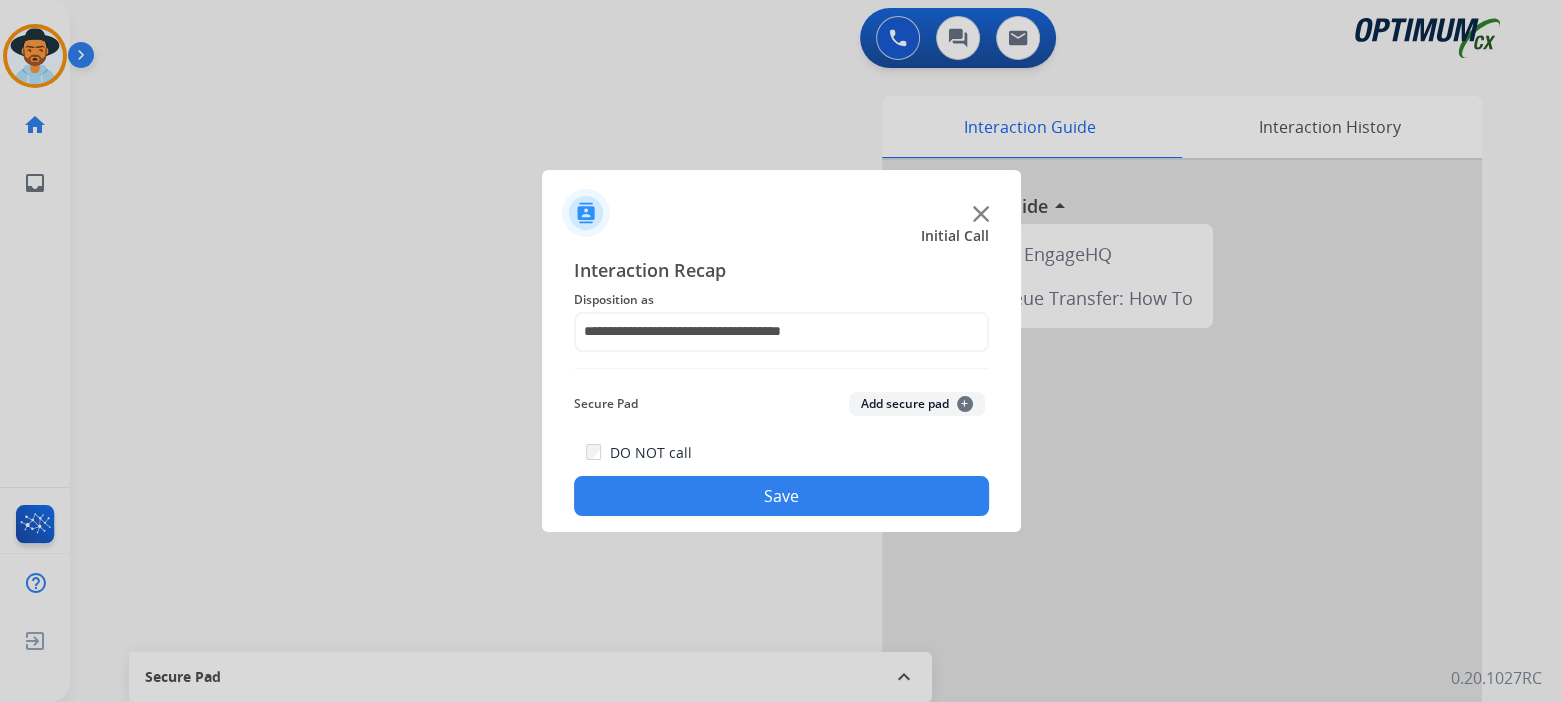 click on "Save" 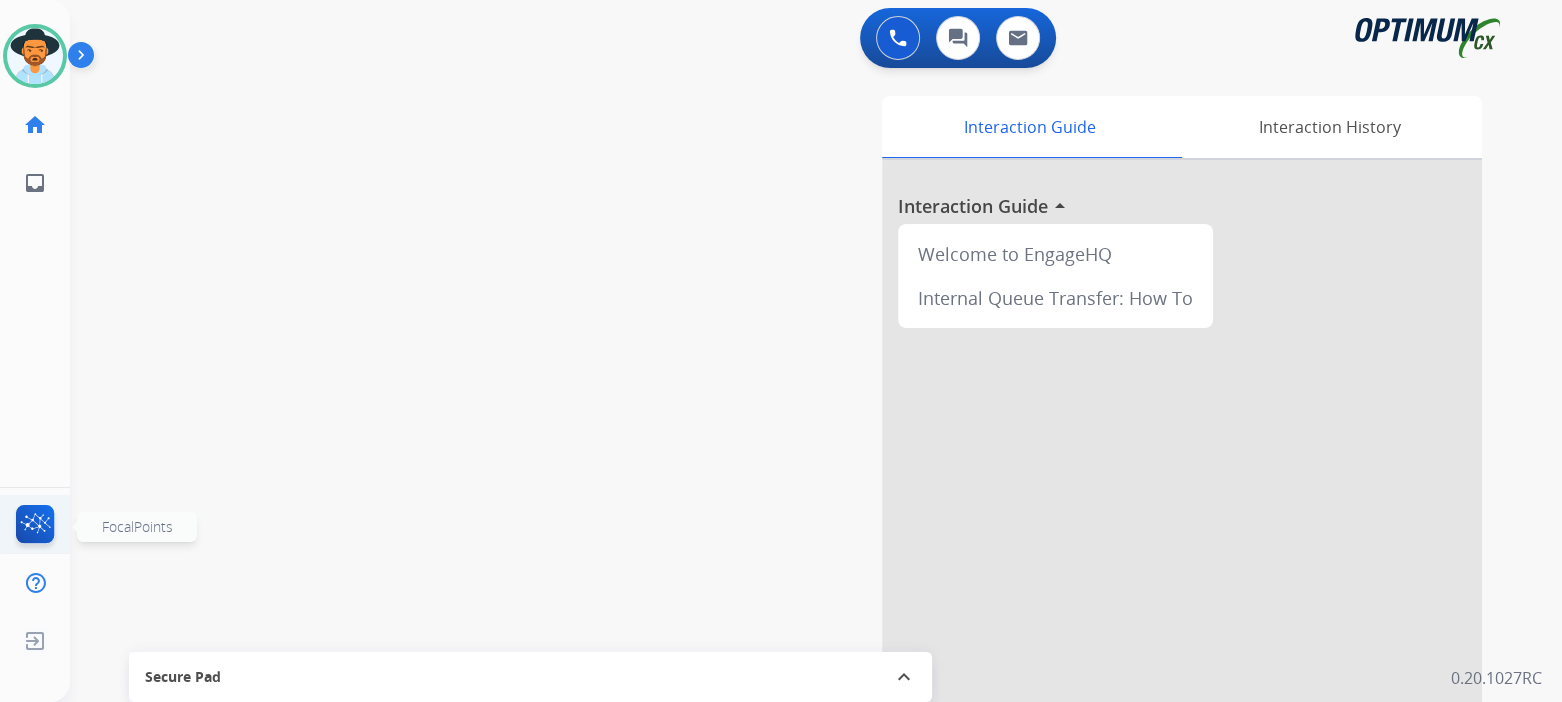 click 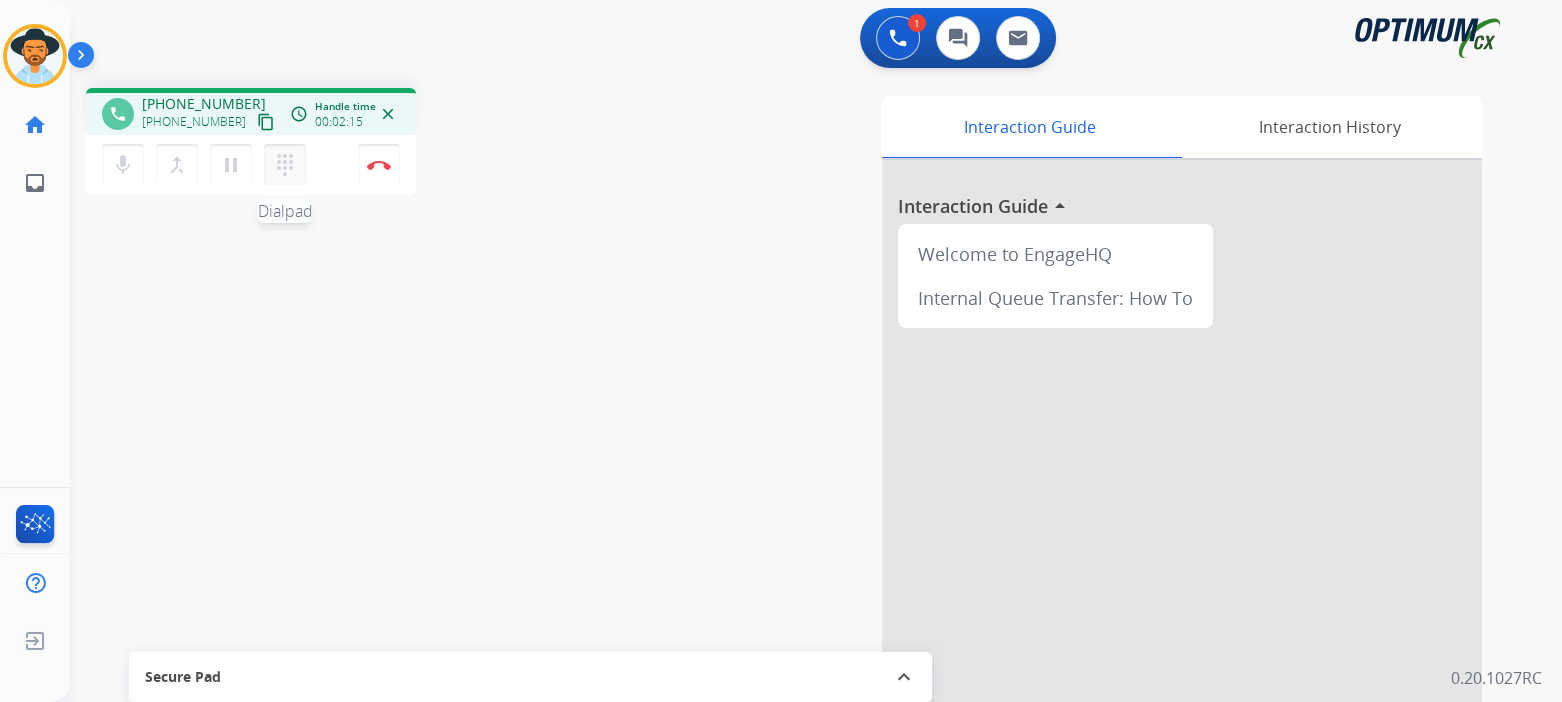 click on "dialpad" at bounding box center (285, 165) 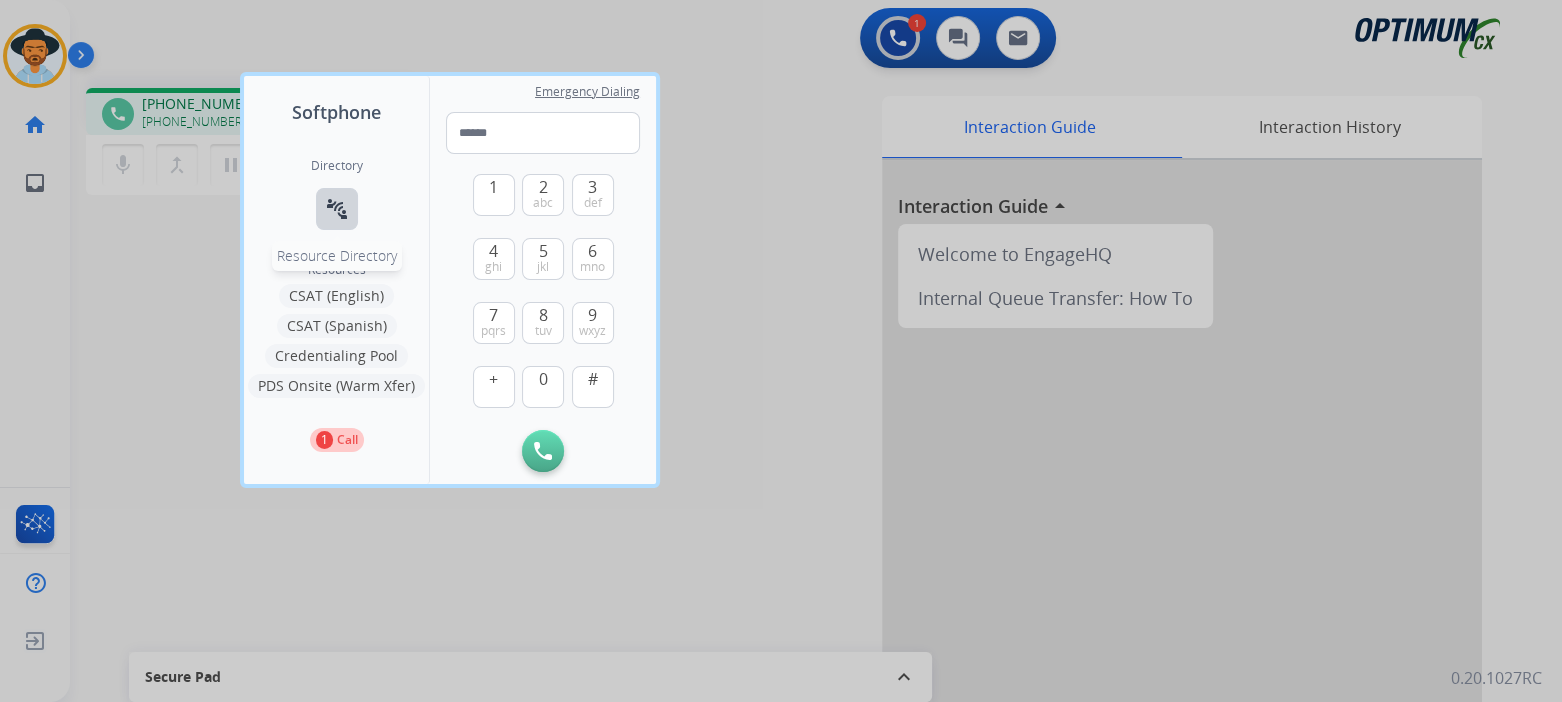 click on "connect_without_contact" at bounding box center (337, 209) 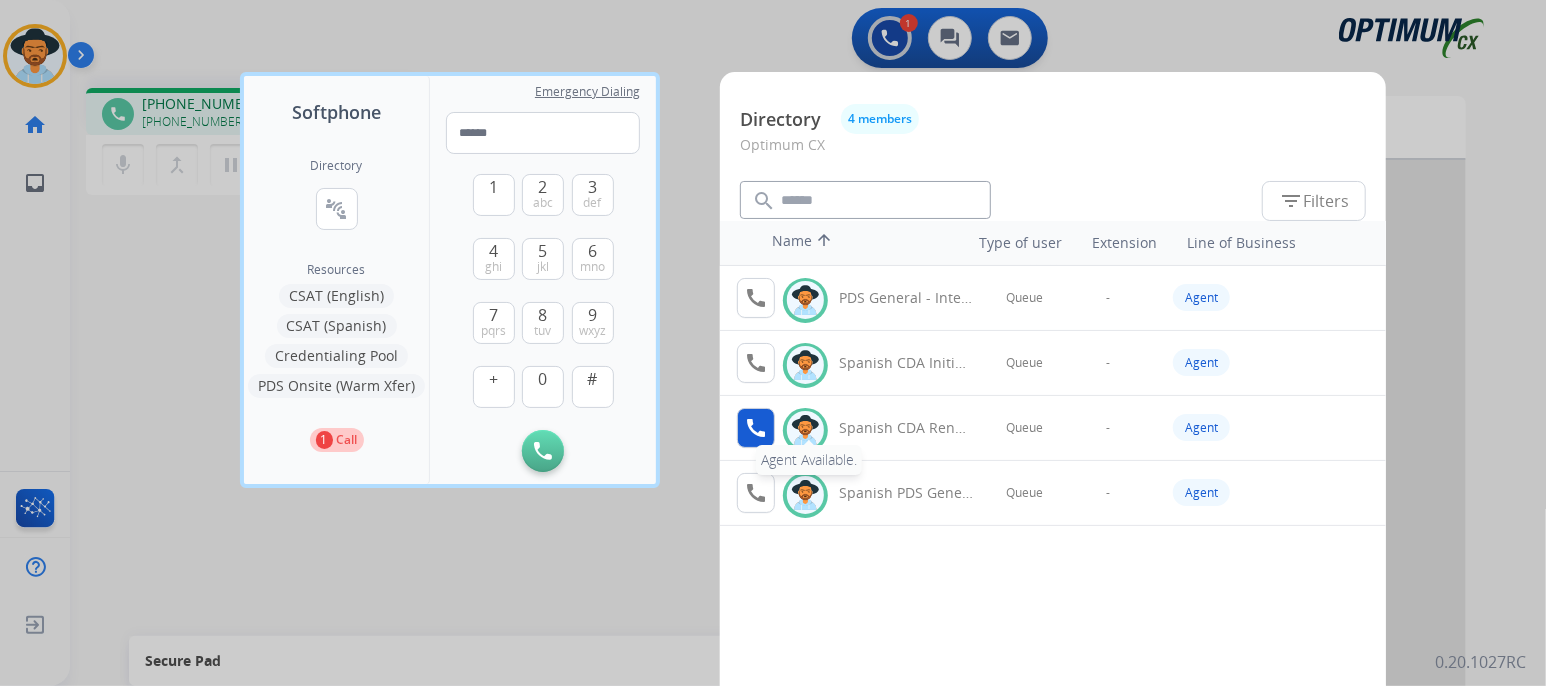 click on "call" at bounding box center [756, 428] 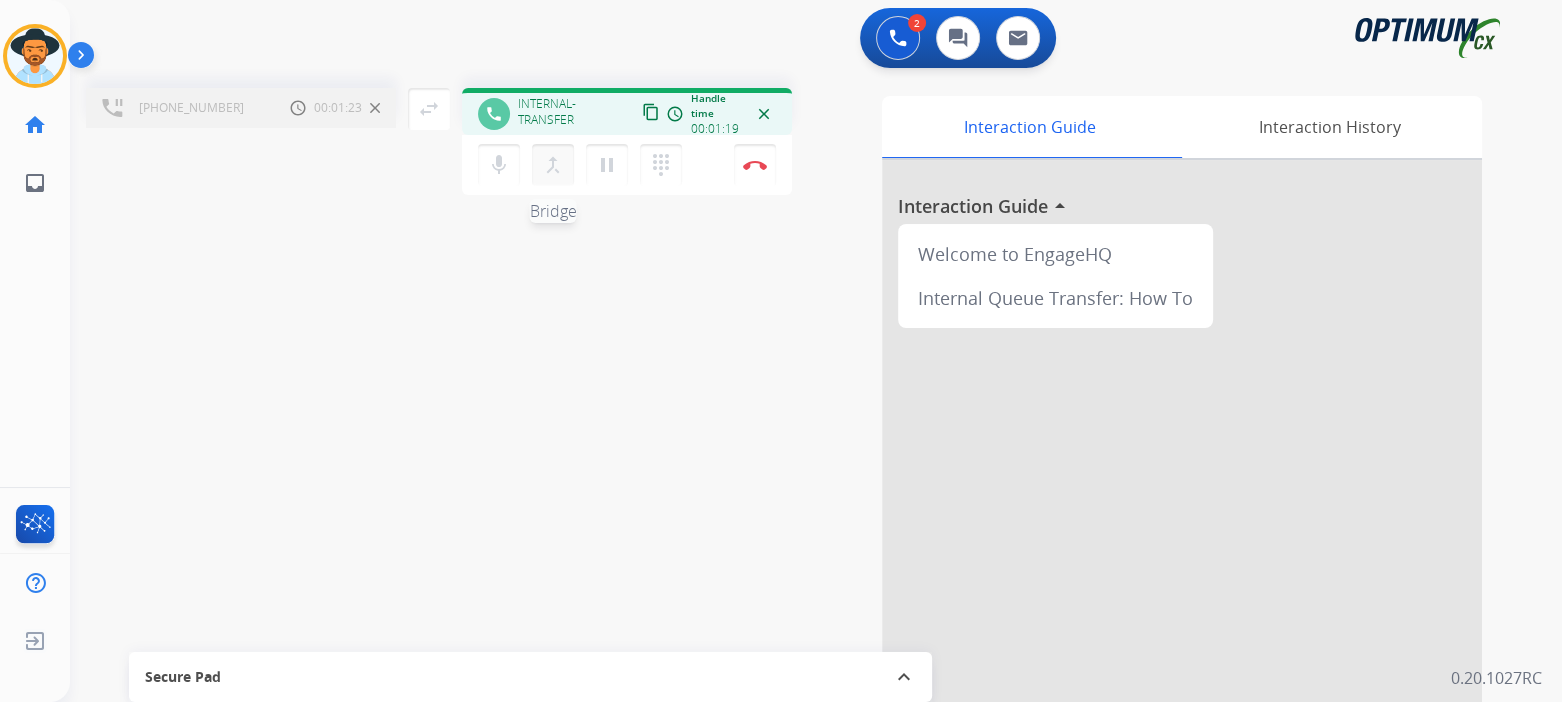 click on "merge_type" at bounding box center [553, 165] 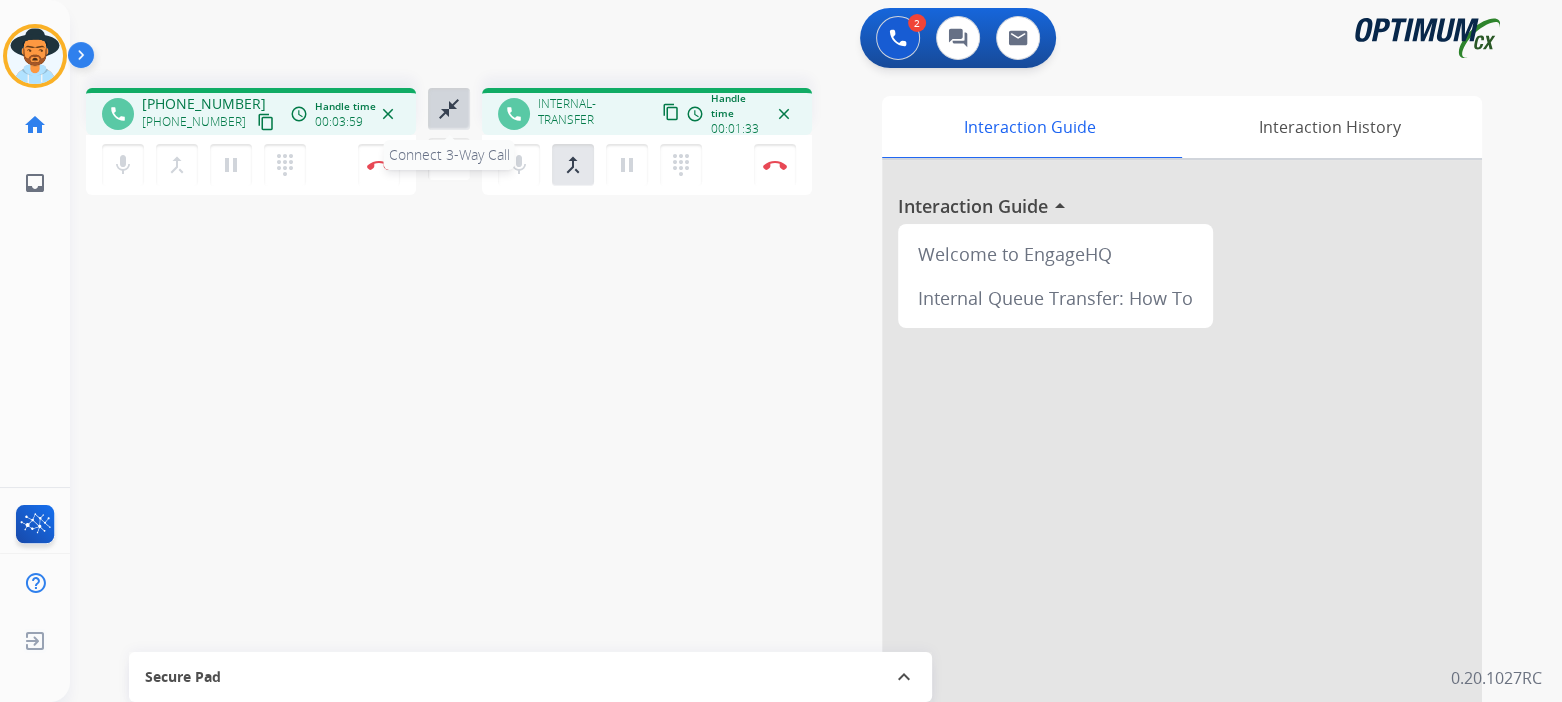 click on "close_fullscreen" at bounding box center [449, 109] 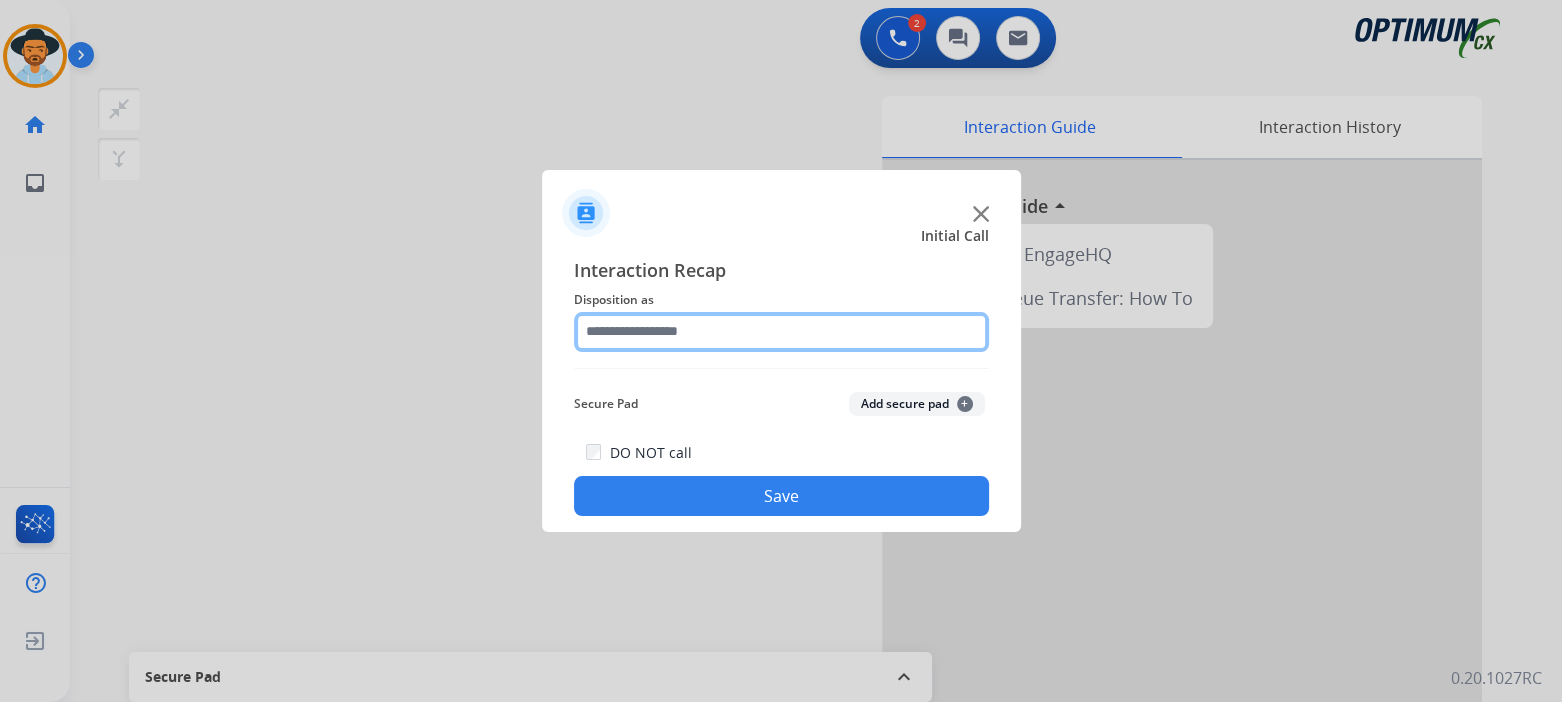 click 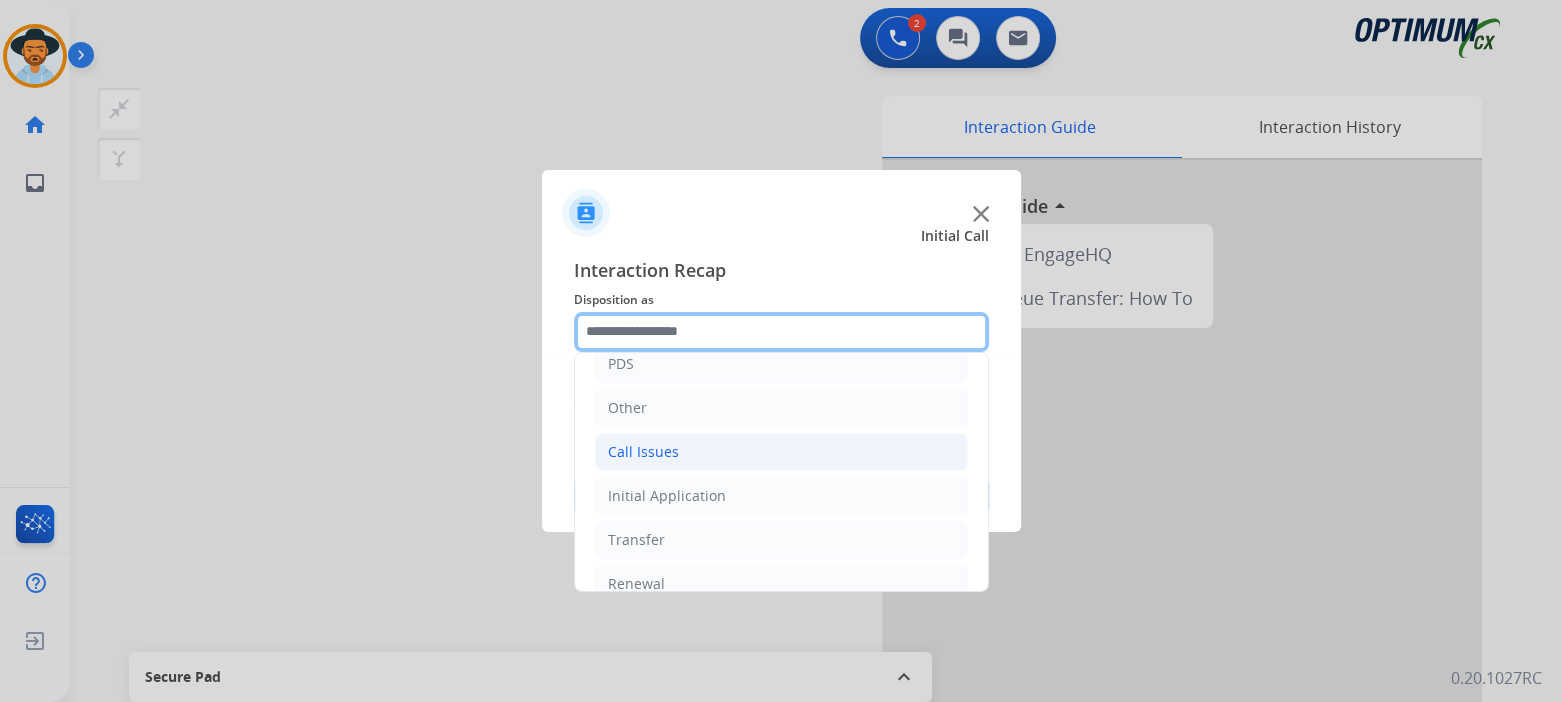scroll, scrollTop: 132, scrollLeft: 0, axis: vertical 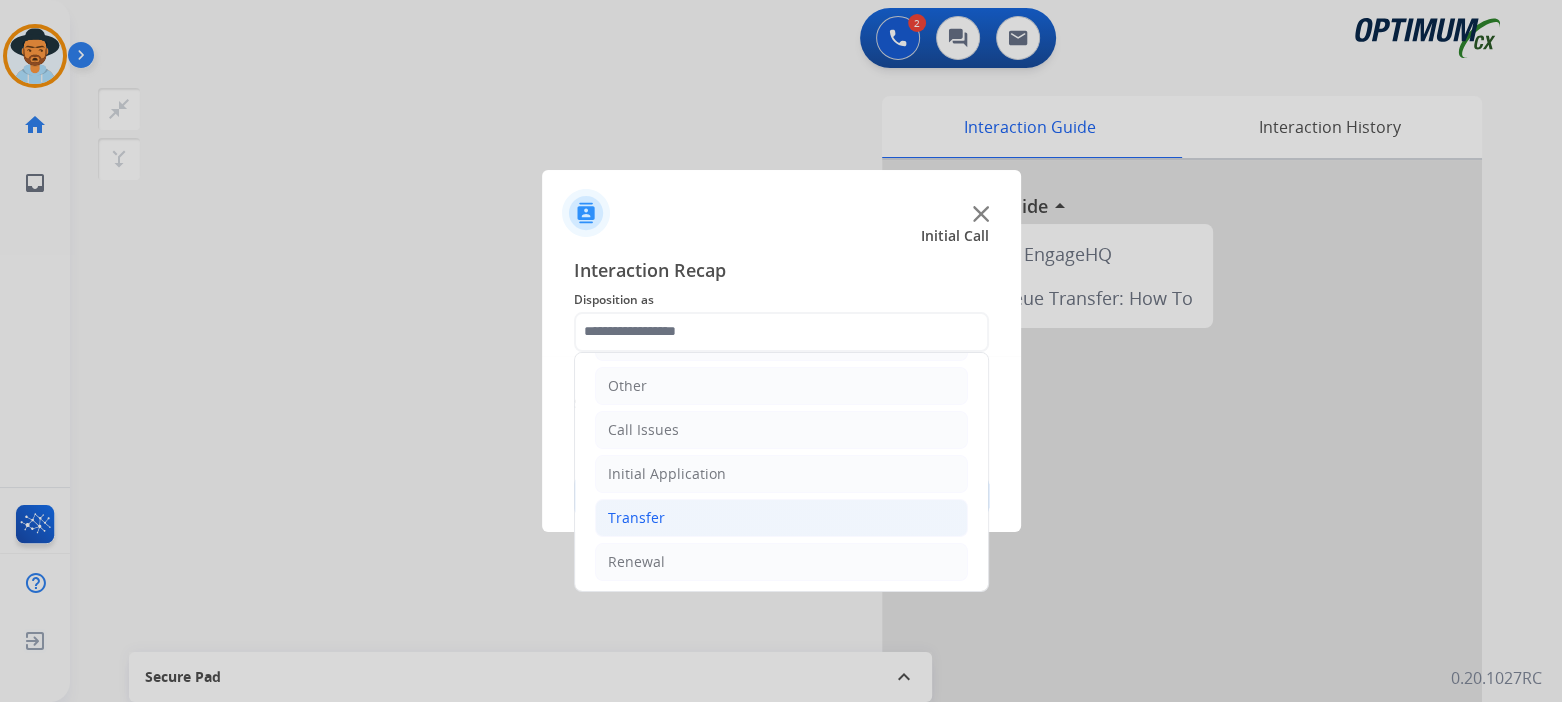click on "Transfer" 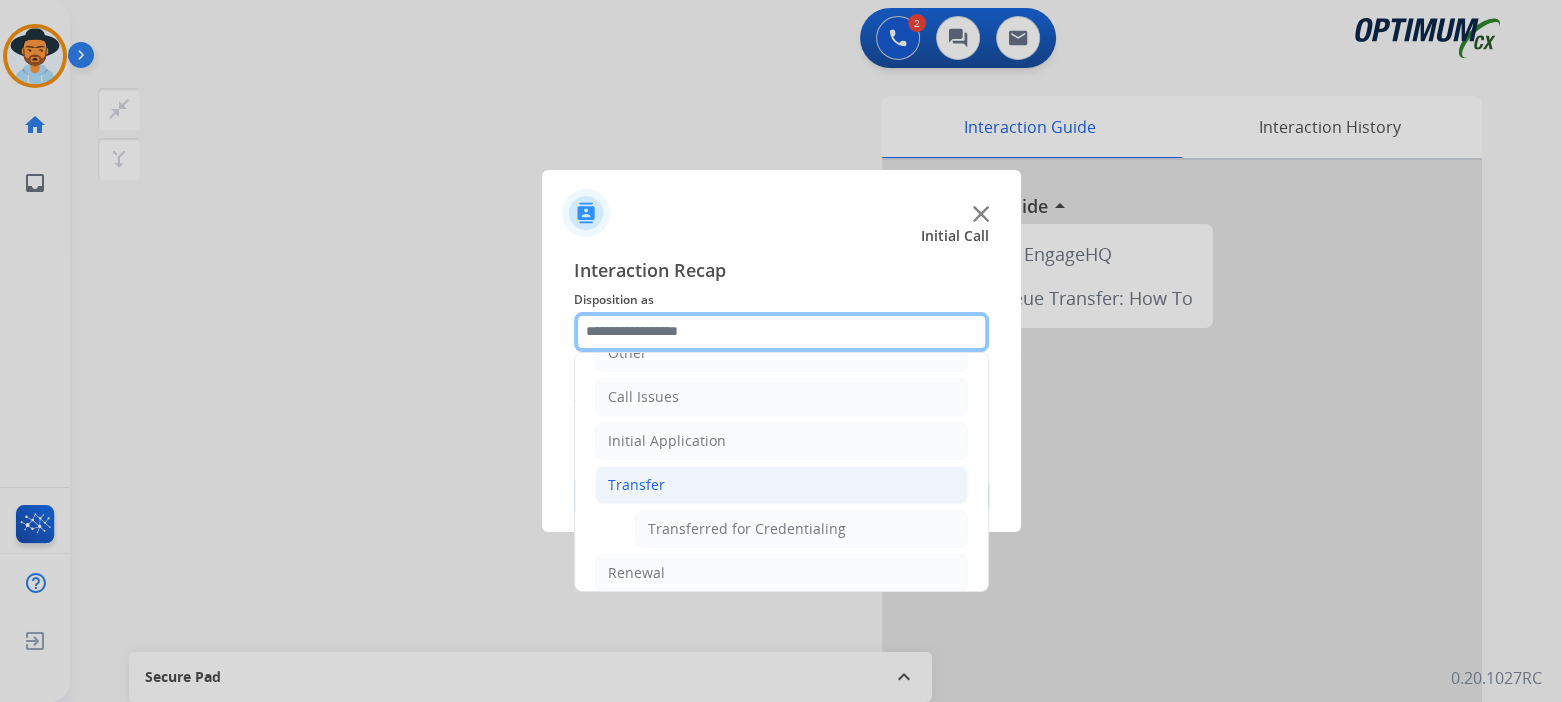 scroll, scrollTop: 176, scrollLeft: 0, axis: vertical 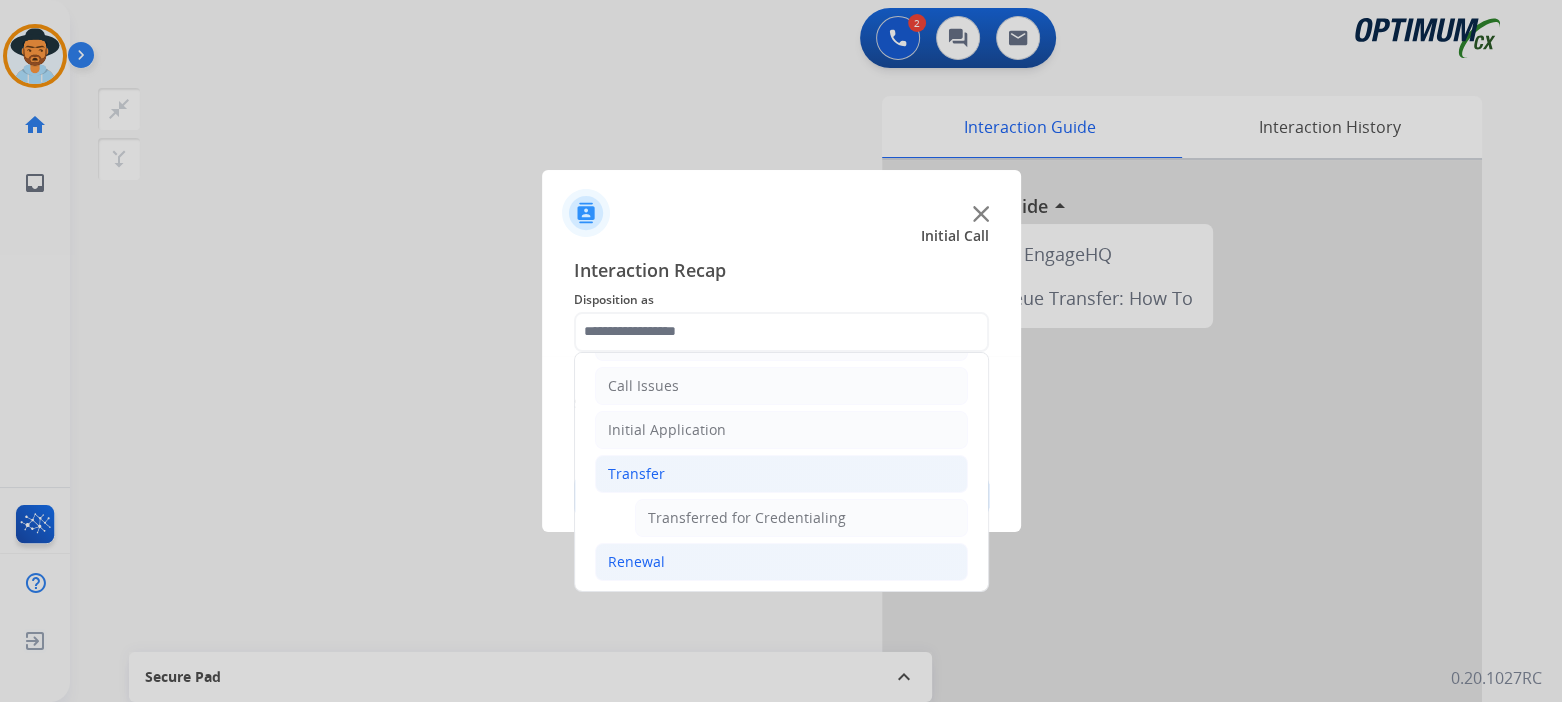 click on "Renewal" 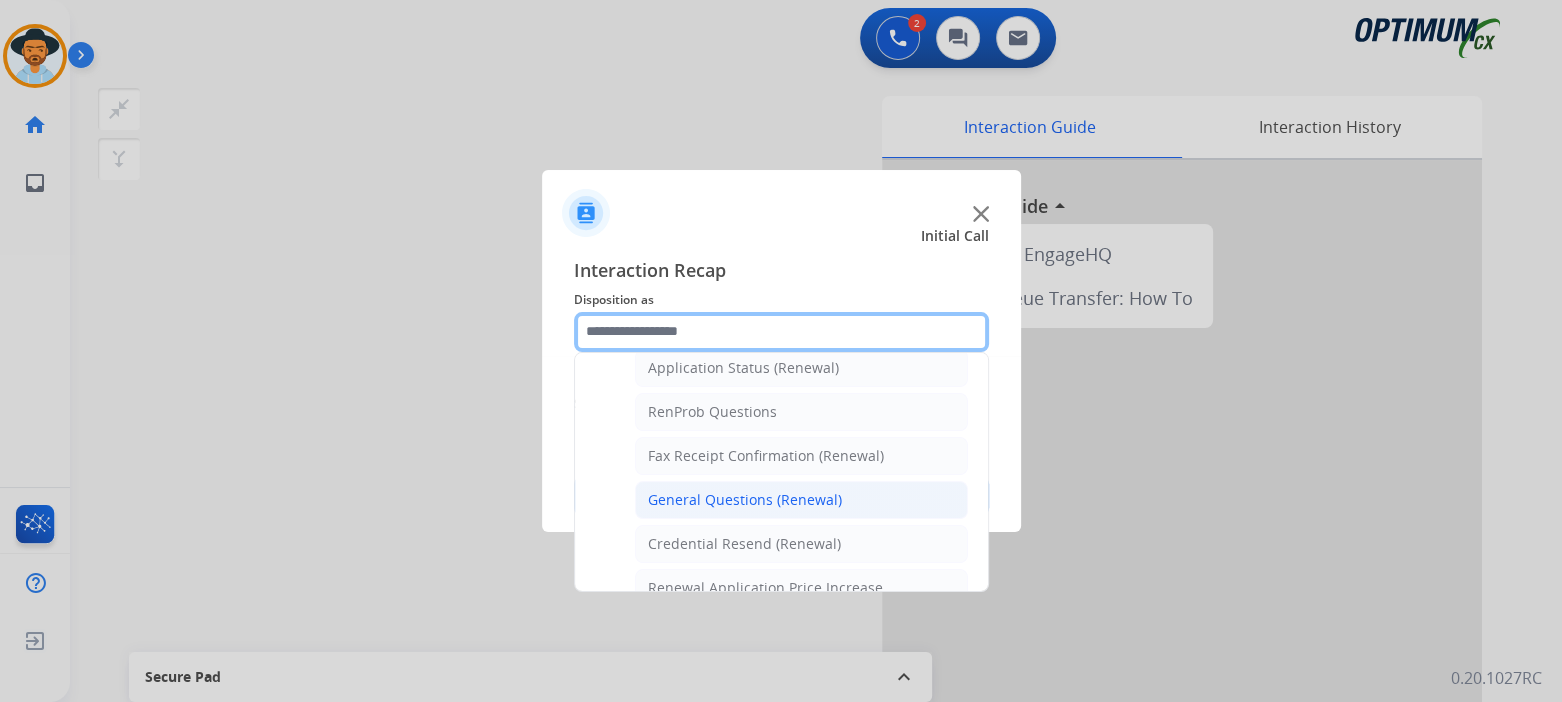 scroll, scrollTop: 477, scrollLeft: 0, axis: vertical 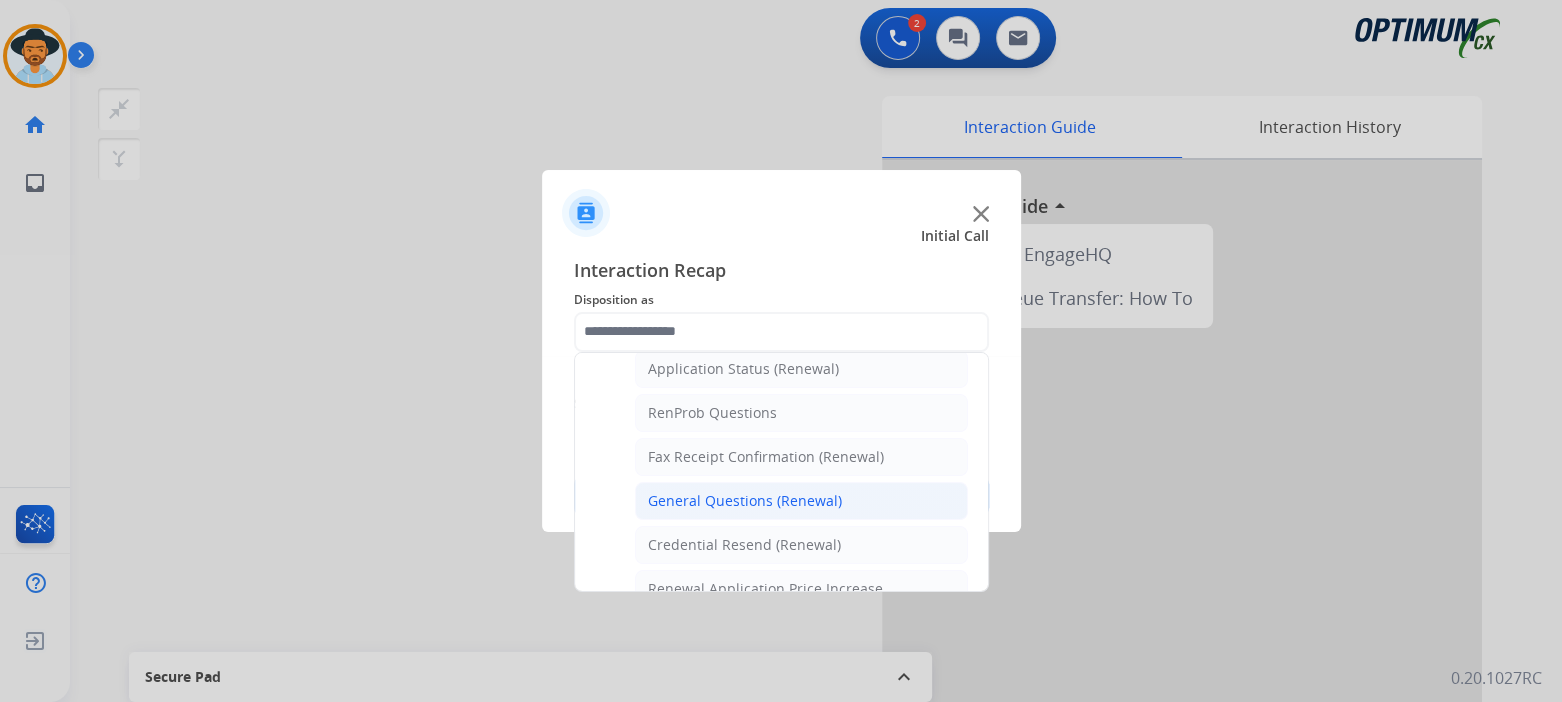 click on "General Questions (Renewal)" 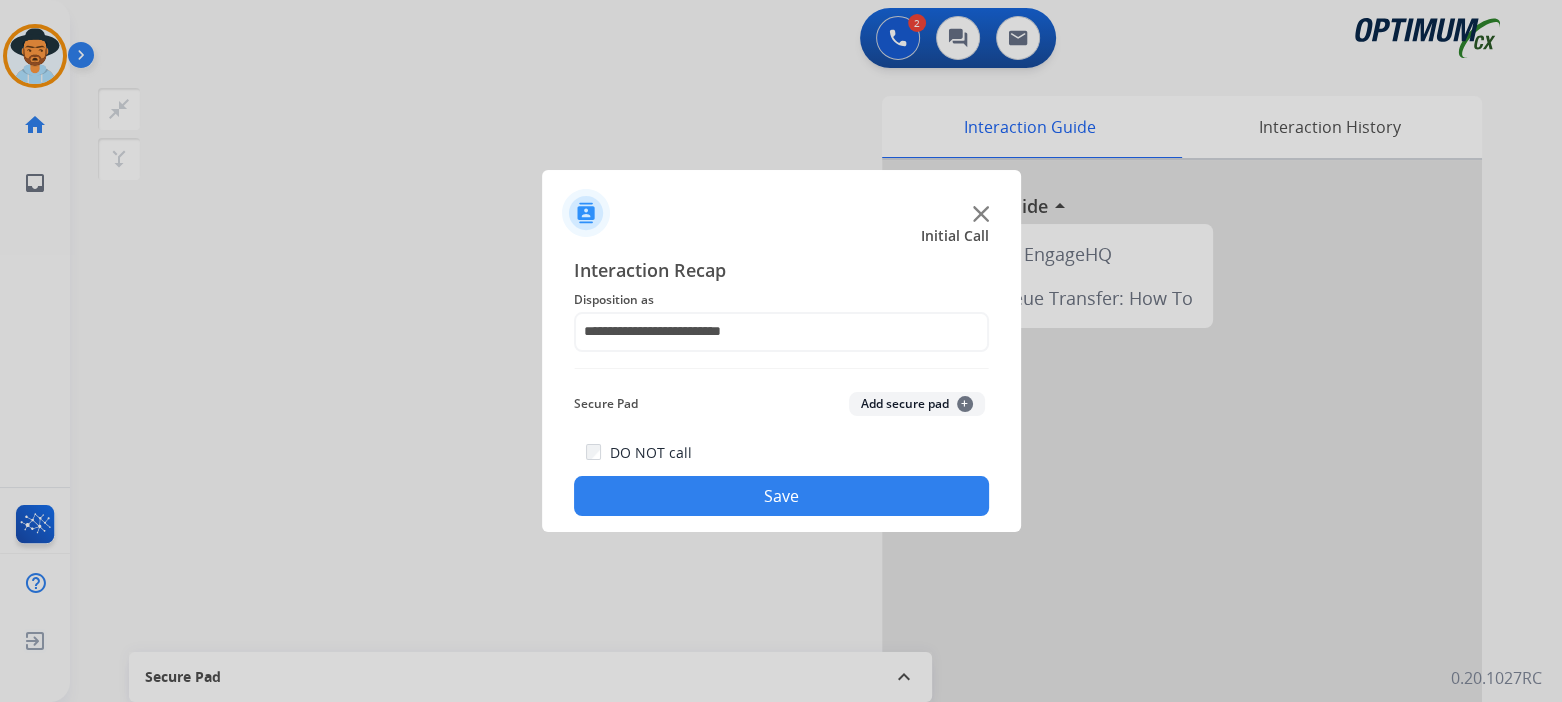 drag, startPoint x: 826, startPoint y: 498, endPoint x: 849, endPoint y: 513, distance: 27.45906 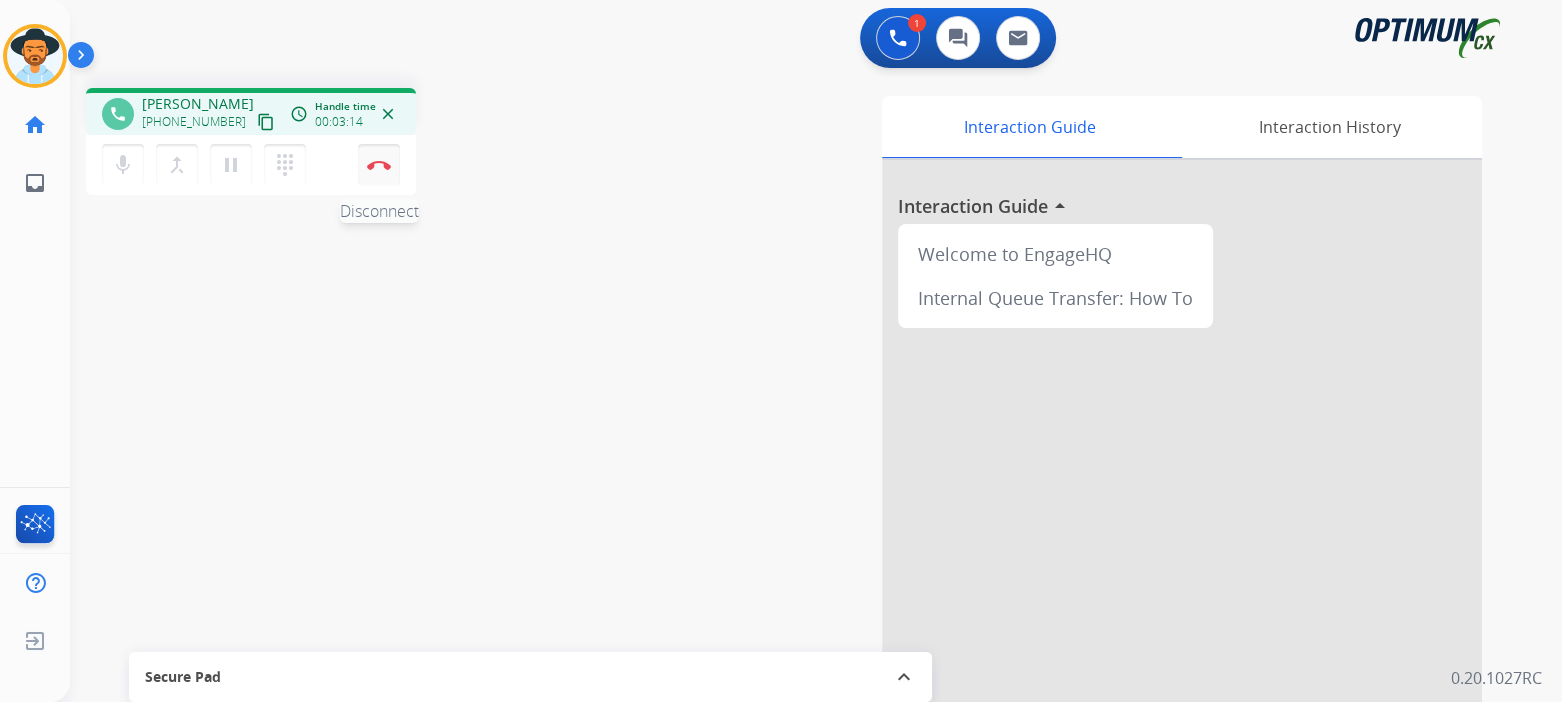 click at bounding box center (379, 165) 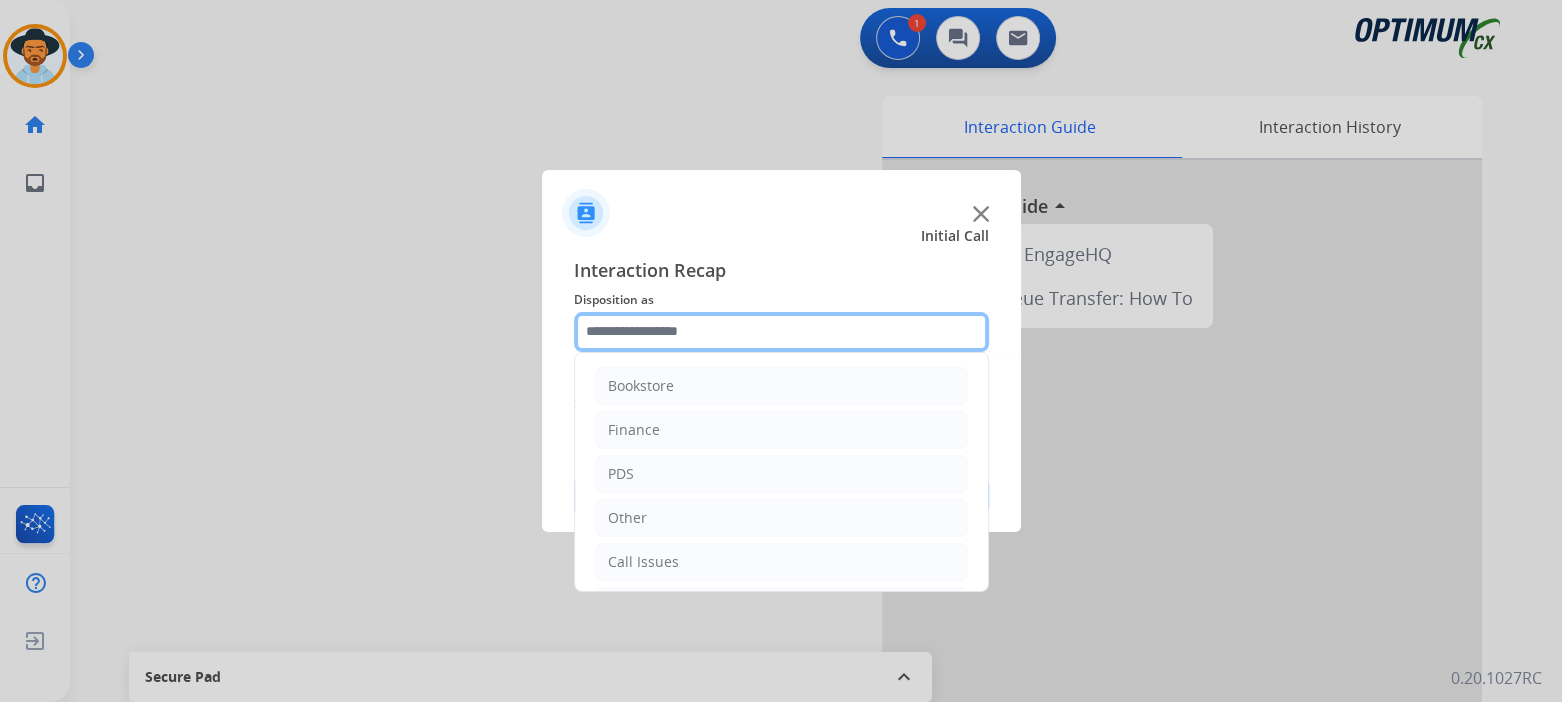 click 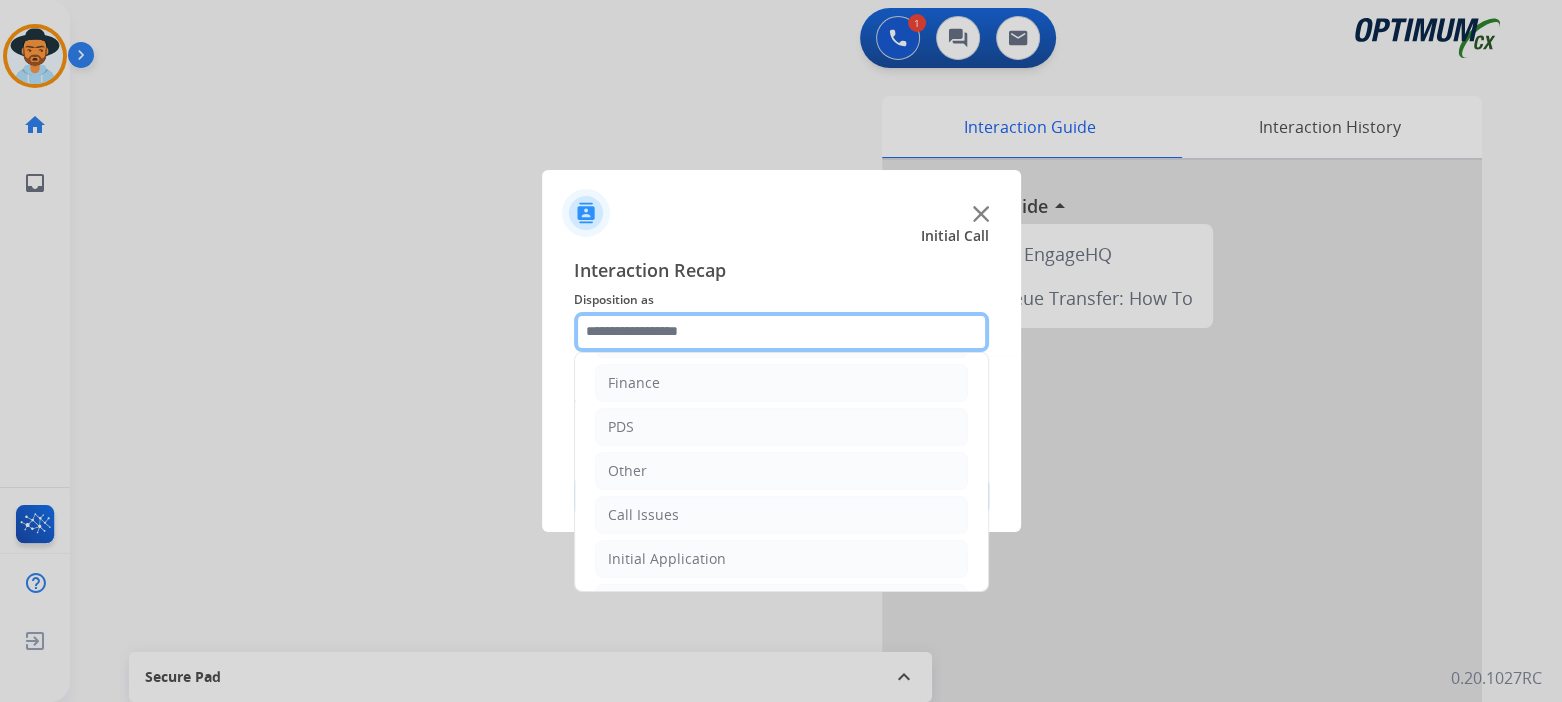 scroll, scrollTop: 132, scrollLeft: 0, axis: vertical 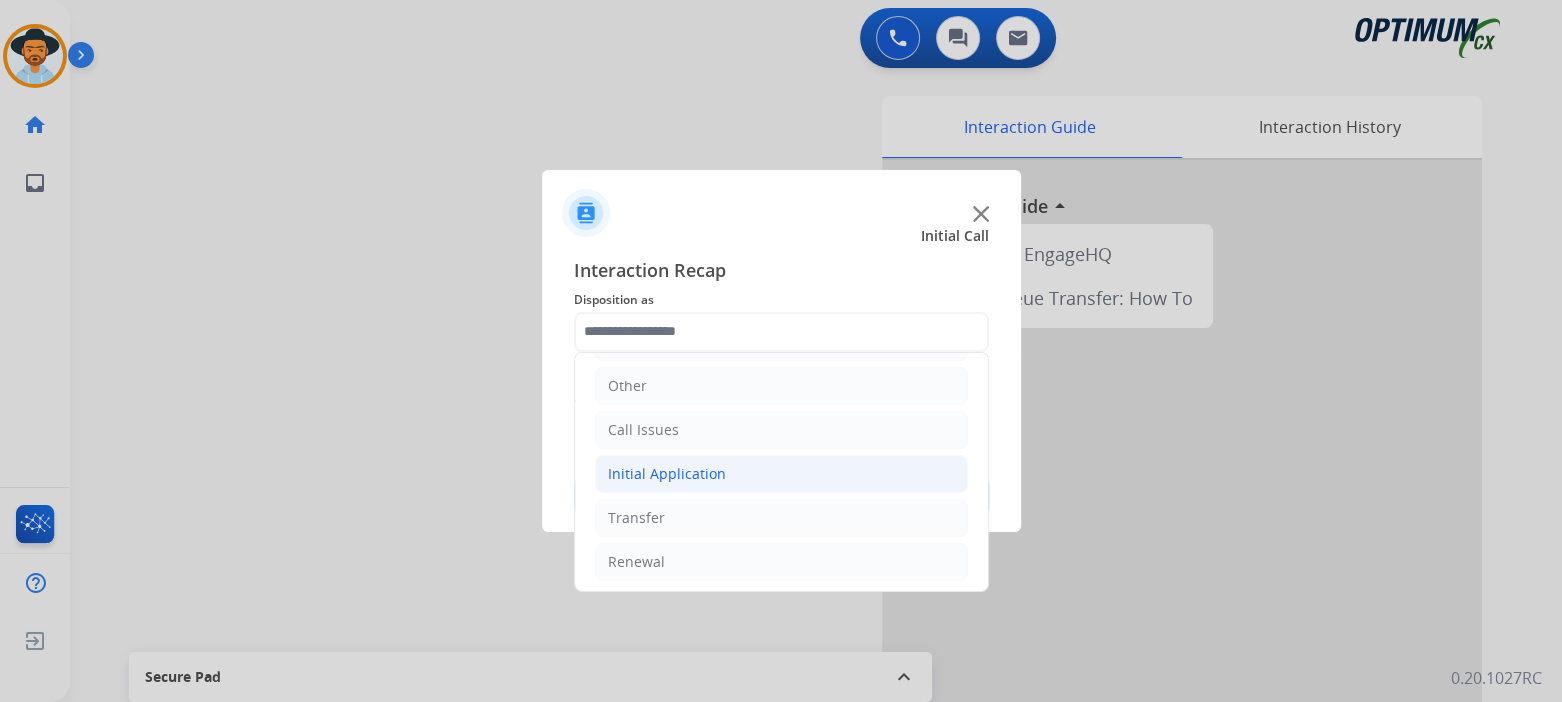 click on "Initial Application" 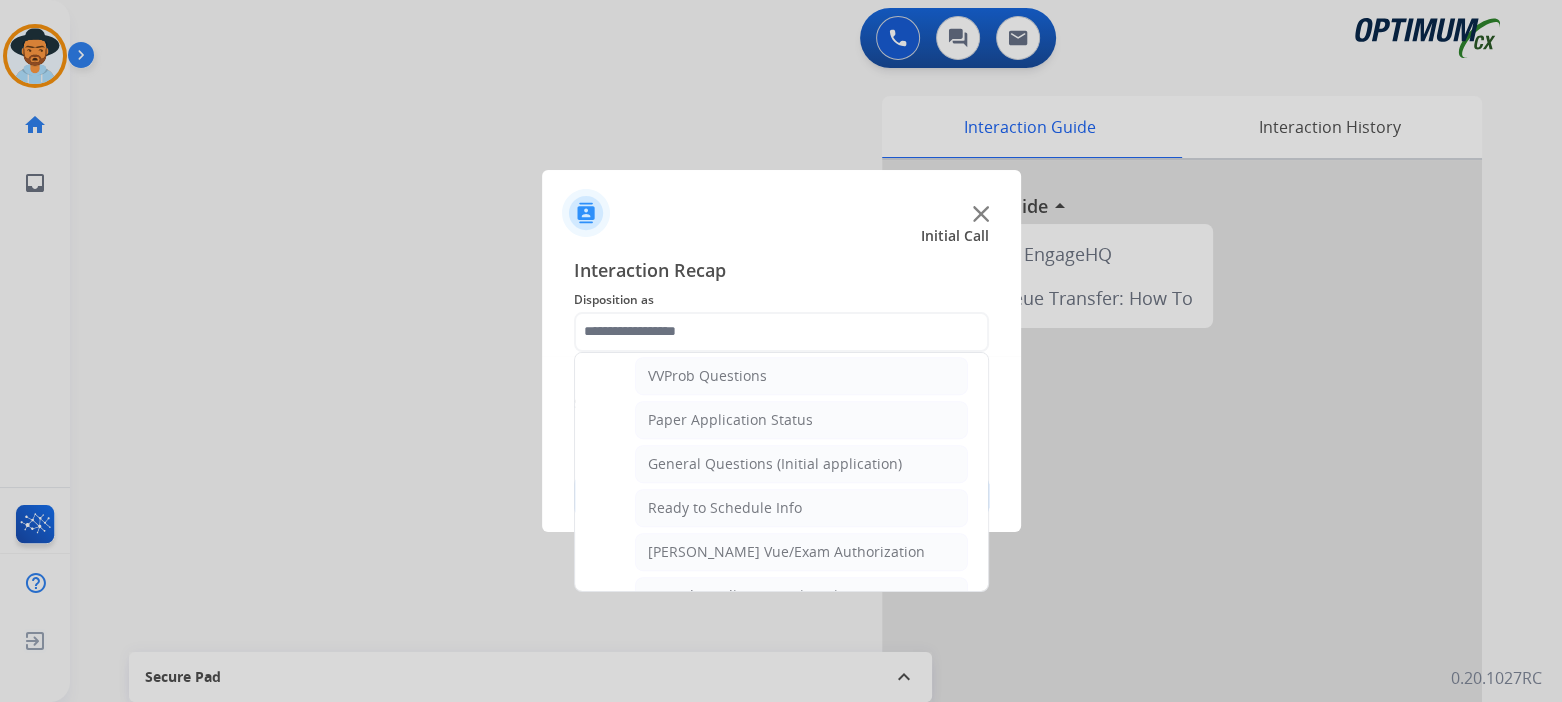 scroll, scrollTop: 1091, scrollLeft: 0, axis: vertical 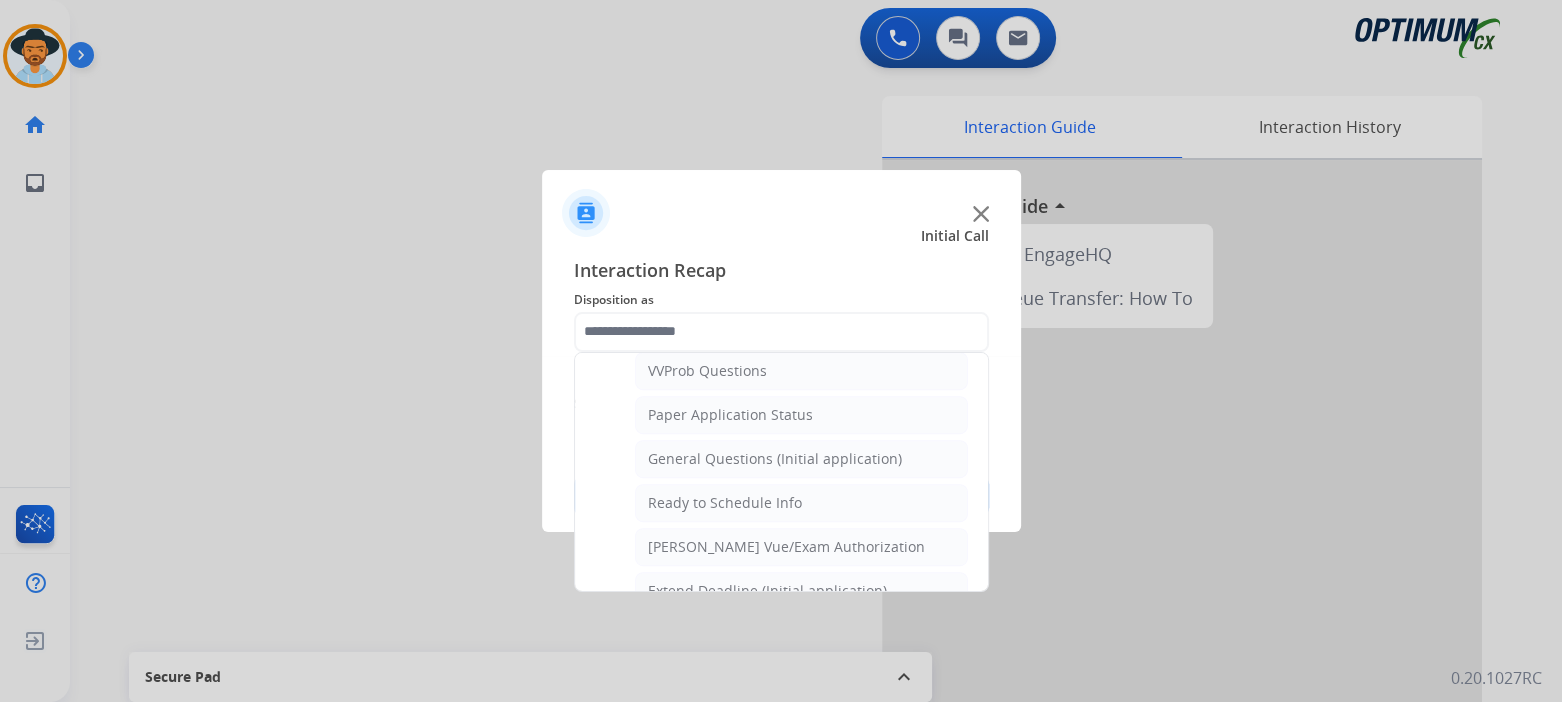 click on "General Questions (Initial application)" 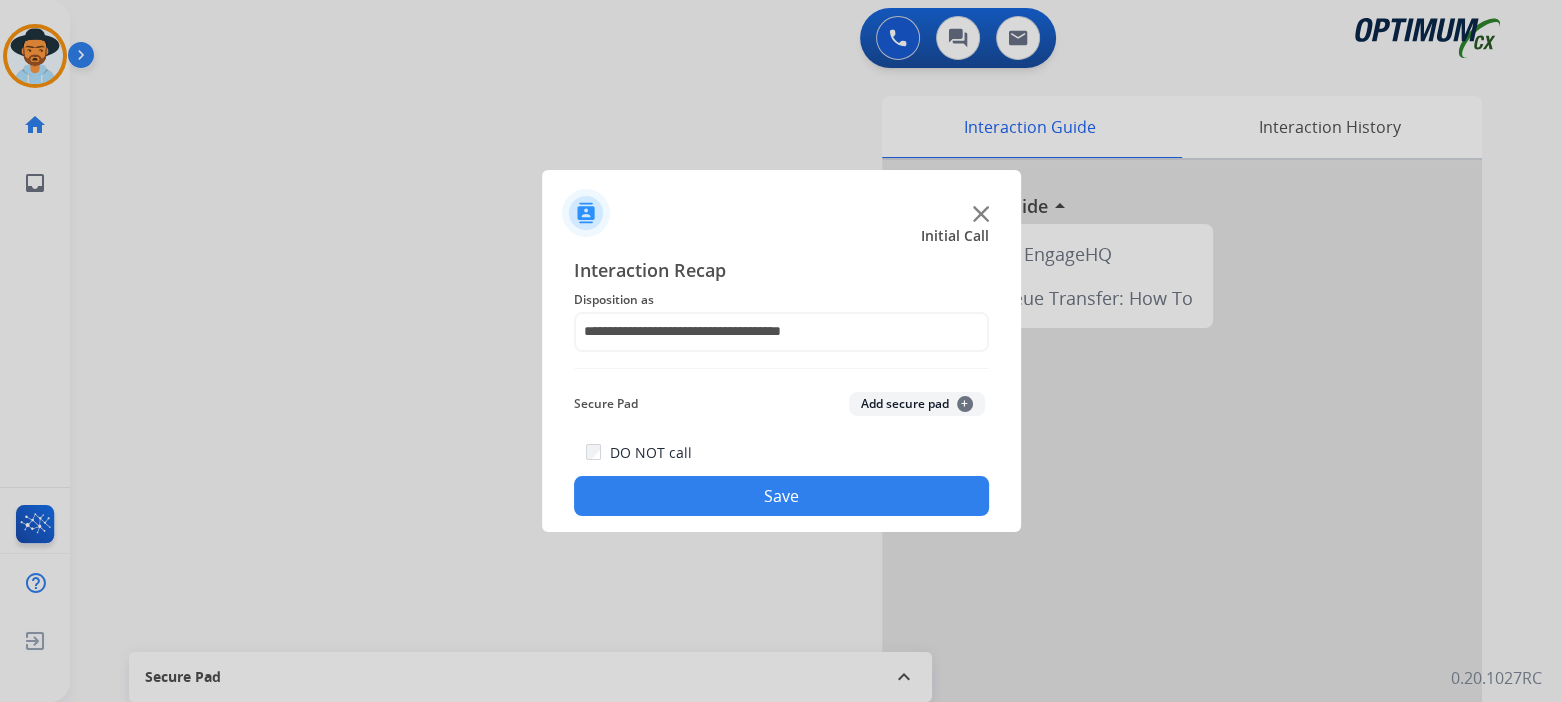 click on "Save" 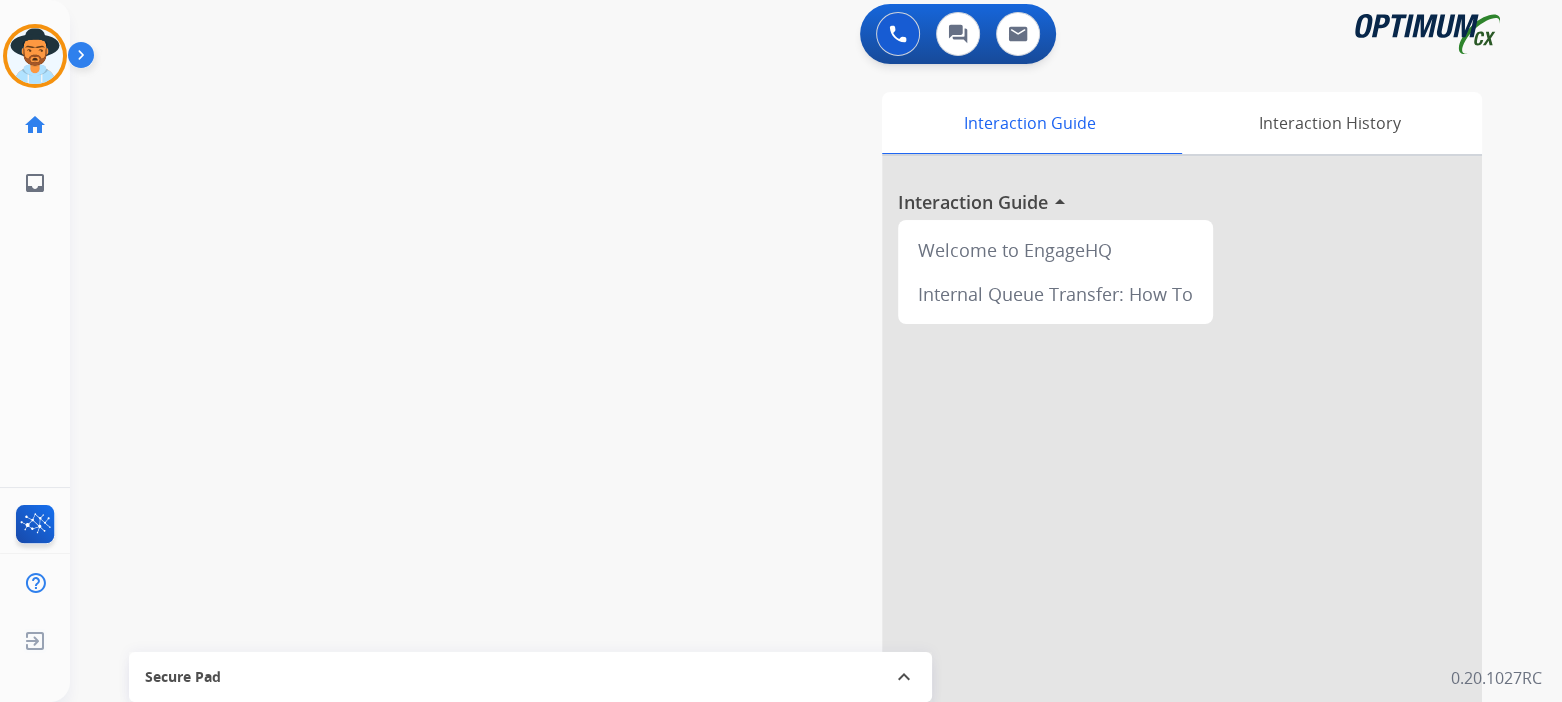 scroll, scrollTop: 5, scrollLeft: 0, axis: vertical 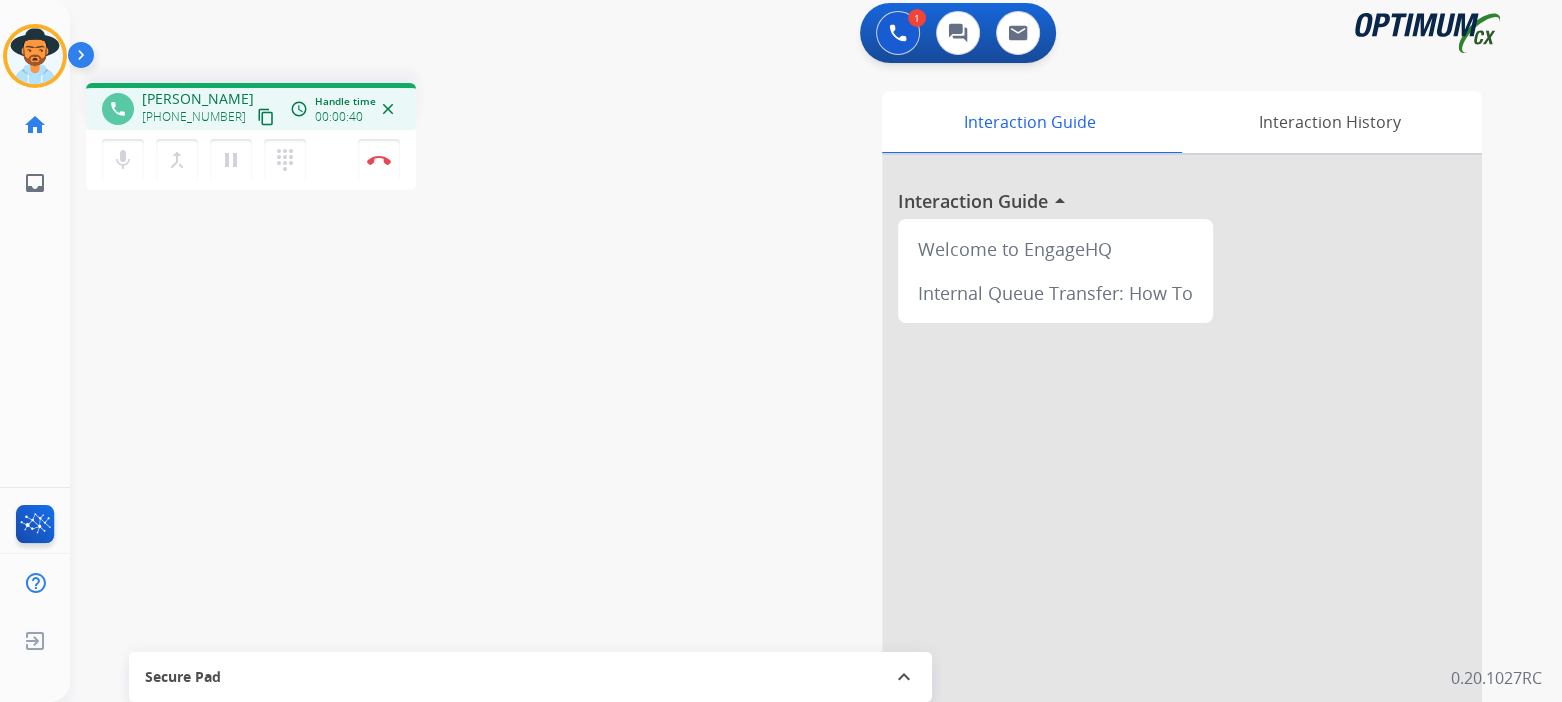 drag, startPoint x: 391, startPoint y: 152, endPoint x: 456, endPoint y: 152, distance: 65 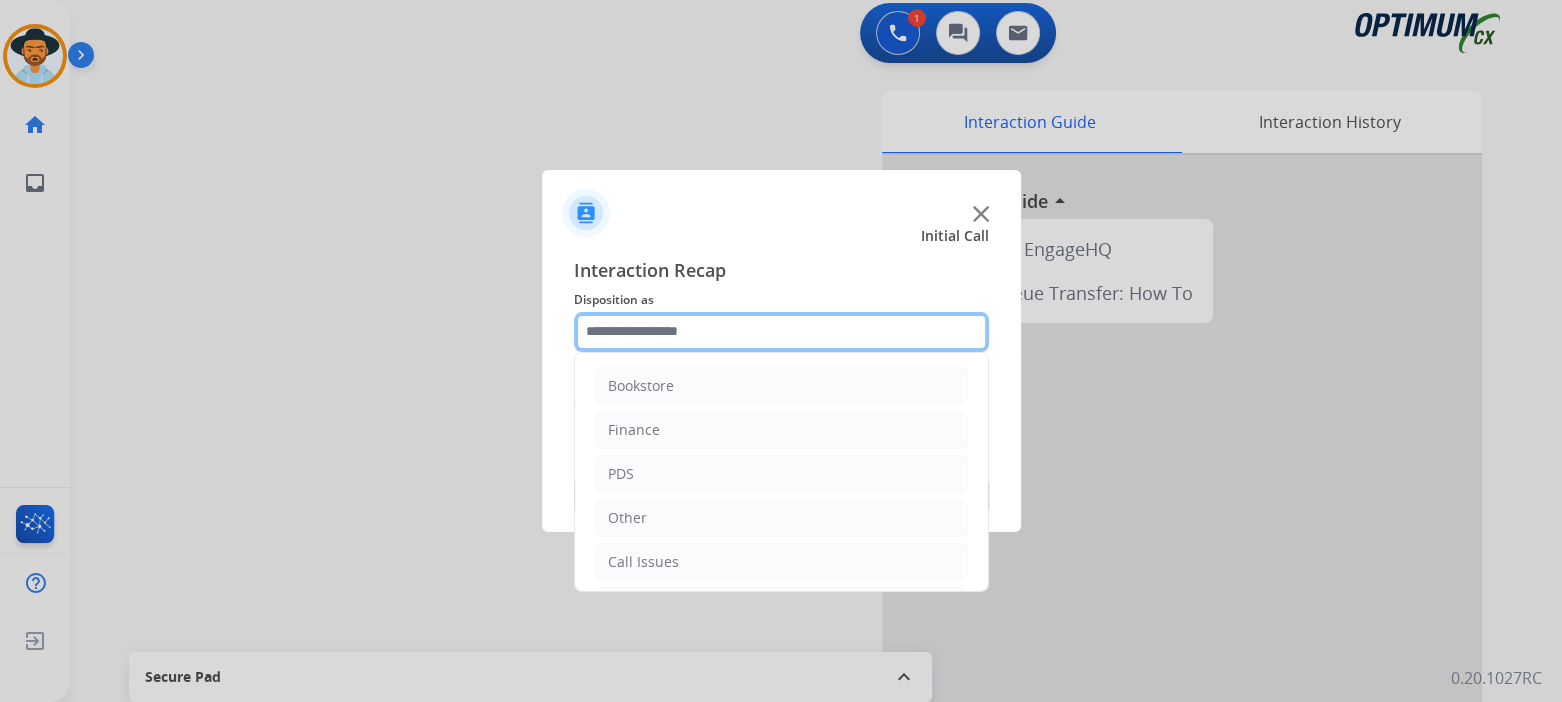click 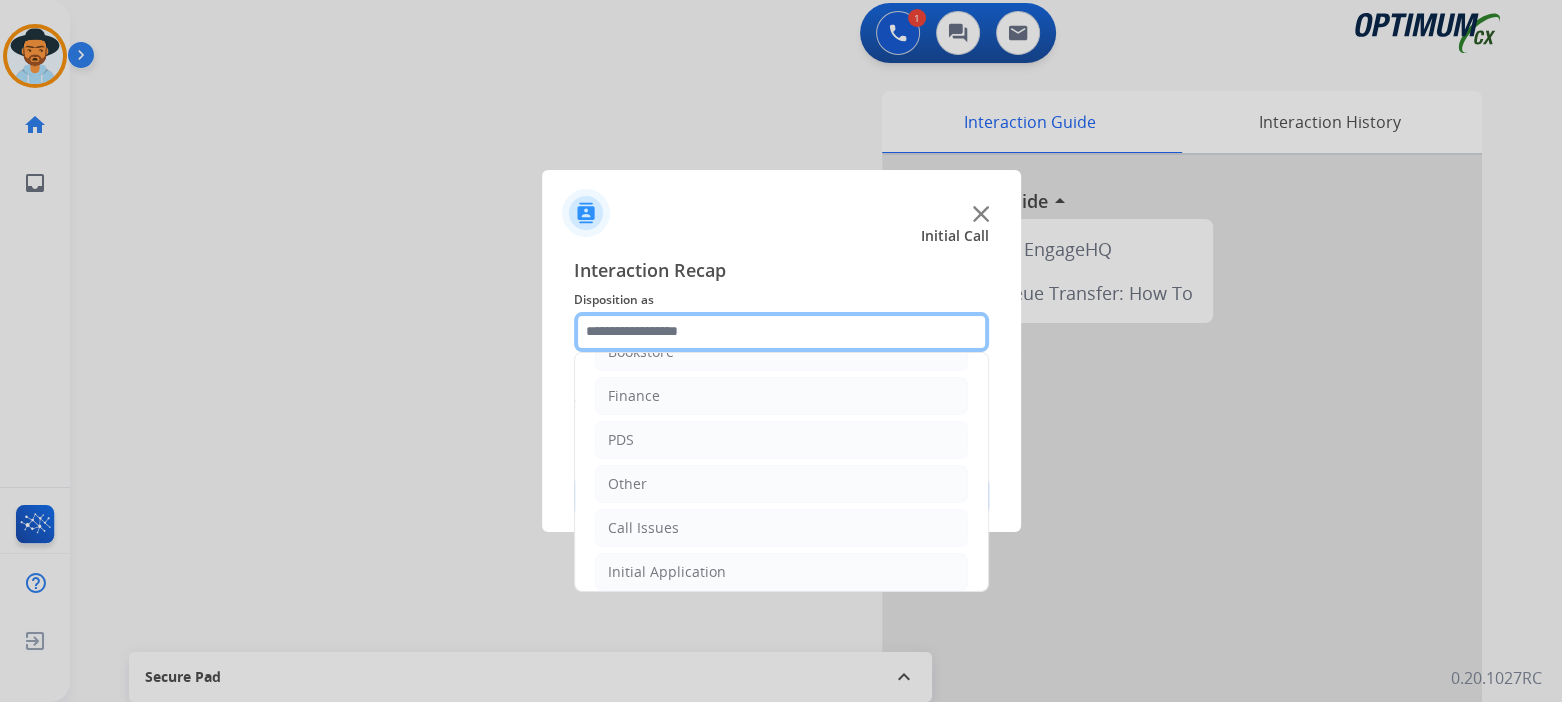 scroll, scrollTop: 132, scrollLeft: 0, axis: vertical 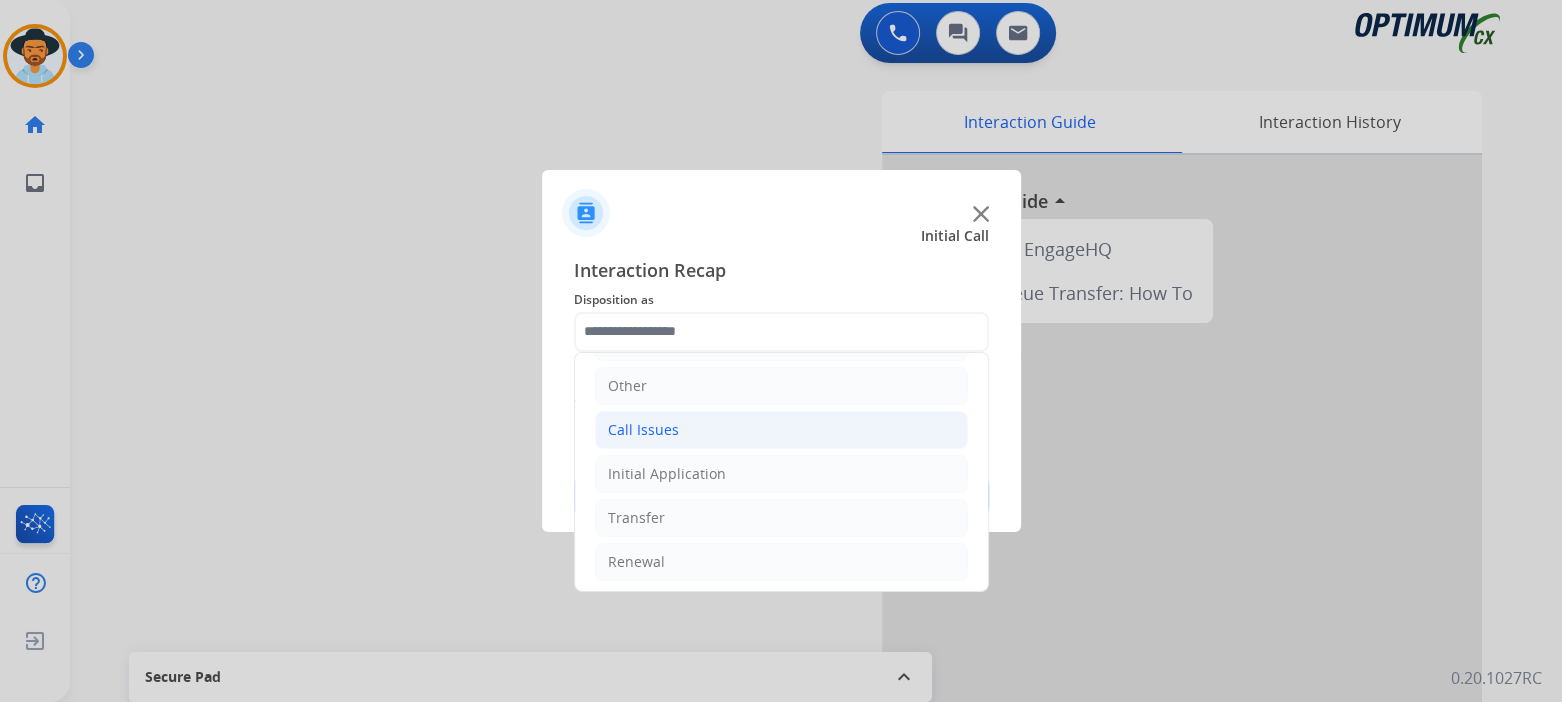 click on "Call Issues" 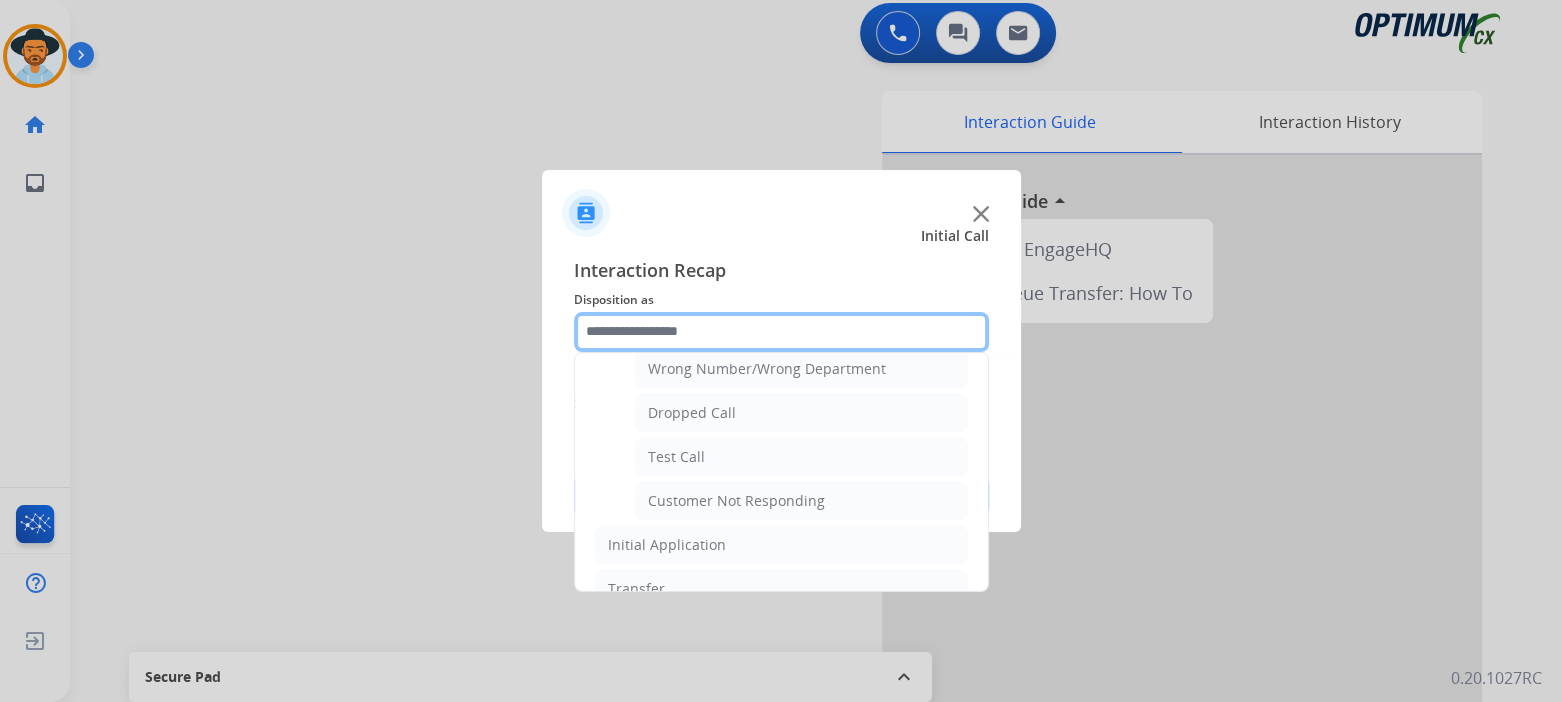 scroll, scrollTop: 350, scrollLeft: 0, axis: vertical 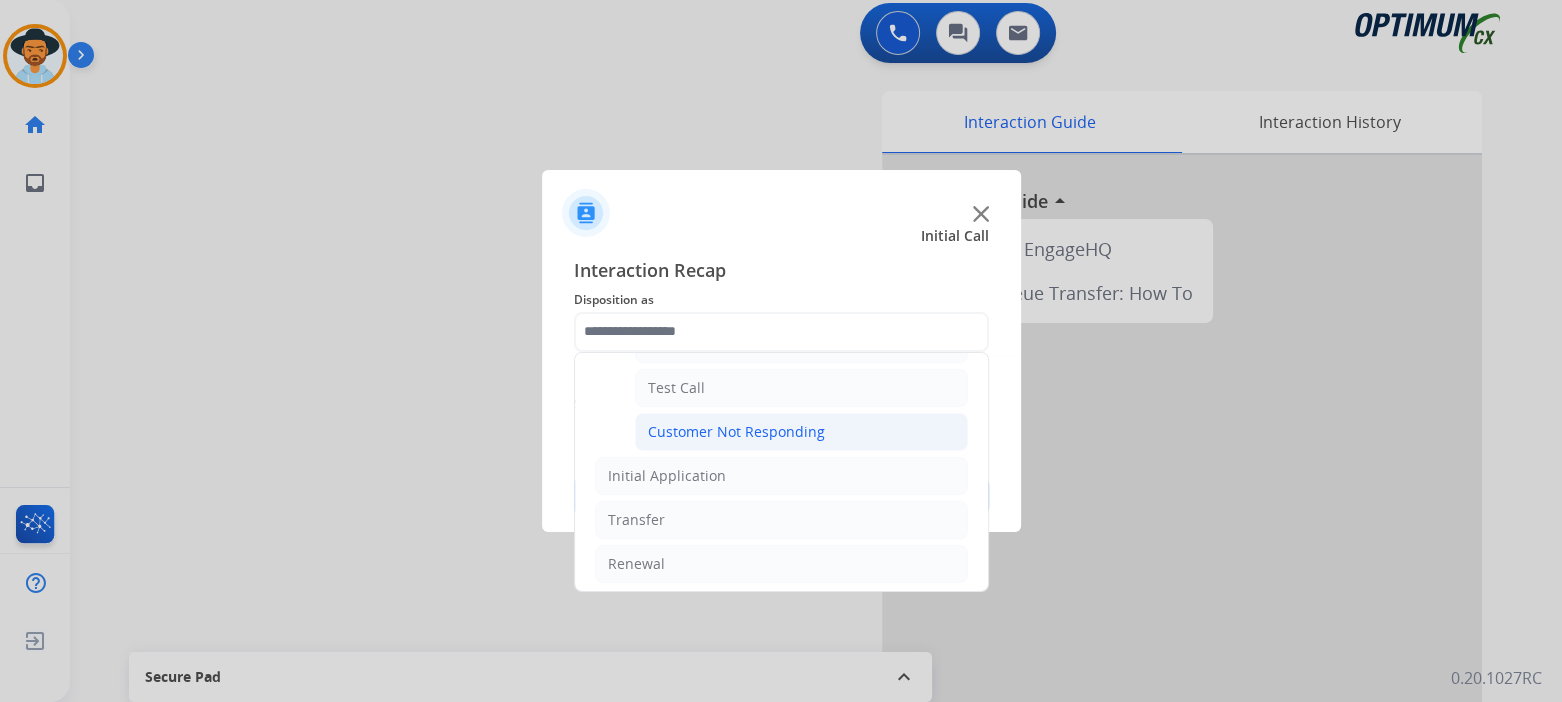 click on "Customer Not Responding" 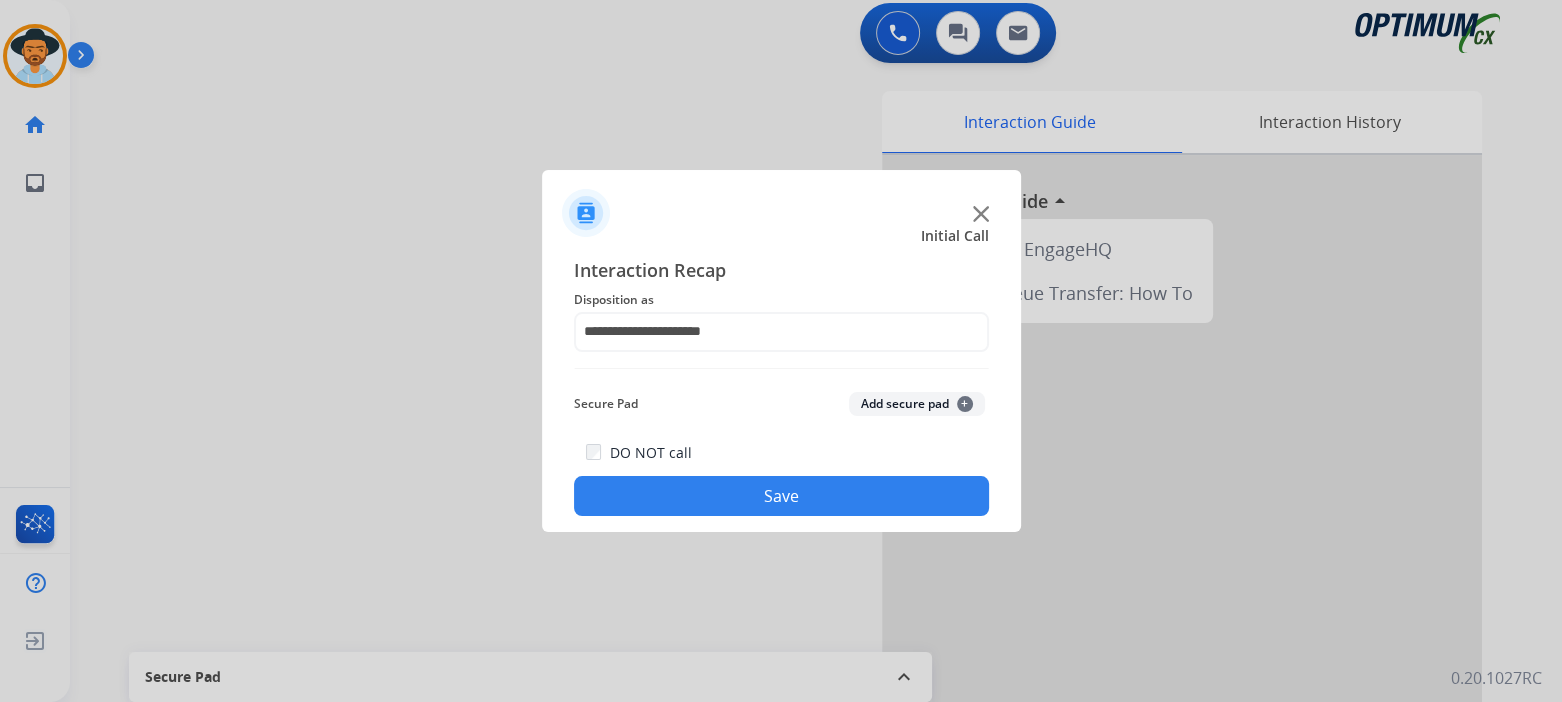 click on "Save" 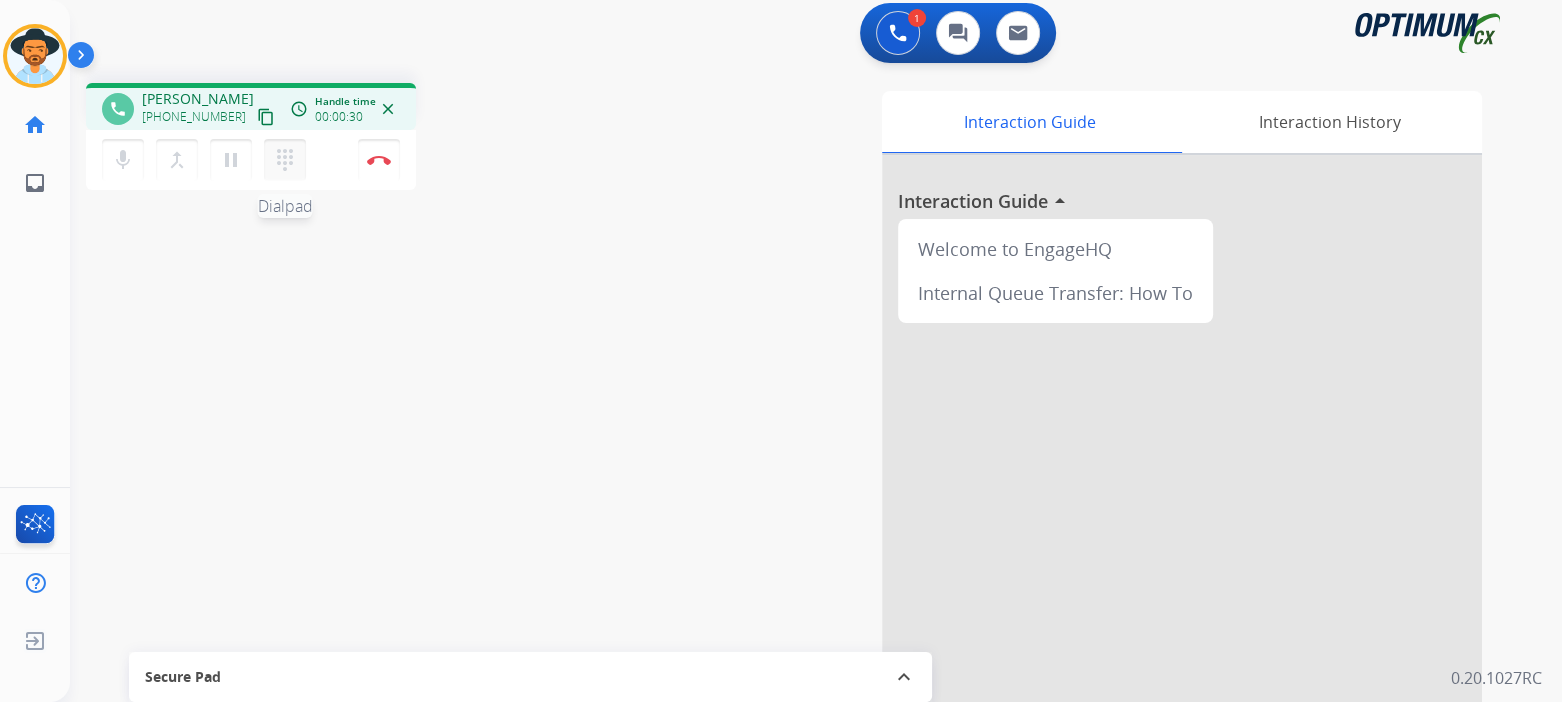 click on "dialpad" at bounding box center (285, 160) 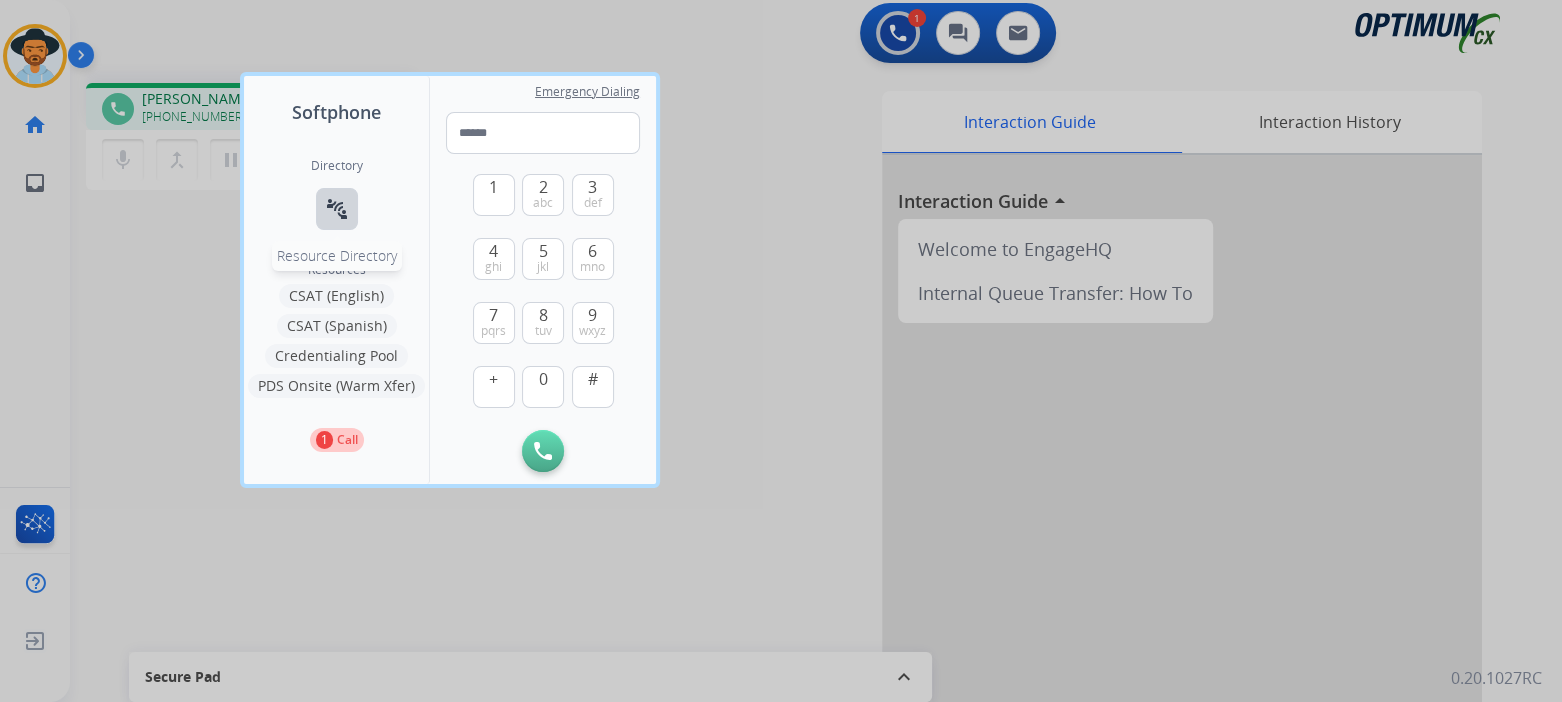 click on "connect_without_contact" at bounding box center (337, 209) 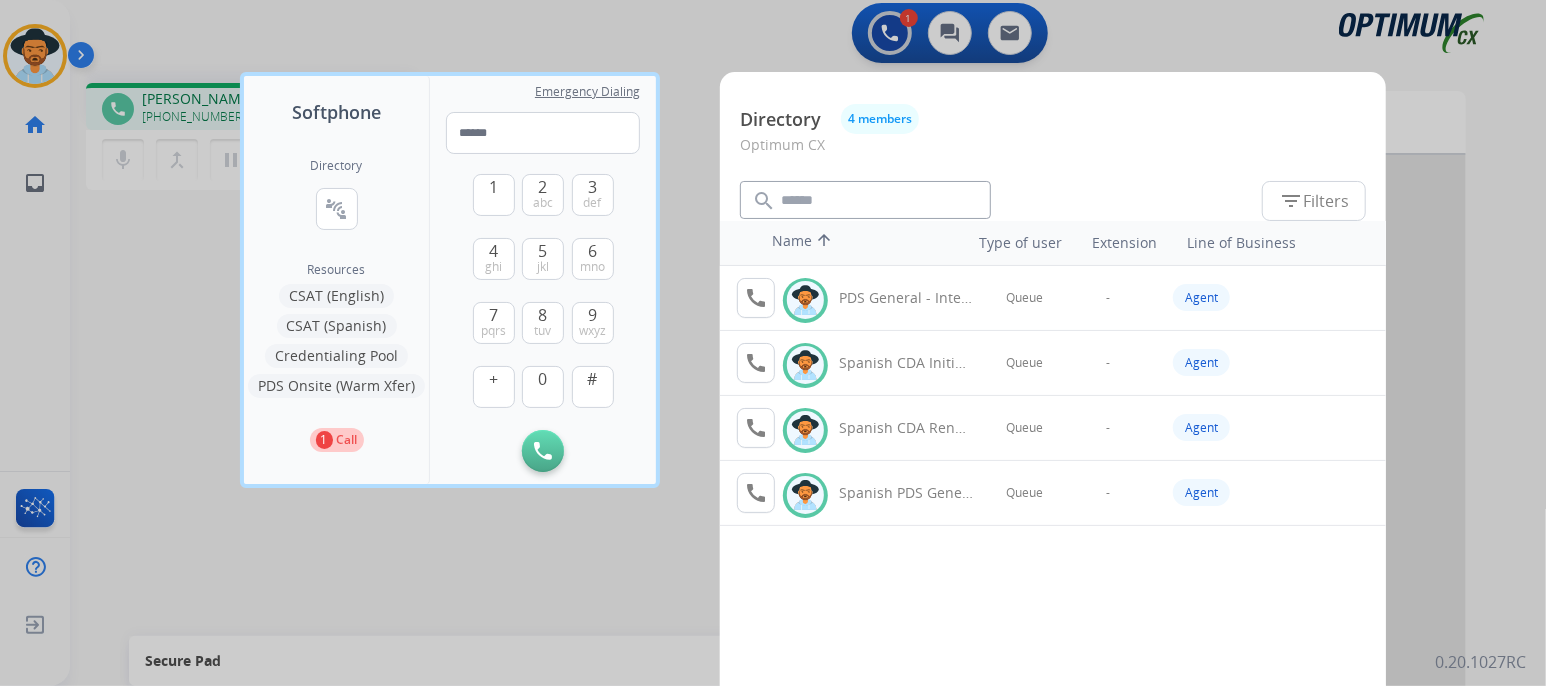 click on "Available   Spanish CDA Renewal General - Internal" at bounding box center (874, 428) 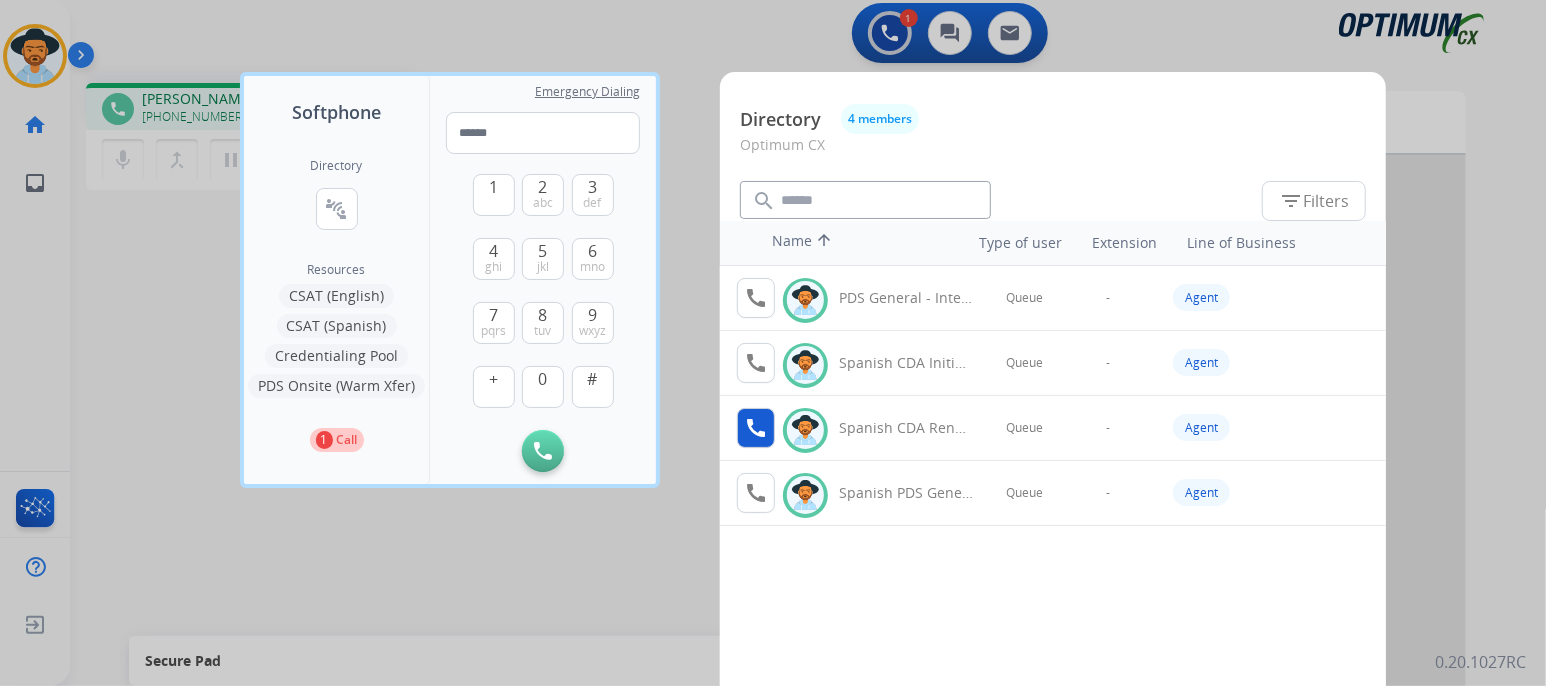 click on "call" at bounding box center [756, 428] 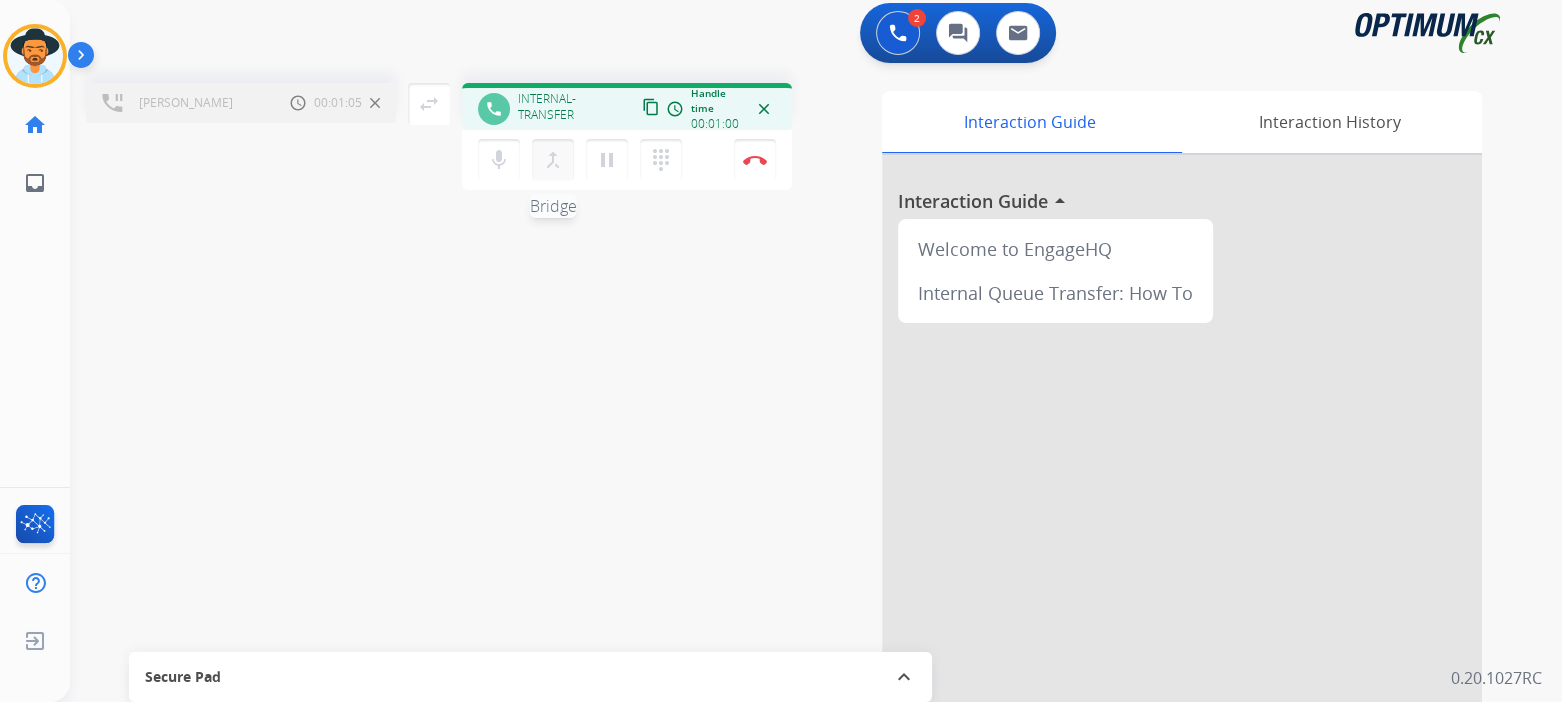 click on "merge_type" at bounding box center [553, 160] 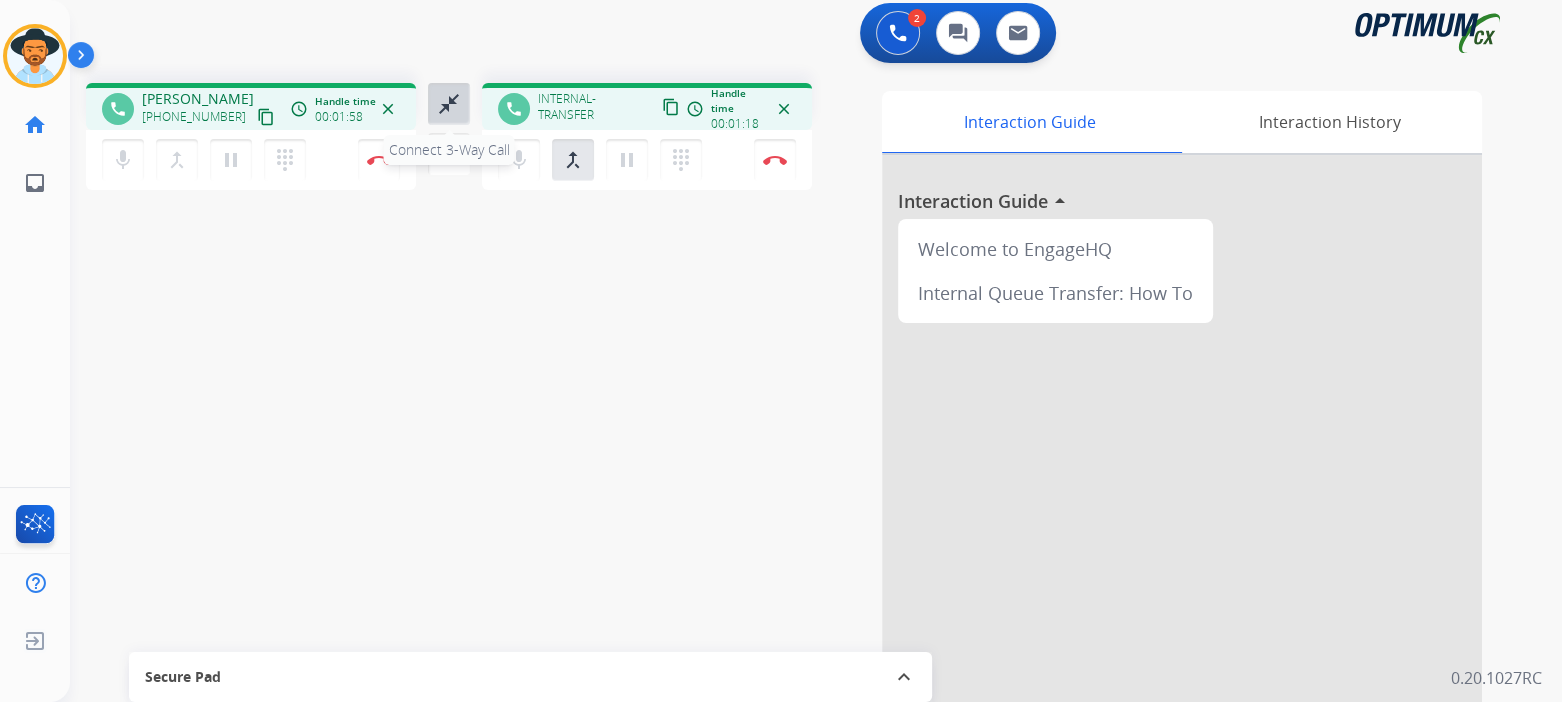 click on "close_fullscreen" at bounding box center (449, 104) 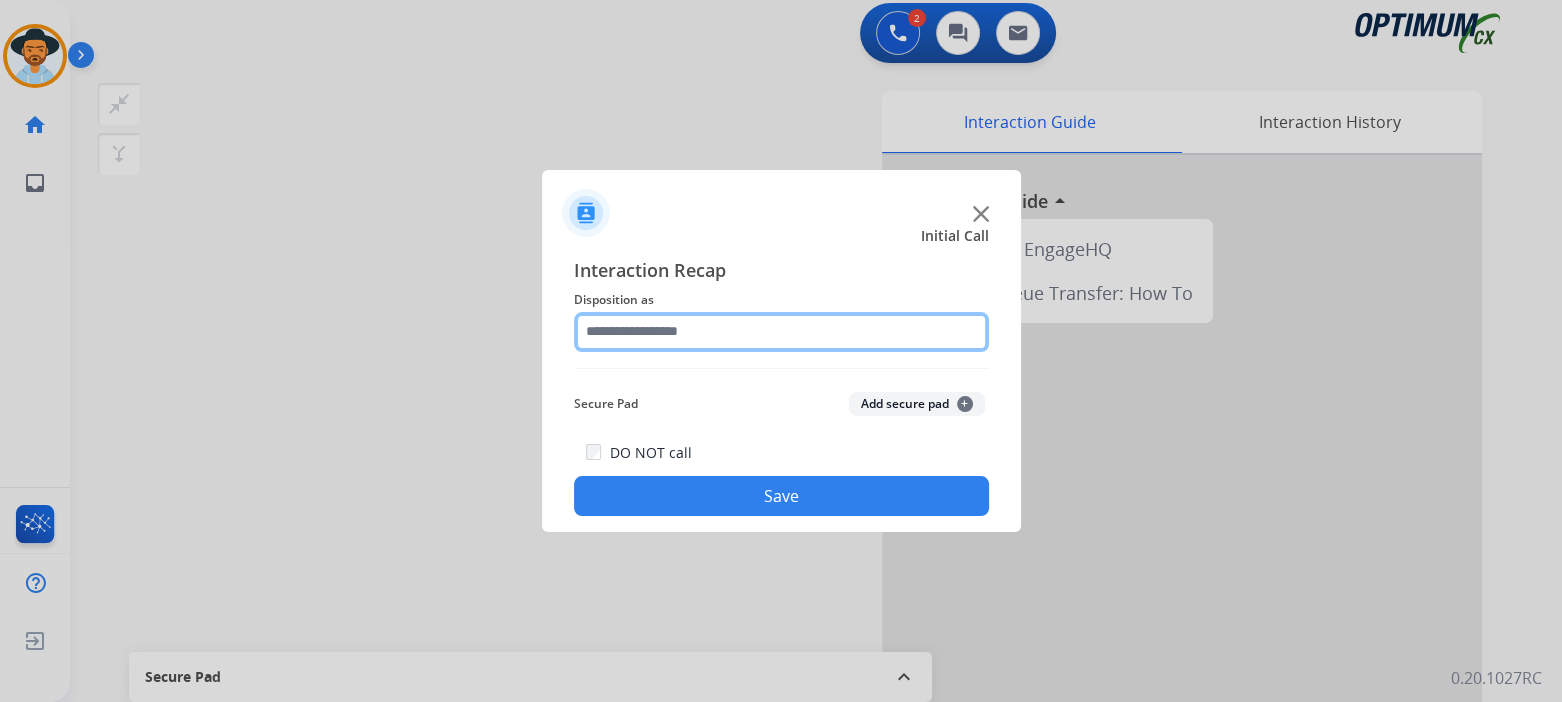 click 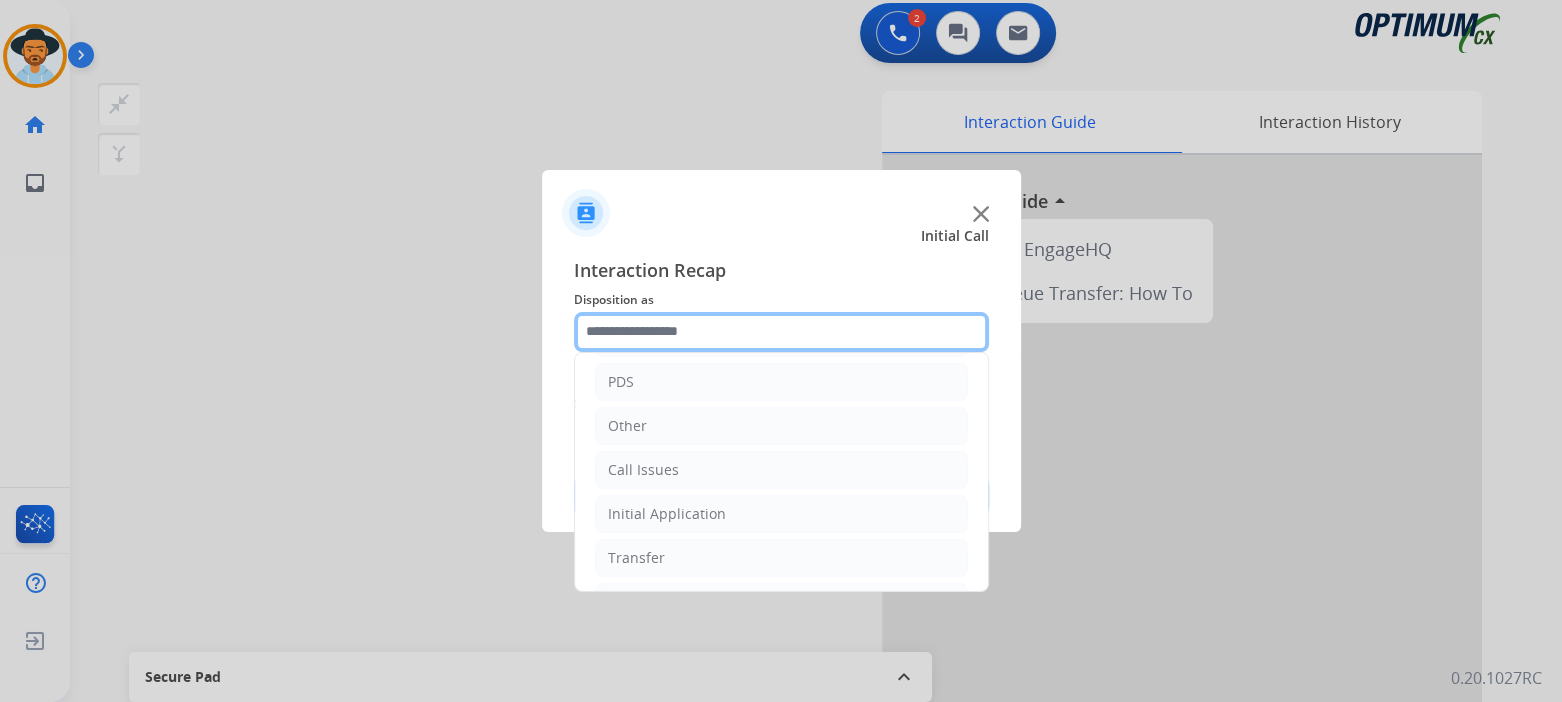 scroll, scrollTop: 132, scrollLeft: 0, axis: vertical 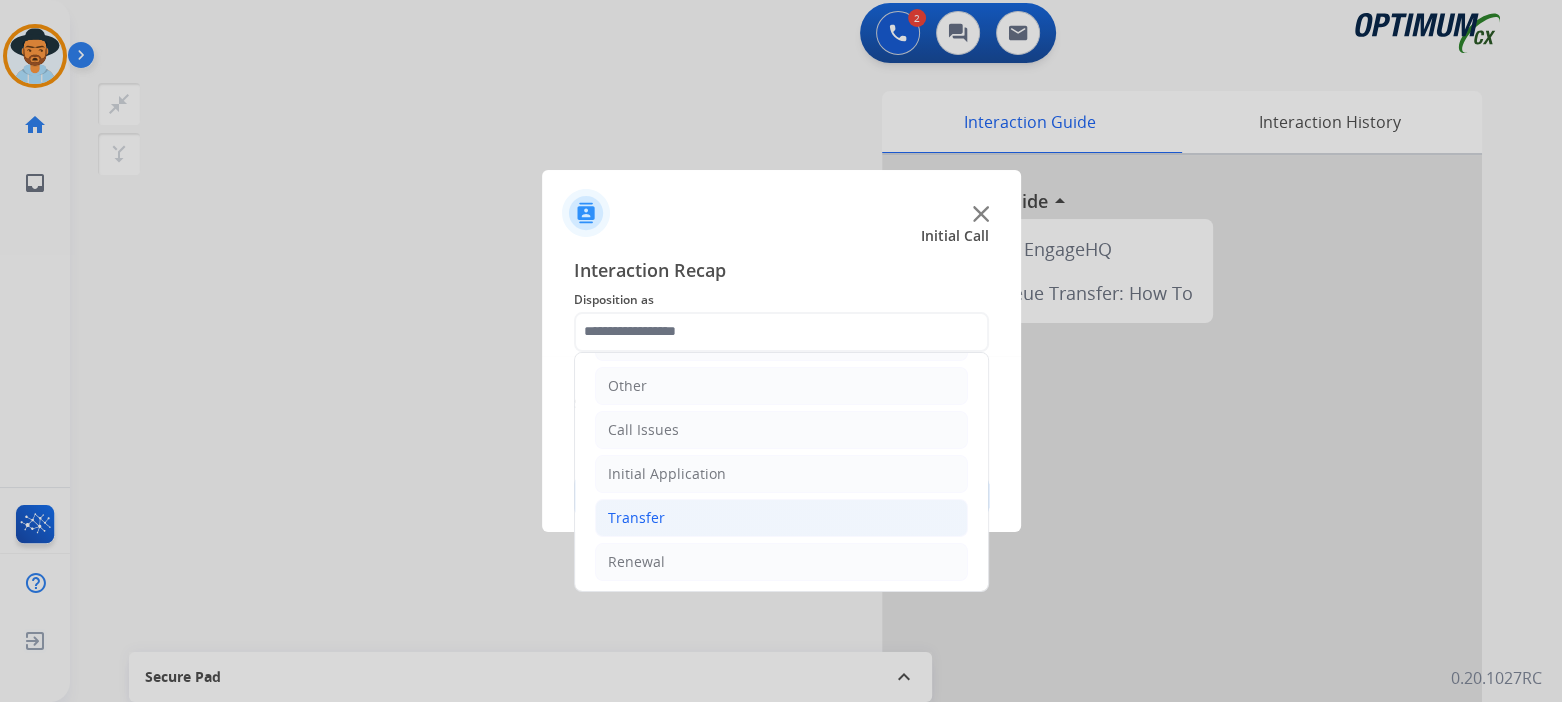 click on "Transfer" 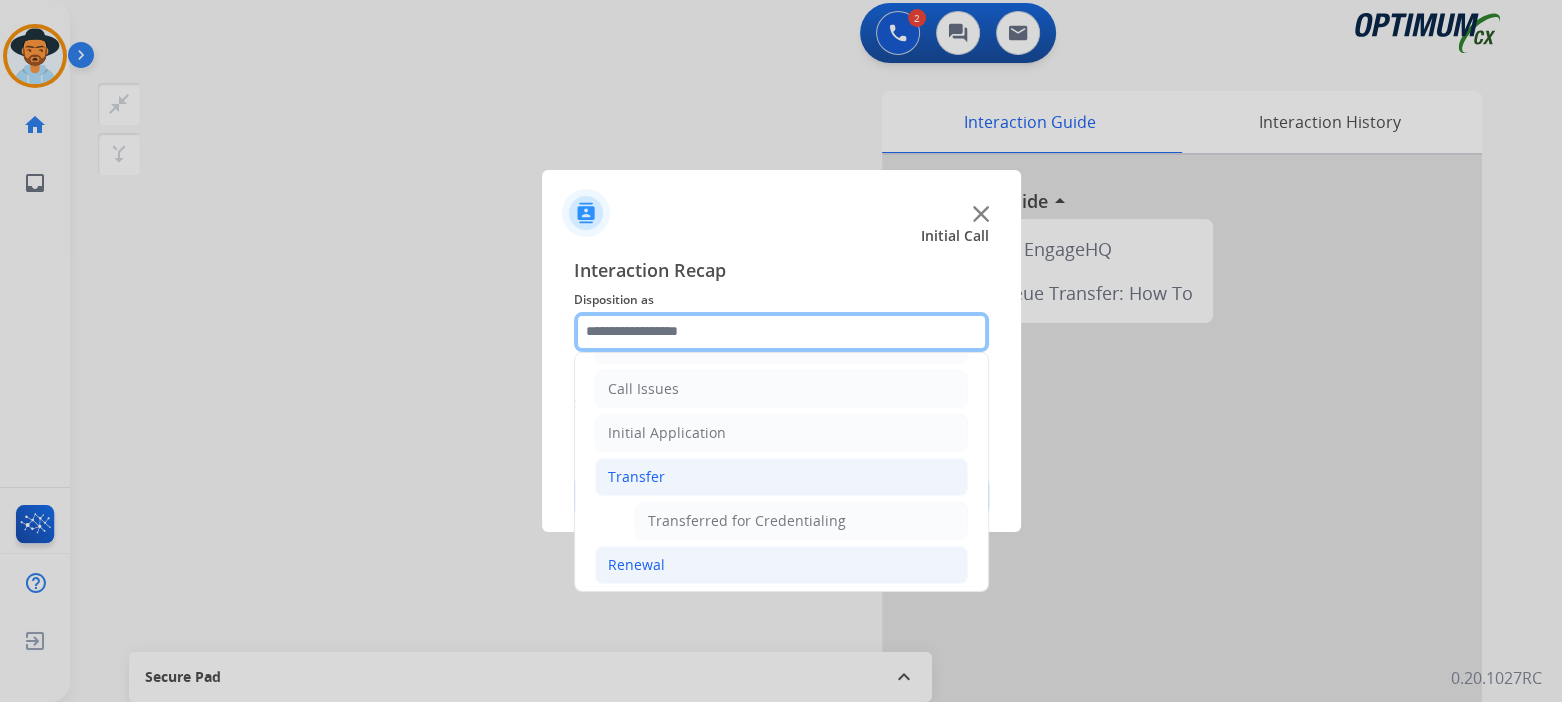 scroll, scrollTop: 176, scrollLeft: 0, axis: vertical 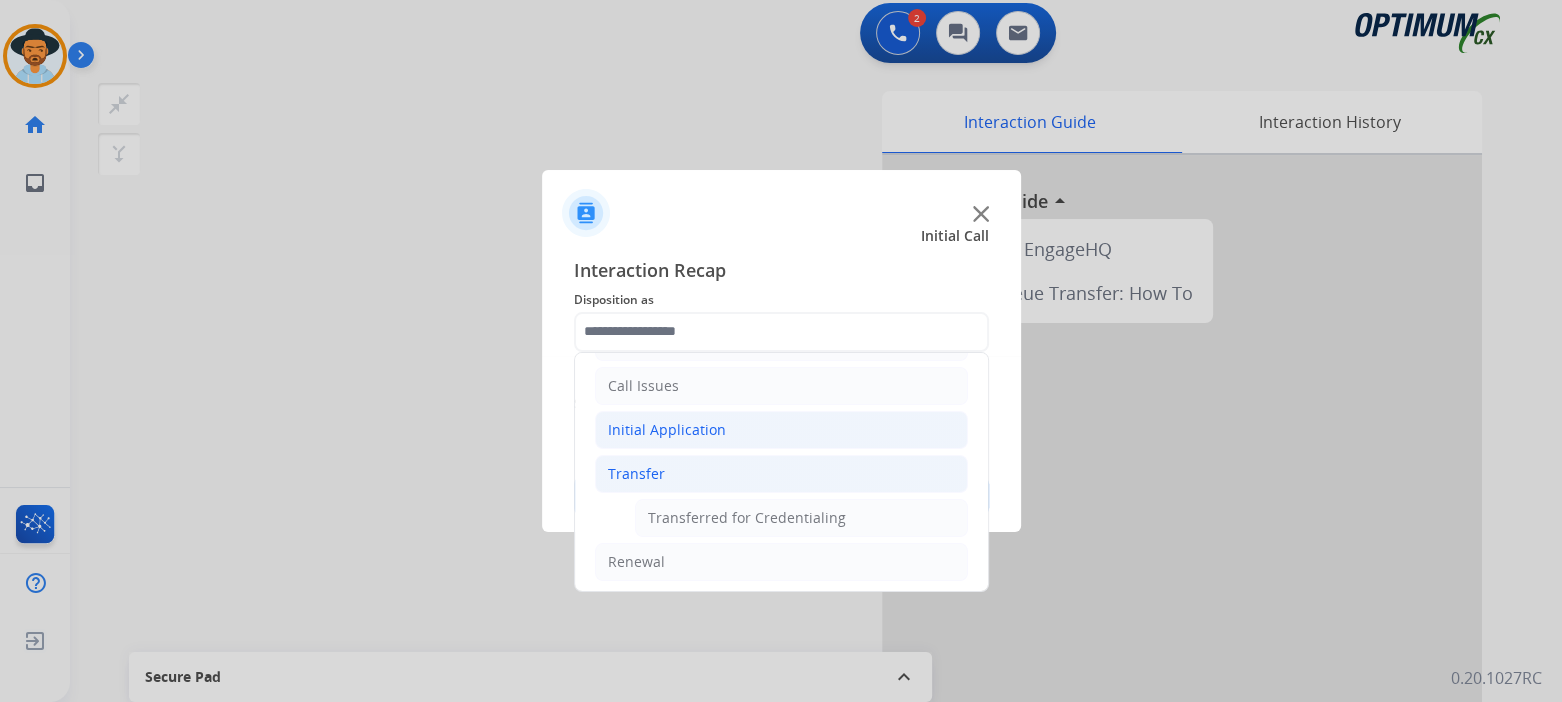 click on "Initial Application" 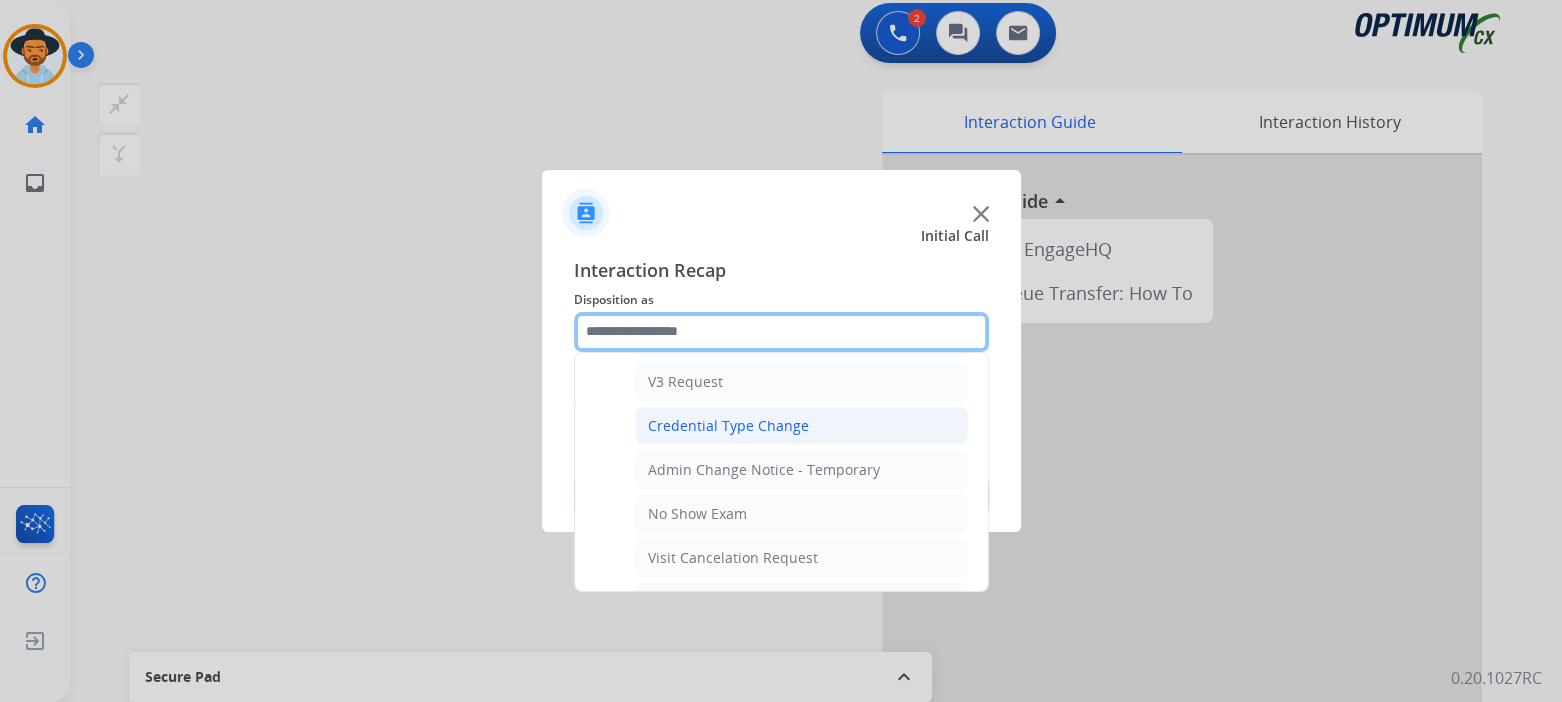 scroll, scrollTop: 773, scrollLeft: 0, axis: vertical 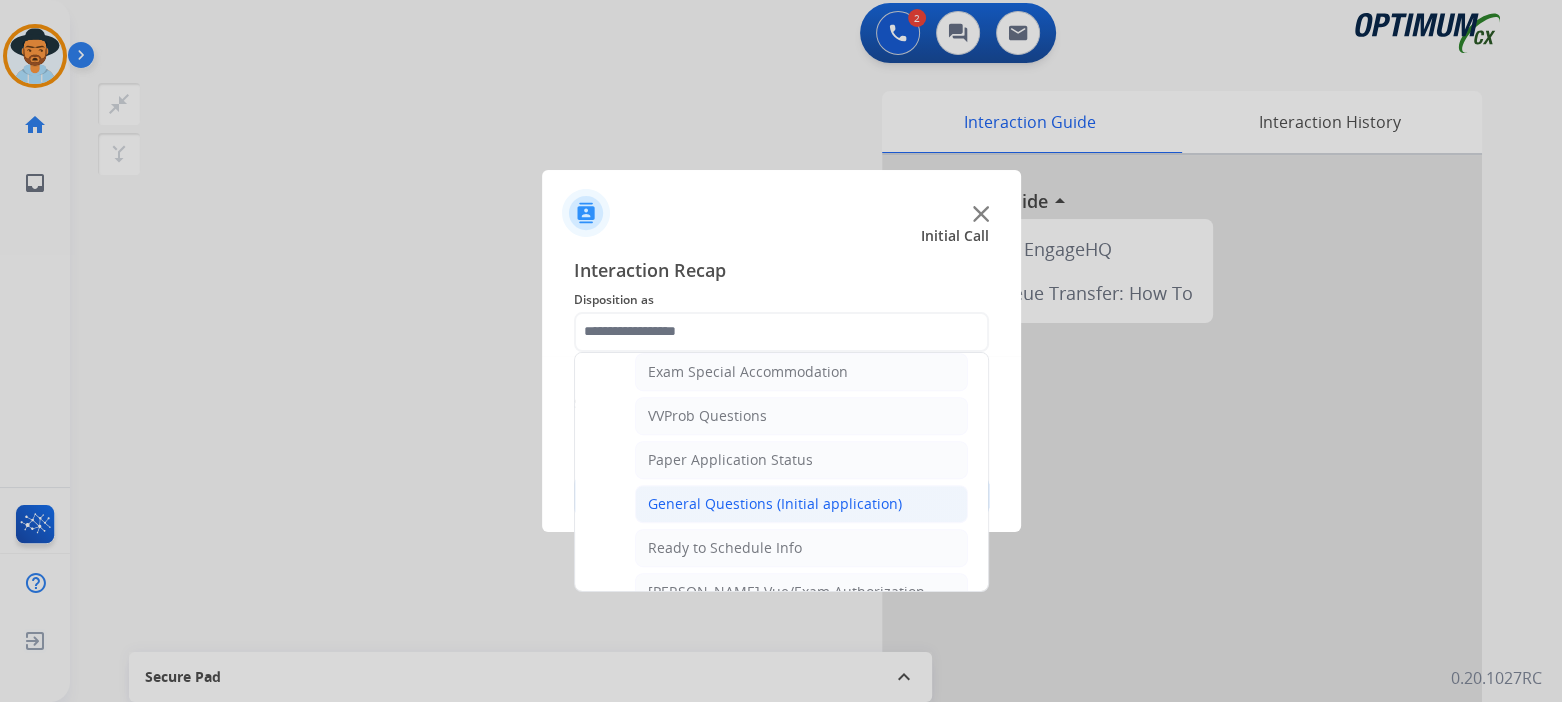 click on "General Questions (Initial application)" 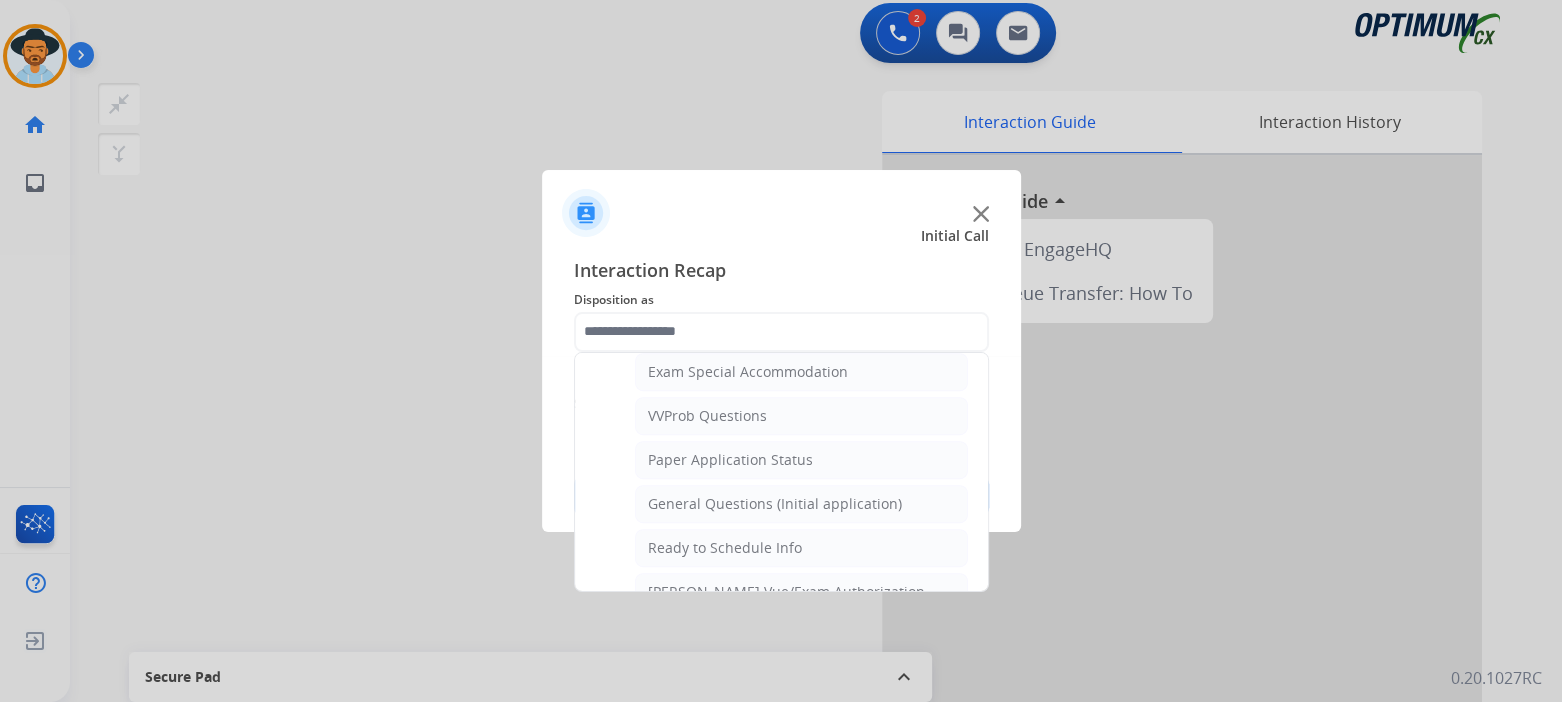type on "**********" 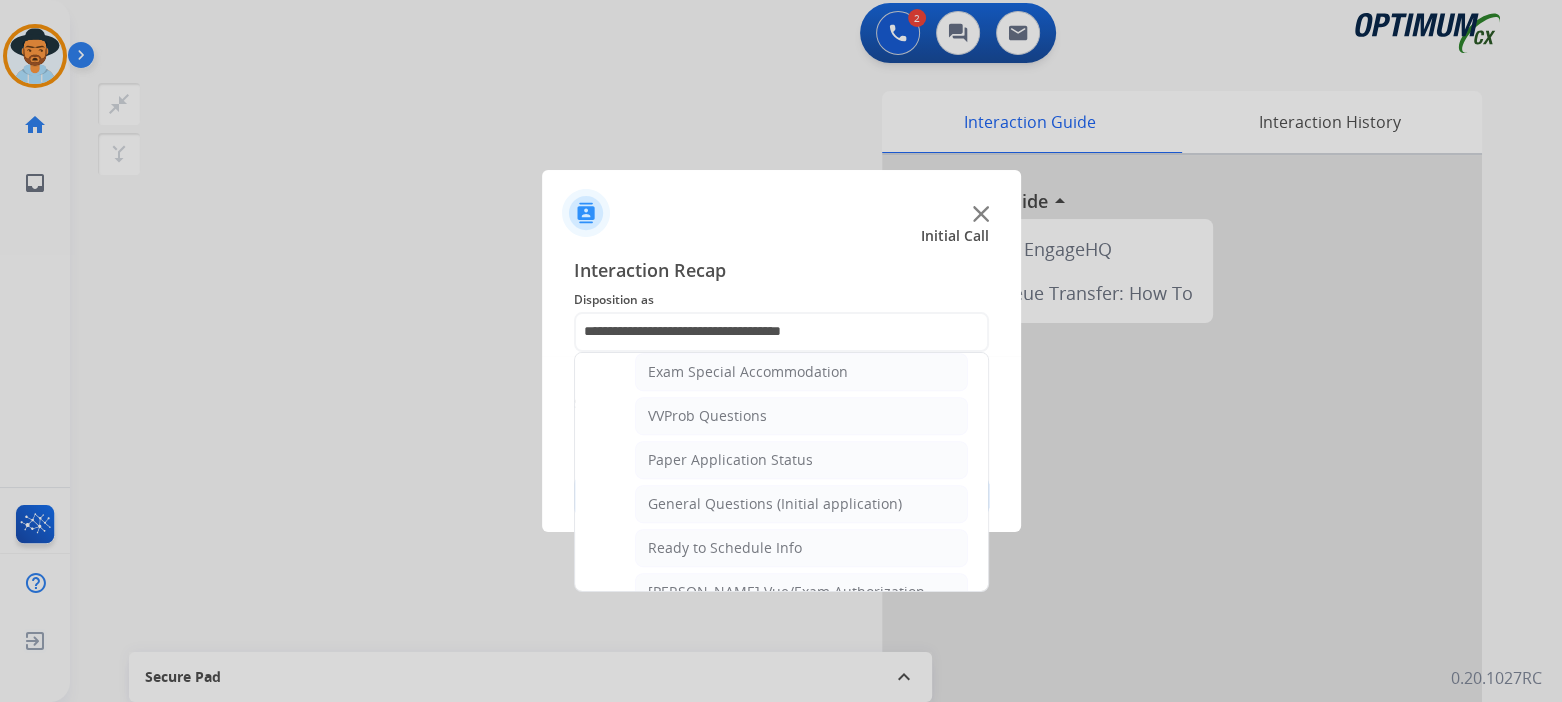 scroll, scrollTop: 0, scrollLeft: 0, axis: both 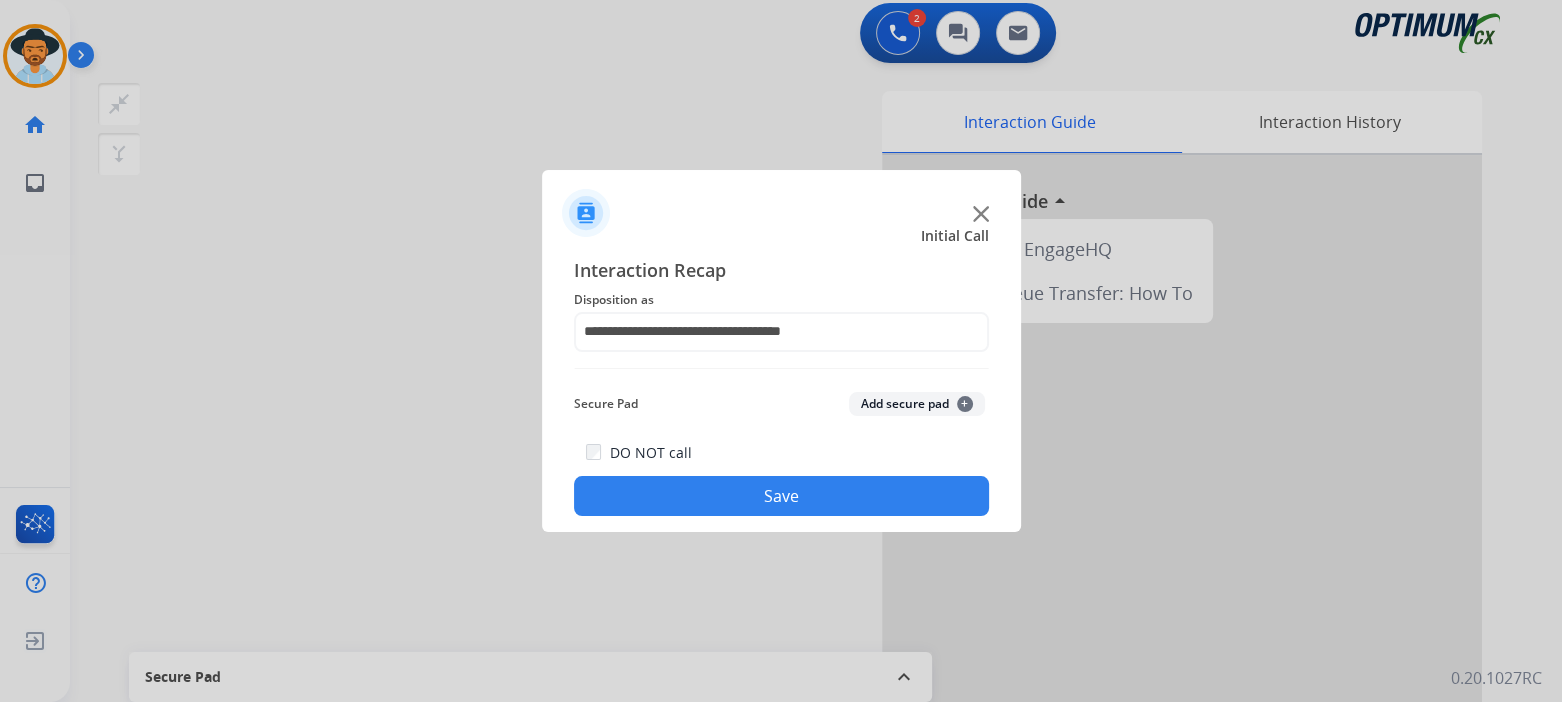 click on "Save" 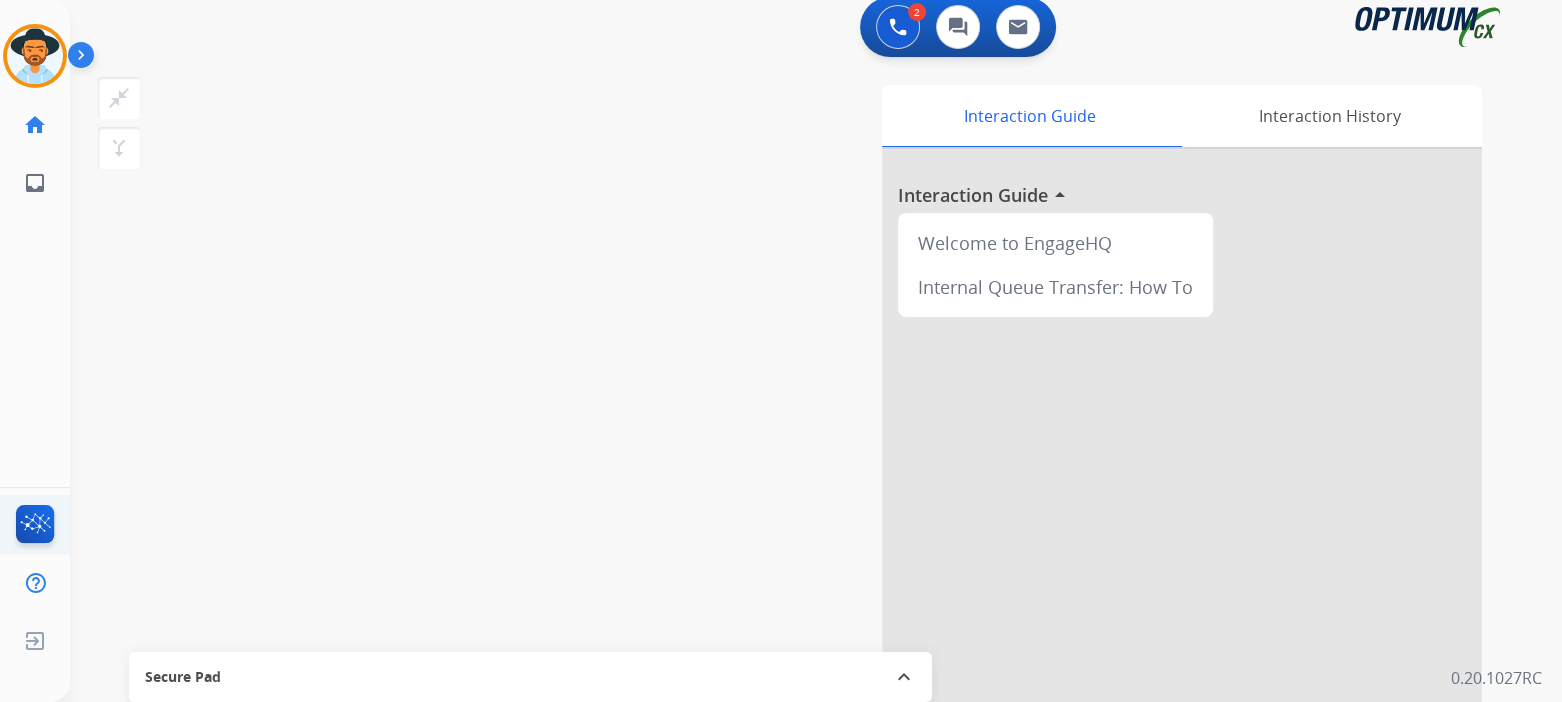 scroll, scrollTop: 12, scrollLeft: 0, axis: vertical 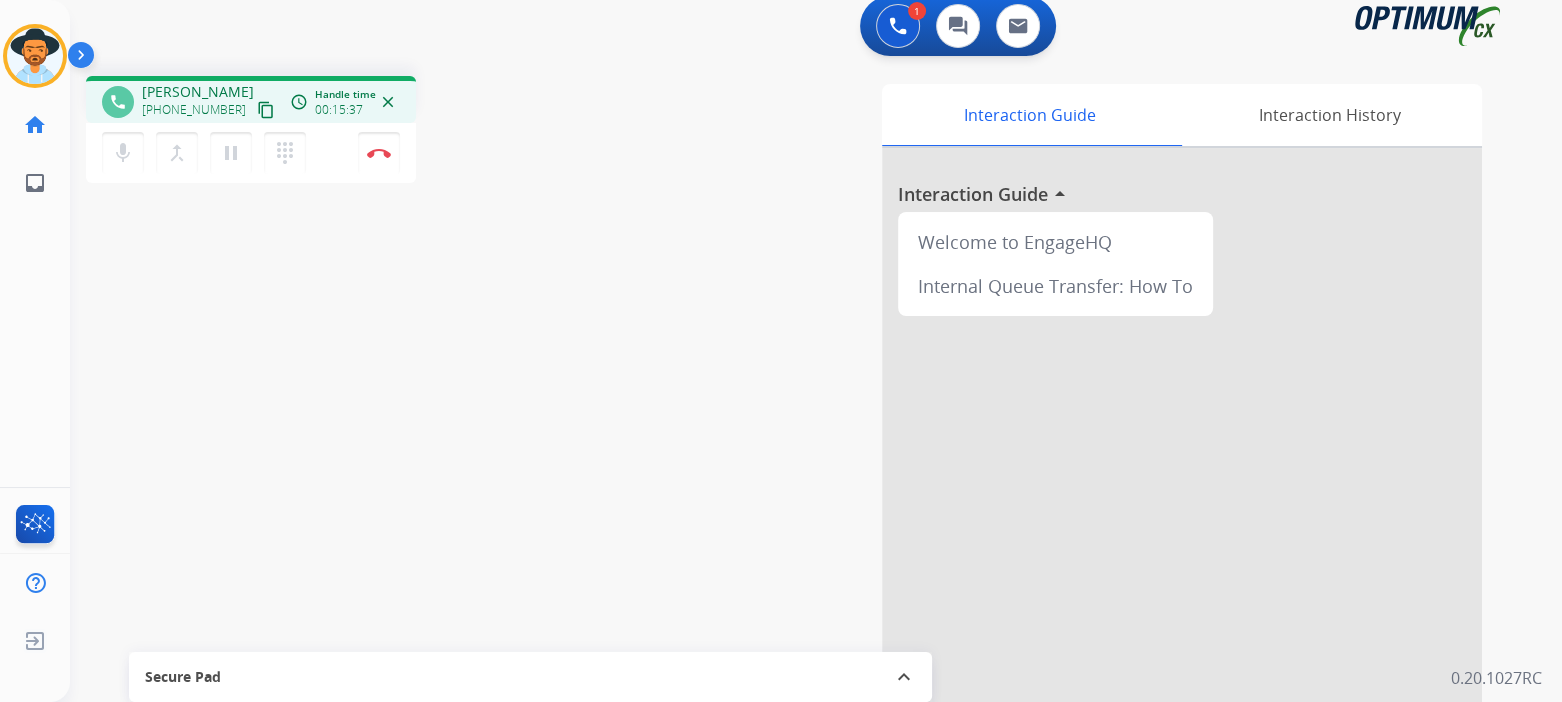 drag, startPoint x: 378, startPoint y: 156, endPoint x: 473, endPoint y: 161, distance: 95.131485 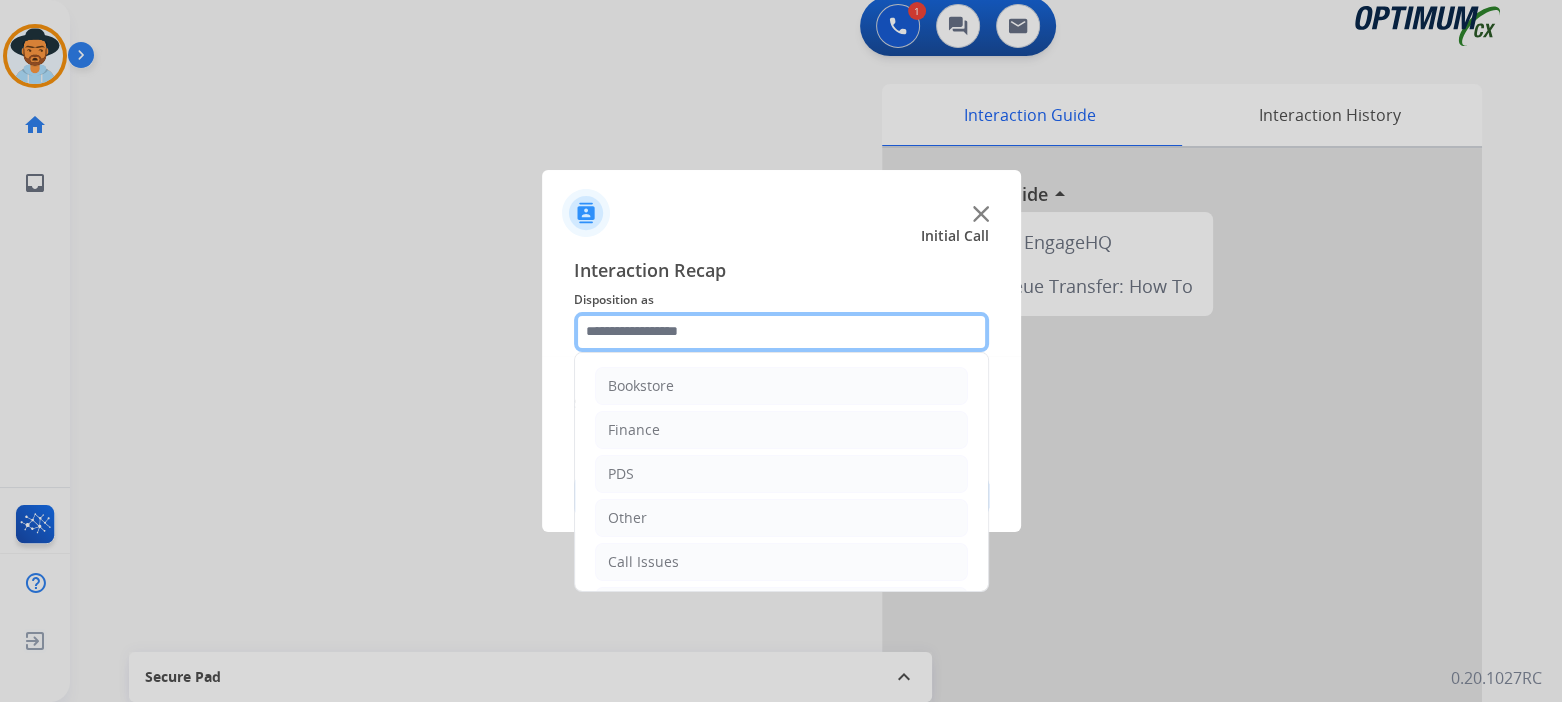 click 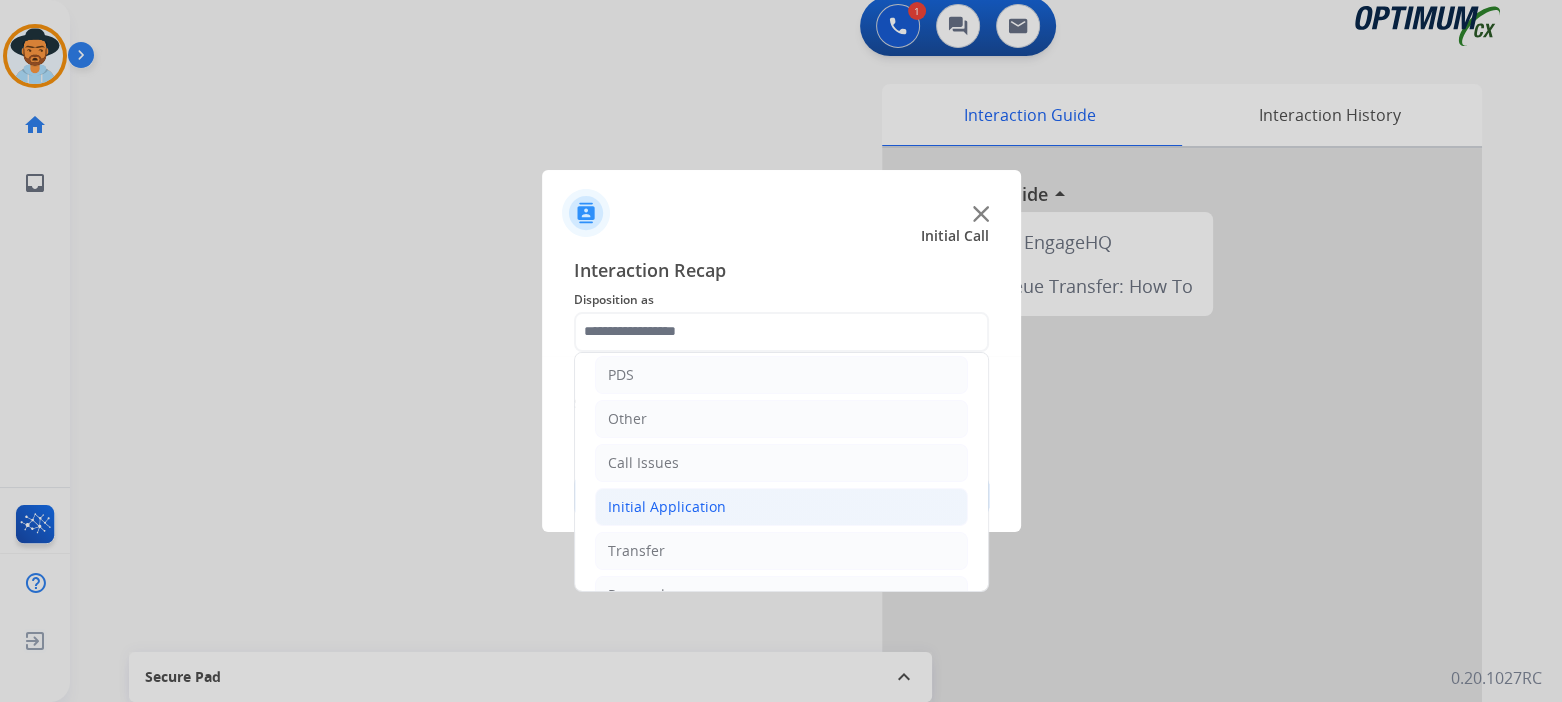 click on "Initial Application" 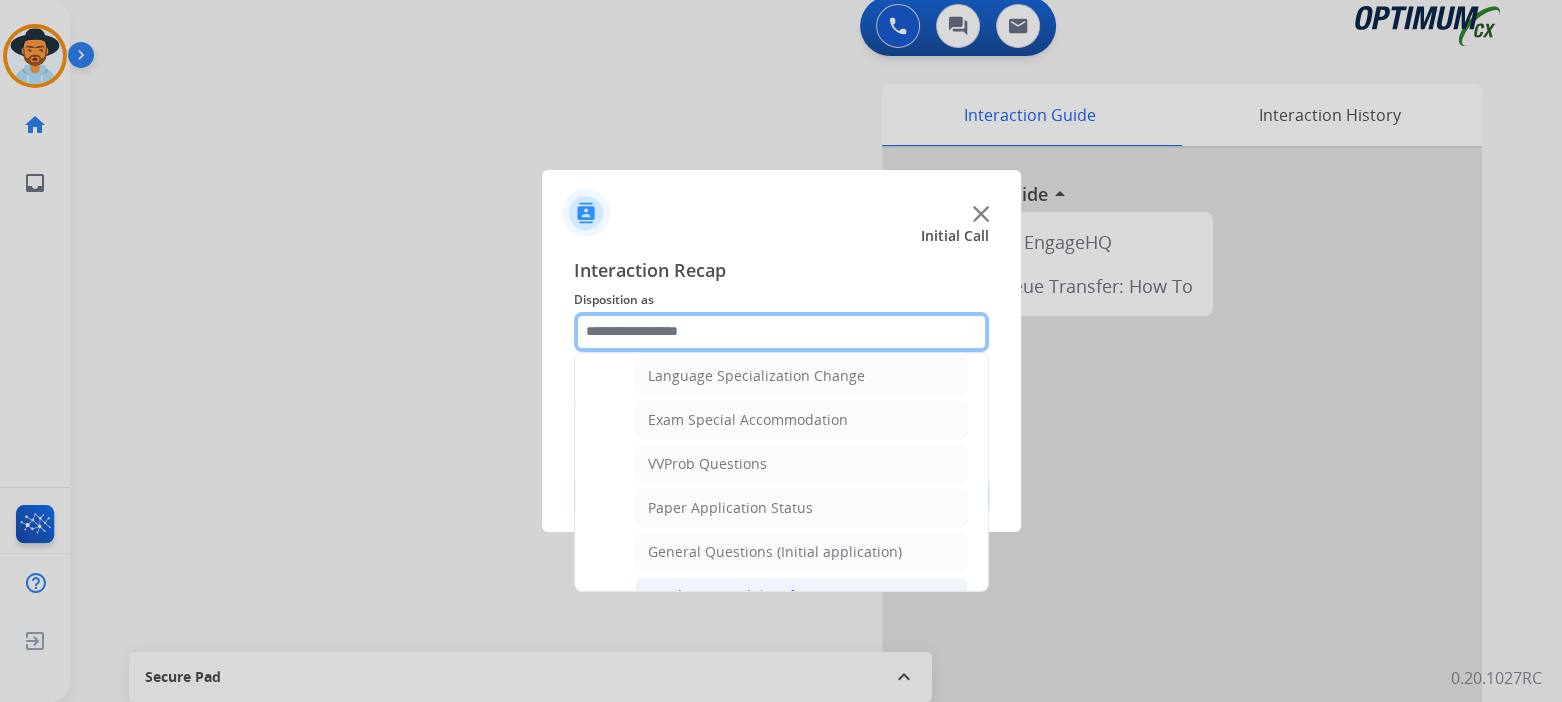 scroll, scrollTop: 999, scrollLeft: 0, axis: vertical 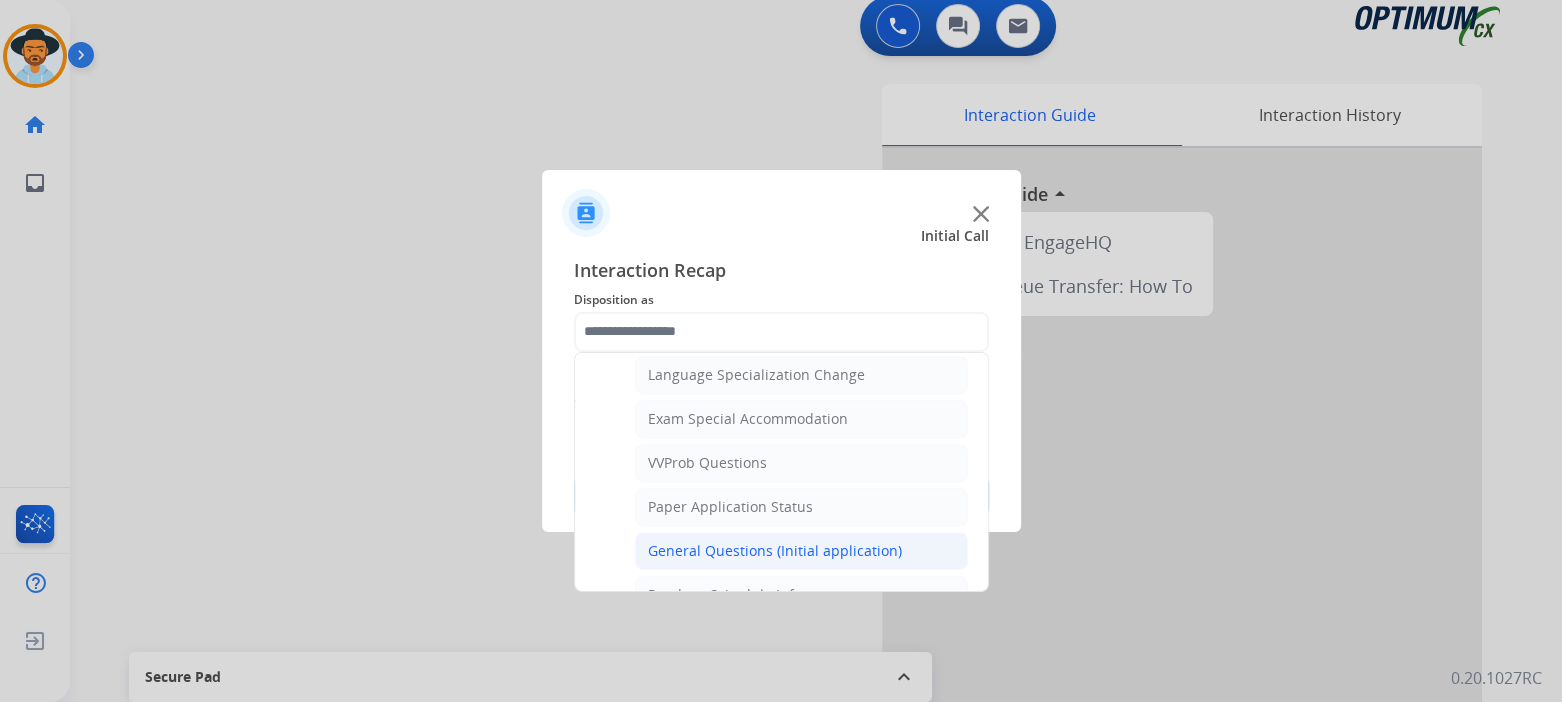 click on "General Questions (Initial application)" 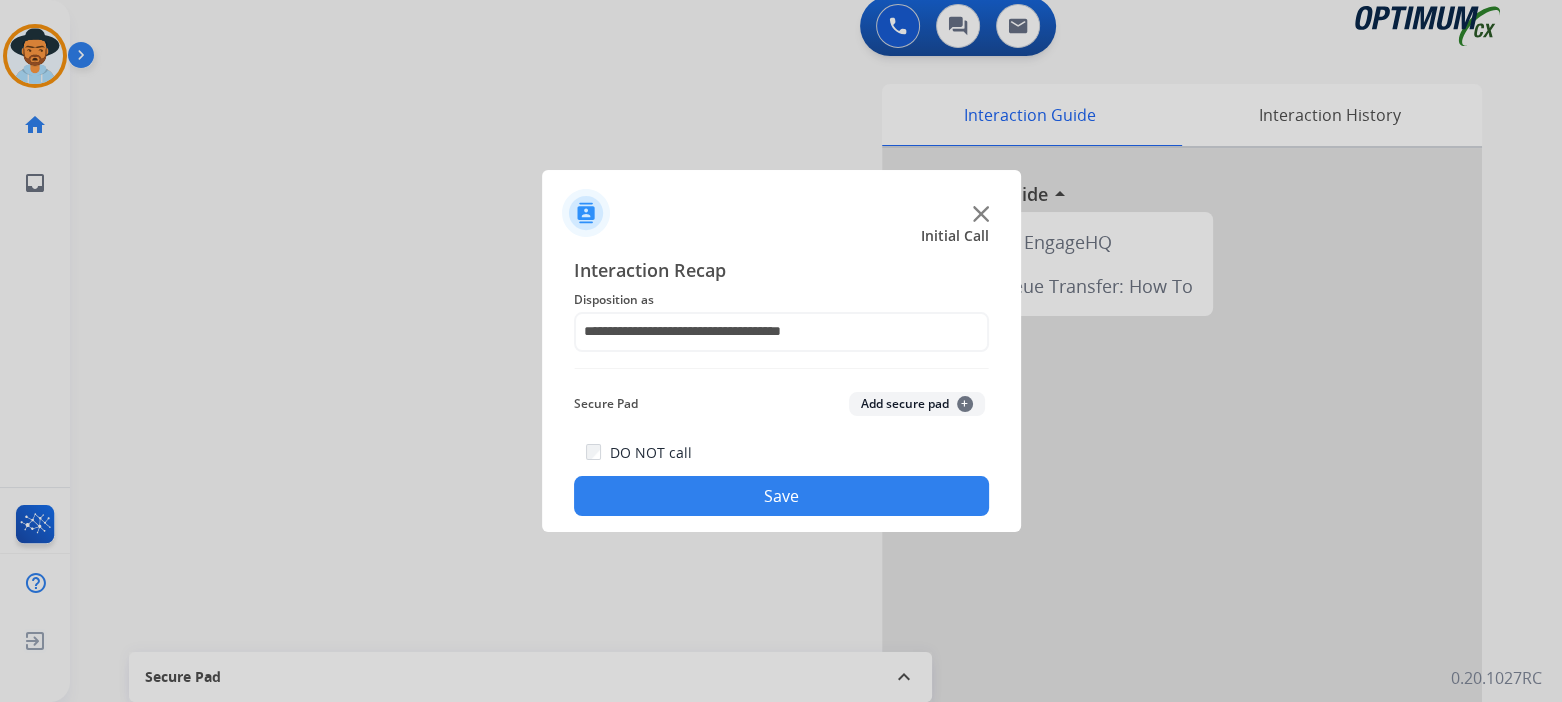 click on "Save" 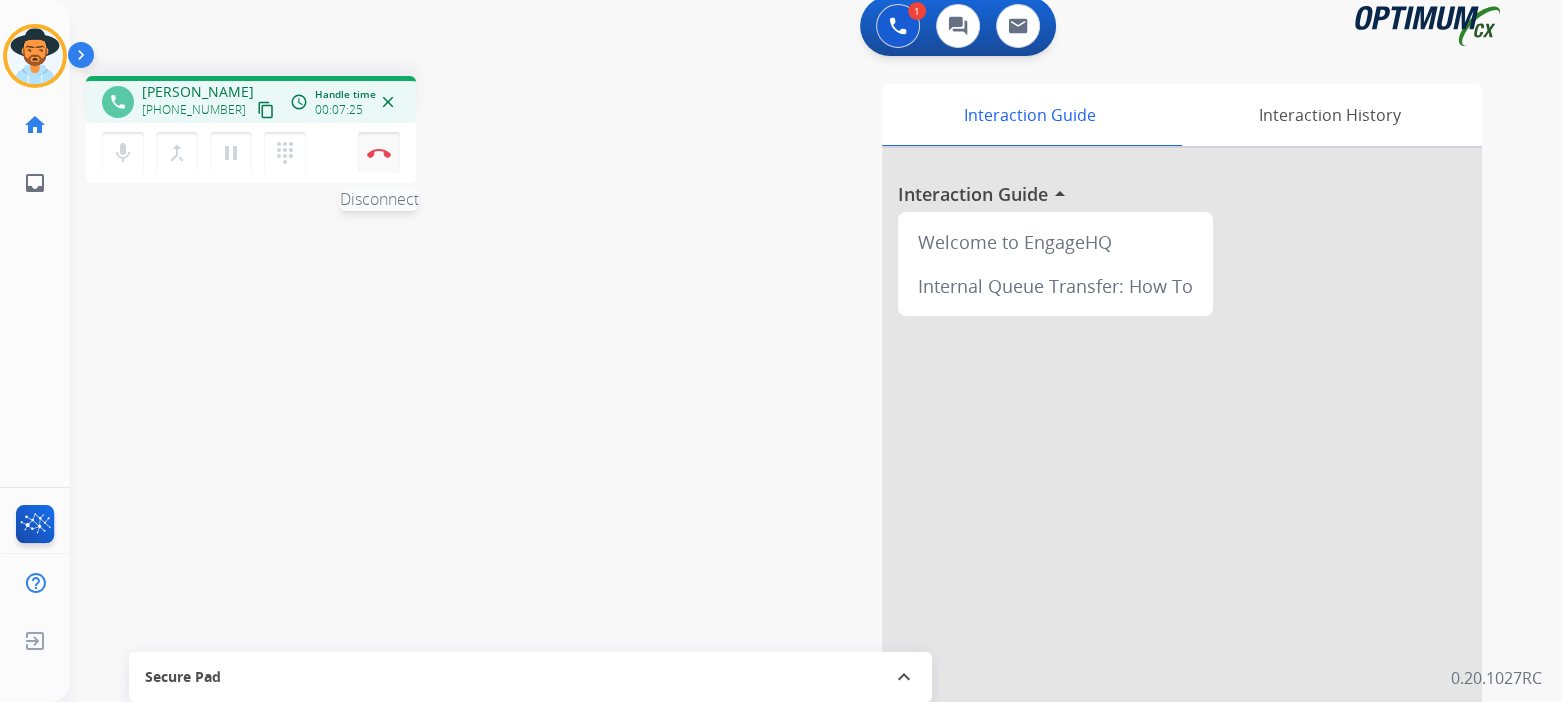 click on "Disconnect" at bounding box center [379, 153] 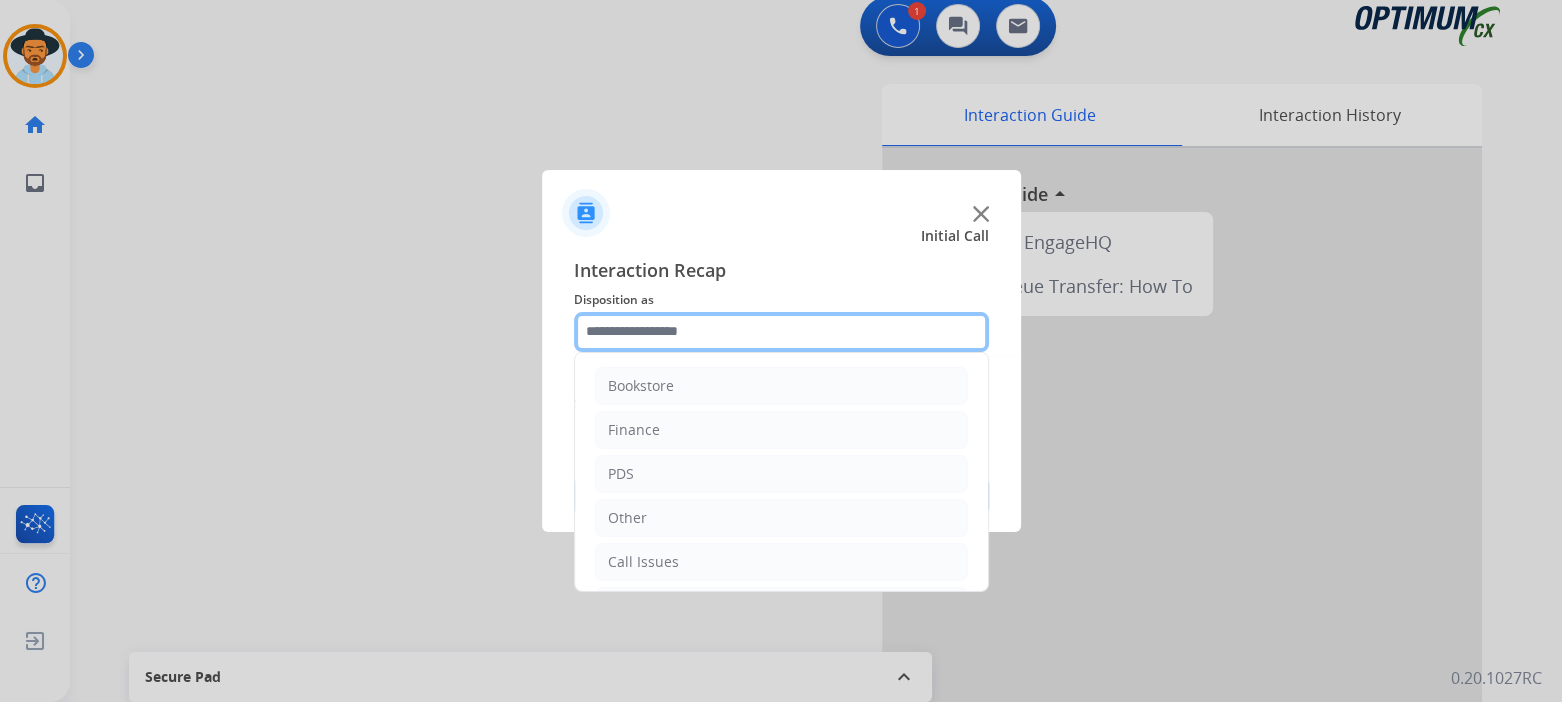 click 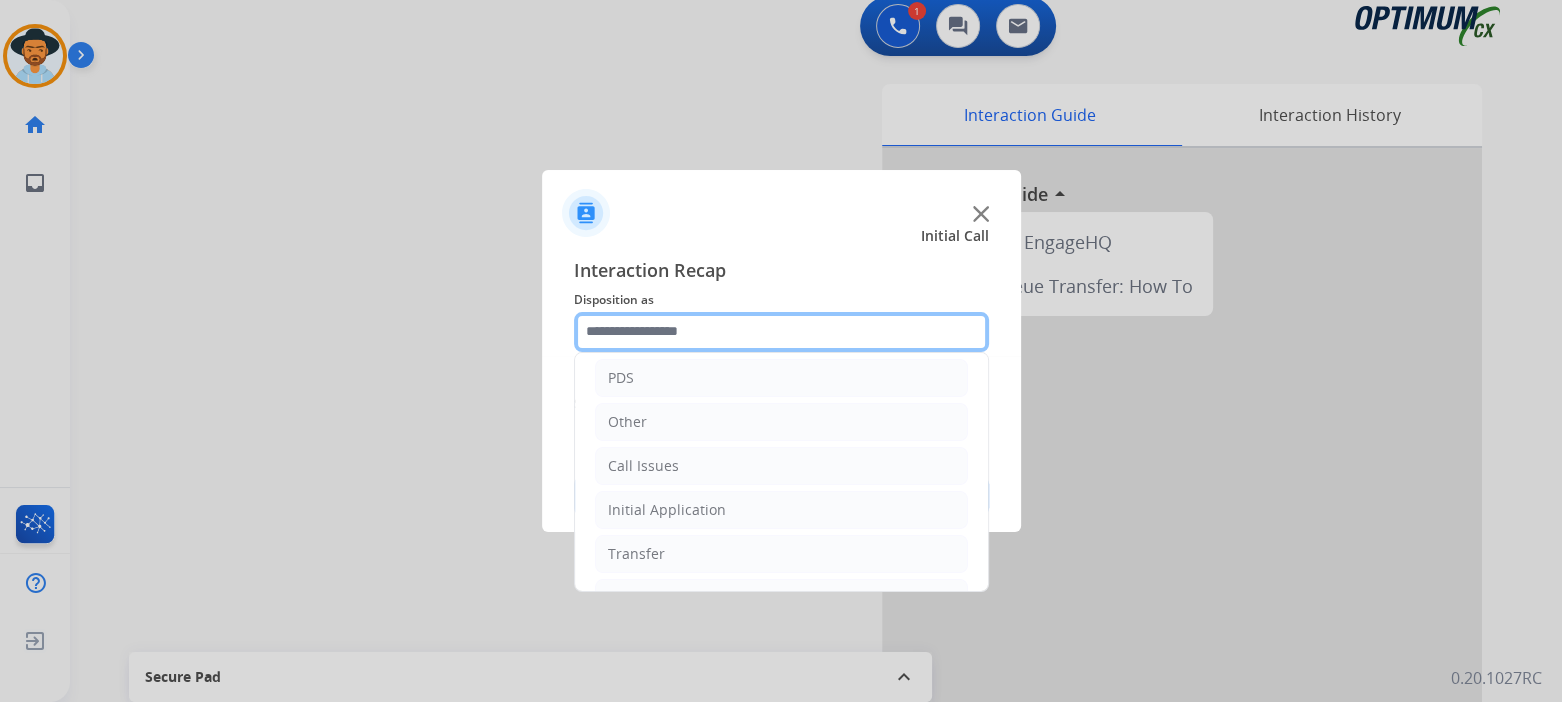 scroll, scrollTop: 132, scrollLeft: 0, axis: vertical 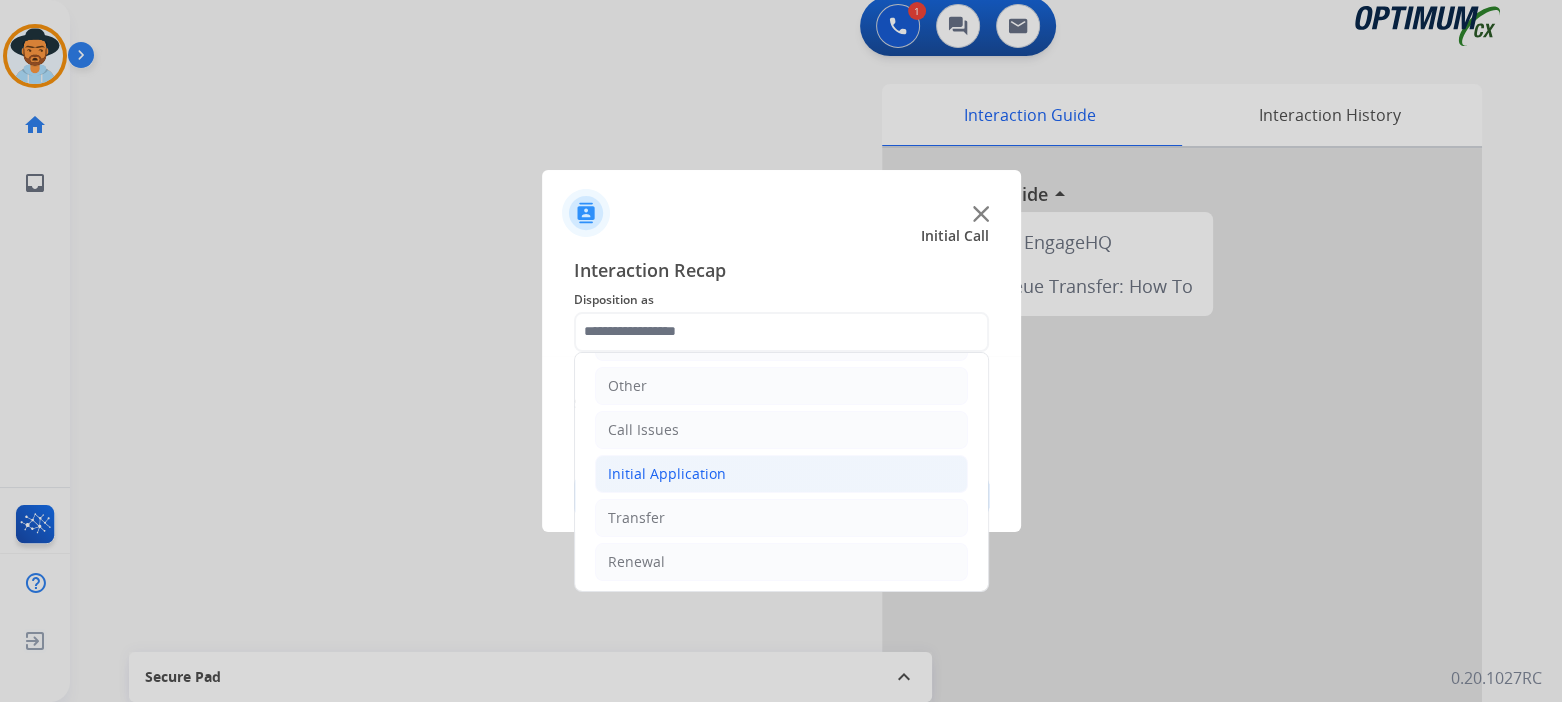 click on "Initial Application" 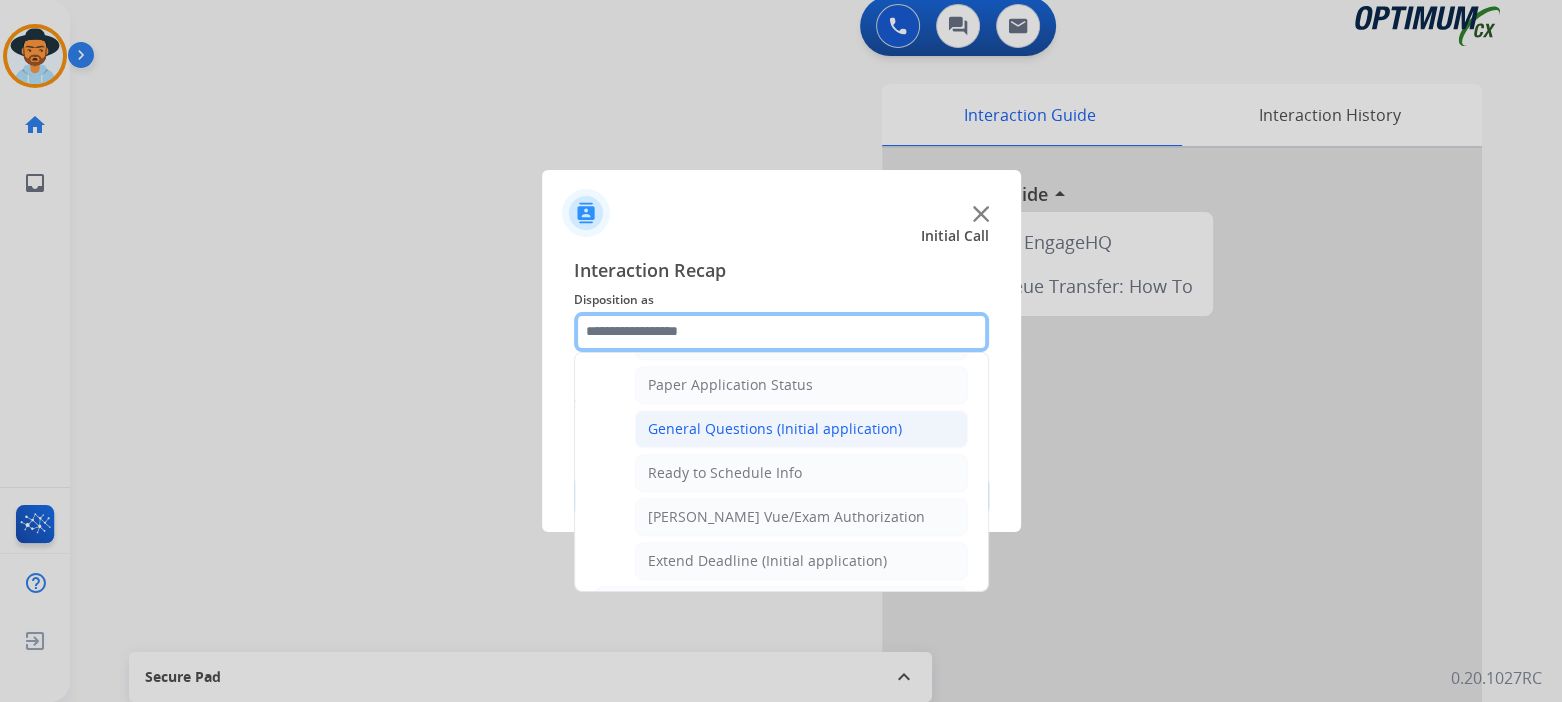 scroll, scrollTop: 1120, scrollLeft: 0, axis: vertical 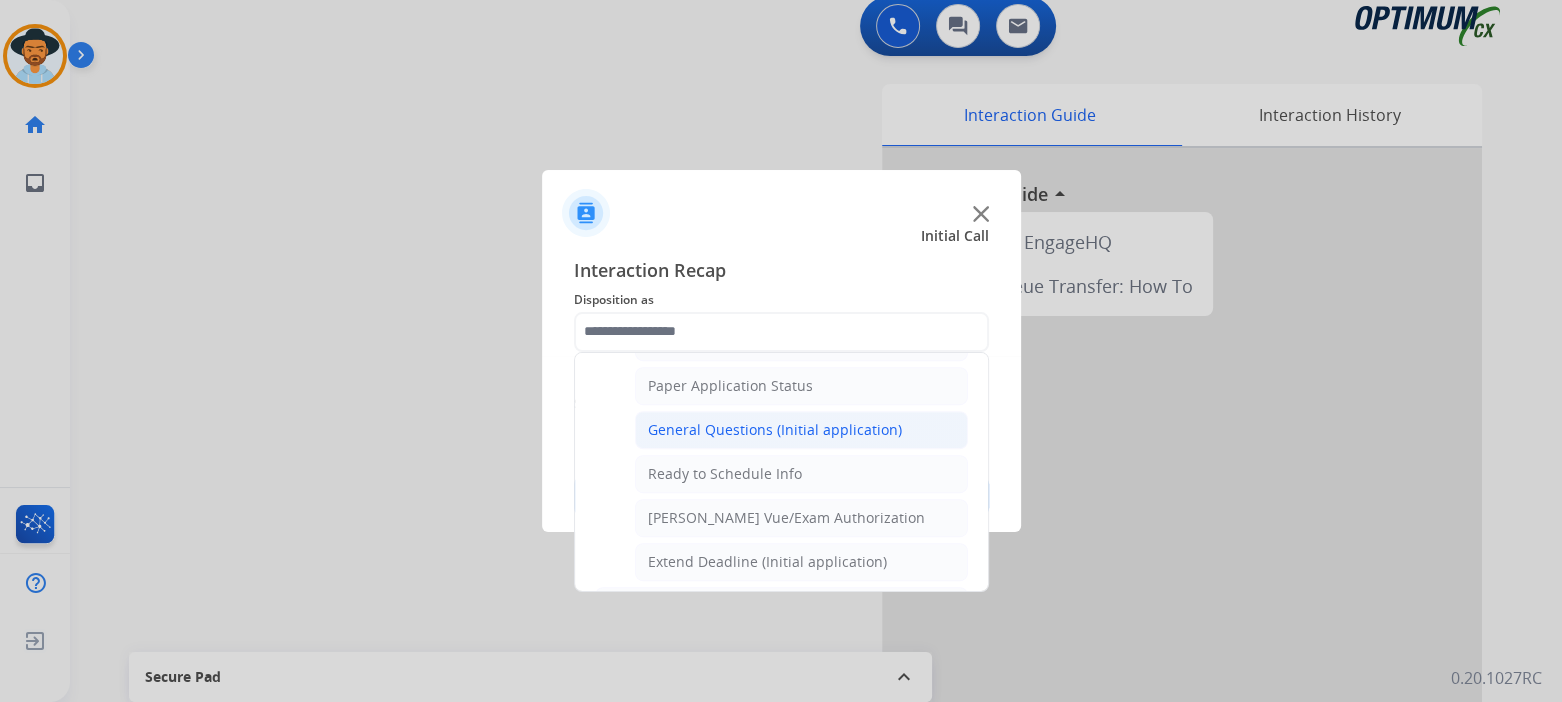 click on "General Questions (Initial application)" 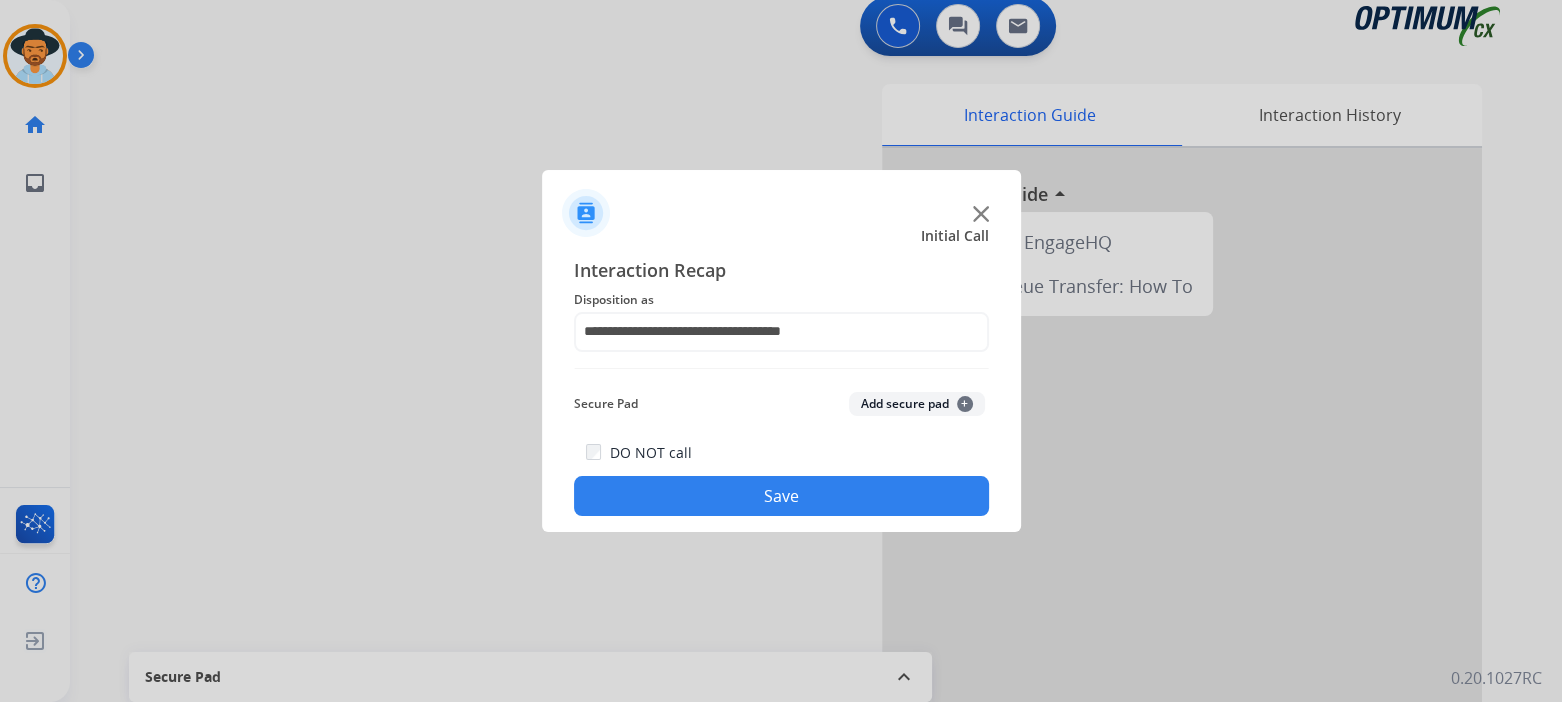 click on "Save" 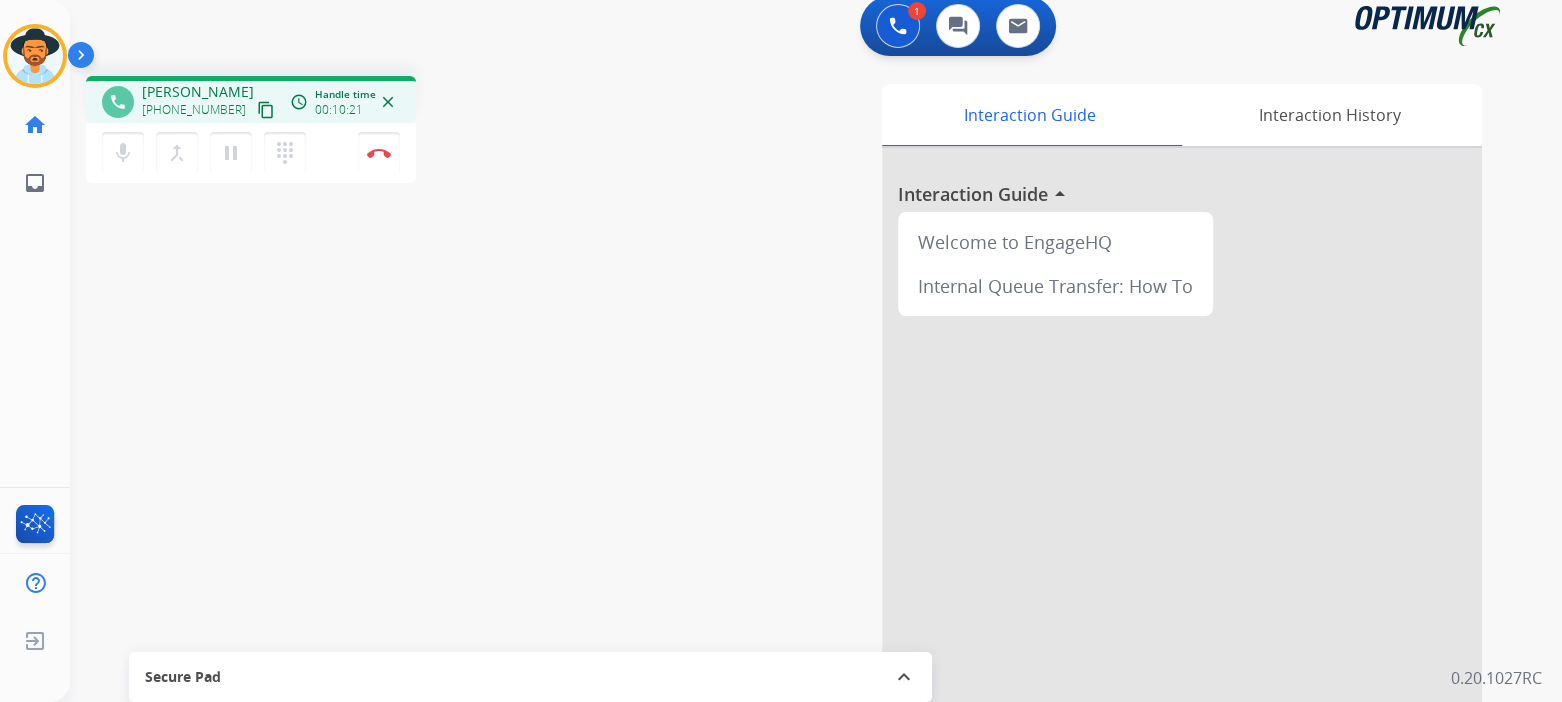 drag, startPoint x: 378, startPoint y: 147, endPoint x: 764, endPoint y: 255, distance: 400.82416 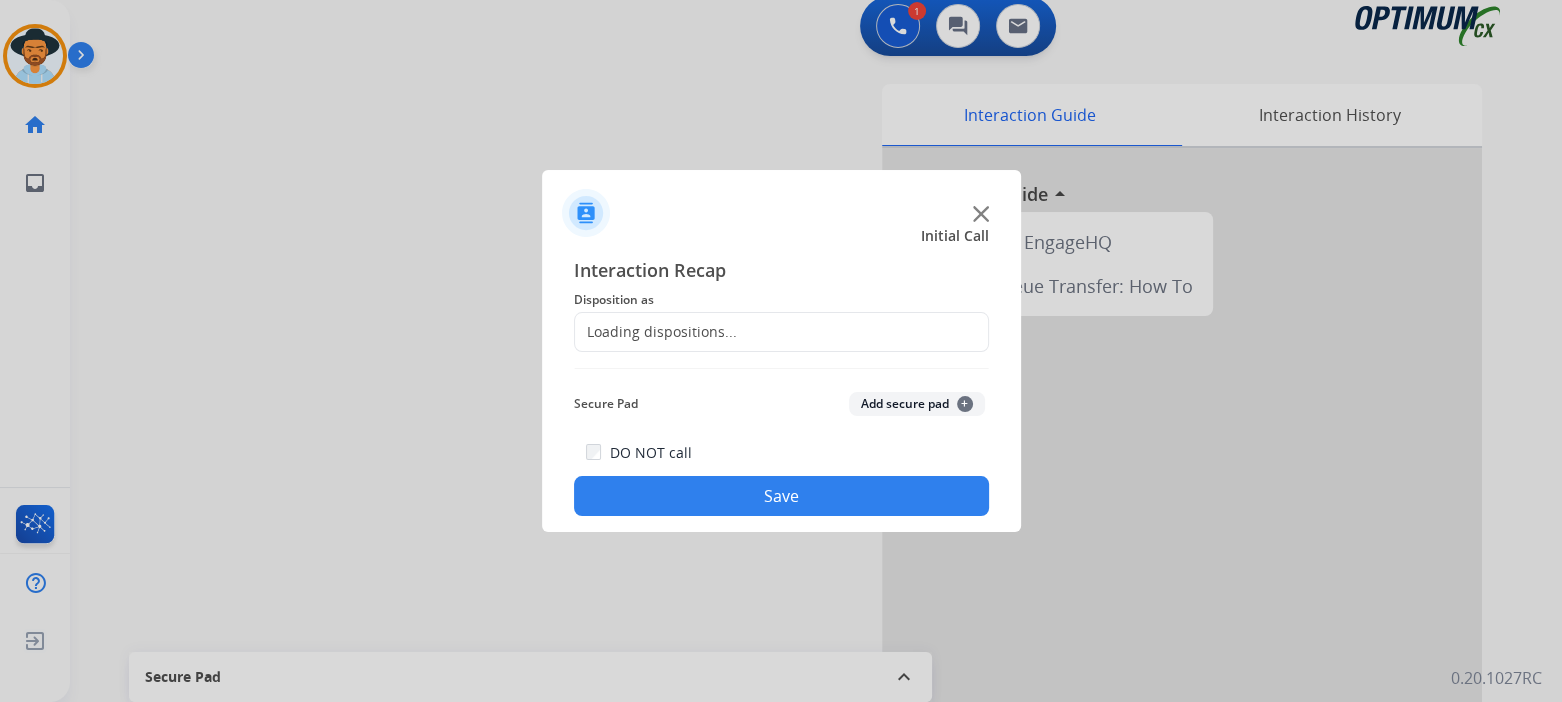 click on "Loading dispositions..." 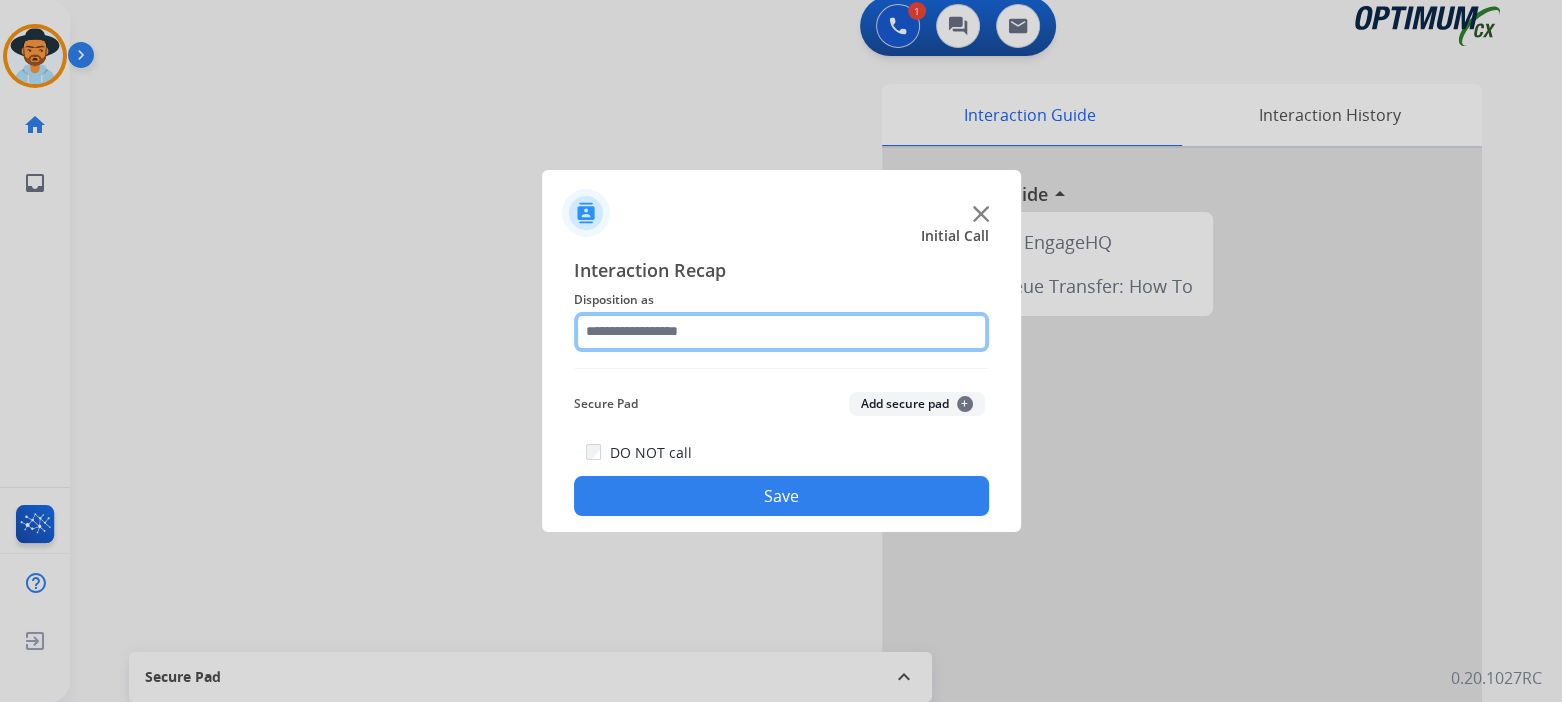 click 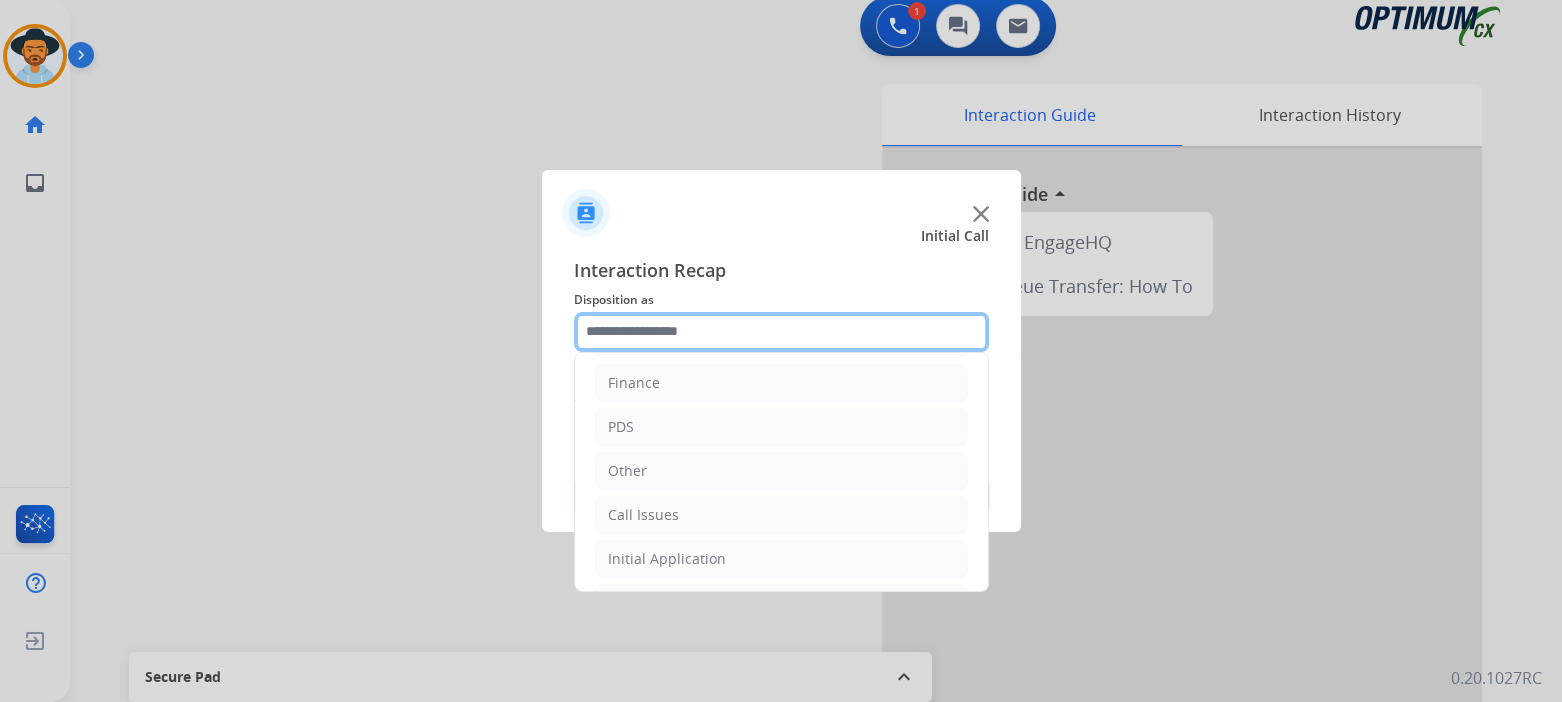 scroll, scrollTop: 132, scrollLeft: 0, axis: vertical 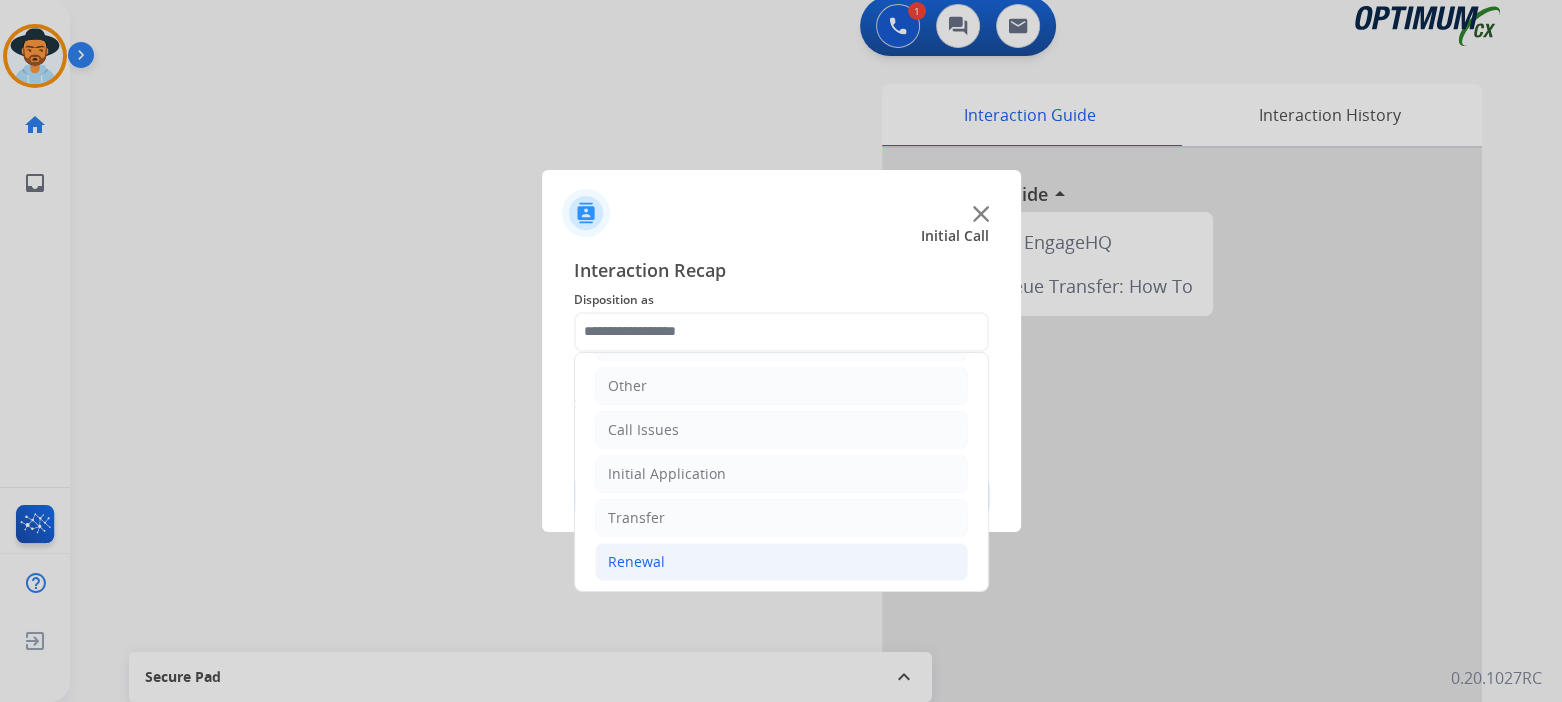 click on "Renewal" 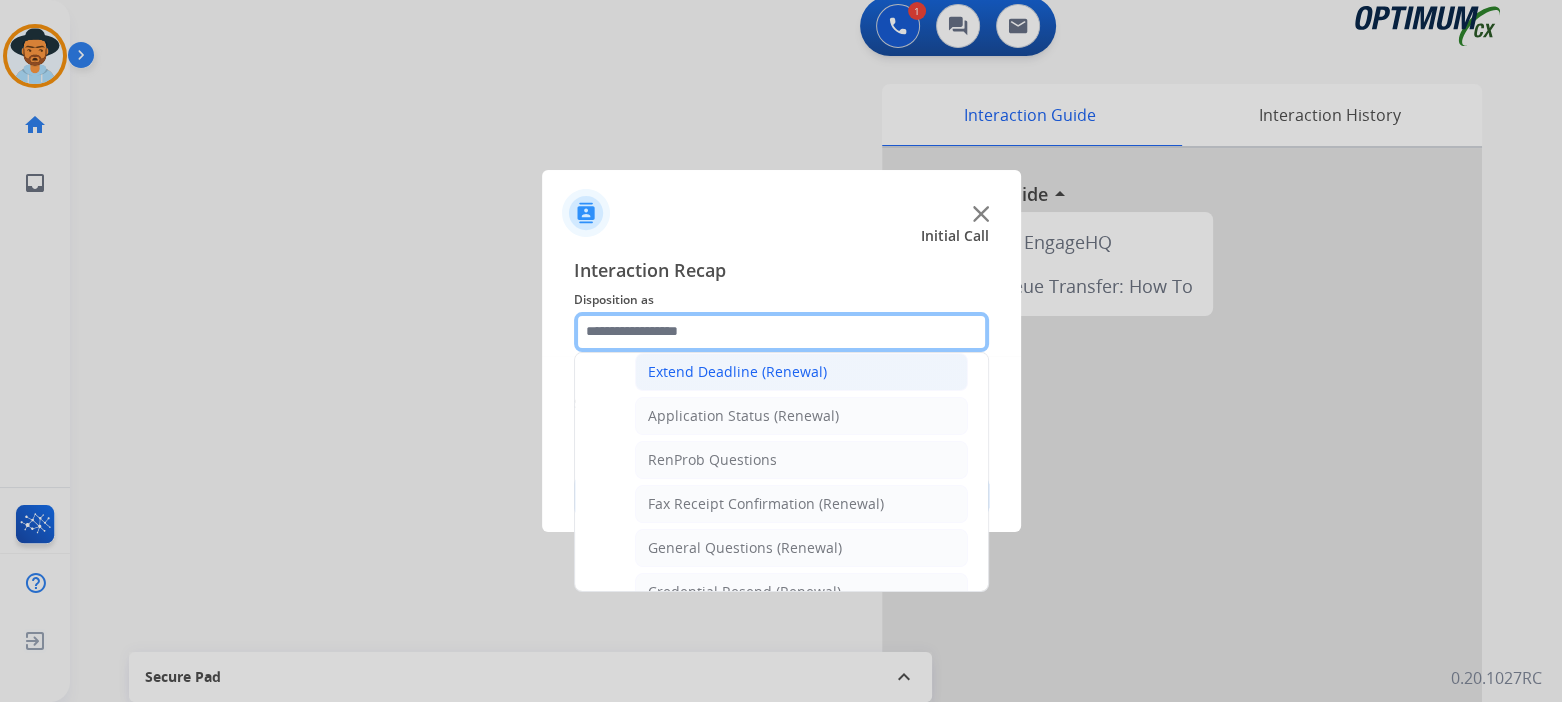 scroll, scrollTop: 431, scrollLeft: 0, axis: vertical 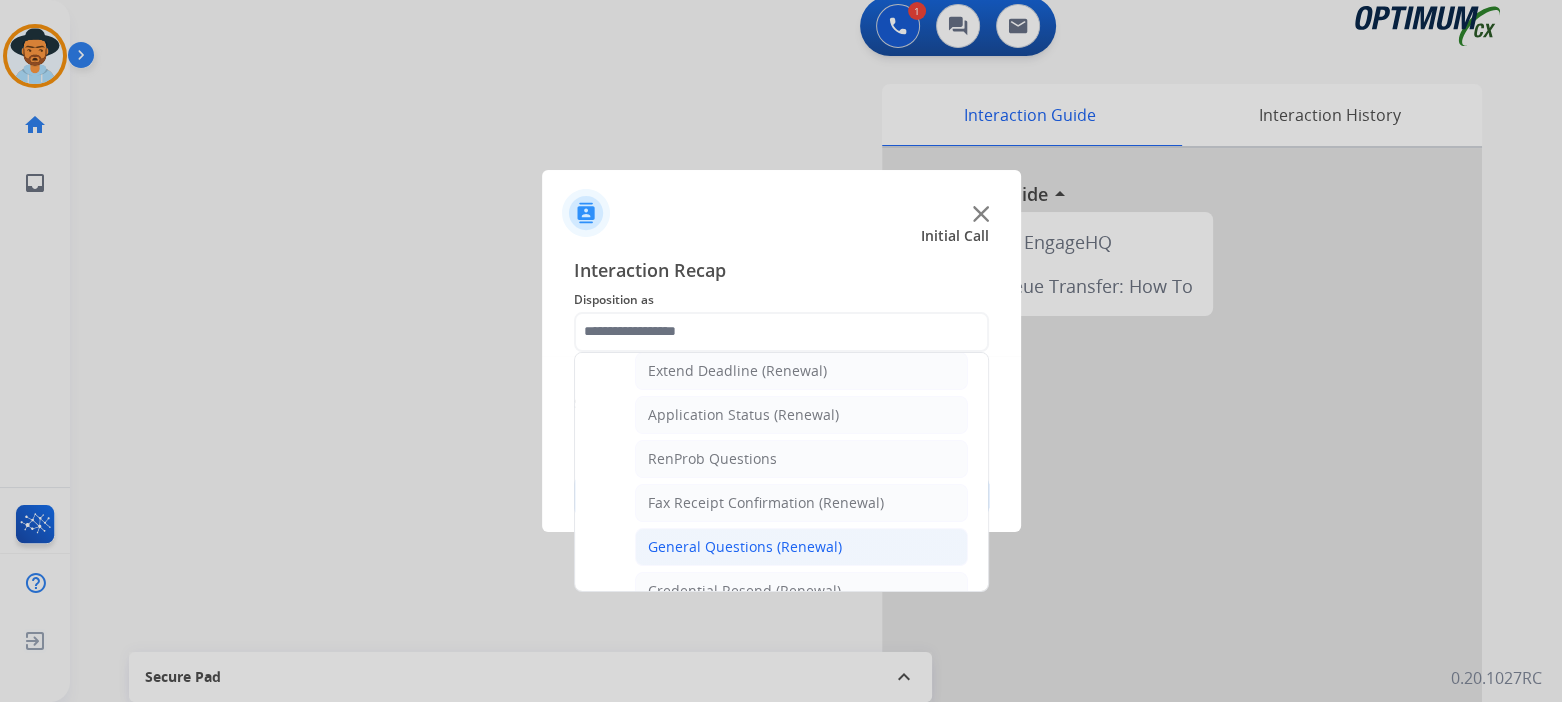 click on "General Questions (Renewal)" 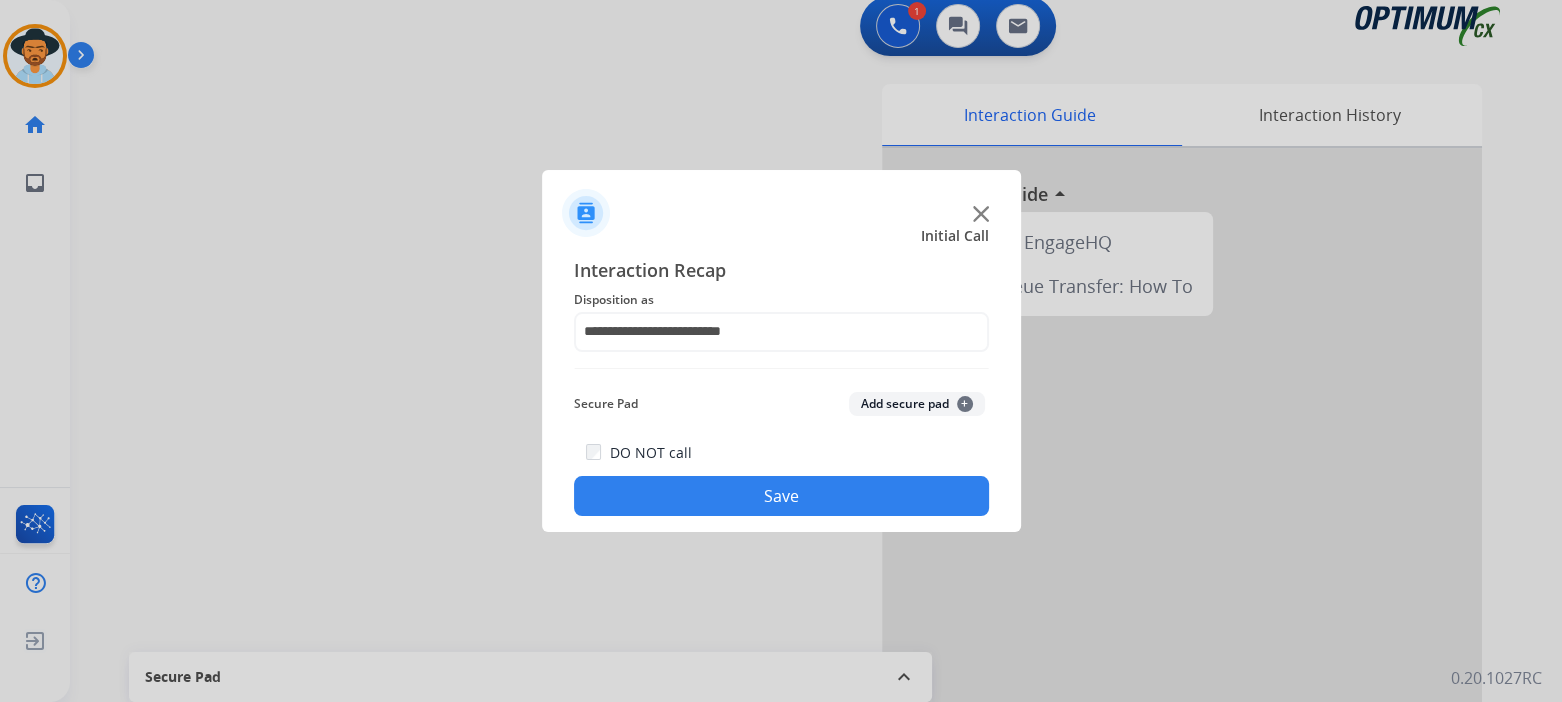 click on "Save" 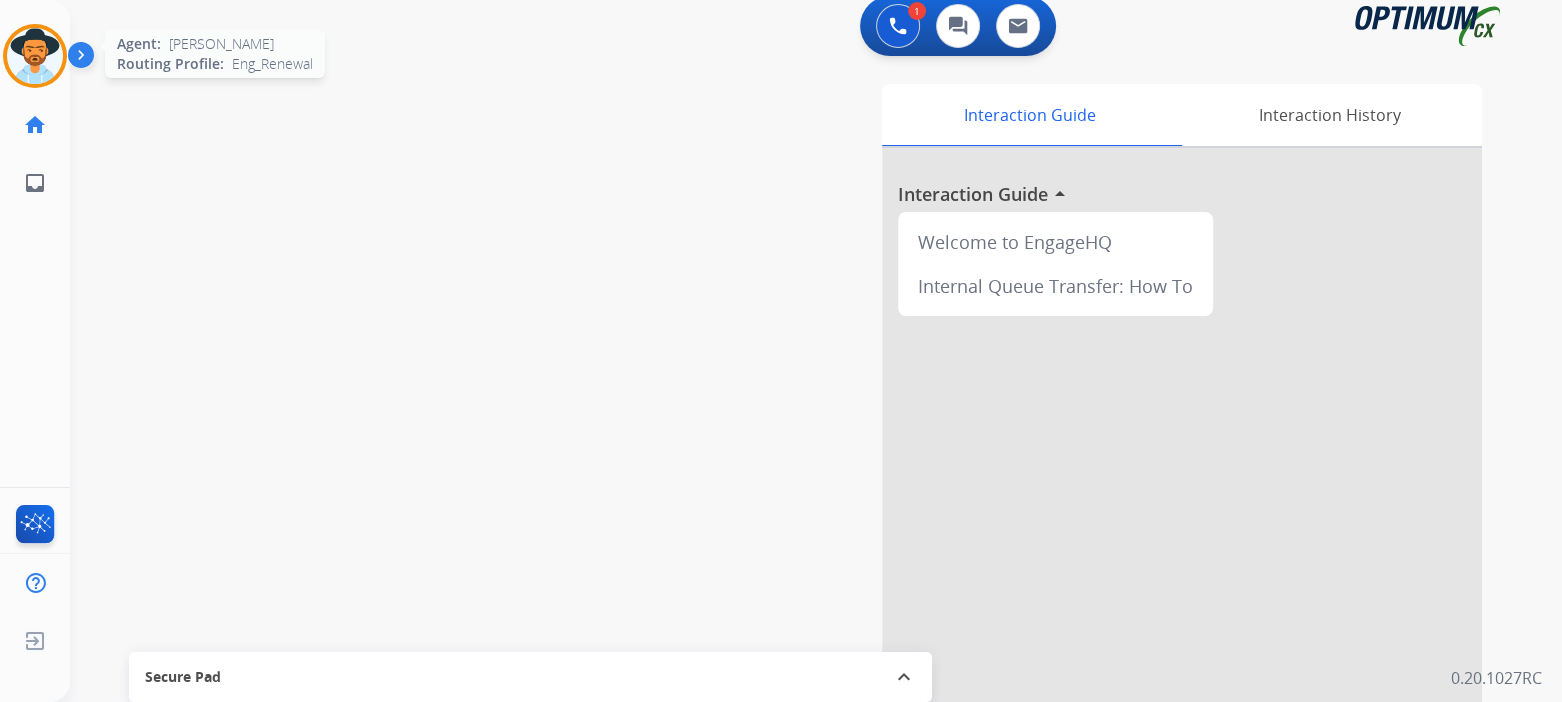 click at bounding box center (35, 56) 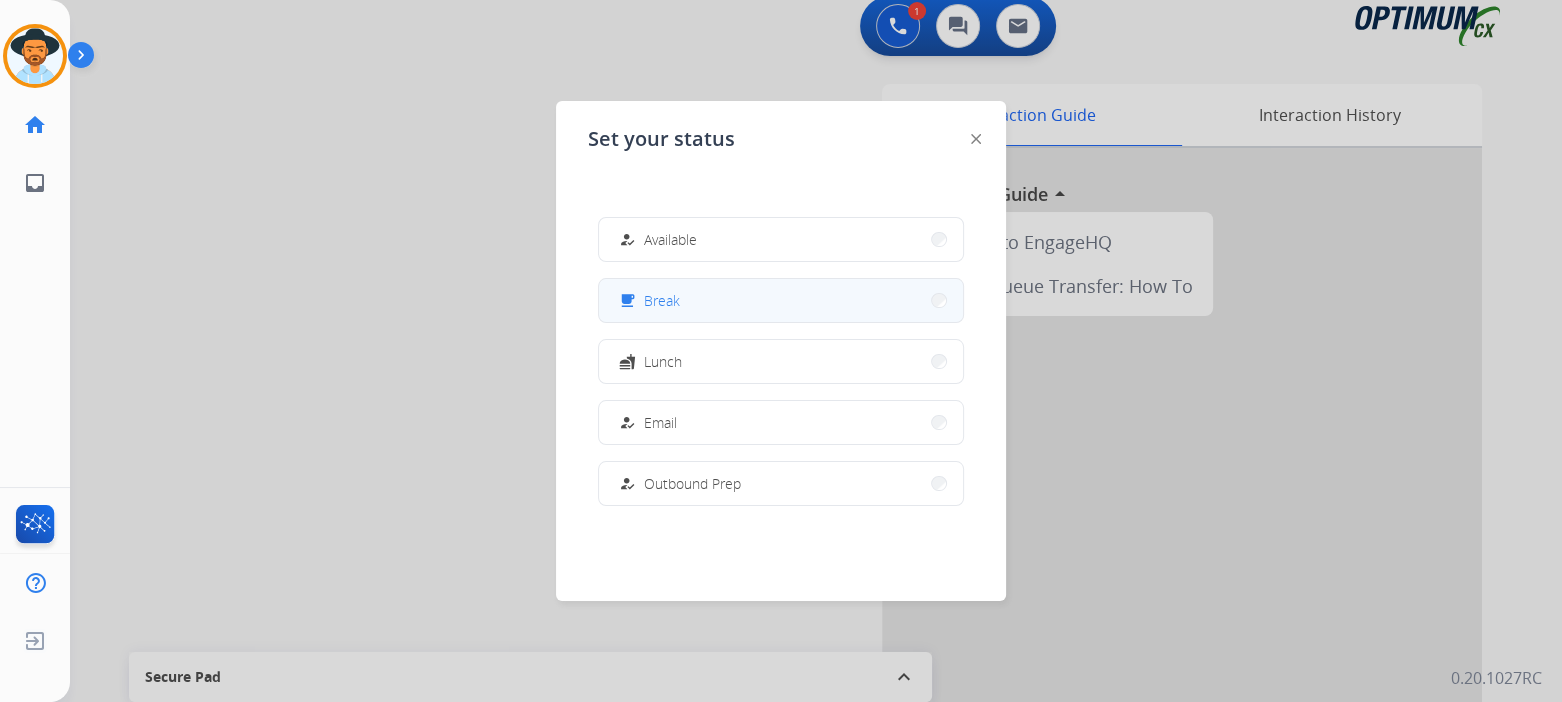 click on "free_breakfast Break" at bounding box center (781, 300) 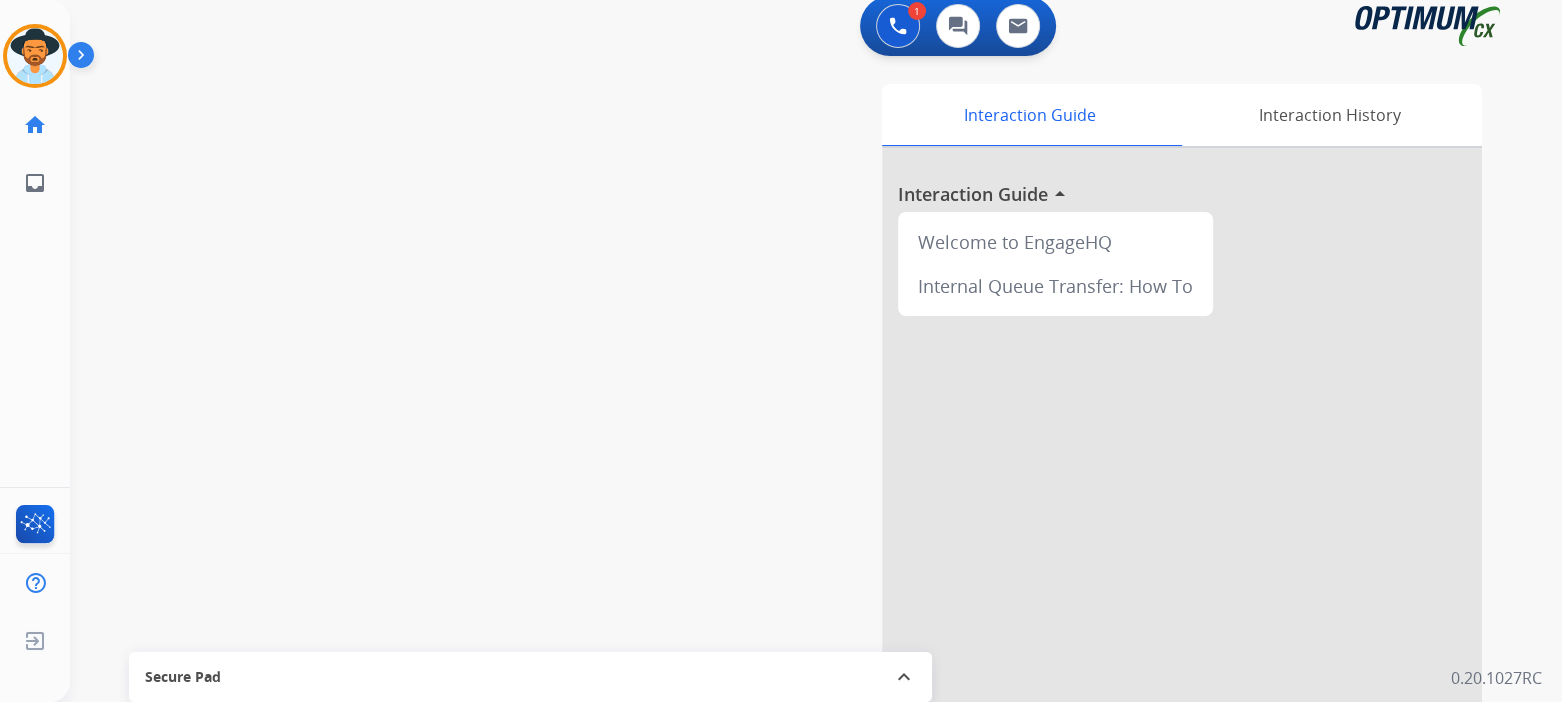 scroll, scrollTop: 0, scrollLeft: 0, axis: both 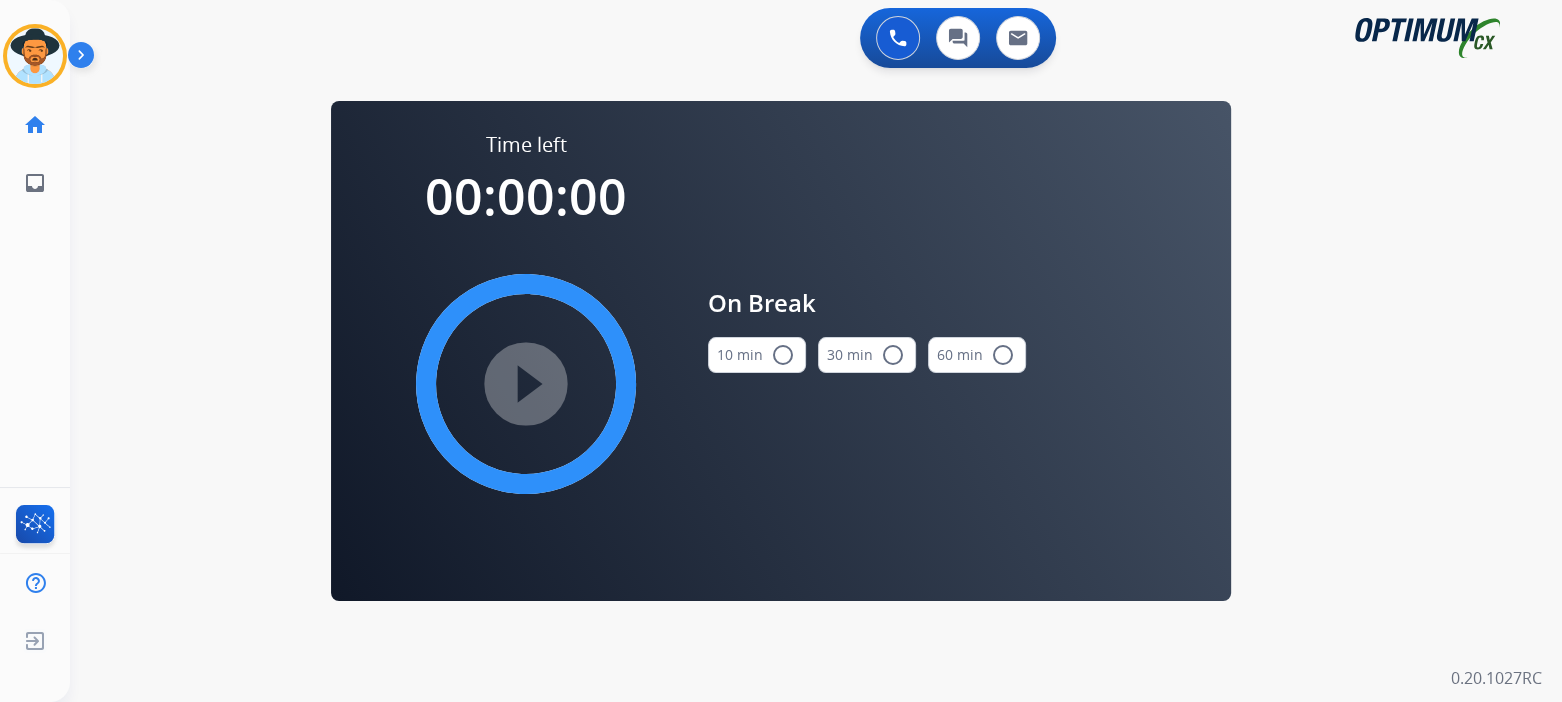 drag, startPoint x: 784, startPoint y: 356, endPoint x: 589, endPoint y: 391, distance: 198.11613 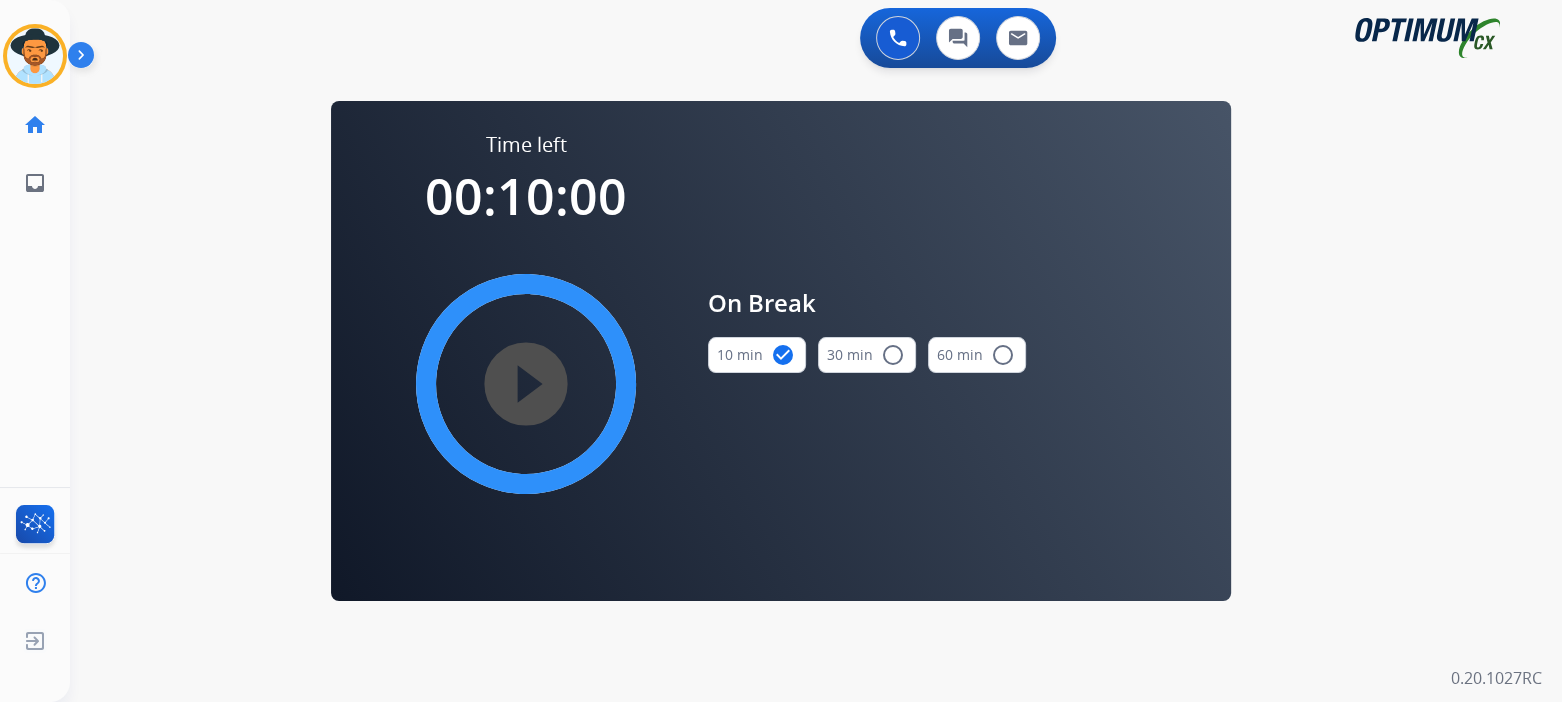 click on "play_circle_filled" at bounding box center [526, 384] 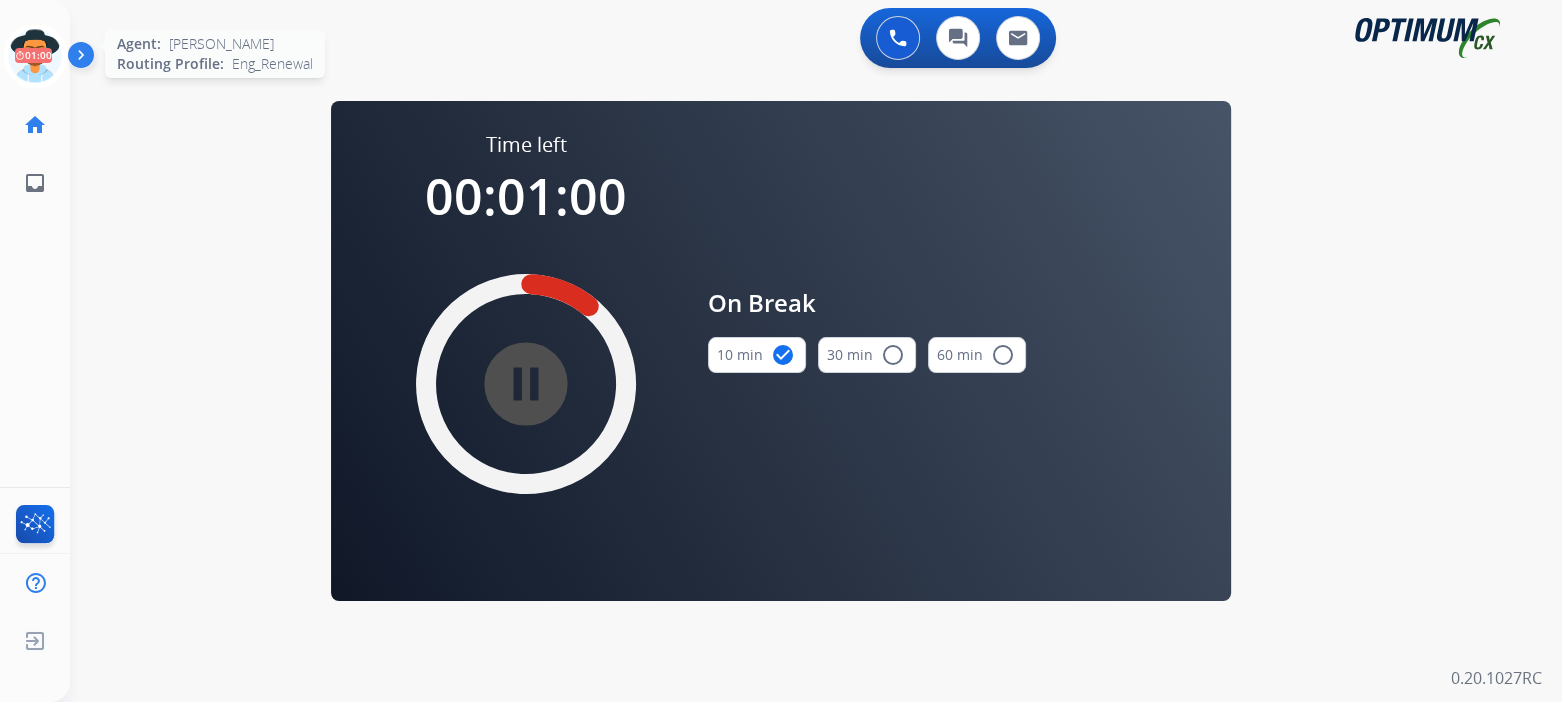 drag, startPoint x: 50, startPoint y: 51, endPoint x: 119, endPoint y: 65, distance: 70.40597 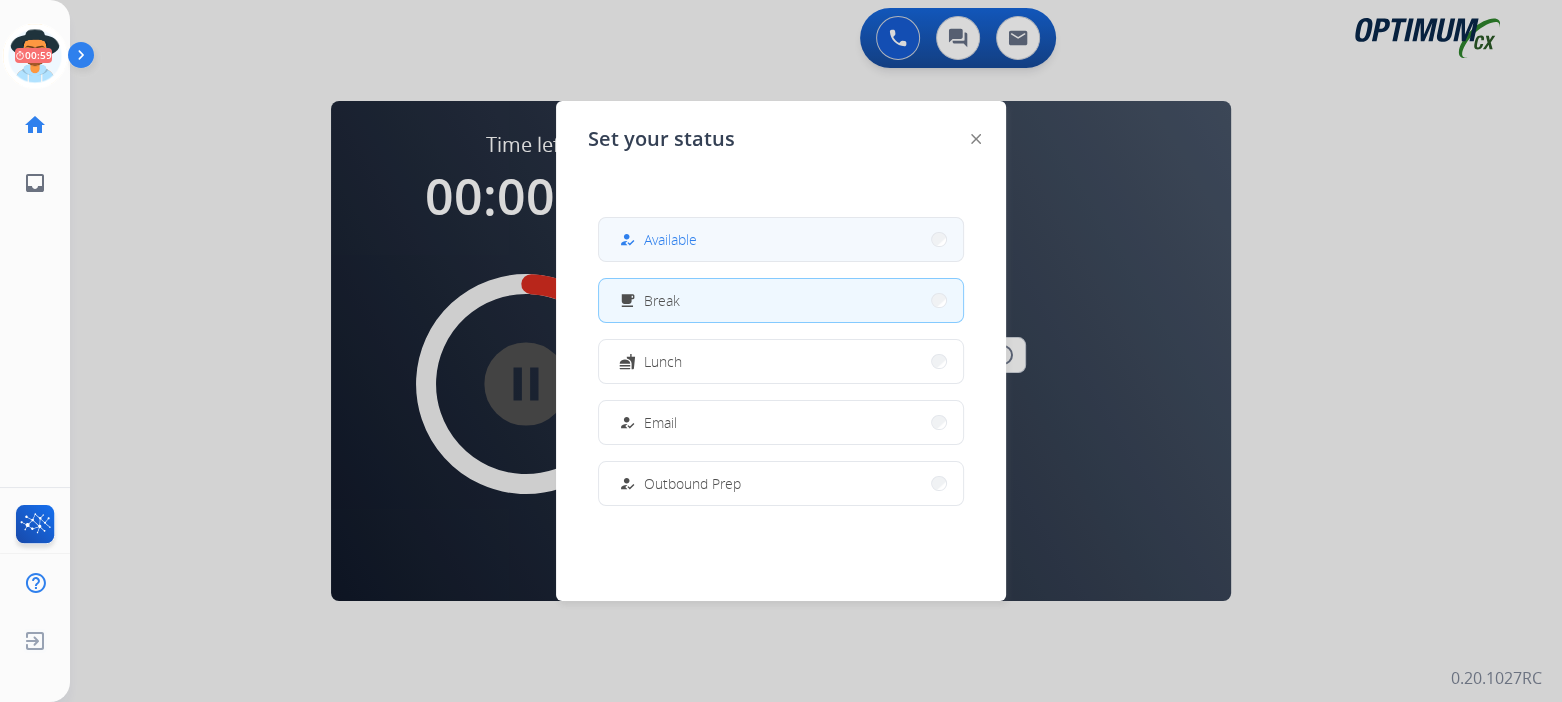 click on "how_to_reg Available" at bounding box center [781, 239] 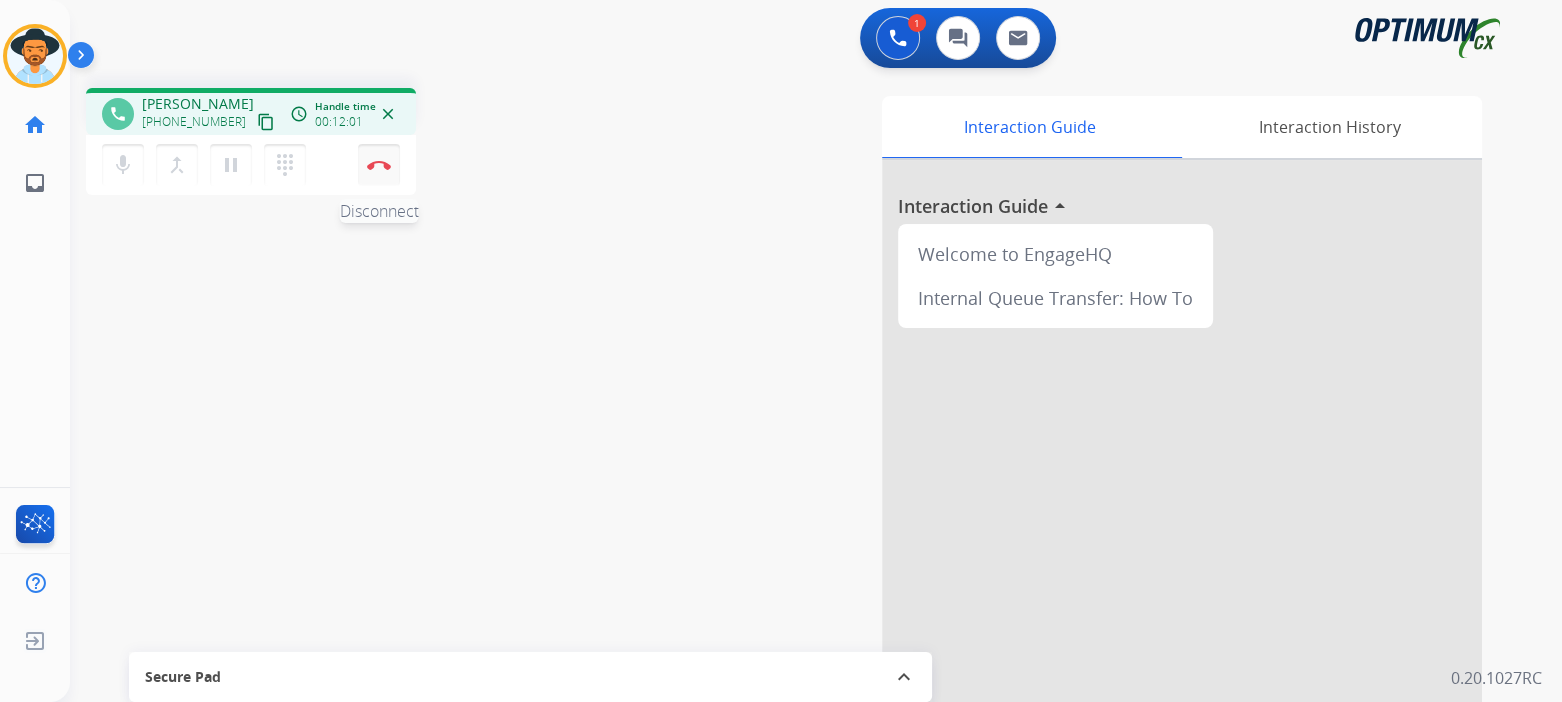 click at bounding box center [379, 165] 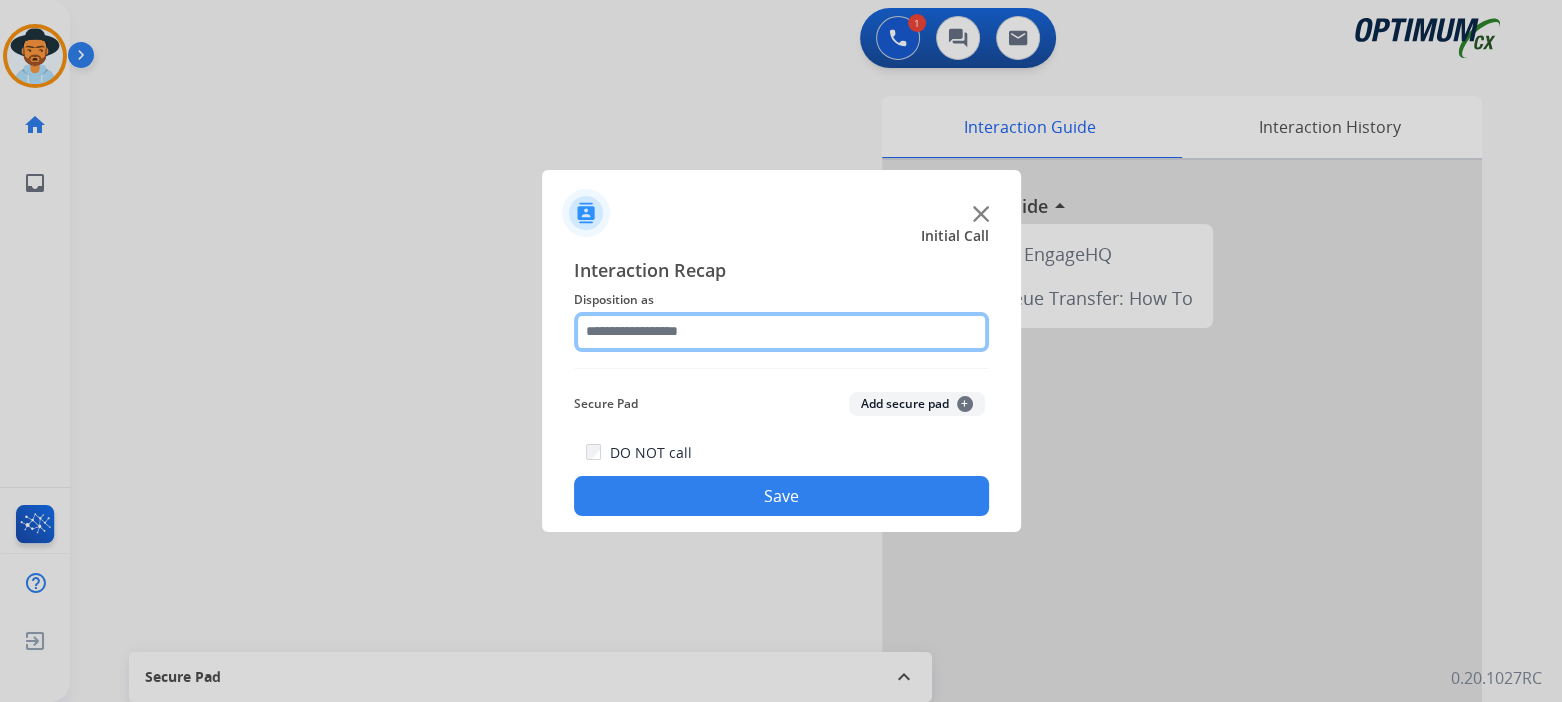 click 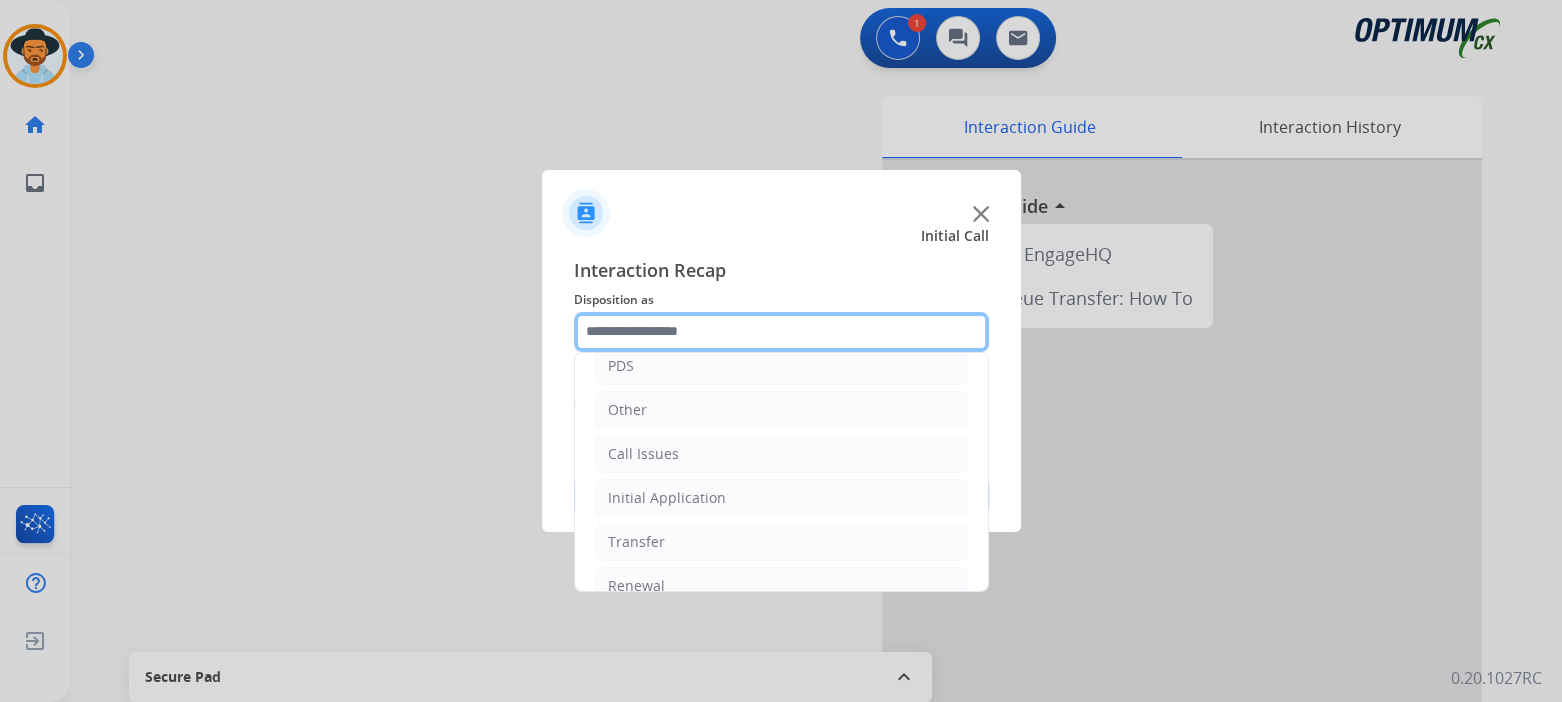 scroll, scrollTop: 132, scrollLeft: 0, axis: vertical 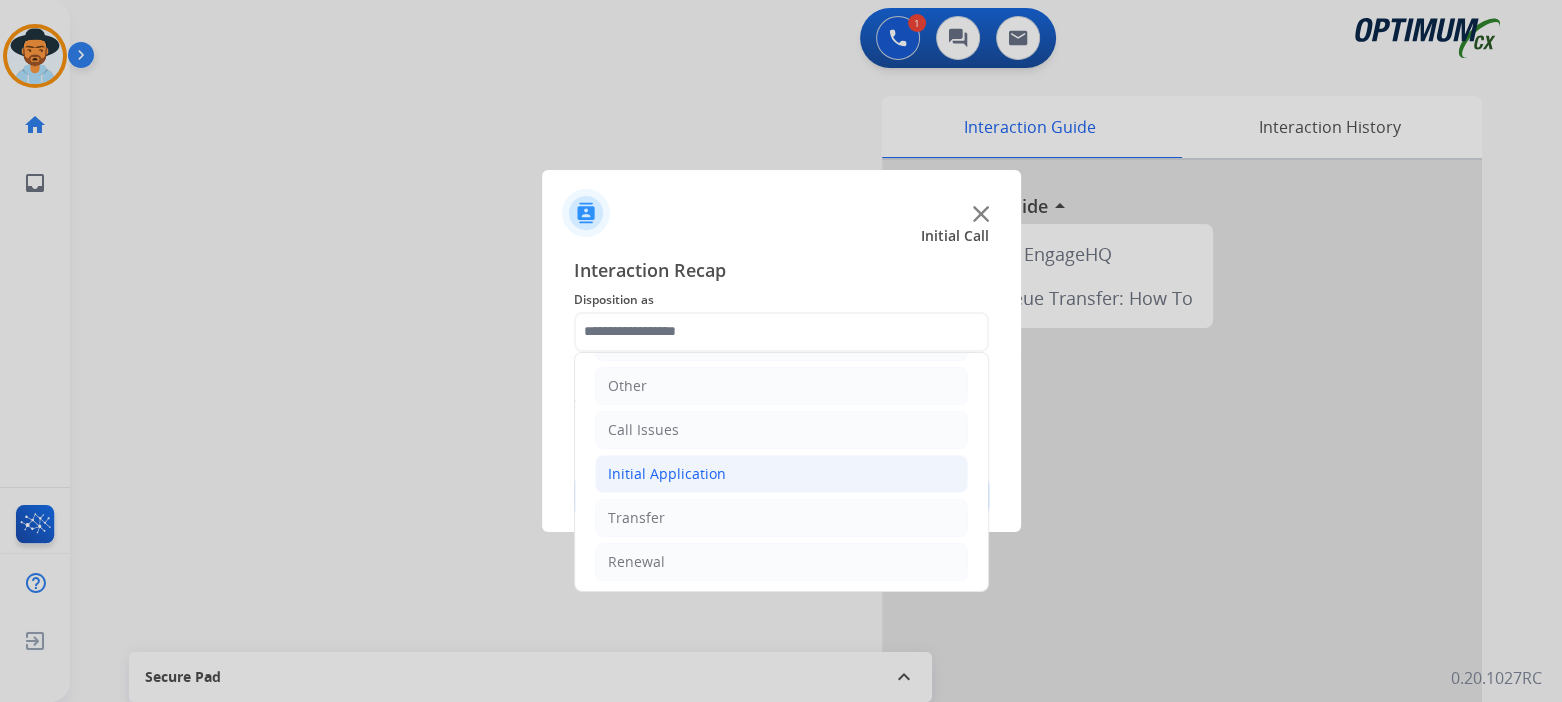 click on "Initial Application" 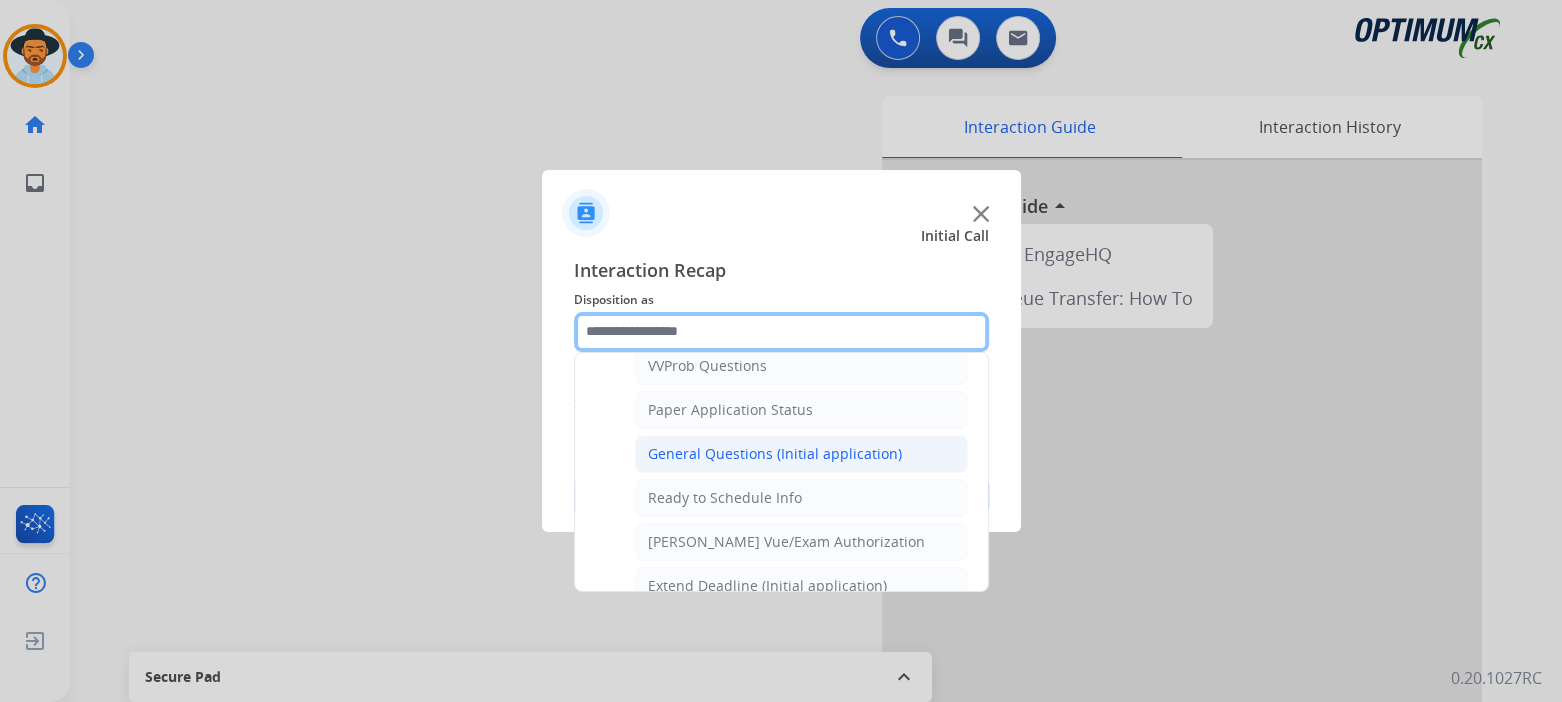 scroll, scrollTop: 1103, scrollLeft: 0, axis: vertical 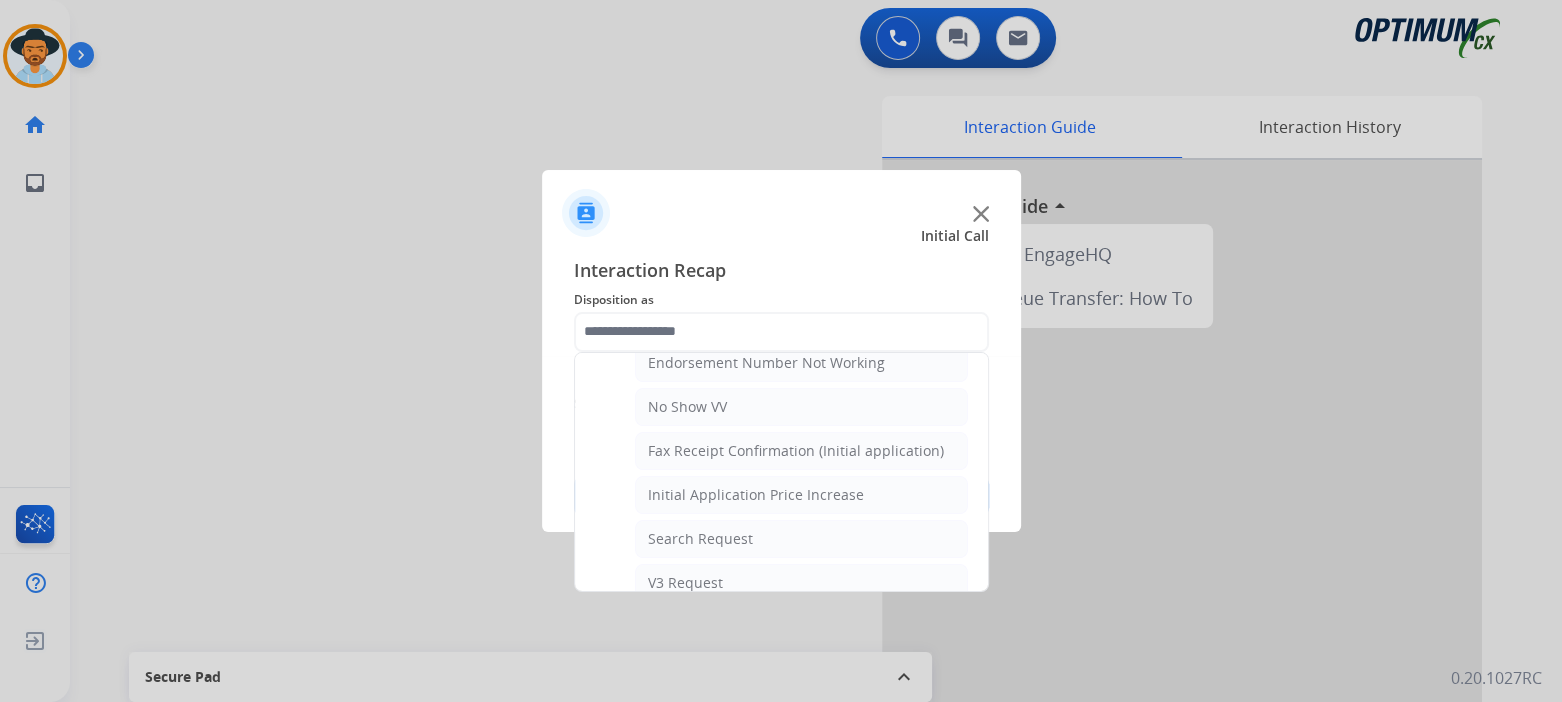 click on "General Questions (Initial application)" 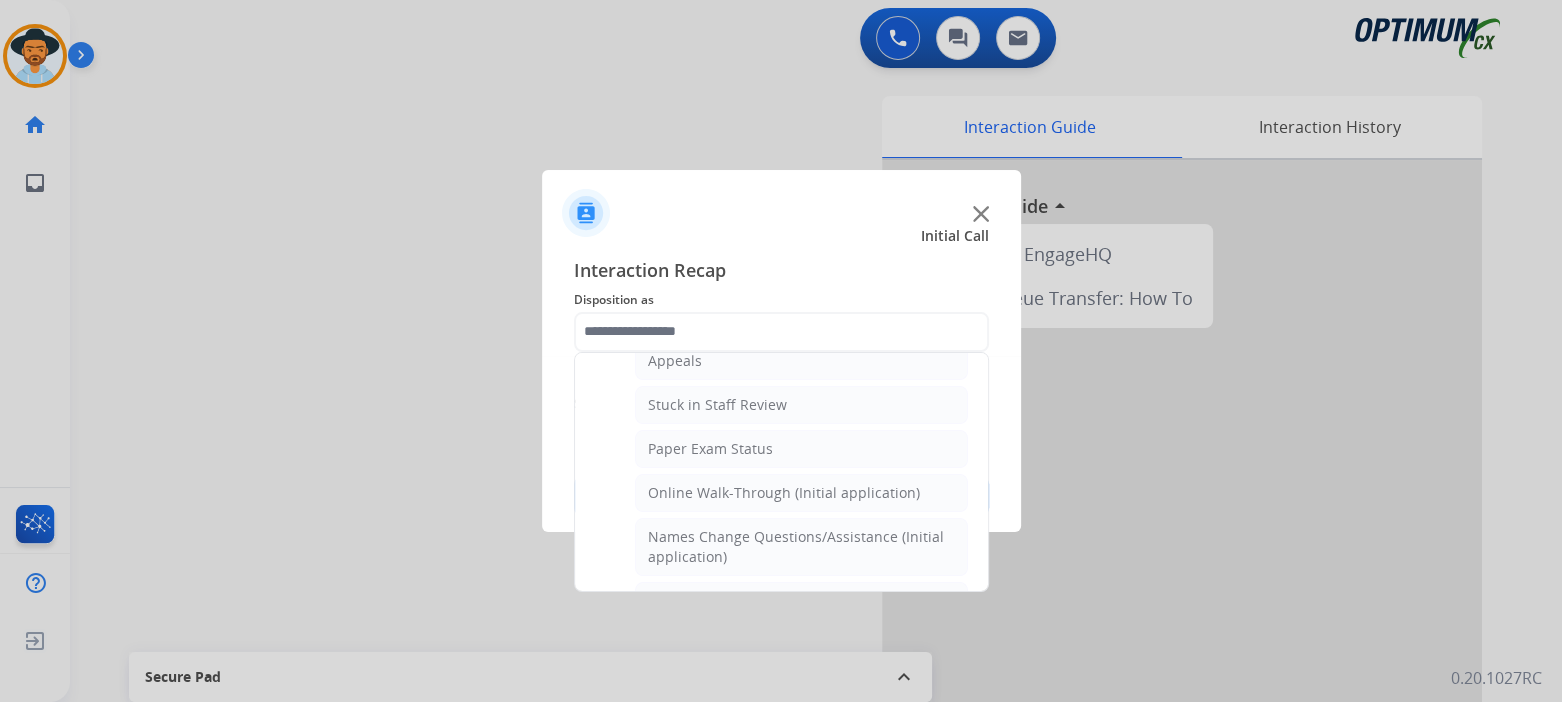 type on "**********" 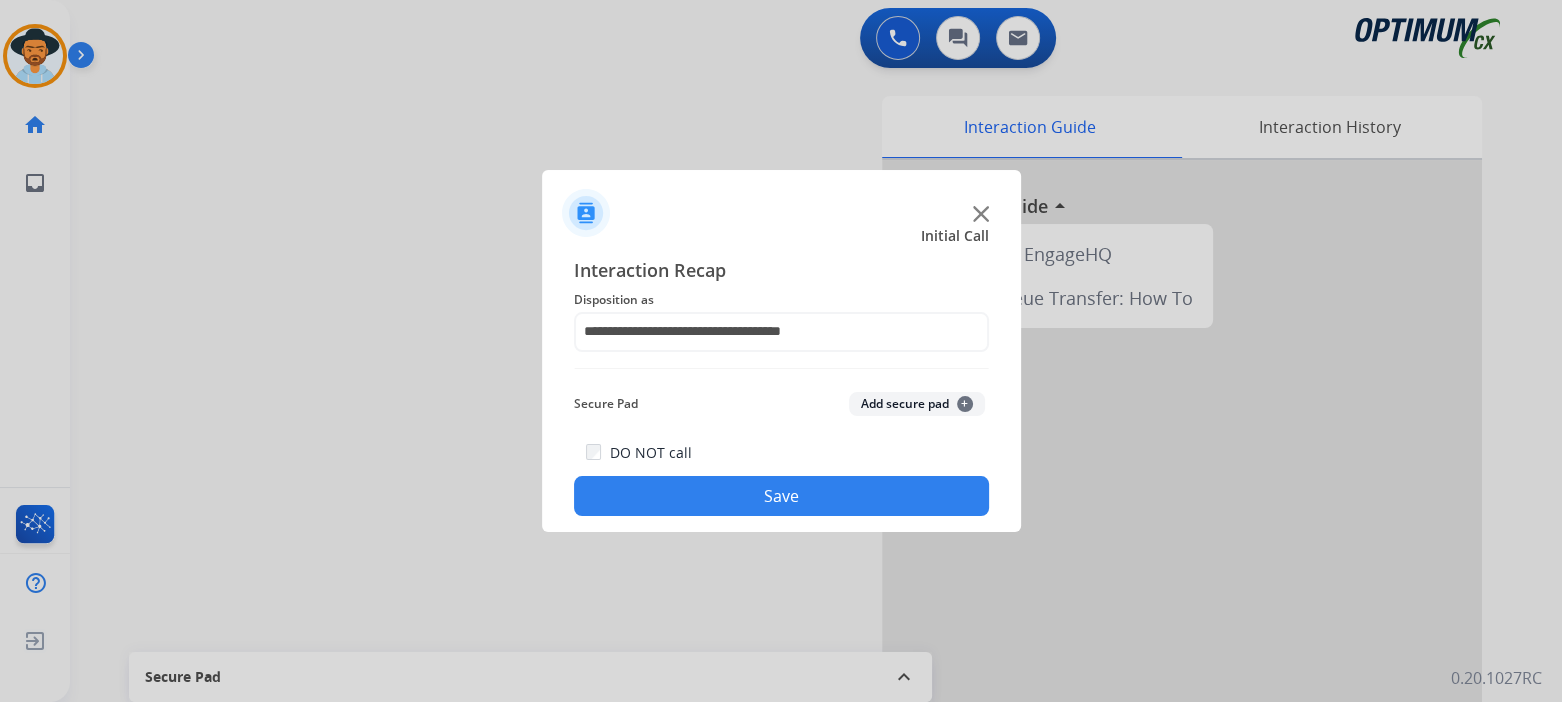 click on "Save" 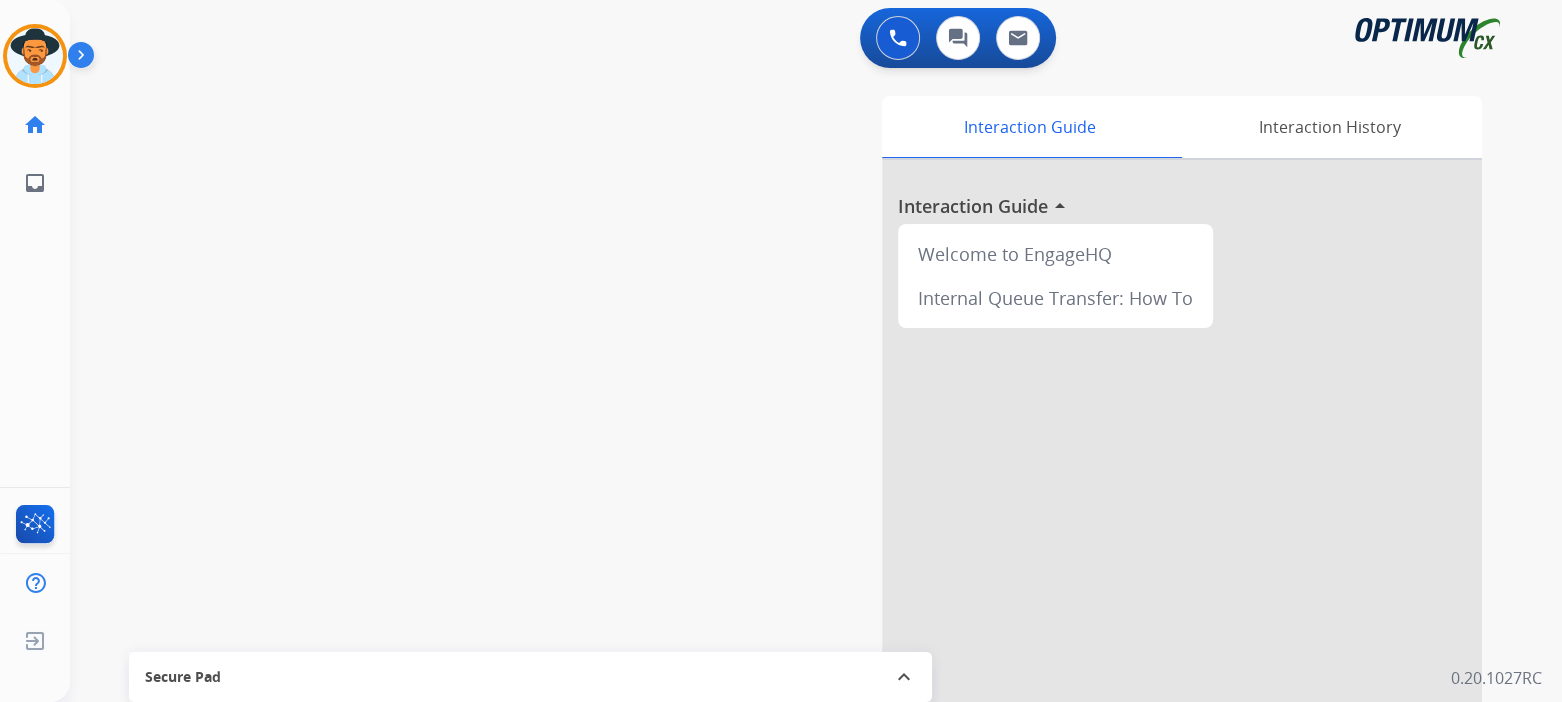 scroll, scrollTop: 0, scrollLeft: 0, axis: both 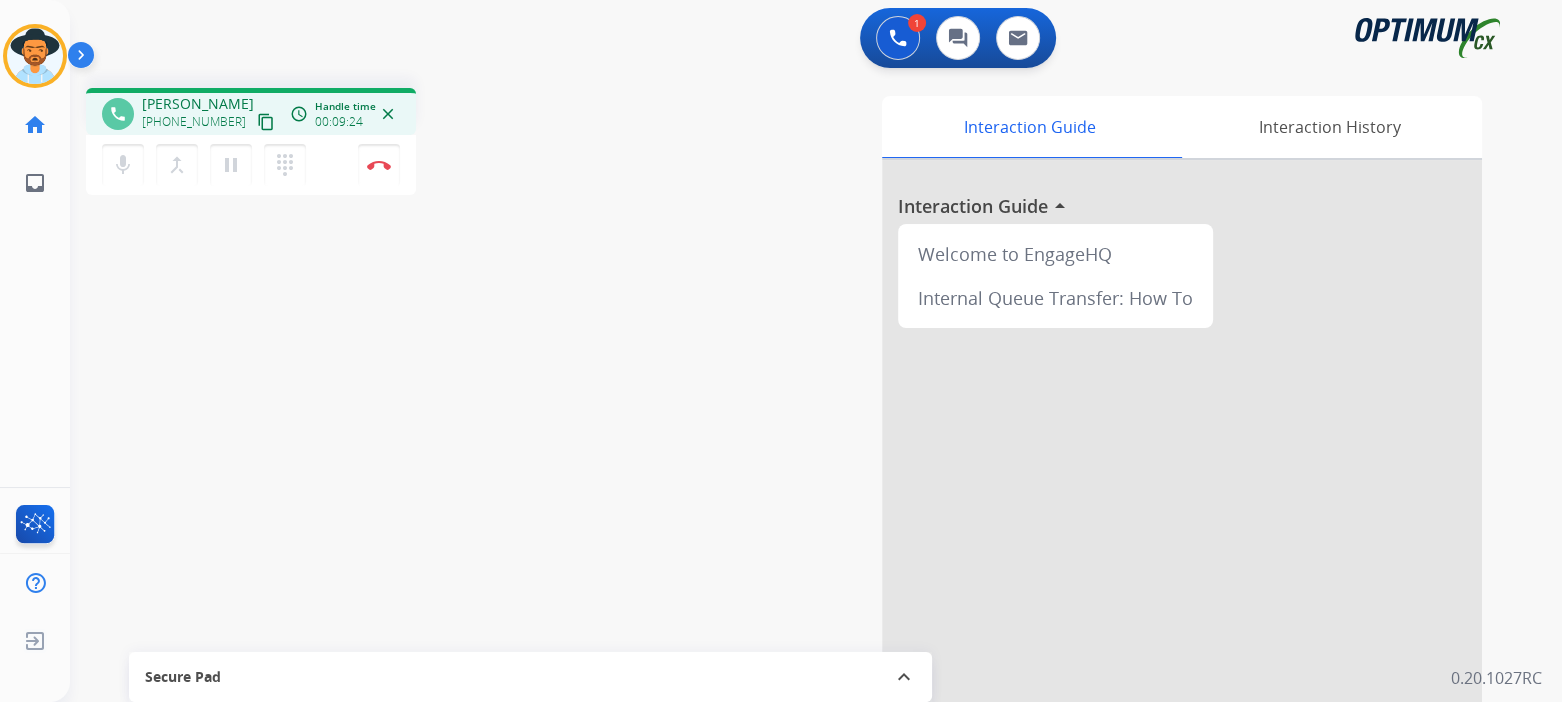 drag, startPoint x: 375, startPoint y: 169, endPoint x: 582, endPoint y: 190, distance: 208.06248 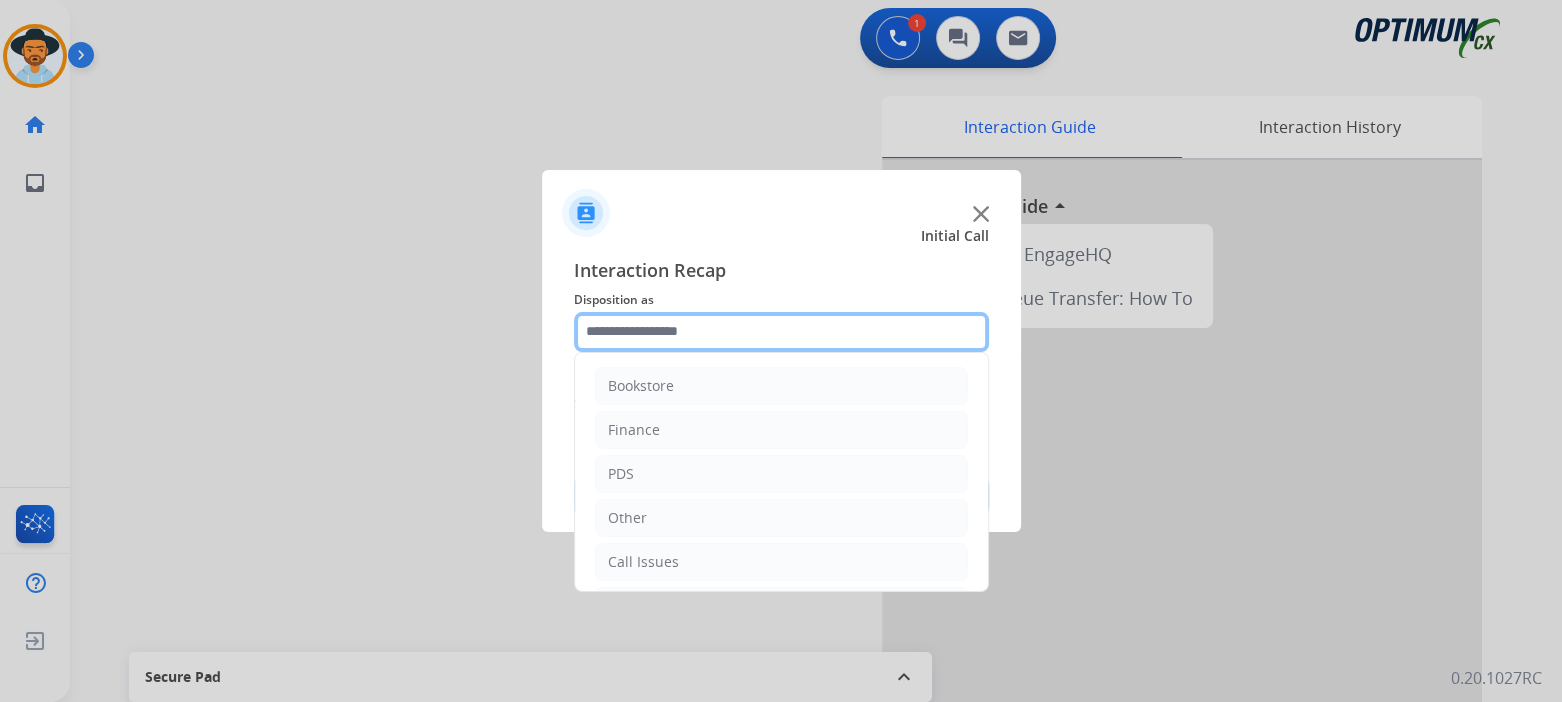 click 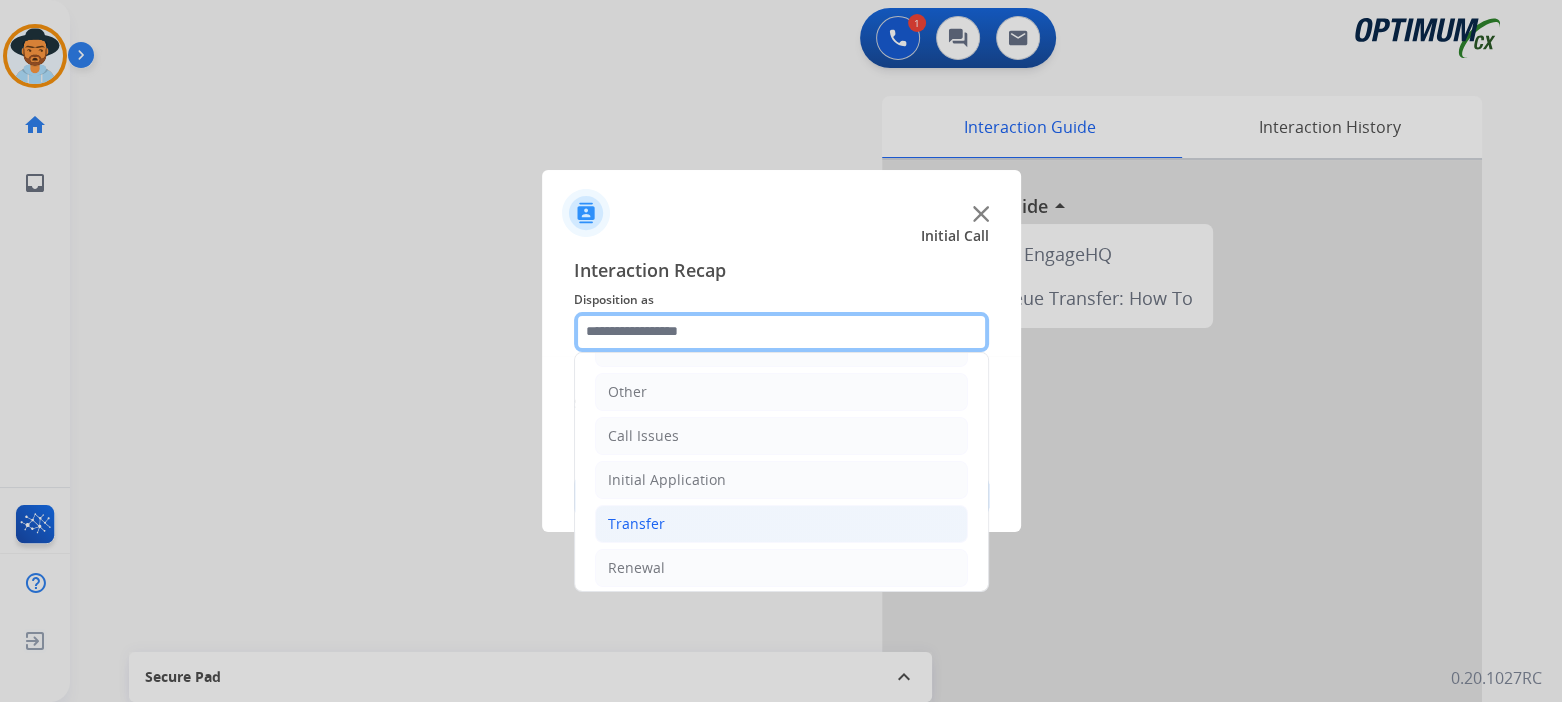 scroll, scrollTop: 132, scrollLeft: 0, axis: vertical 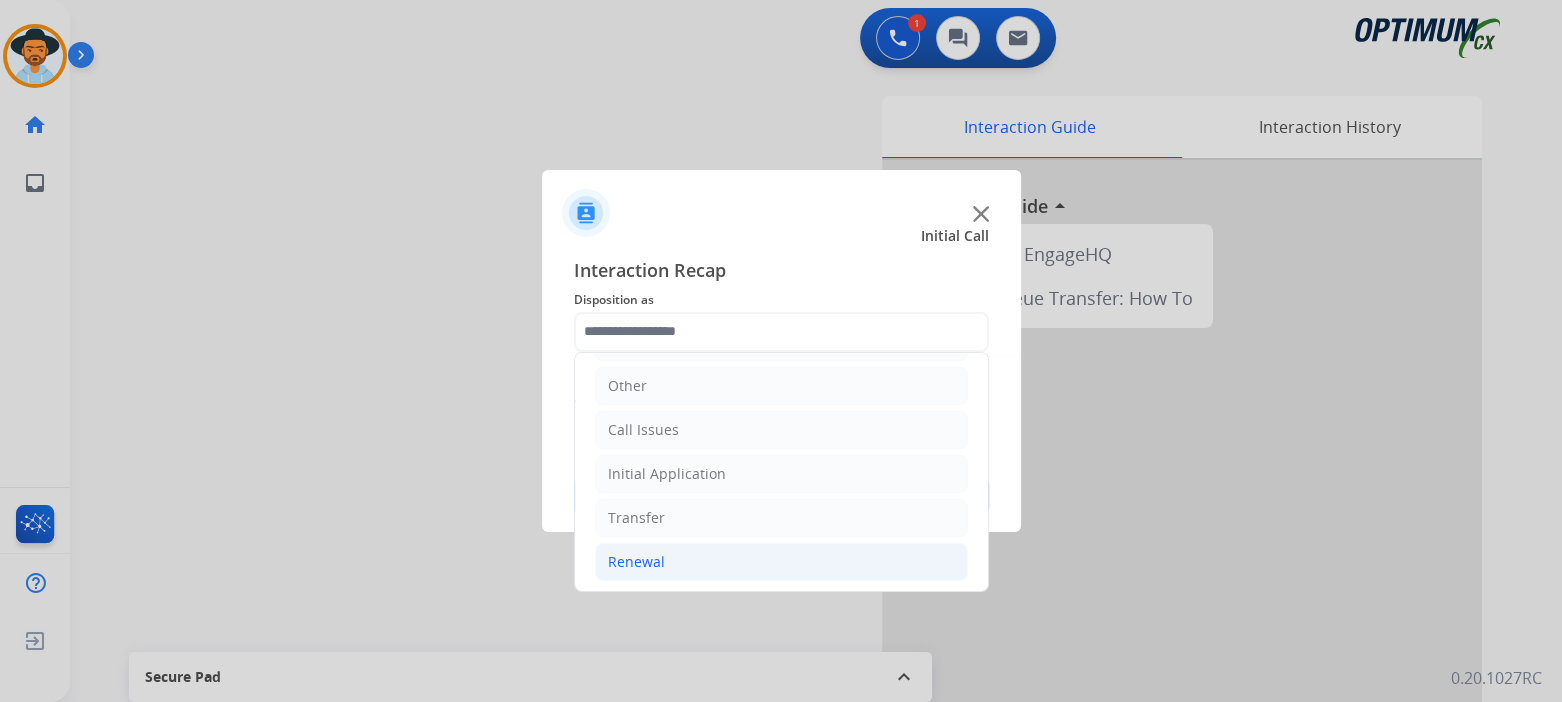 click on "Renewal" 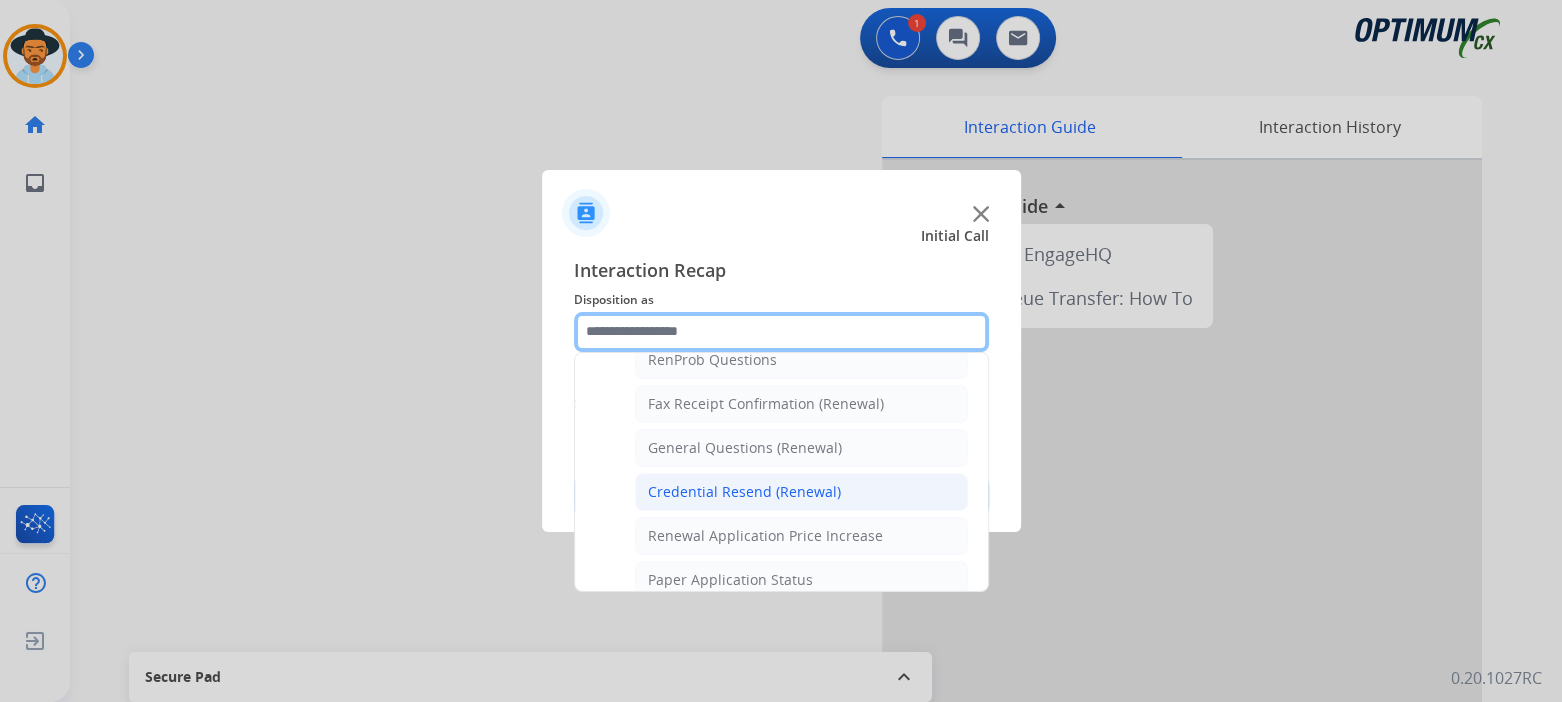 scroll, scrollTop: 531, scrollLeft: 0, axis: vertical 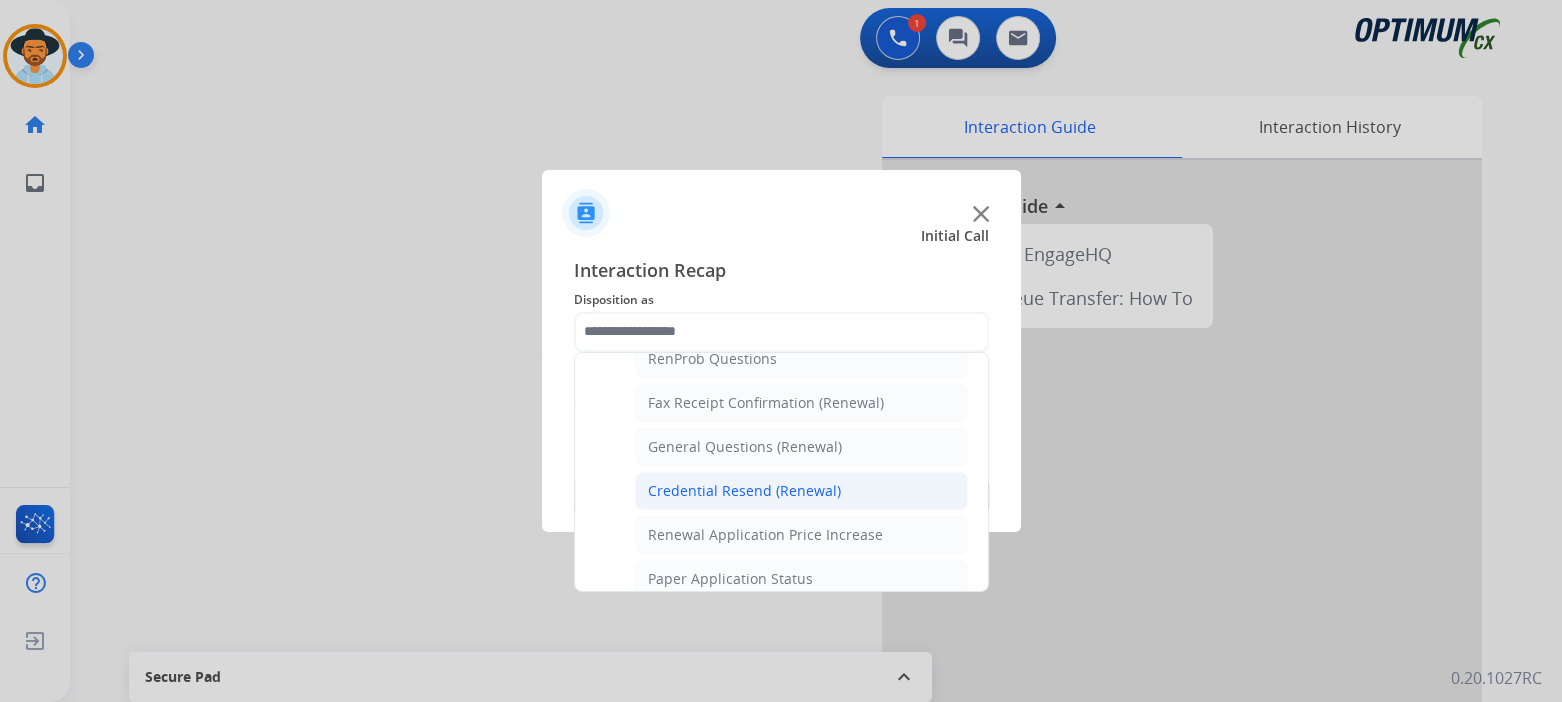 click on "Credential Resend (Renewal)" 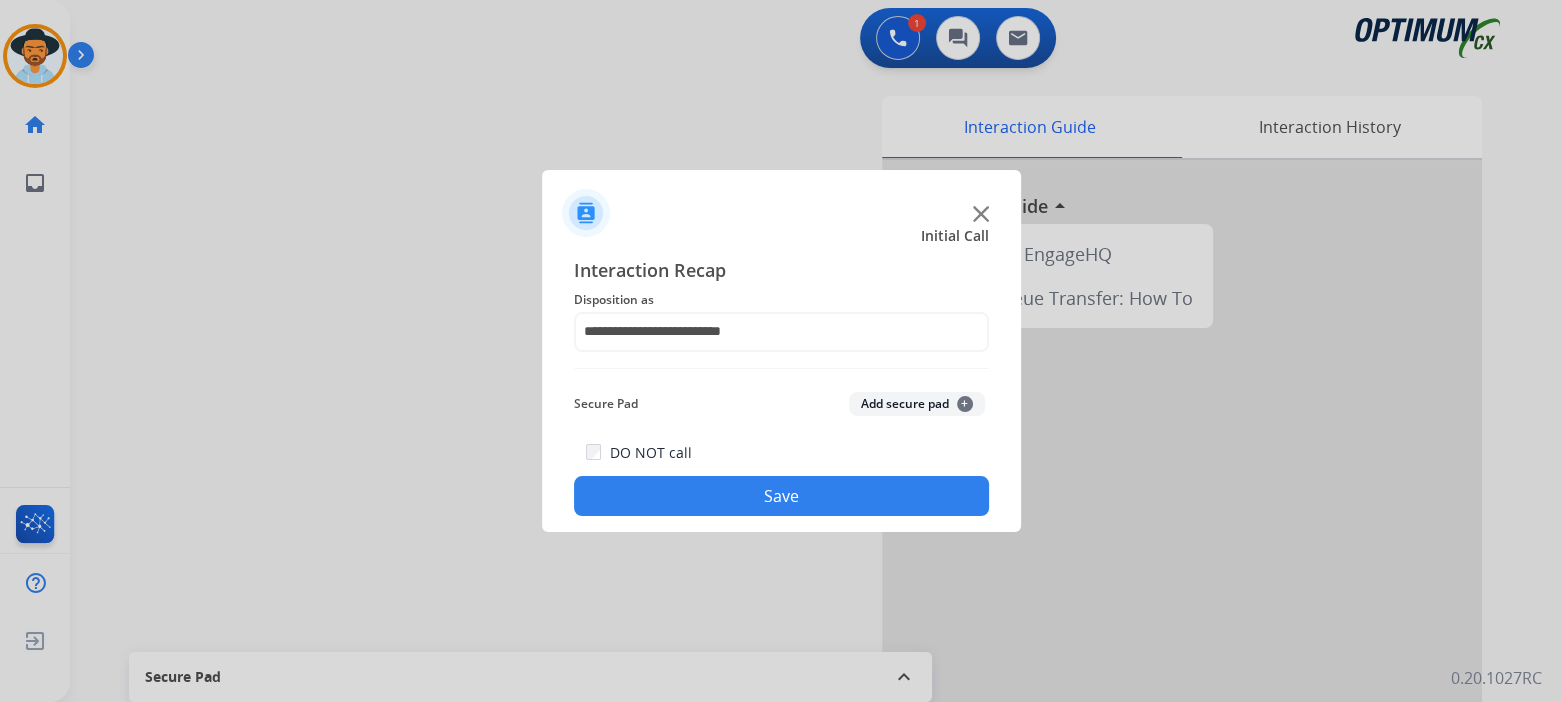 click on "Save" 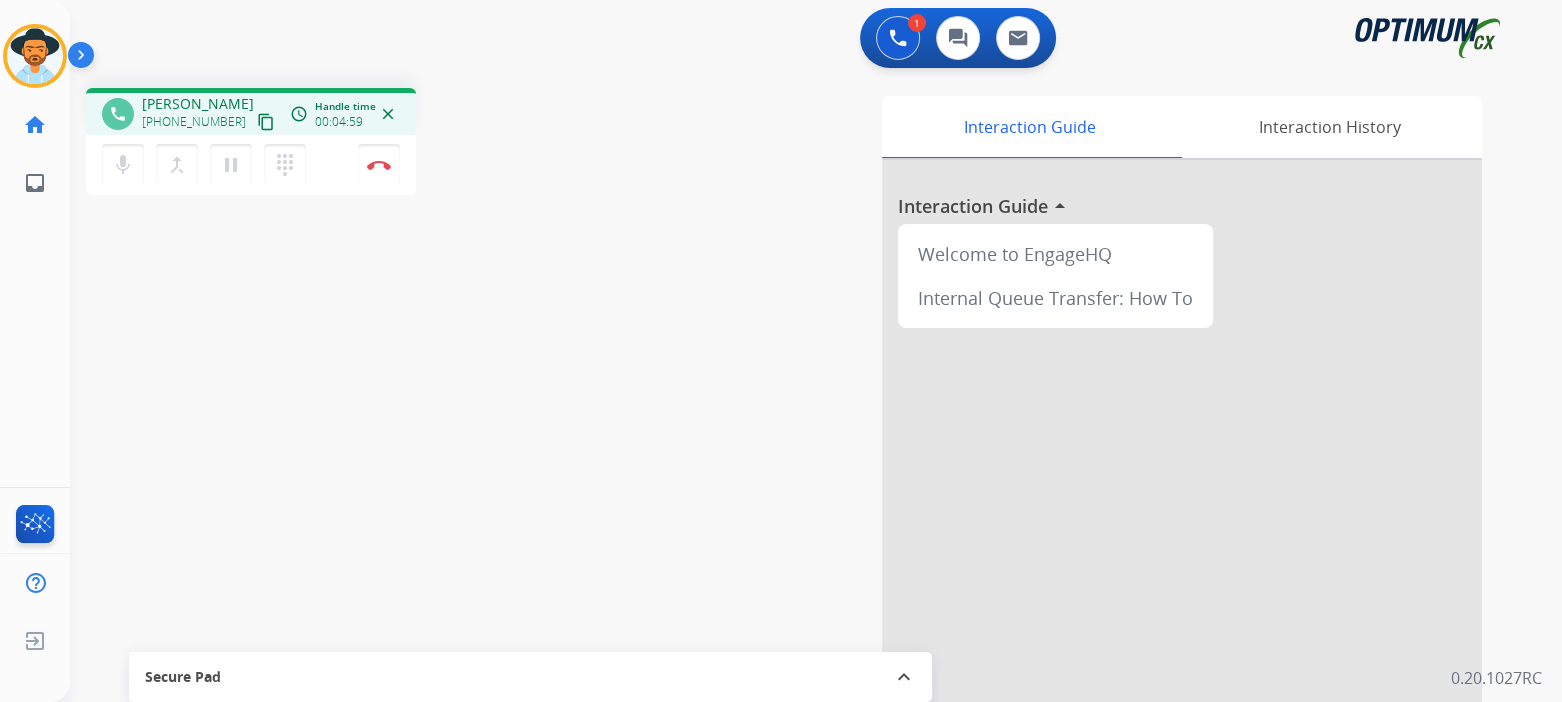 drag, startPoint x: 382, startPoint y: 164, endPoint x: 566, endPoint y: 108, distance: 192.33304 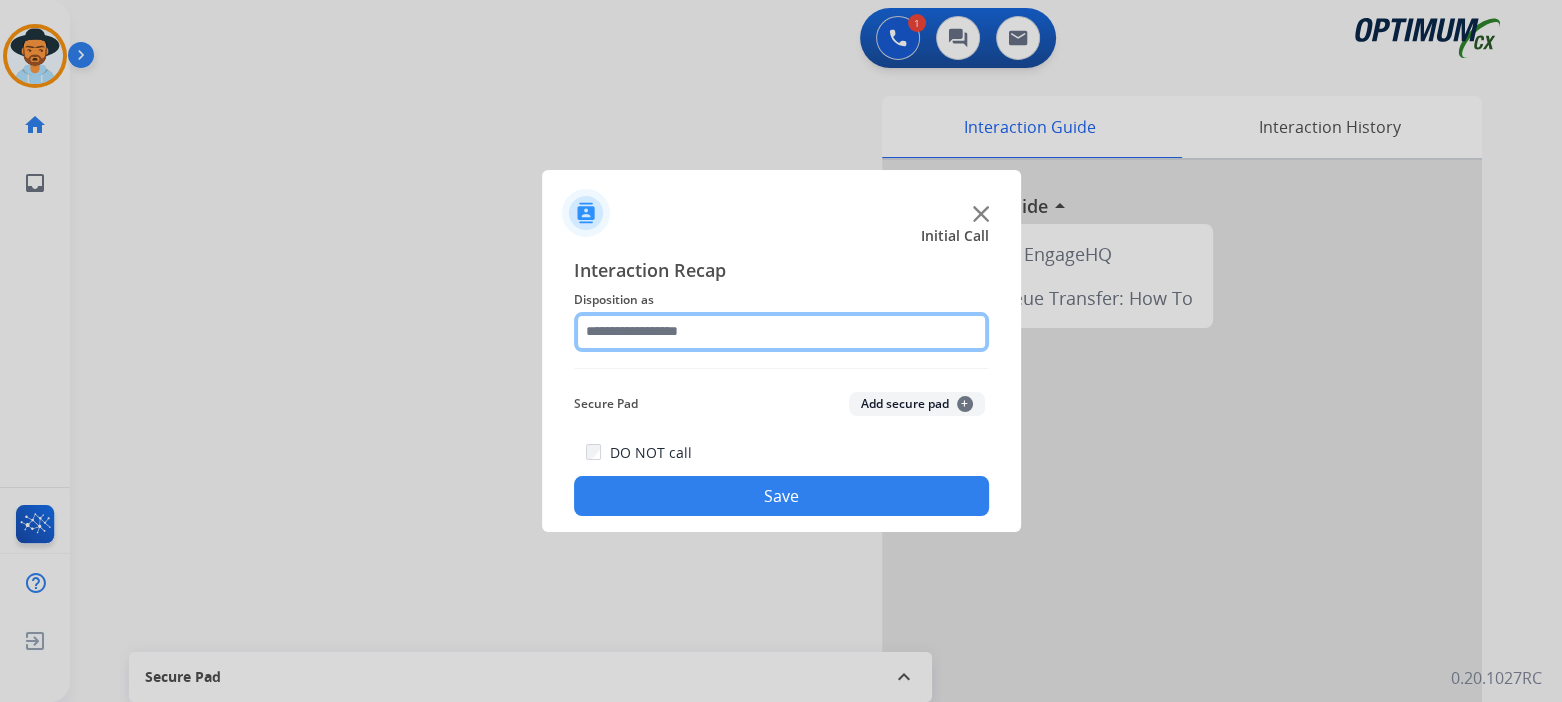 click 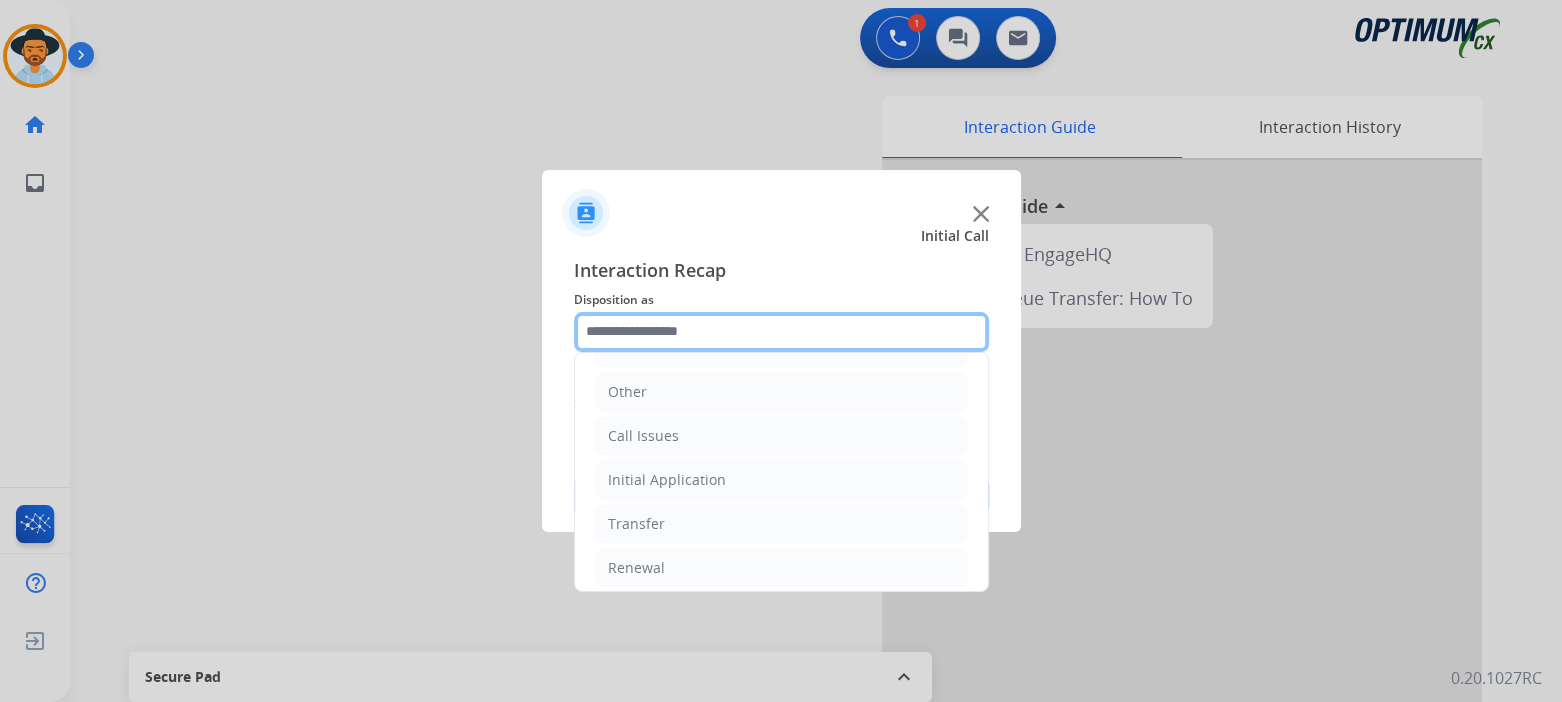 scroll, scrollTop: 132, scrollLeft: 0, axis: vertical 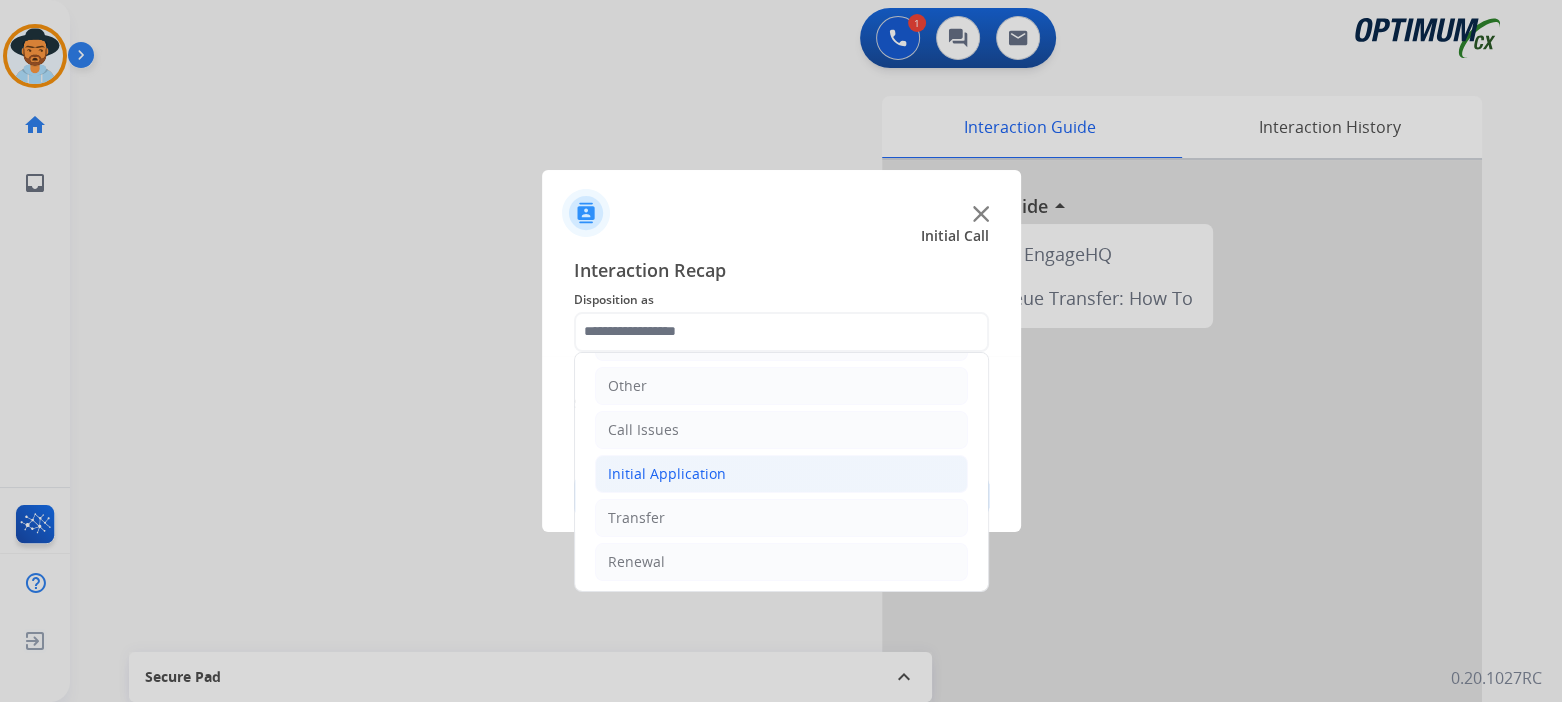 click on "Initial Application" 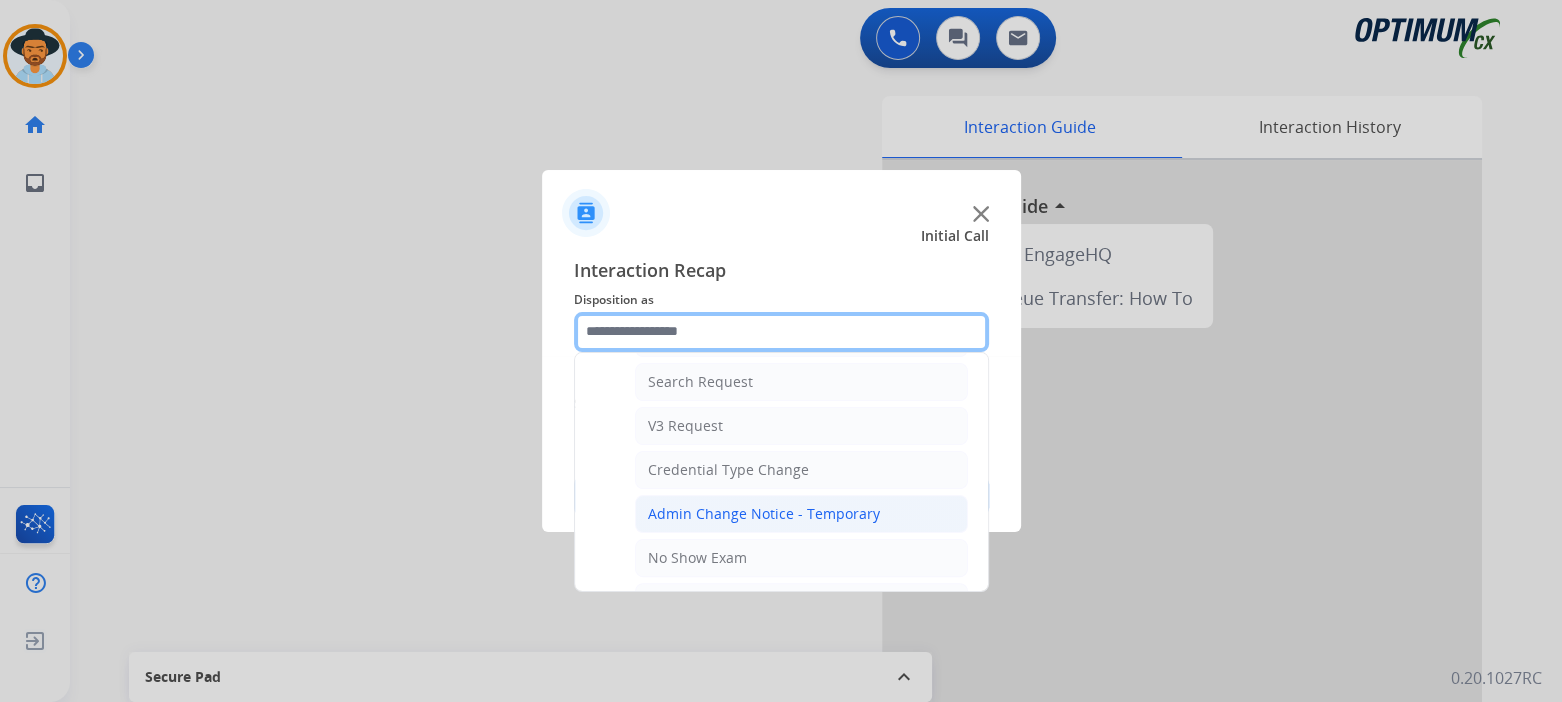 scroll, scrollTop: 729, scrollLeft: 0, axis: vertical 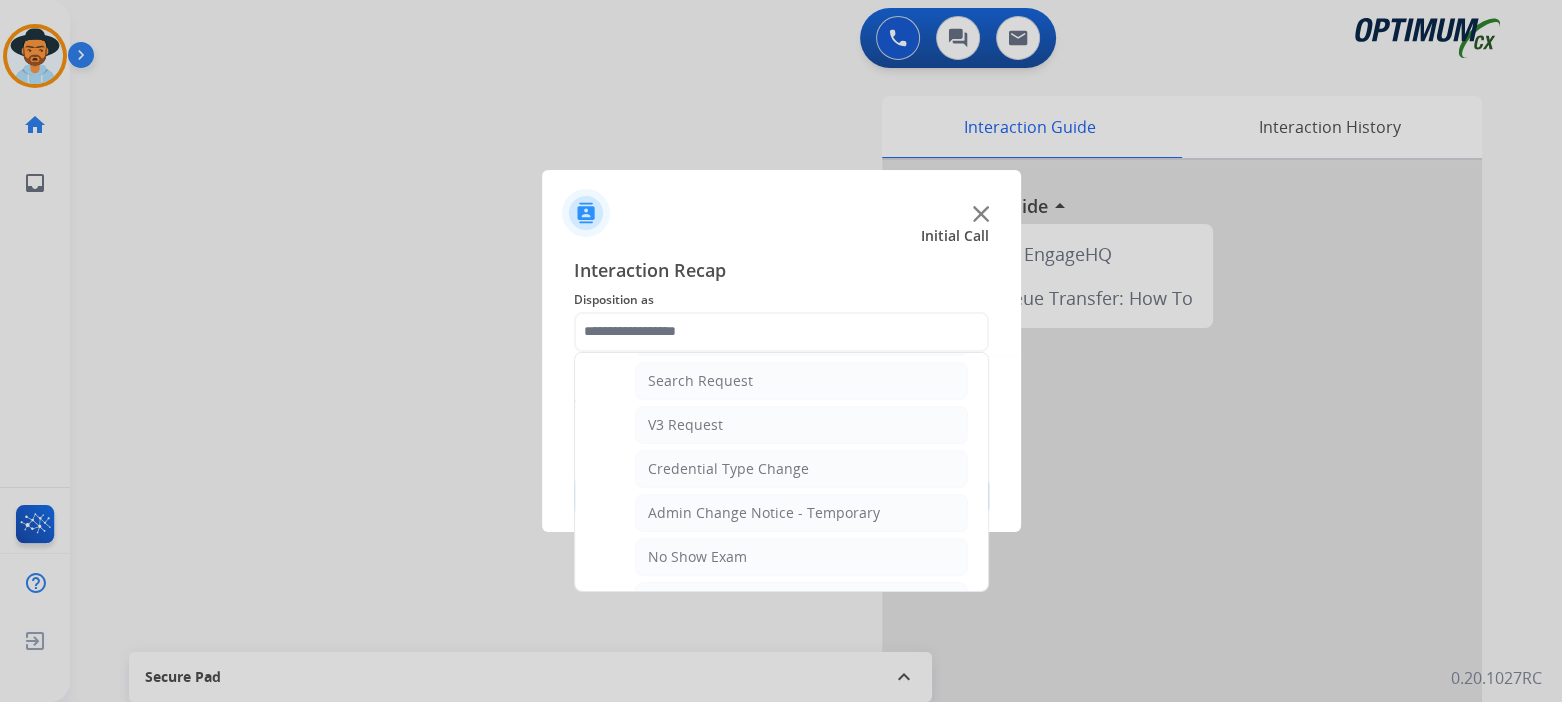 drag, startPoint x: 677, startPoint y: 458, endPoint x: 719, endPoint y: 448, distance: 43.174065 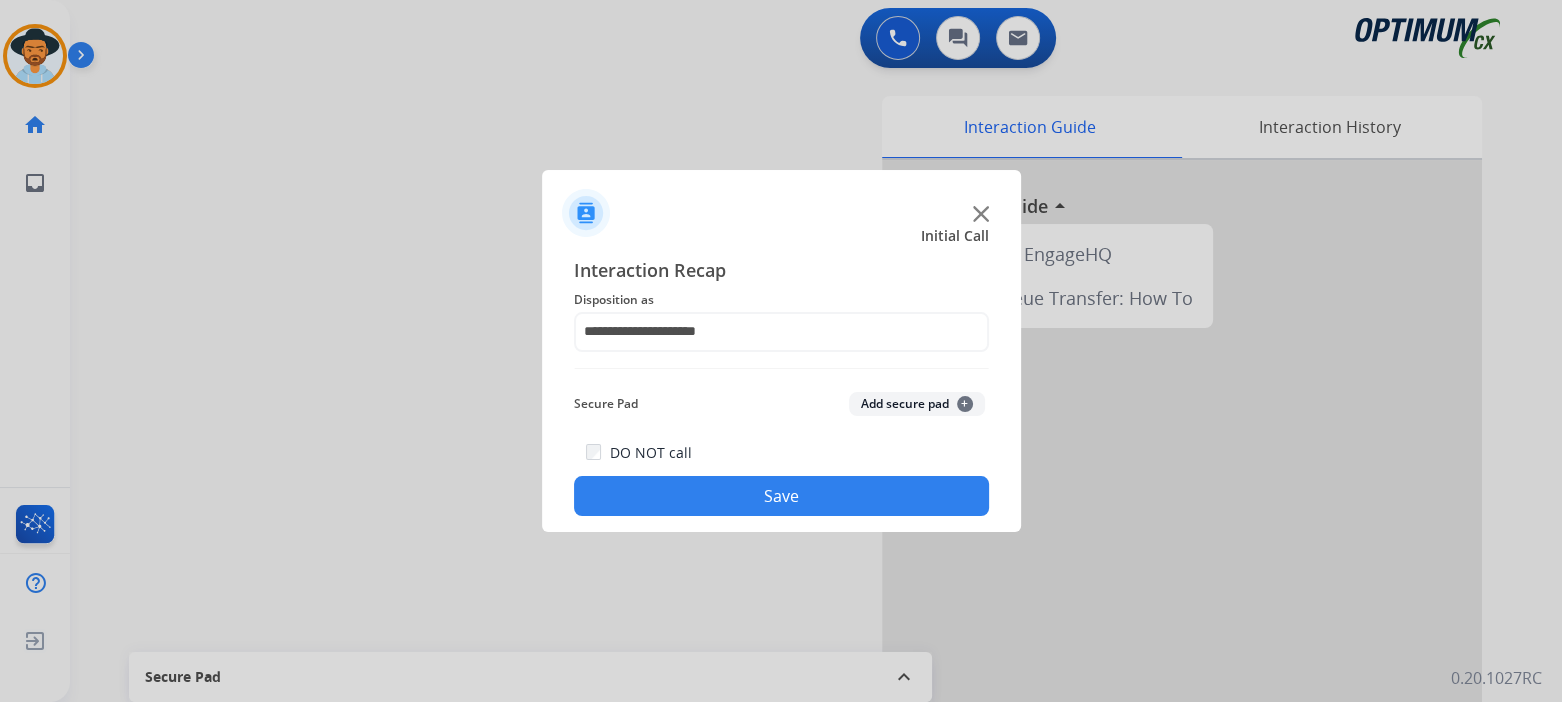 click on "Save" 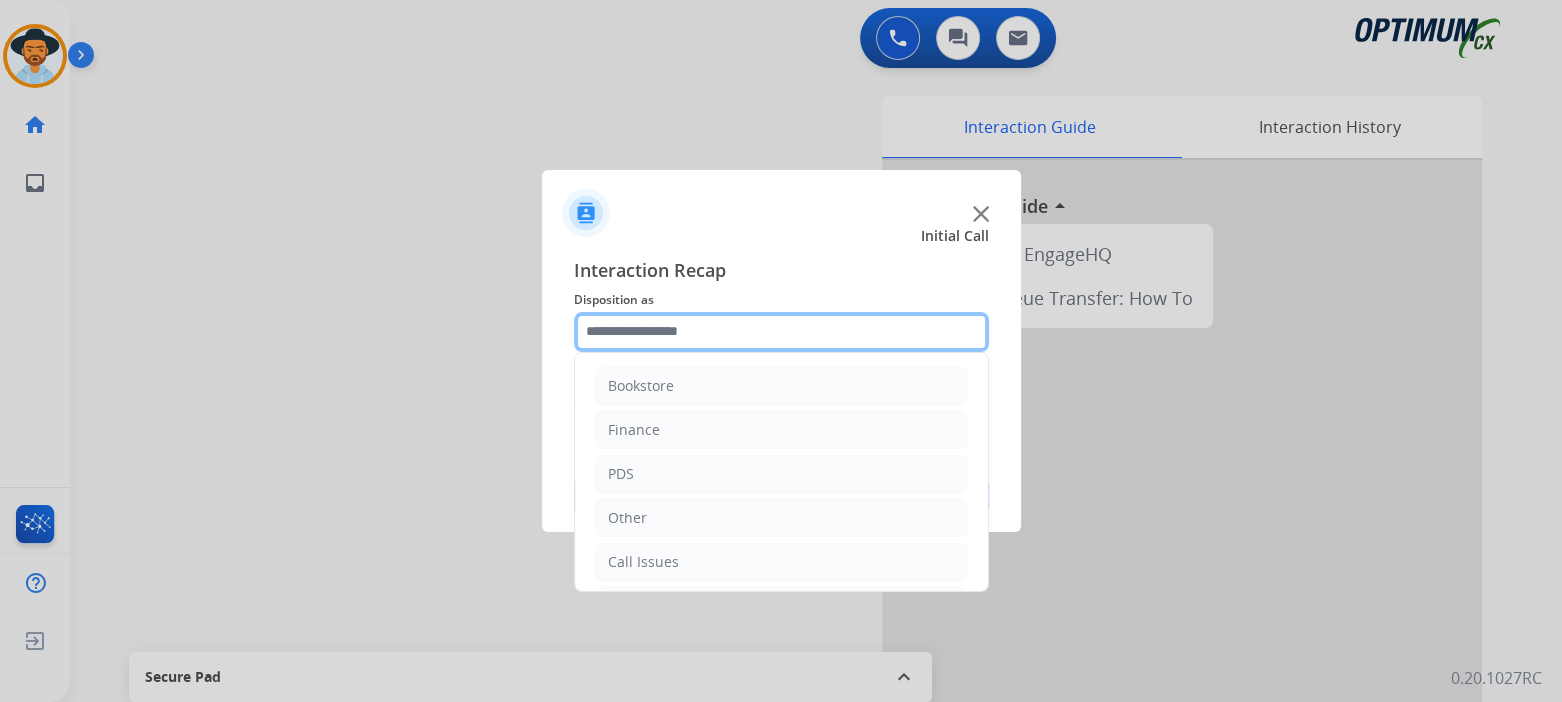 click 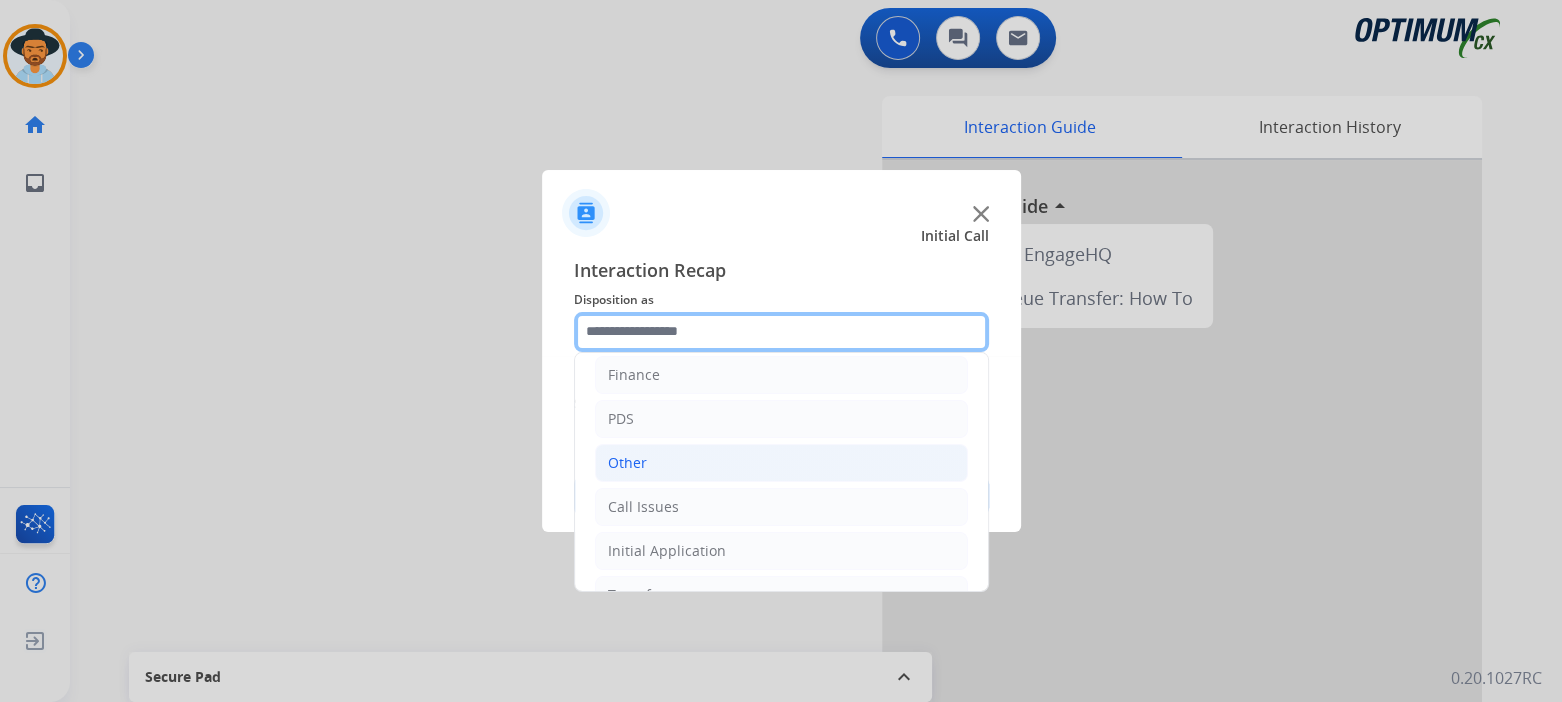 scroll, scrollTop: 132, scrollLeft: 0, axis: vertical 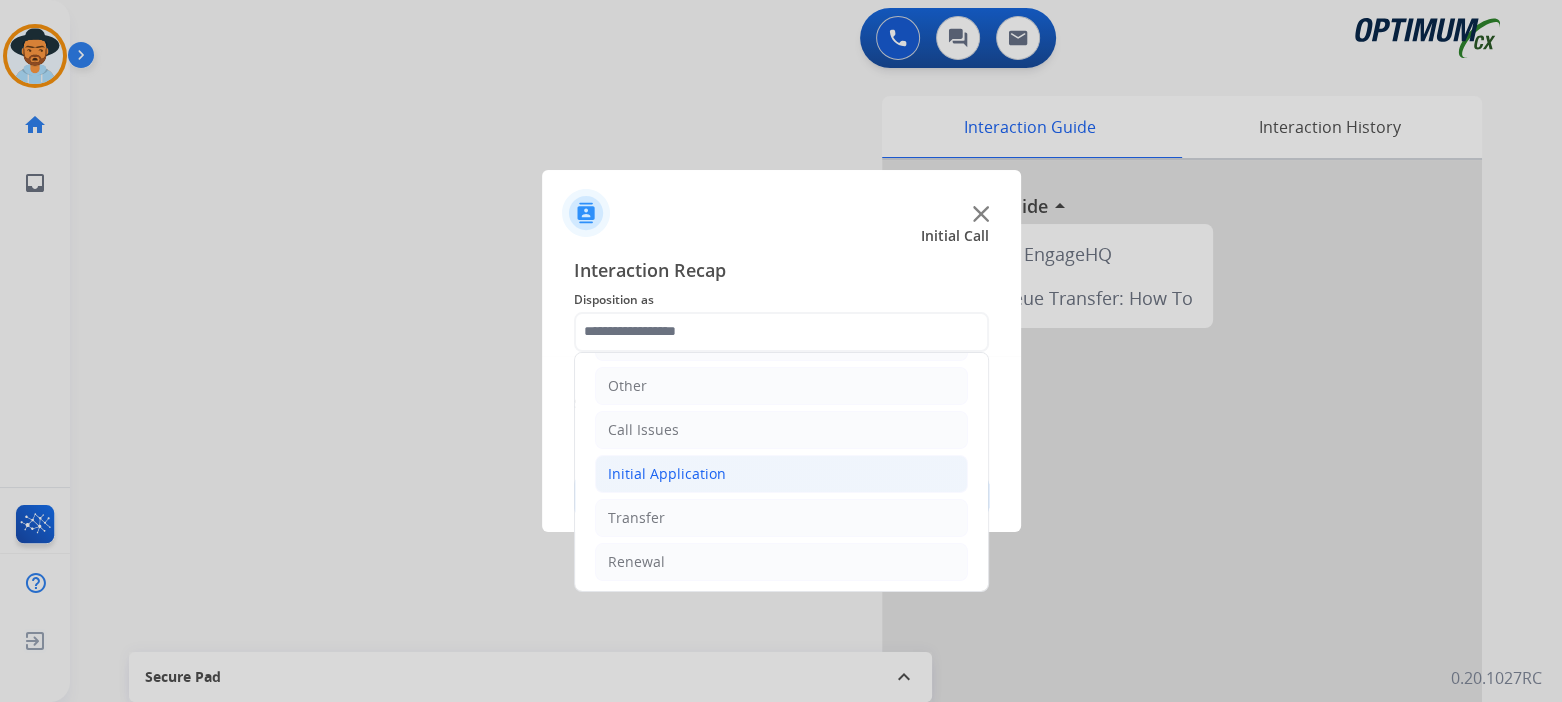 click on "Initial Application" 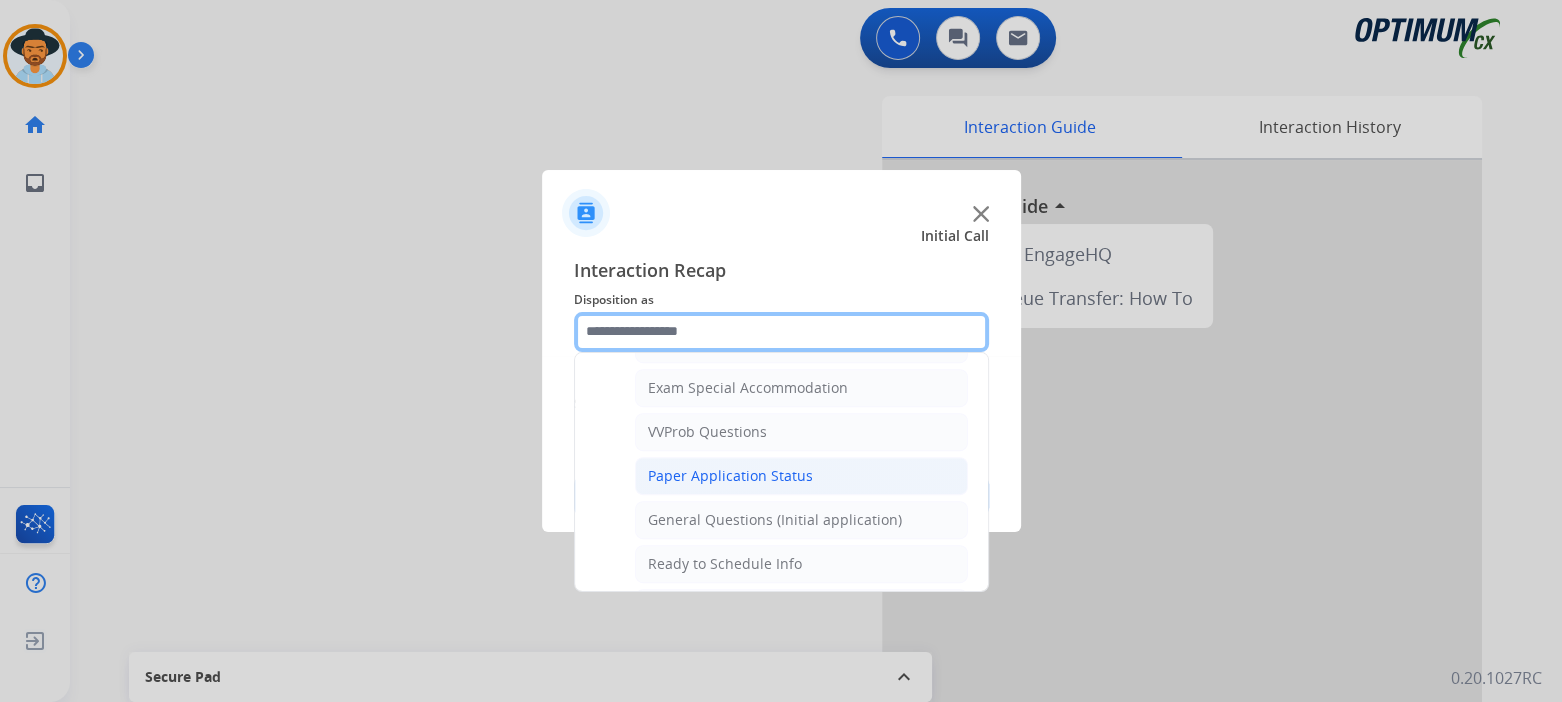 scroll, scrollTop: 1031, scrollLeft: 0, axis: vertical 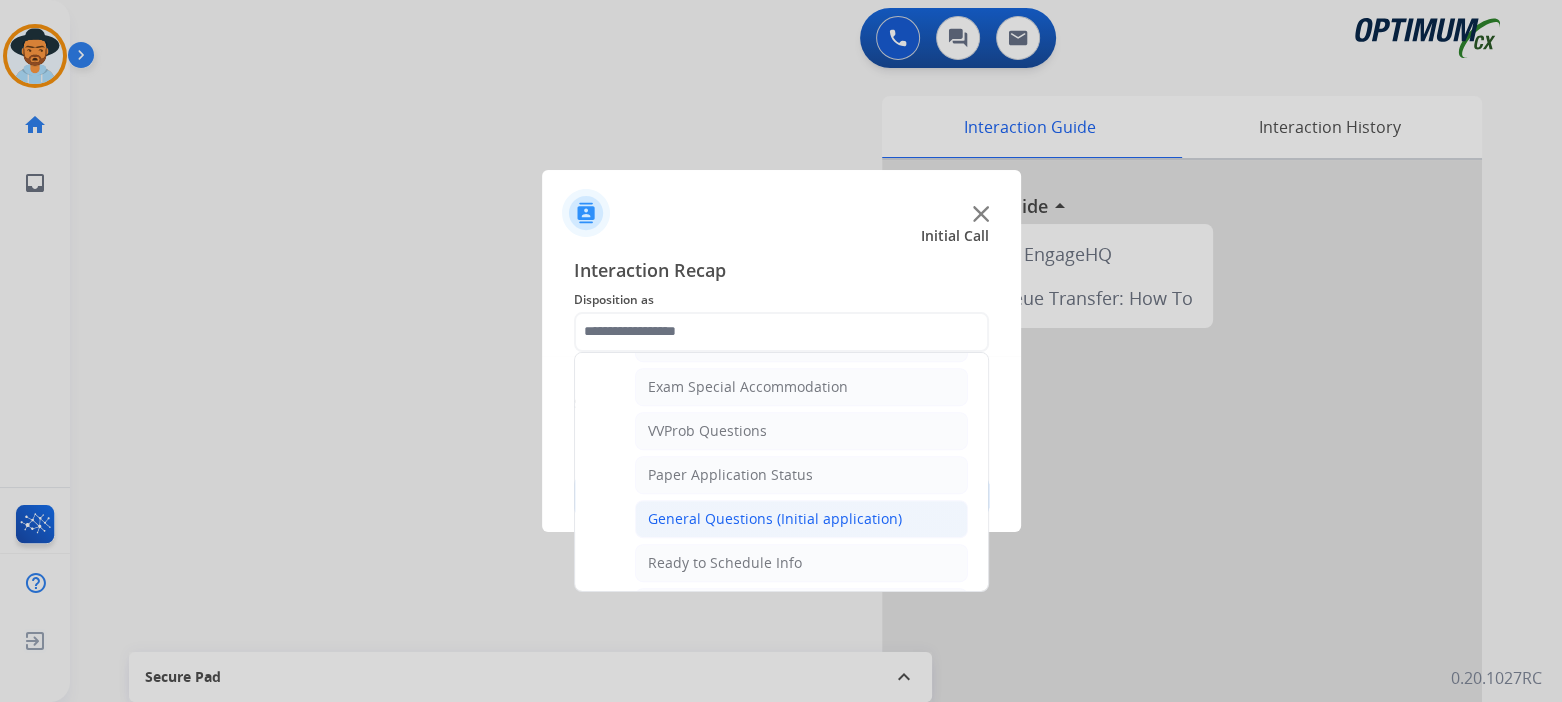 click on "General Questions (Initial application)" 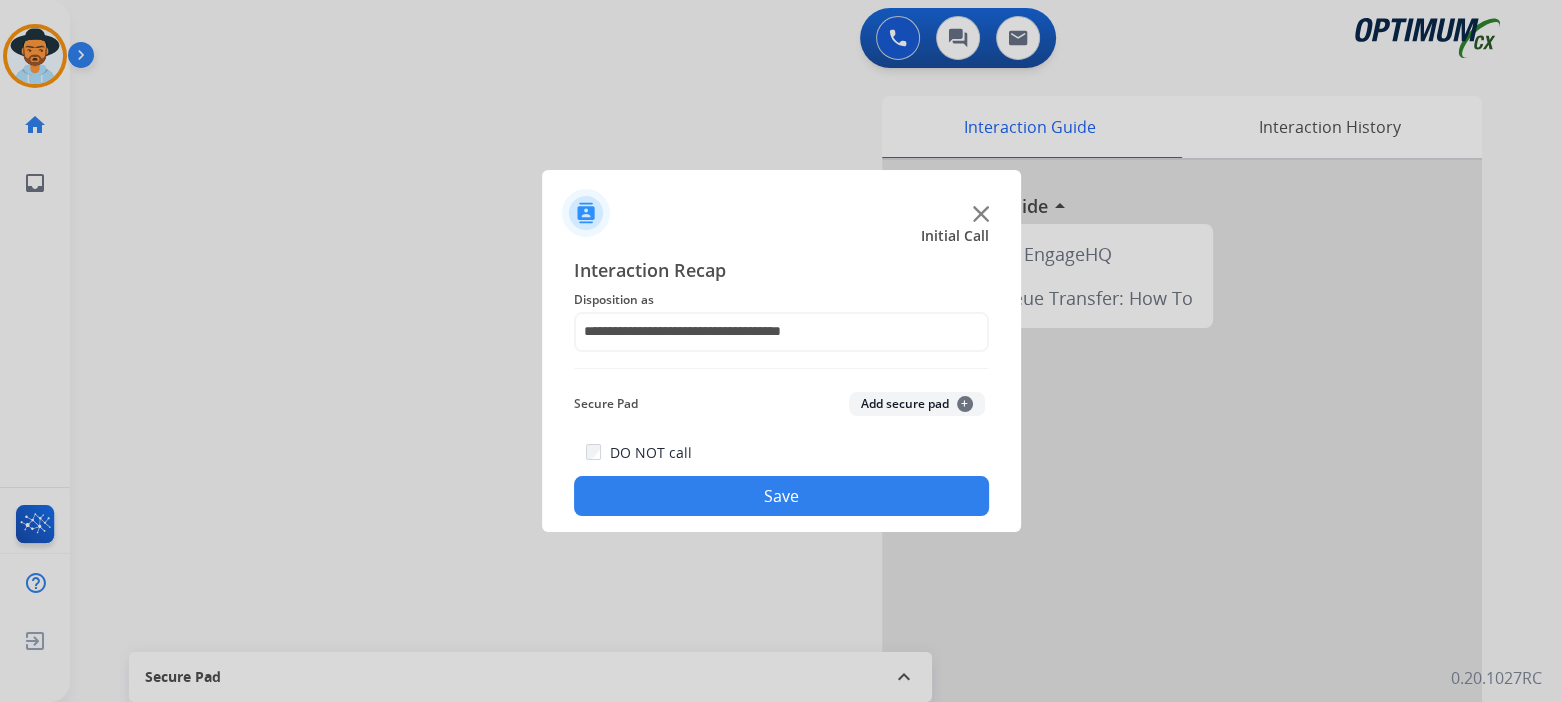 click on "Save" 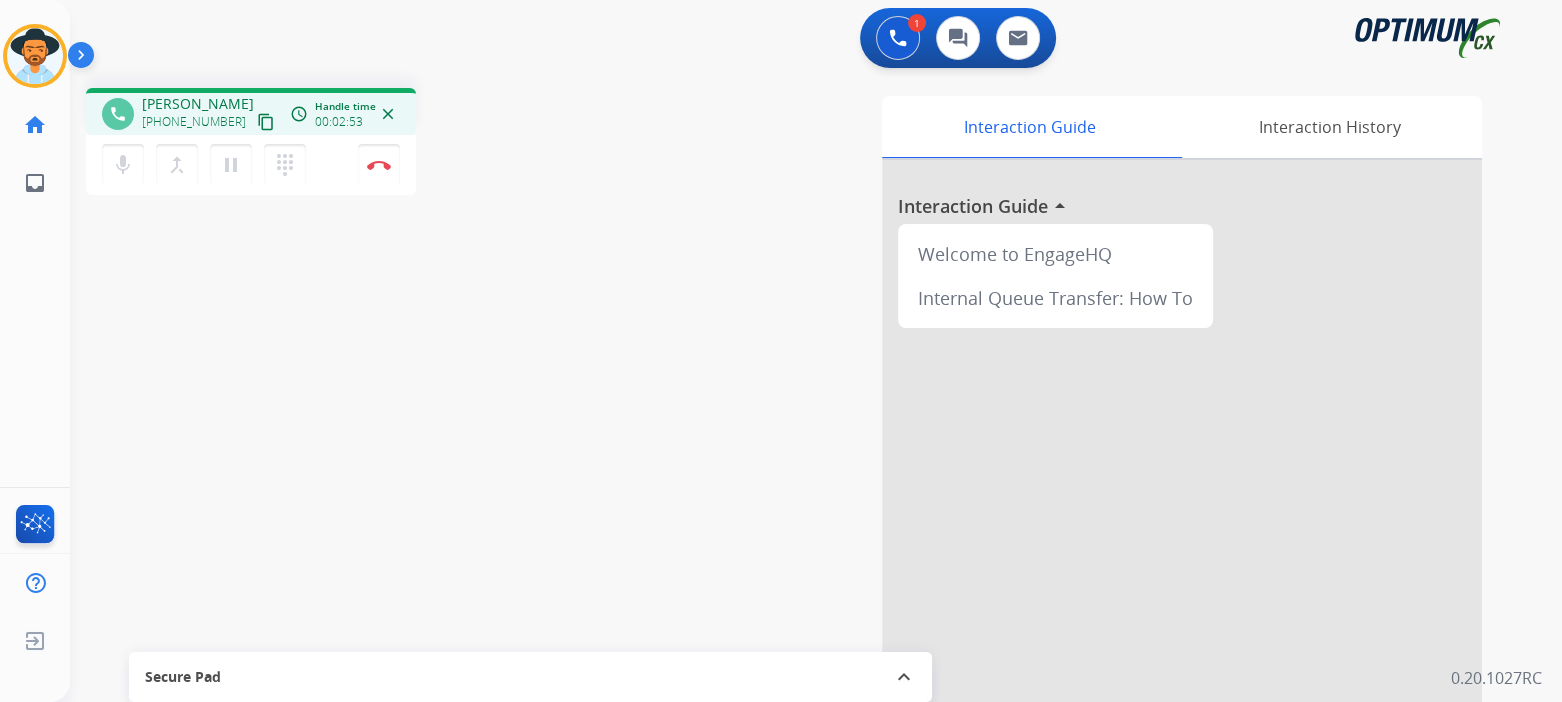 drag, startPoint x: 377, startPoint y: 166, endPoint x: 465, endPoint y: 181, distance: 89.26926 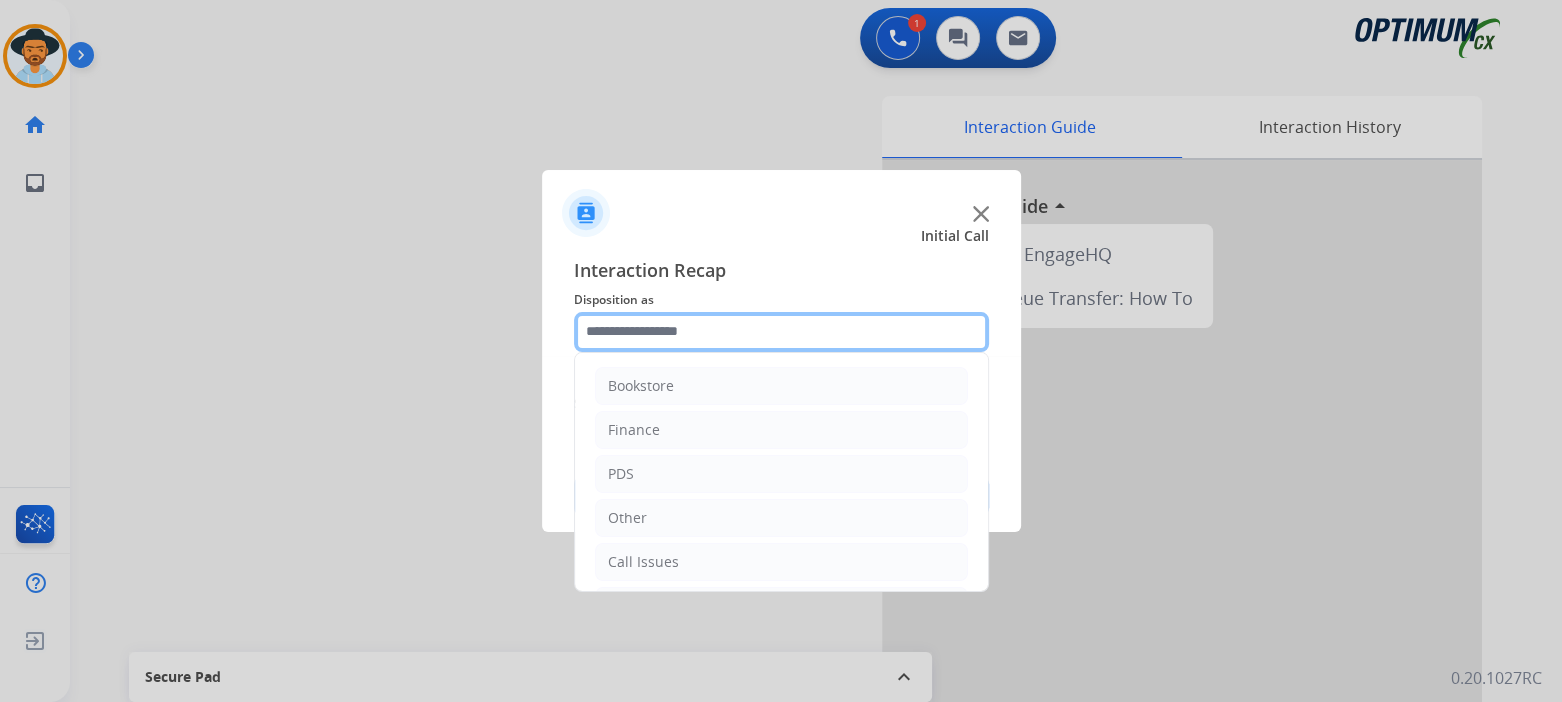 click 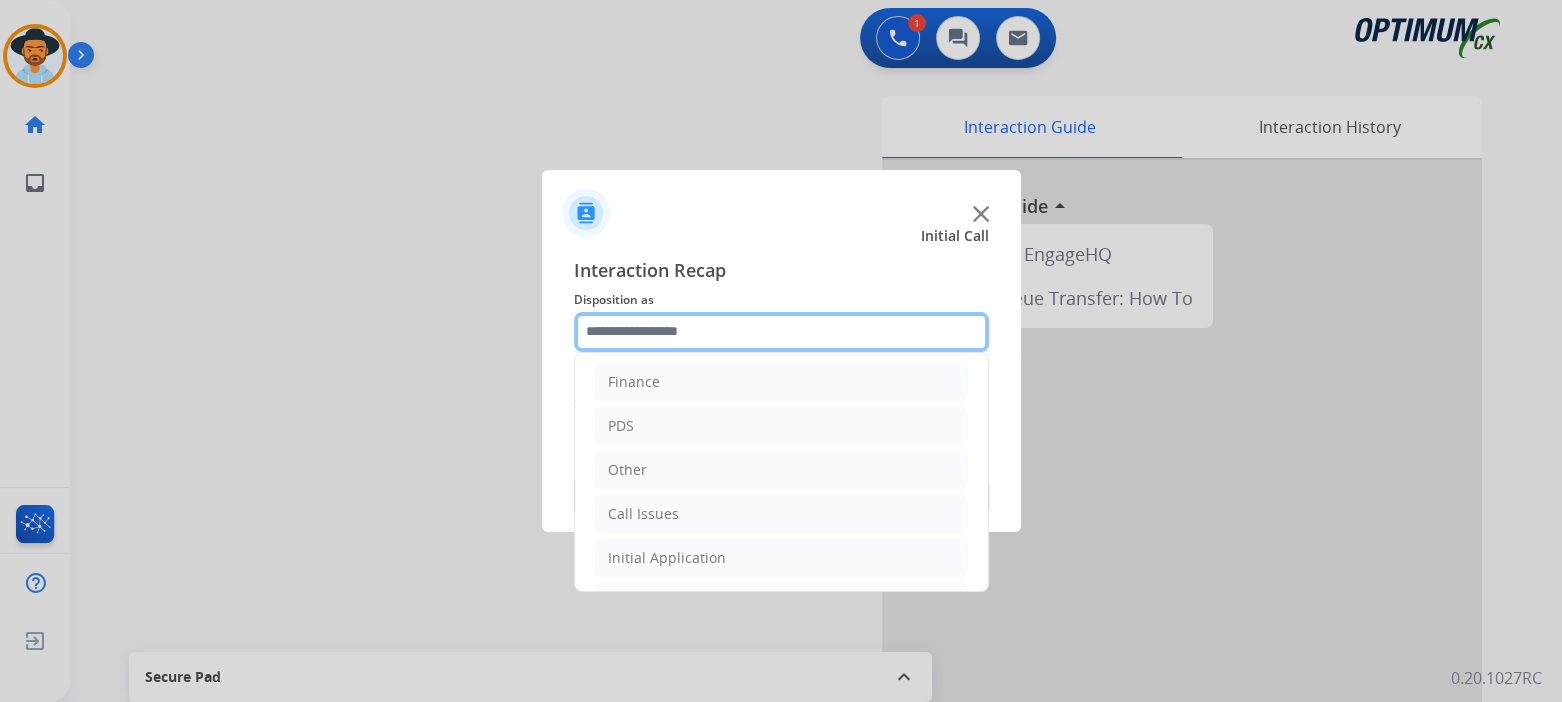 scroll, scrollTop: 132, scrollLeft: 0, axis: vertical 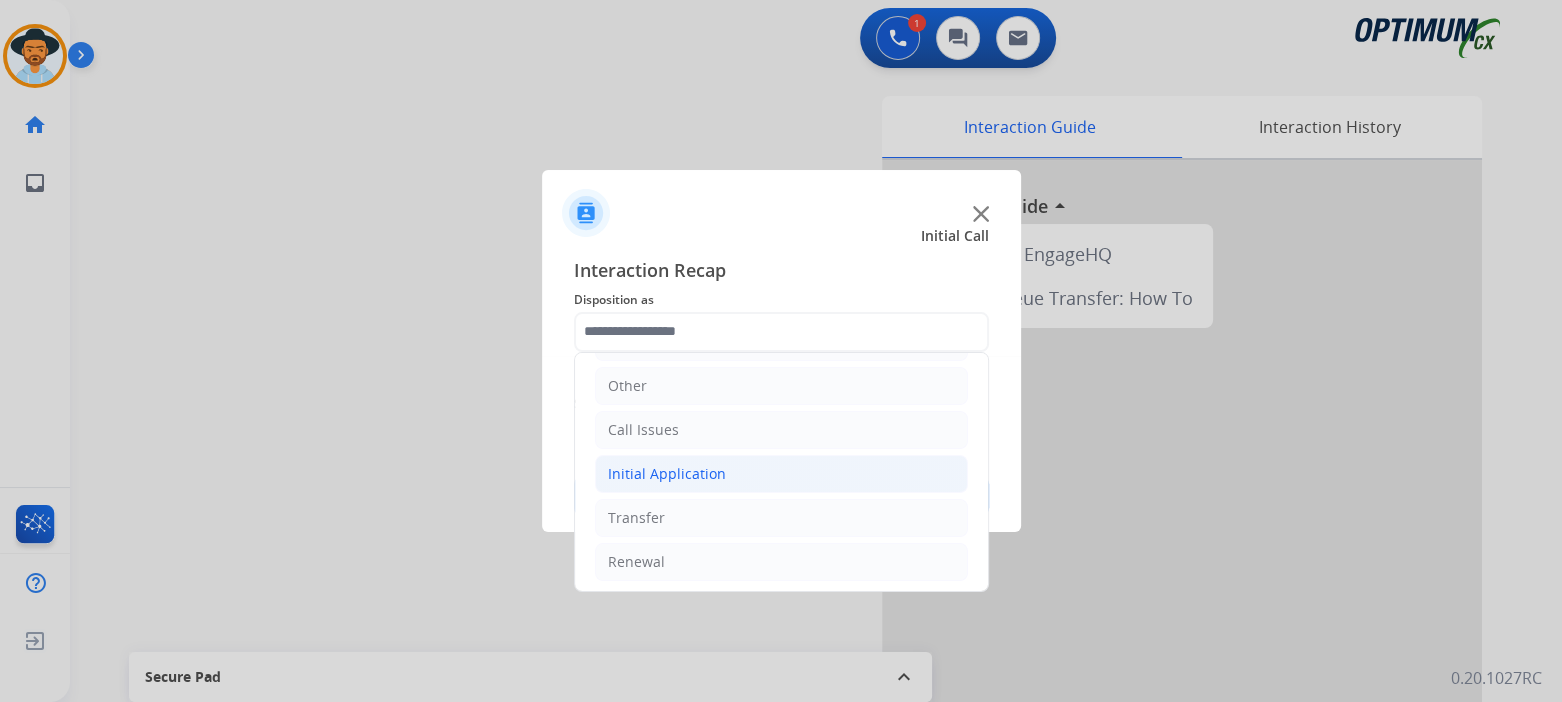 click on "Initial Application" 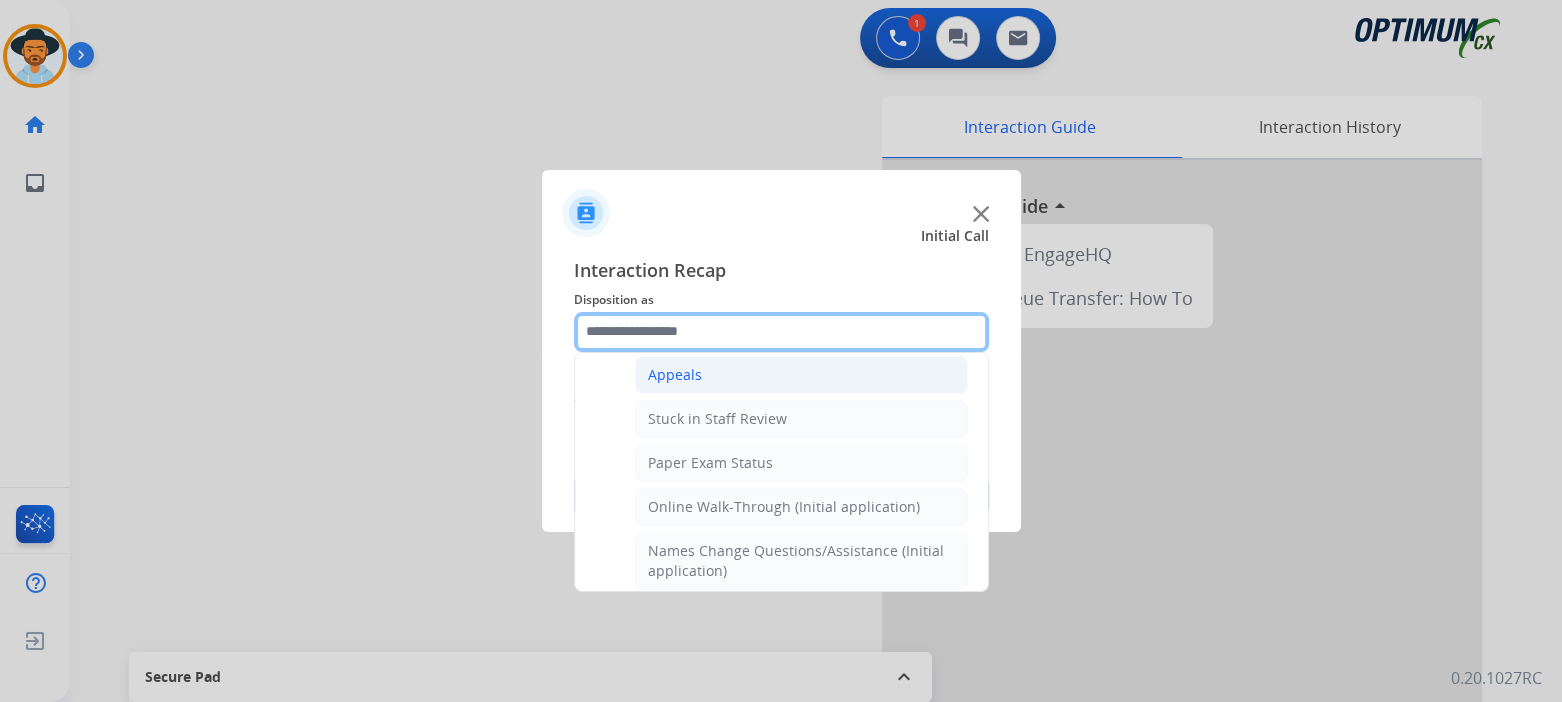 scroll, scrollTop: 318, scrollLeft: 0, axis: vertical 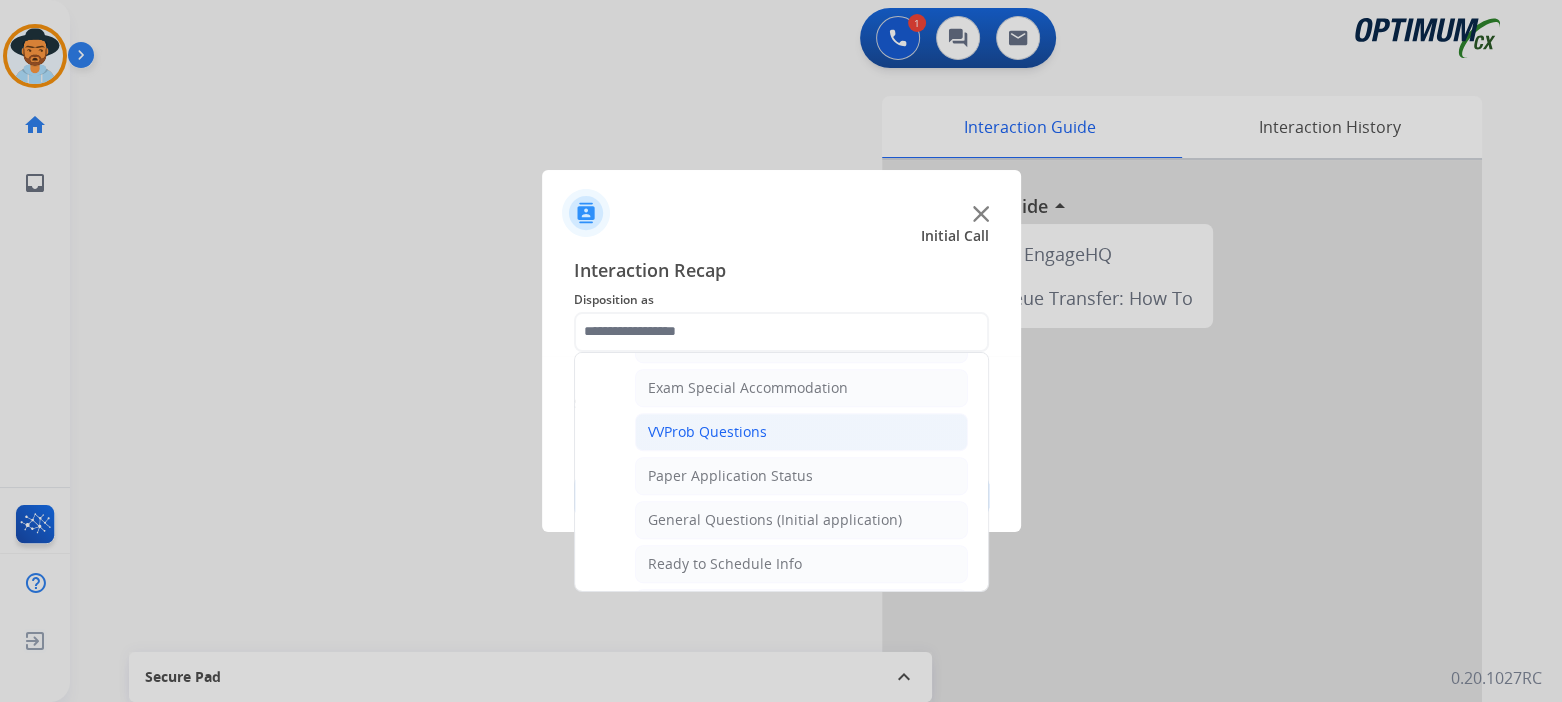 click on "VVProb Questions" 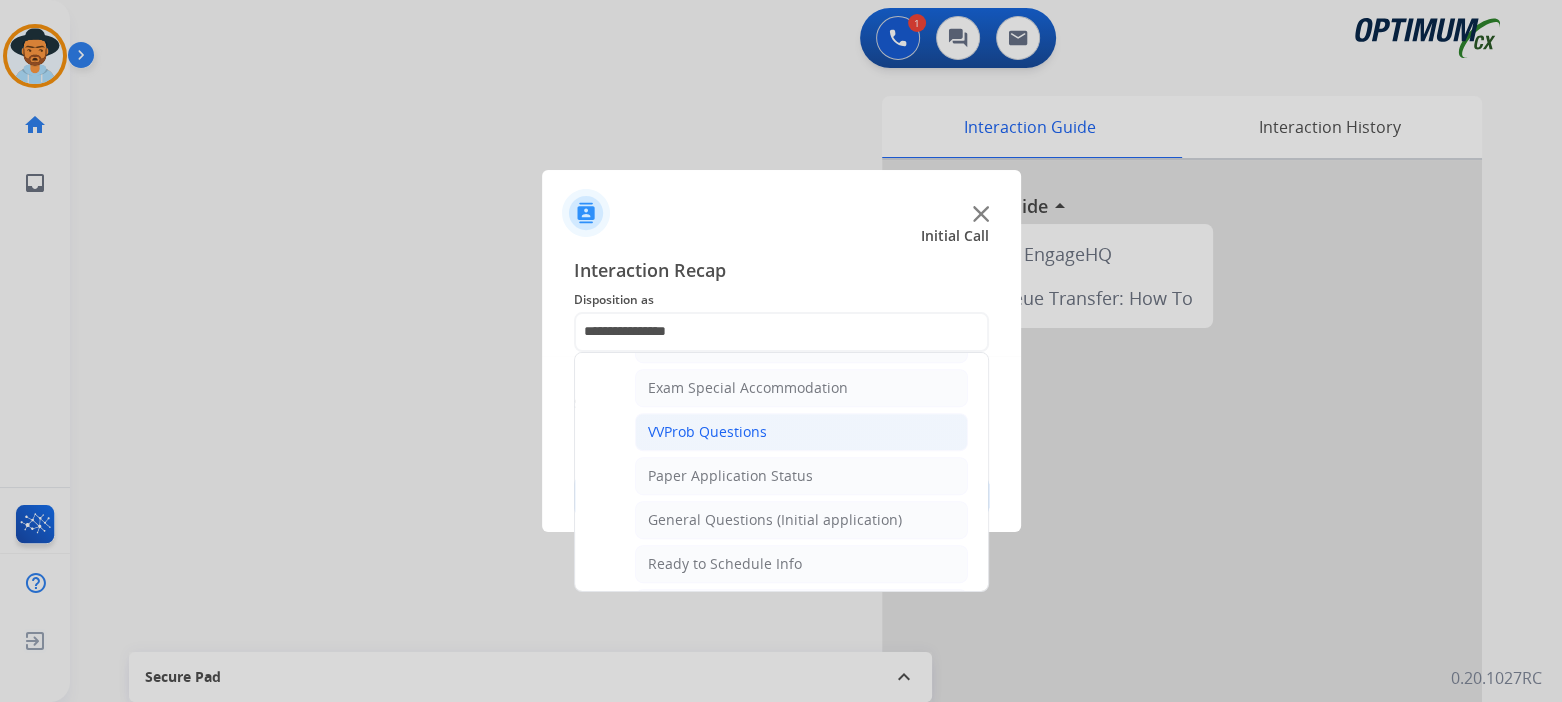 scroll, scrollTop: 0, scrollLeft: 0, axis: both 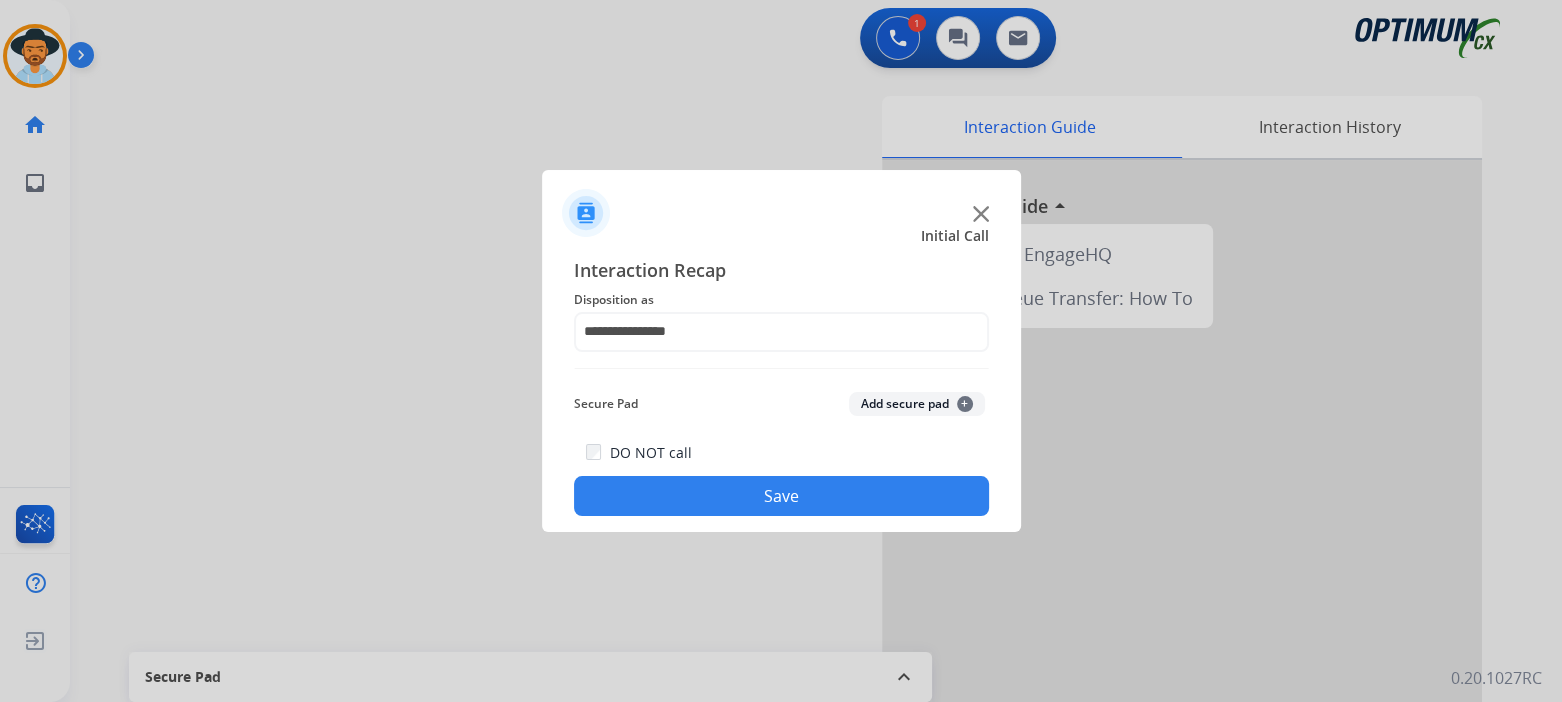 click on "Save" 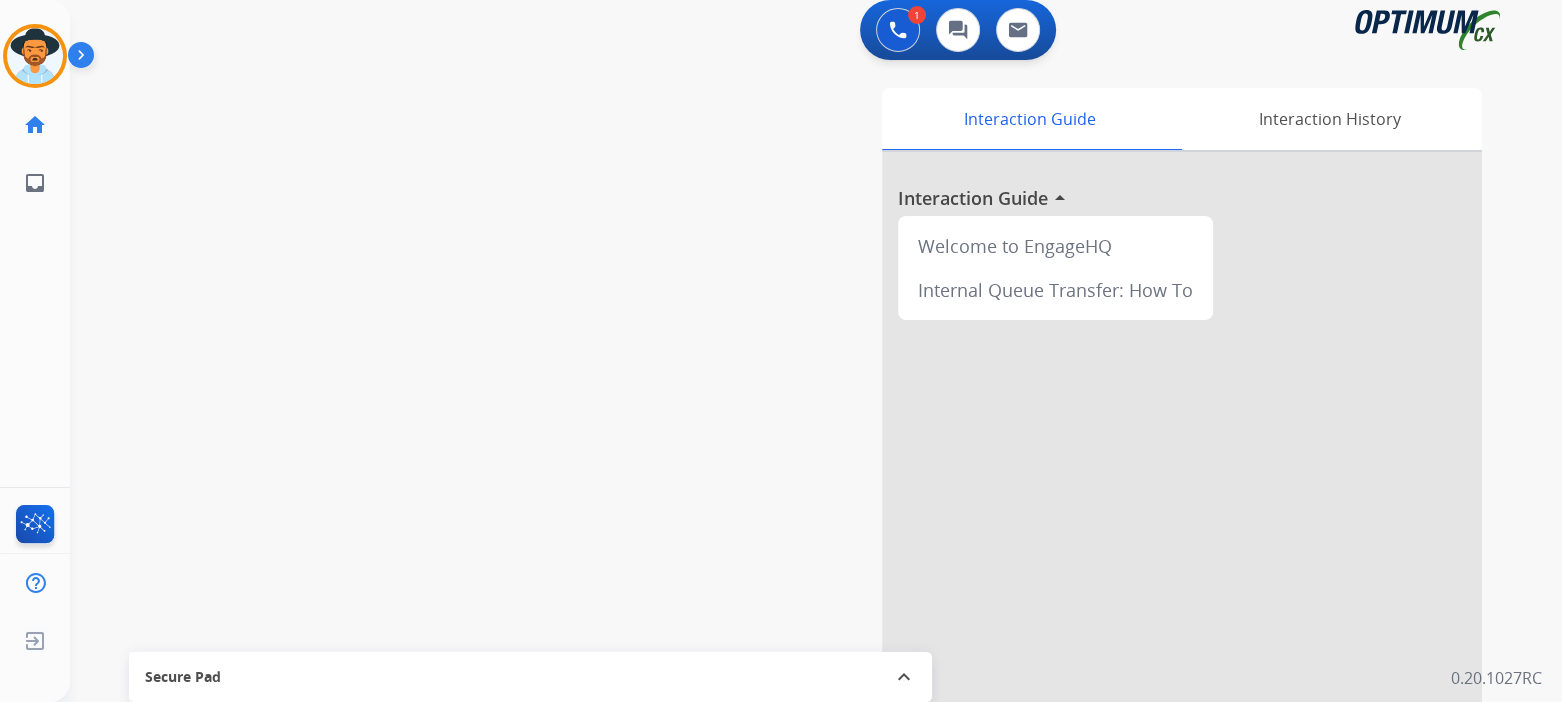 scroll, scrollTop: 10, scrollLeft: 0, axis: vertical 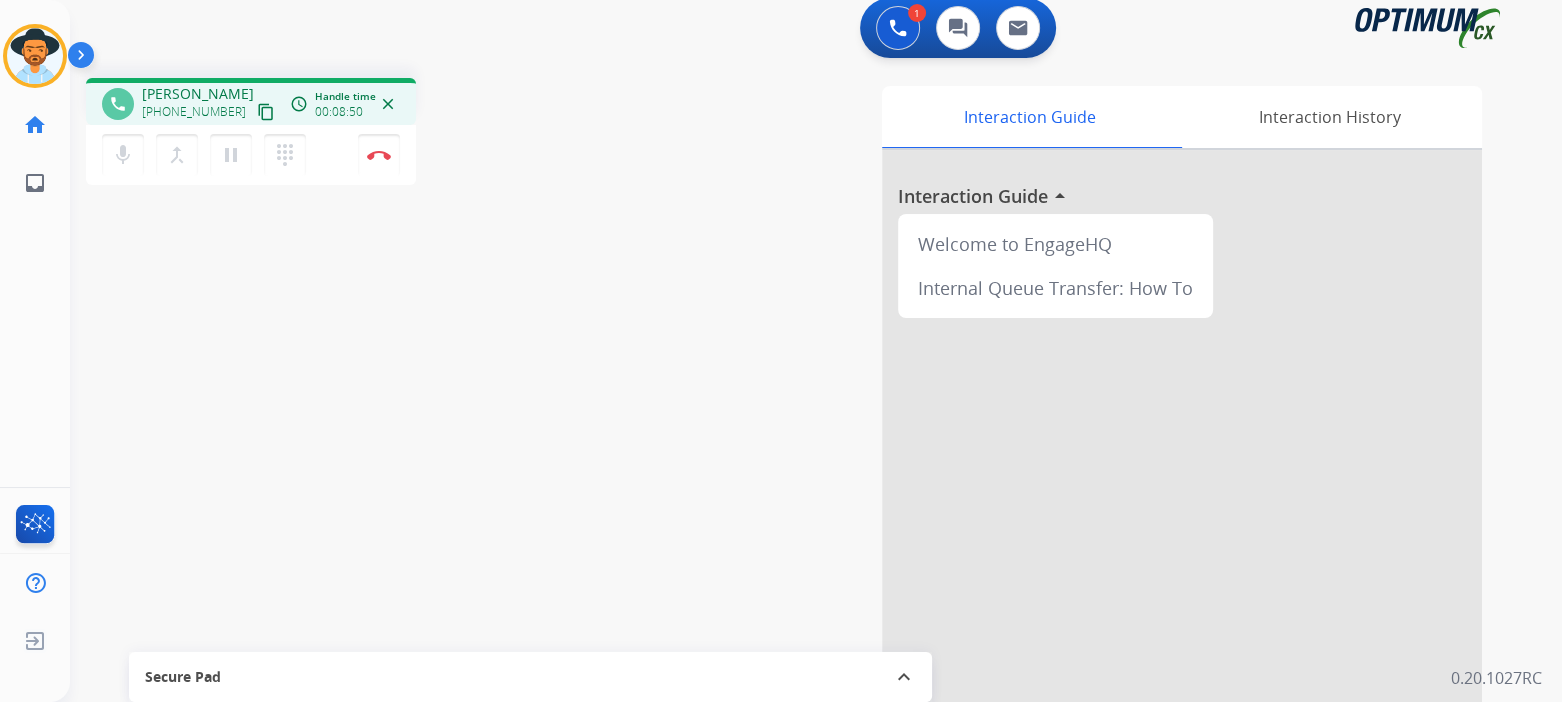 drag, startPoint x: 380, startPoint y: 156, endPoint x: 487, endPoint y: 139, distance: 108.34205 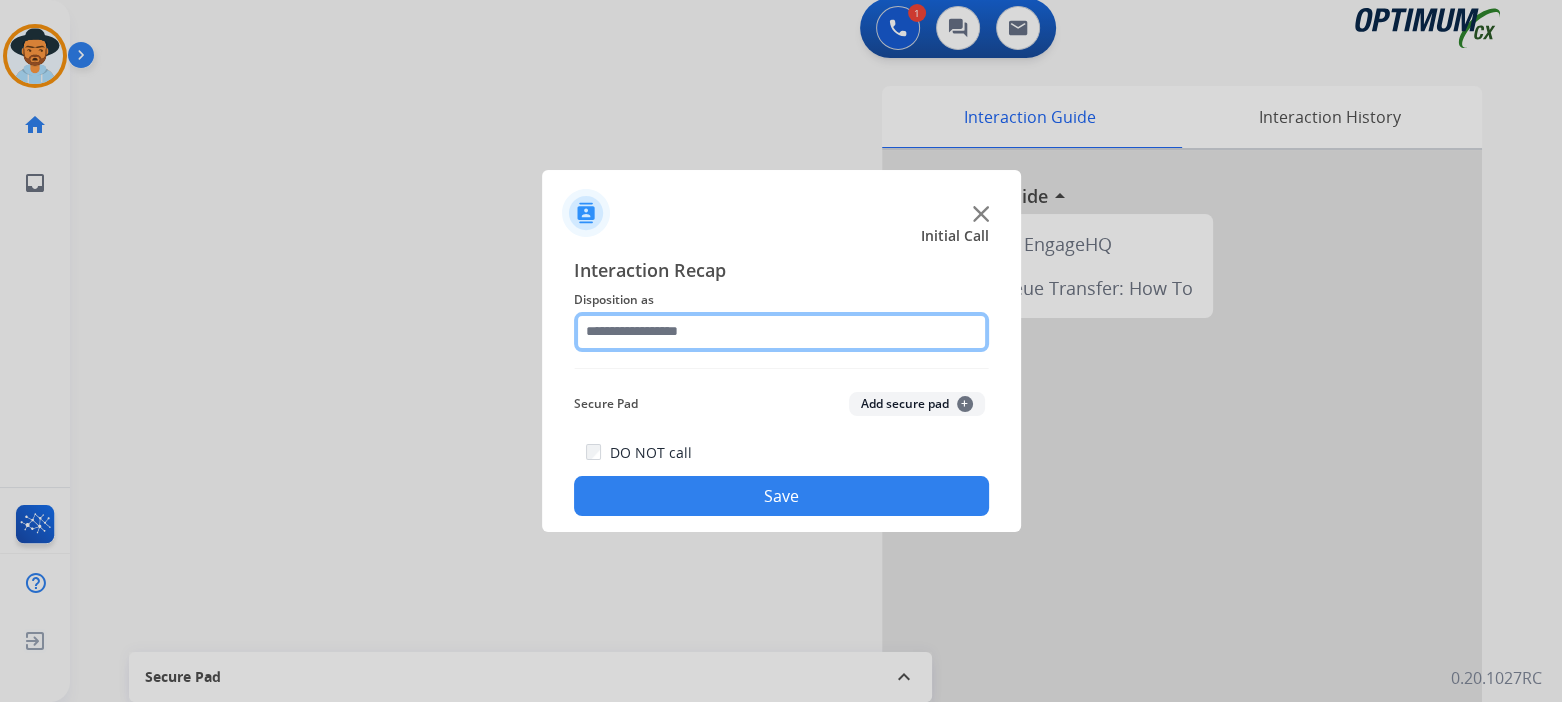 click 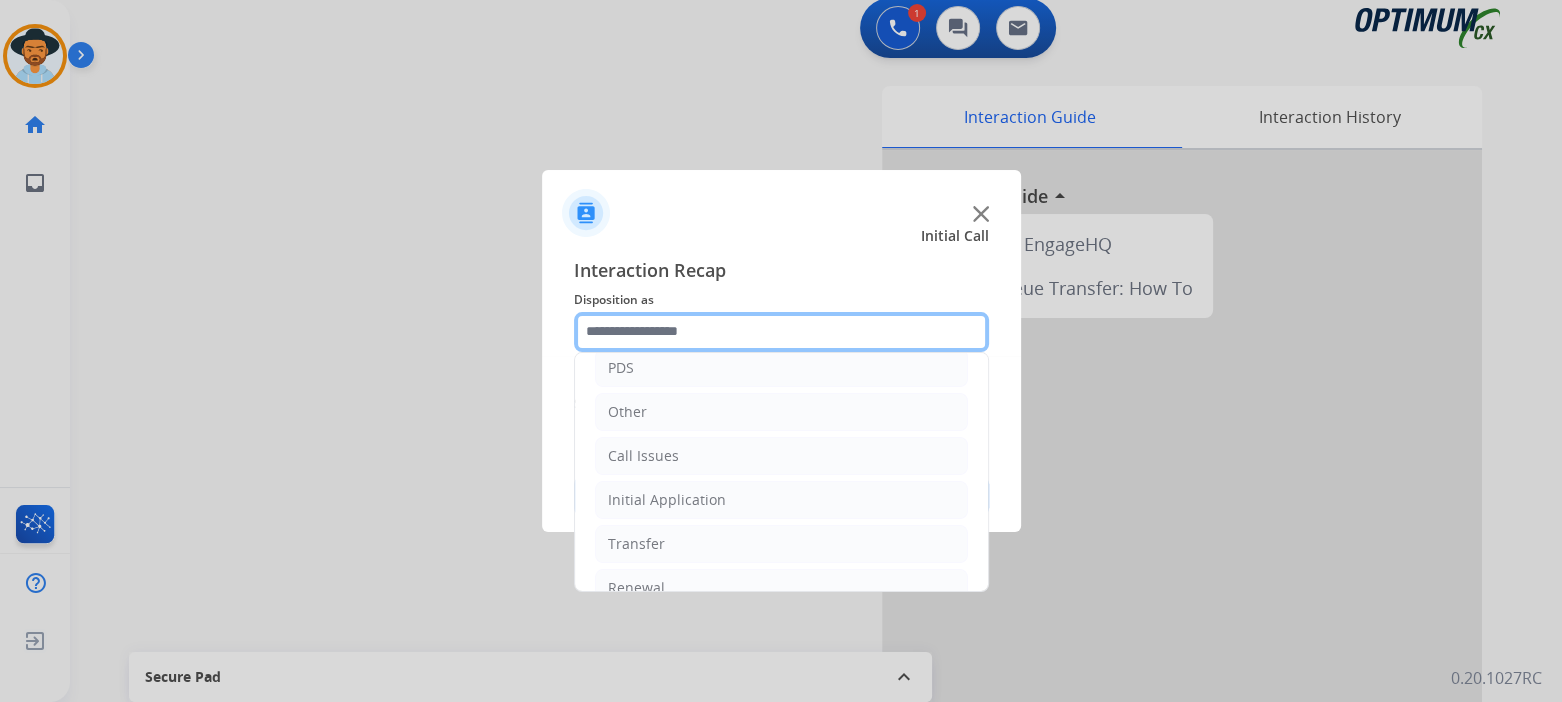scroll, scrollTop: 132, scrollLeft: 0, axis: vertical 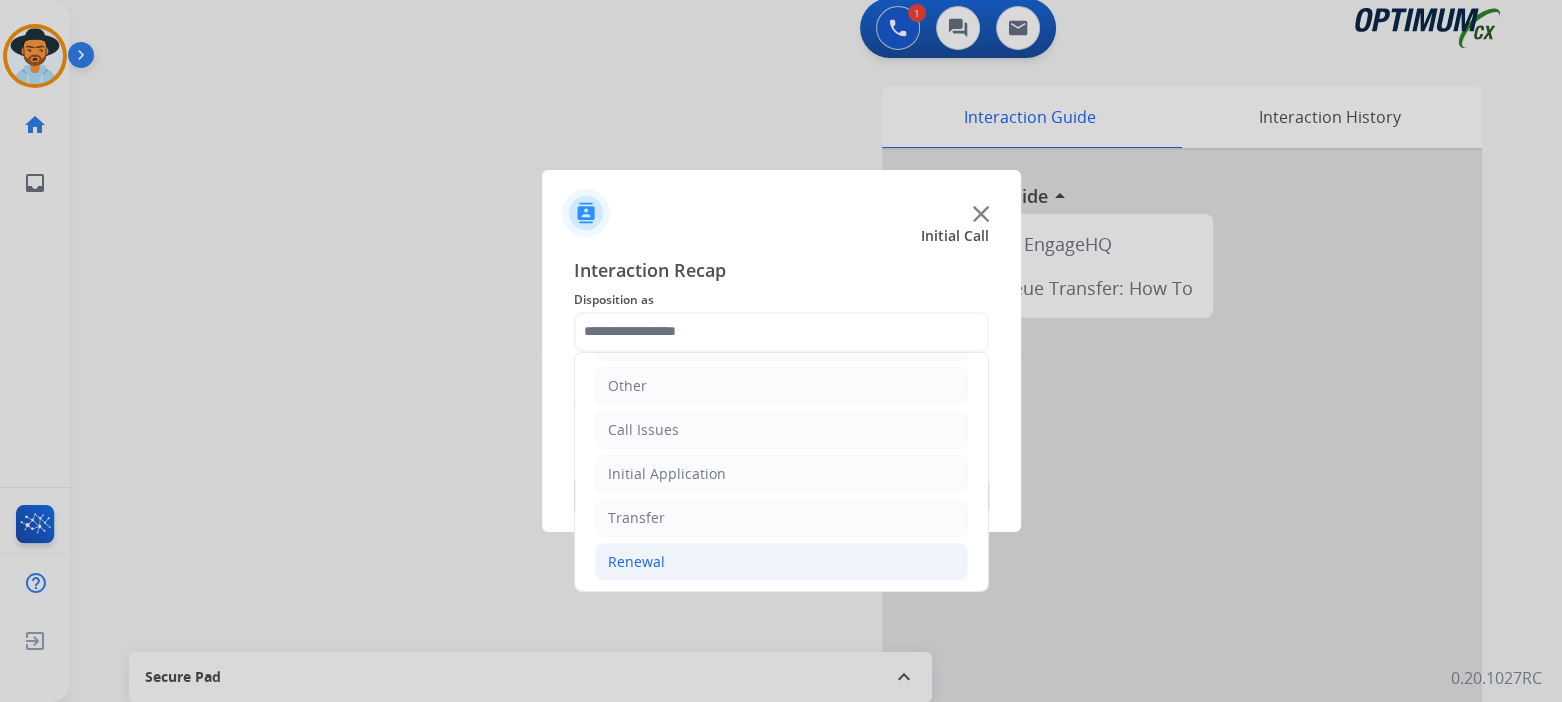 click on "Renewal" 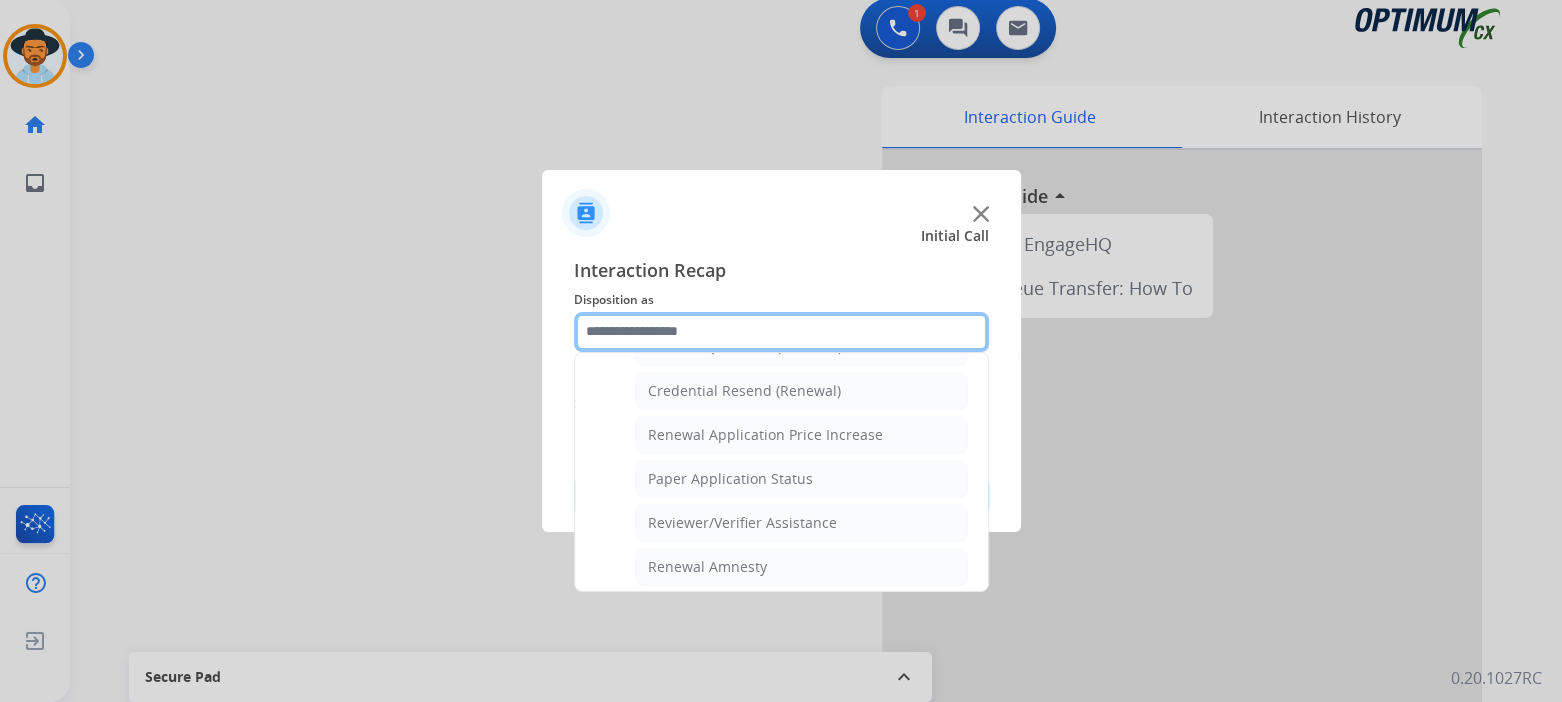 scroll, scrollTop: 632, scrollLeft: 0, axis: vertical 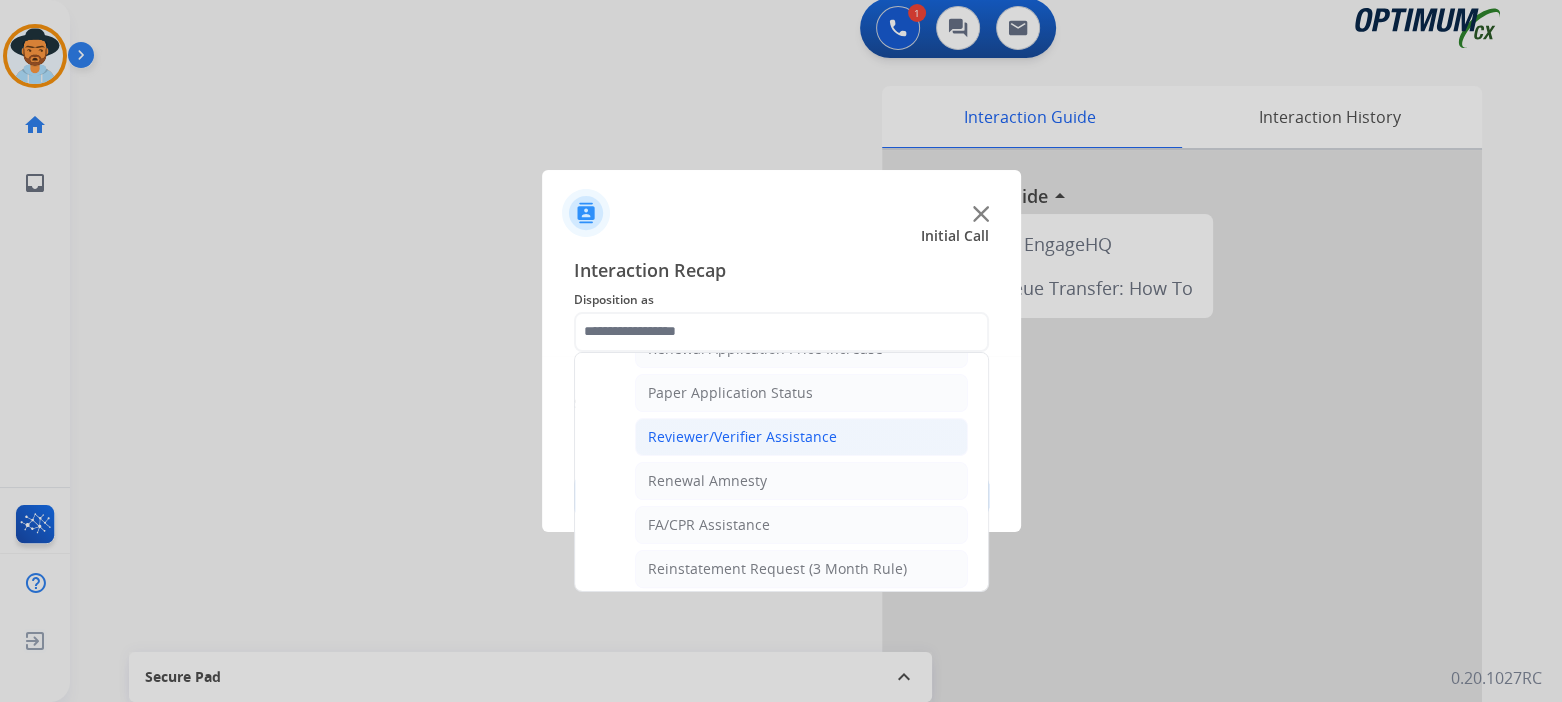 click on "Reviewer/Verifier Assistance" 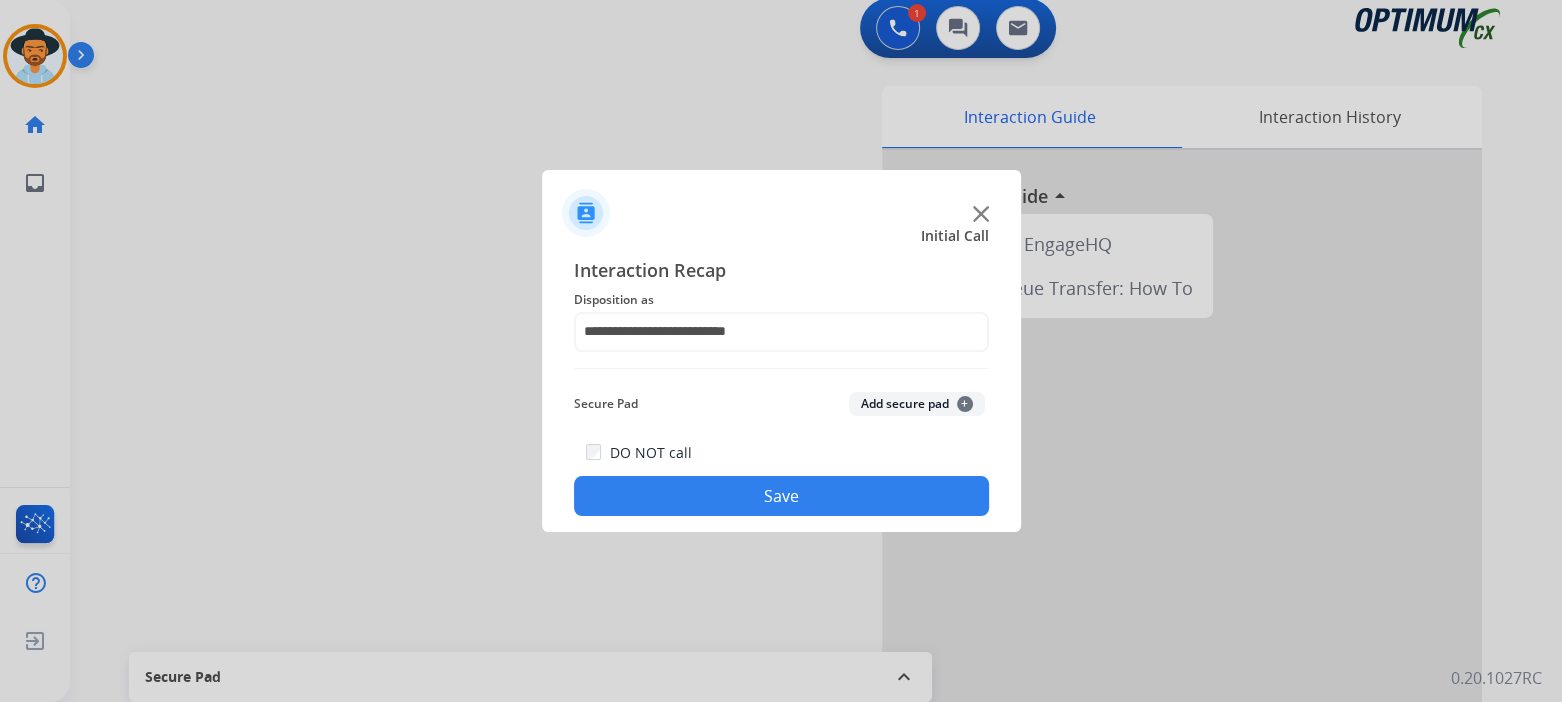 click on "Save" 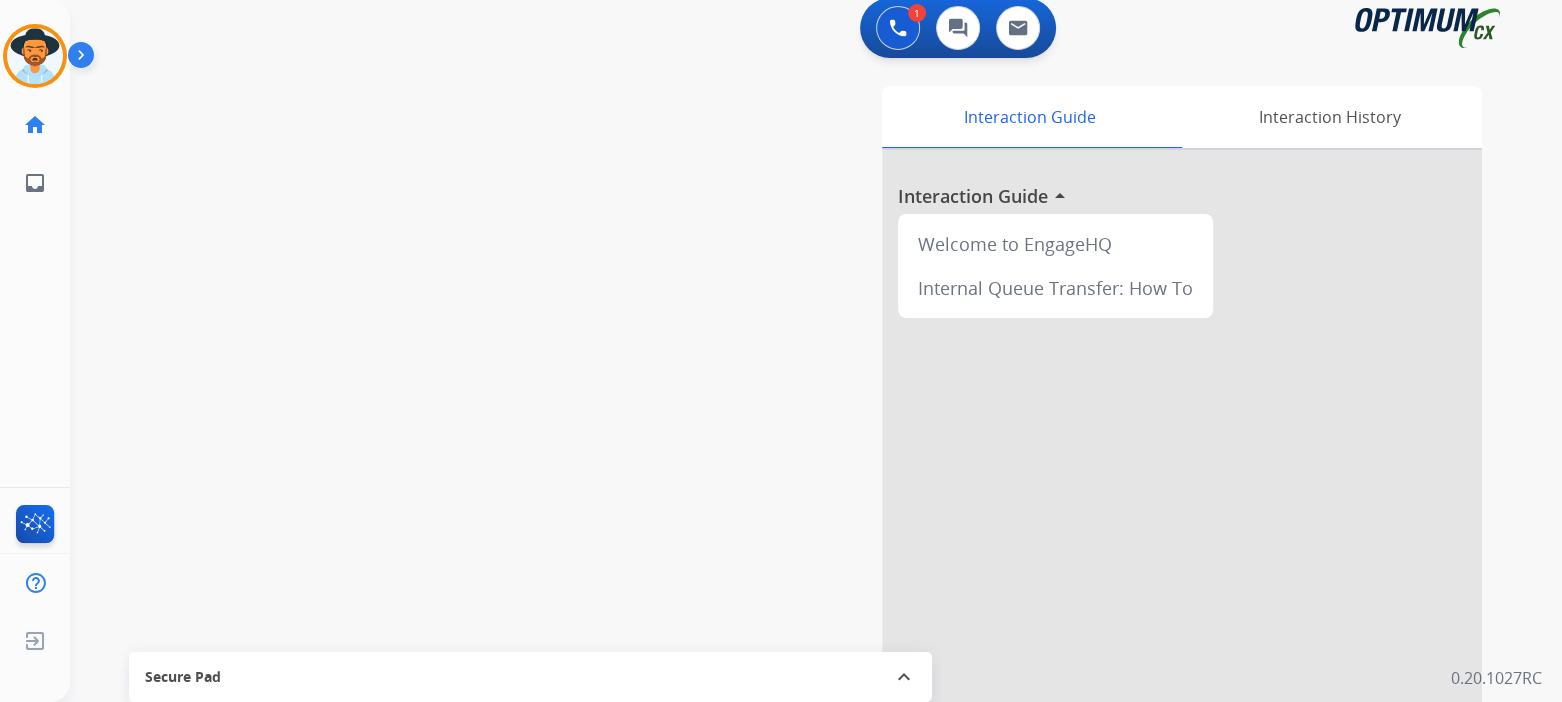 scroll, scrollTop: 11, scrollLeft: 0, axis: vertical 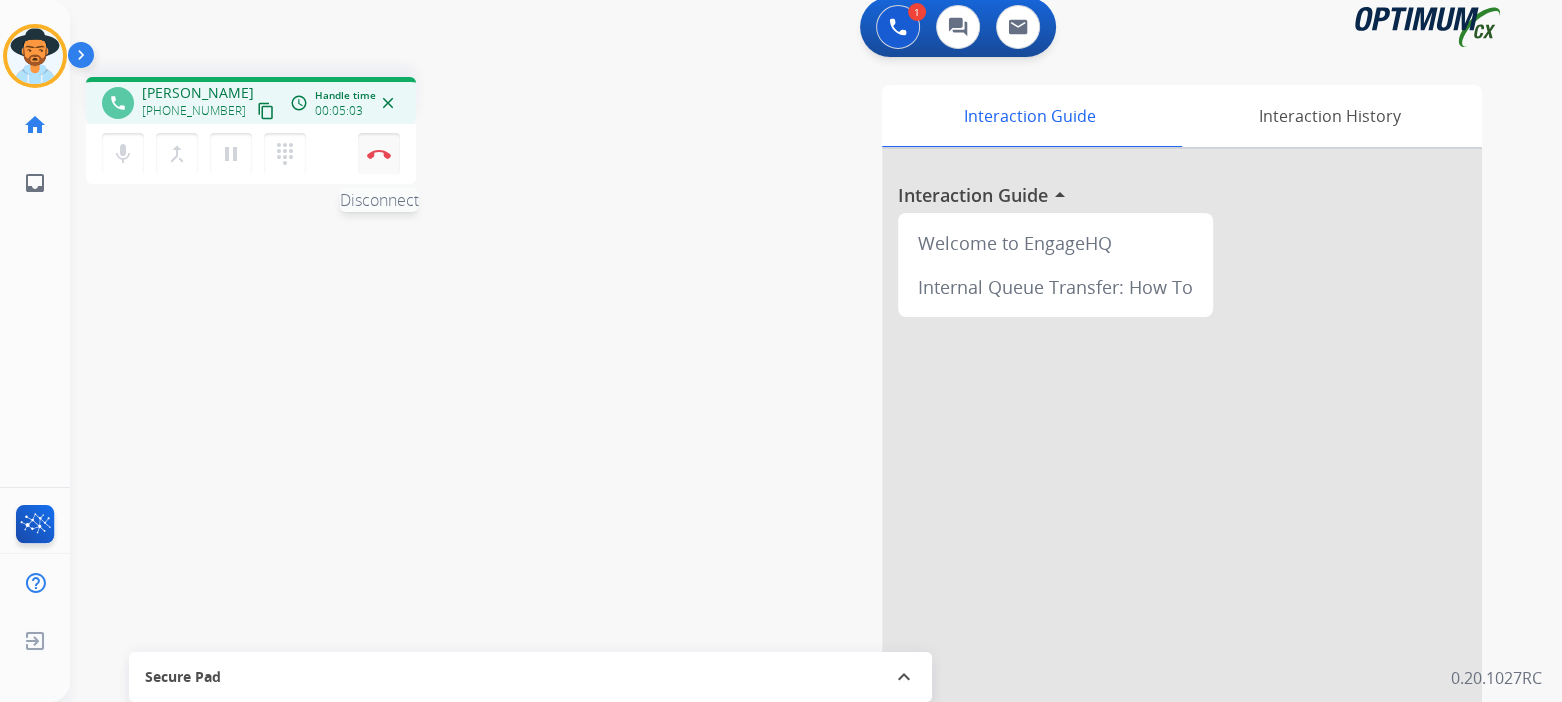 click at bounding box center (379, 154) 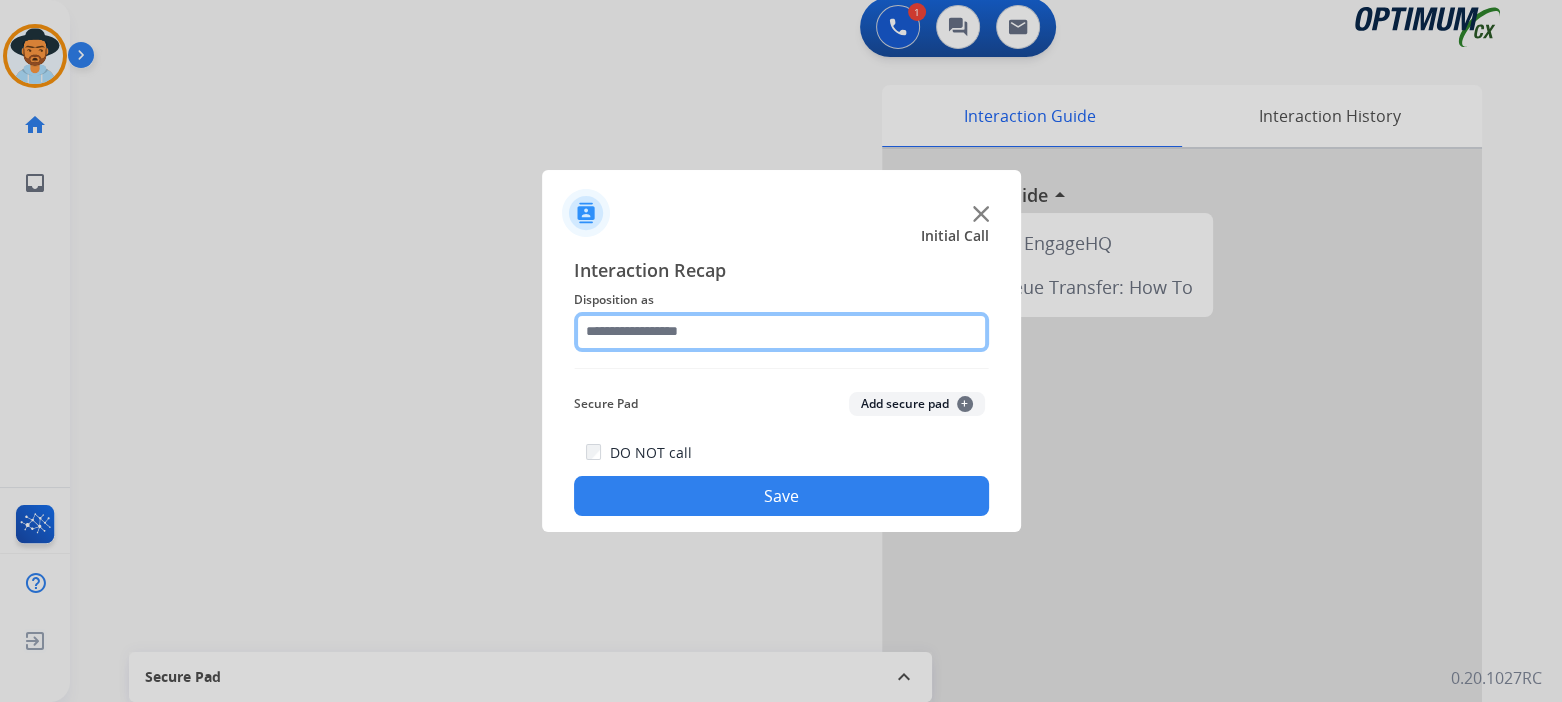 click 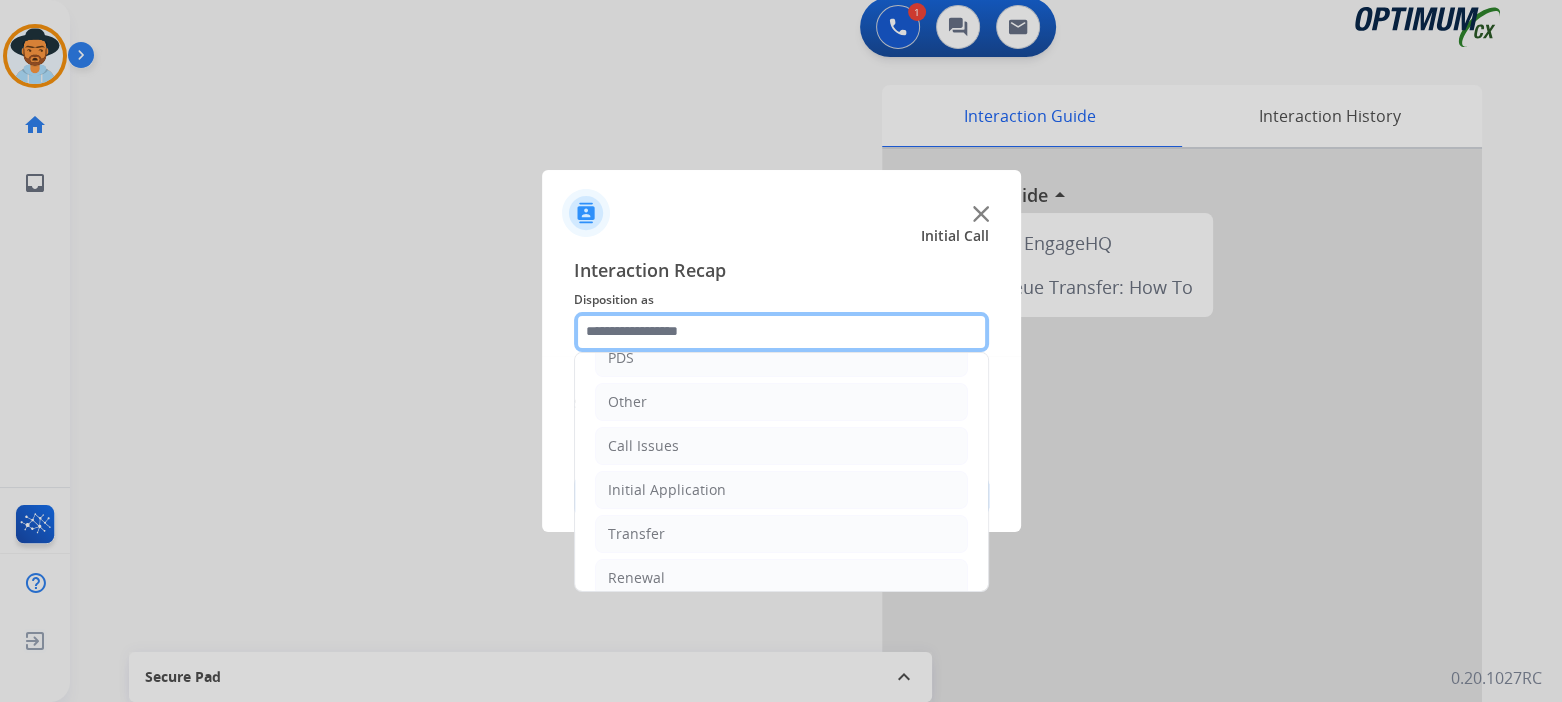 scroll, scrollTop: 132, scrollLeft: 0, axis: vertical 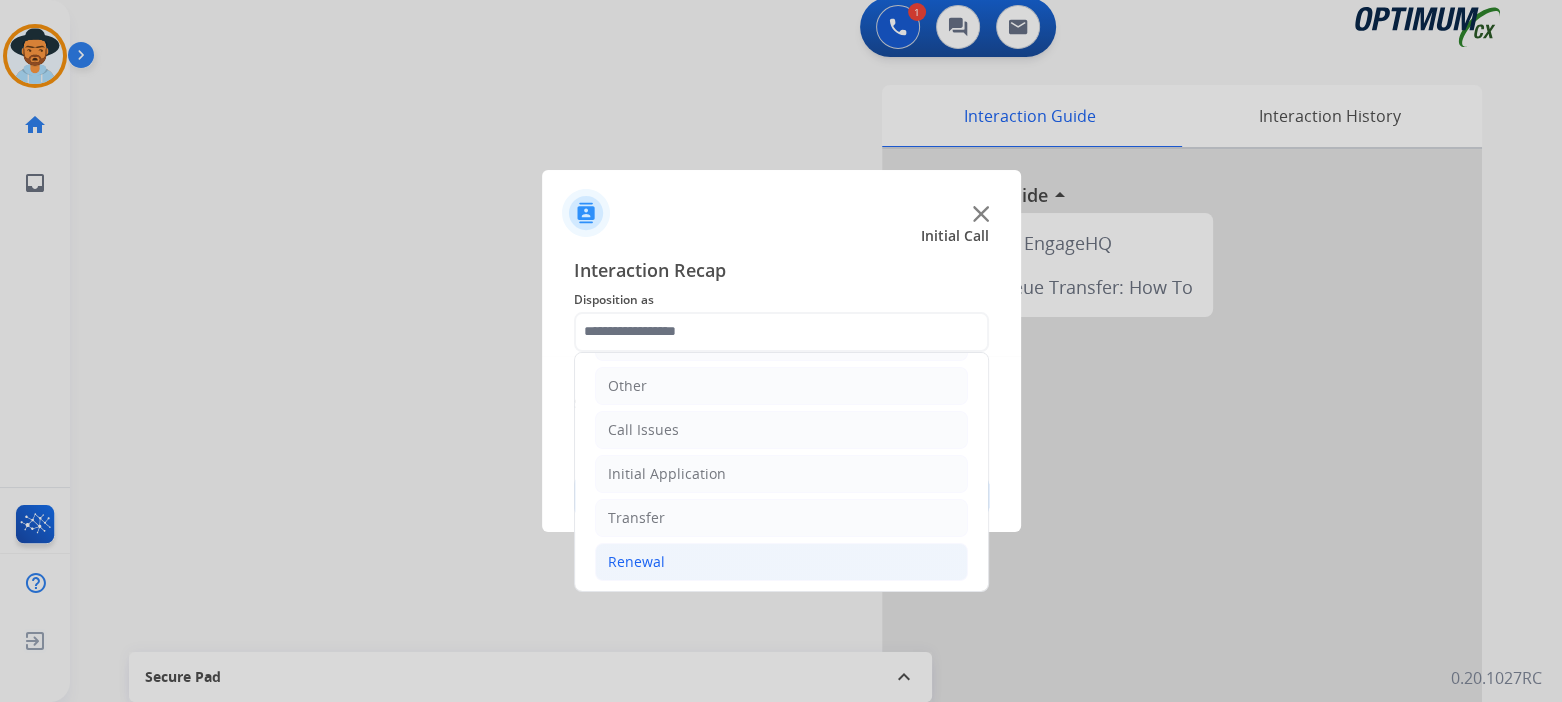 click on "Renewal" 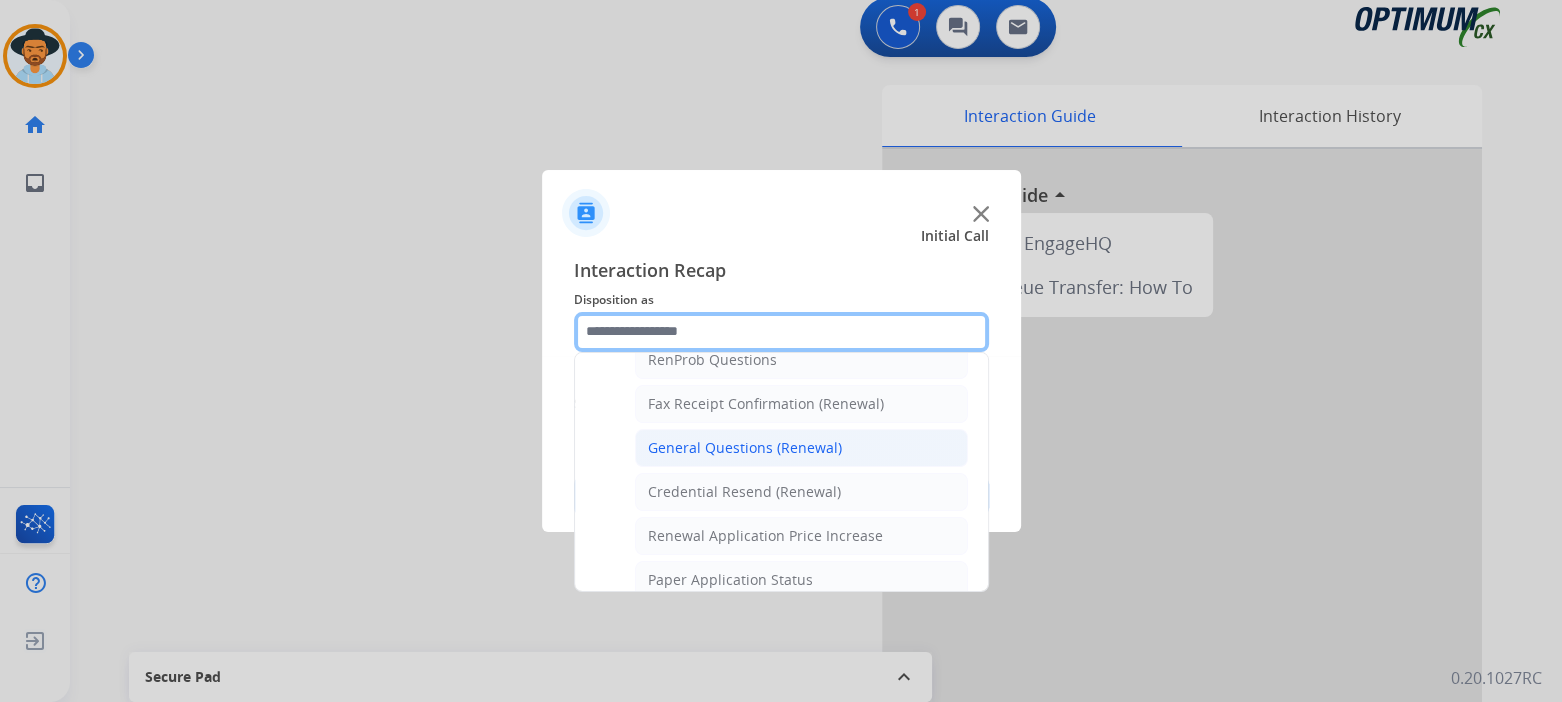scroll, scrollTop: 528, scrollLeft: 0, axis: vertical 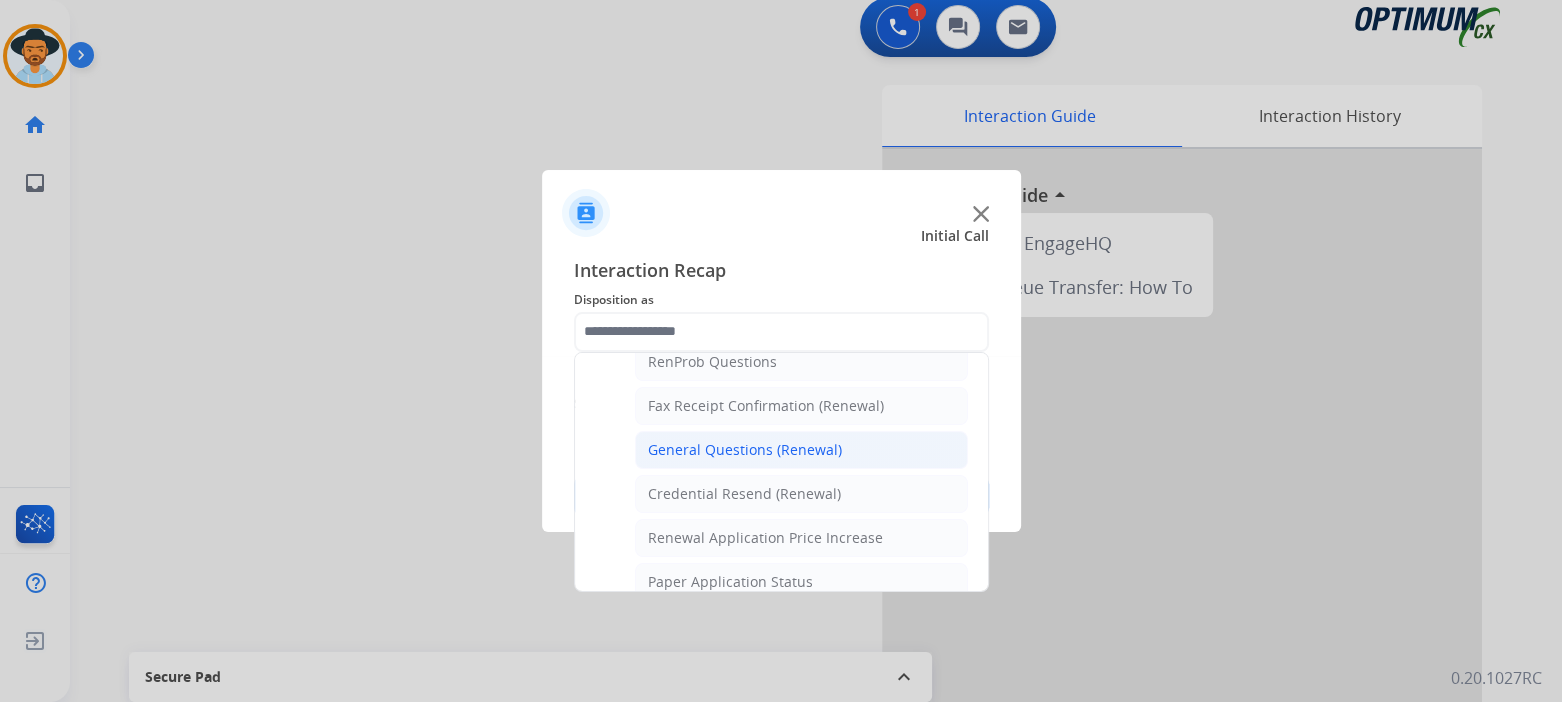 click on "General Questions (Renewal)" 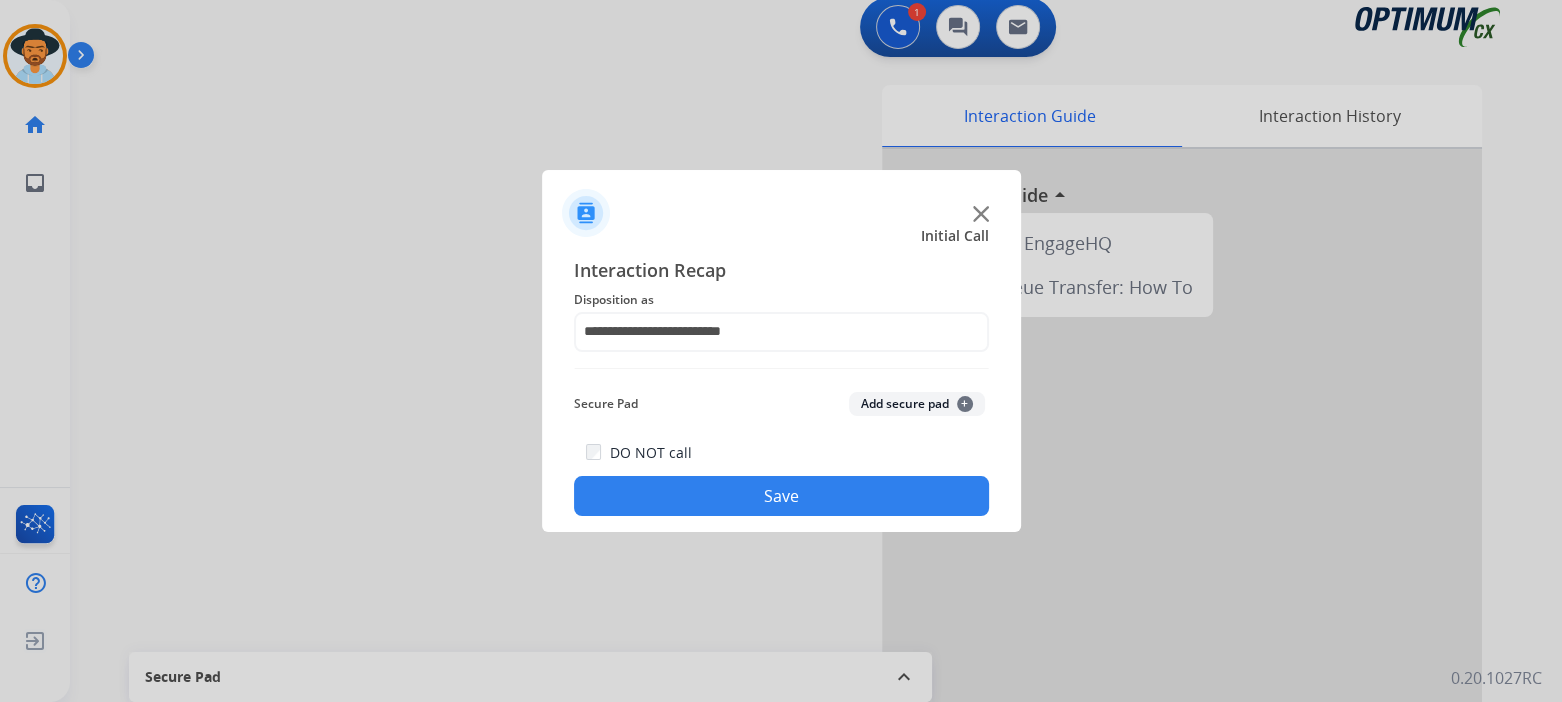 click on "Save" 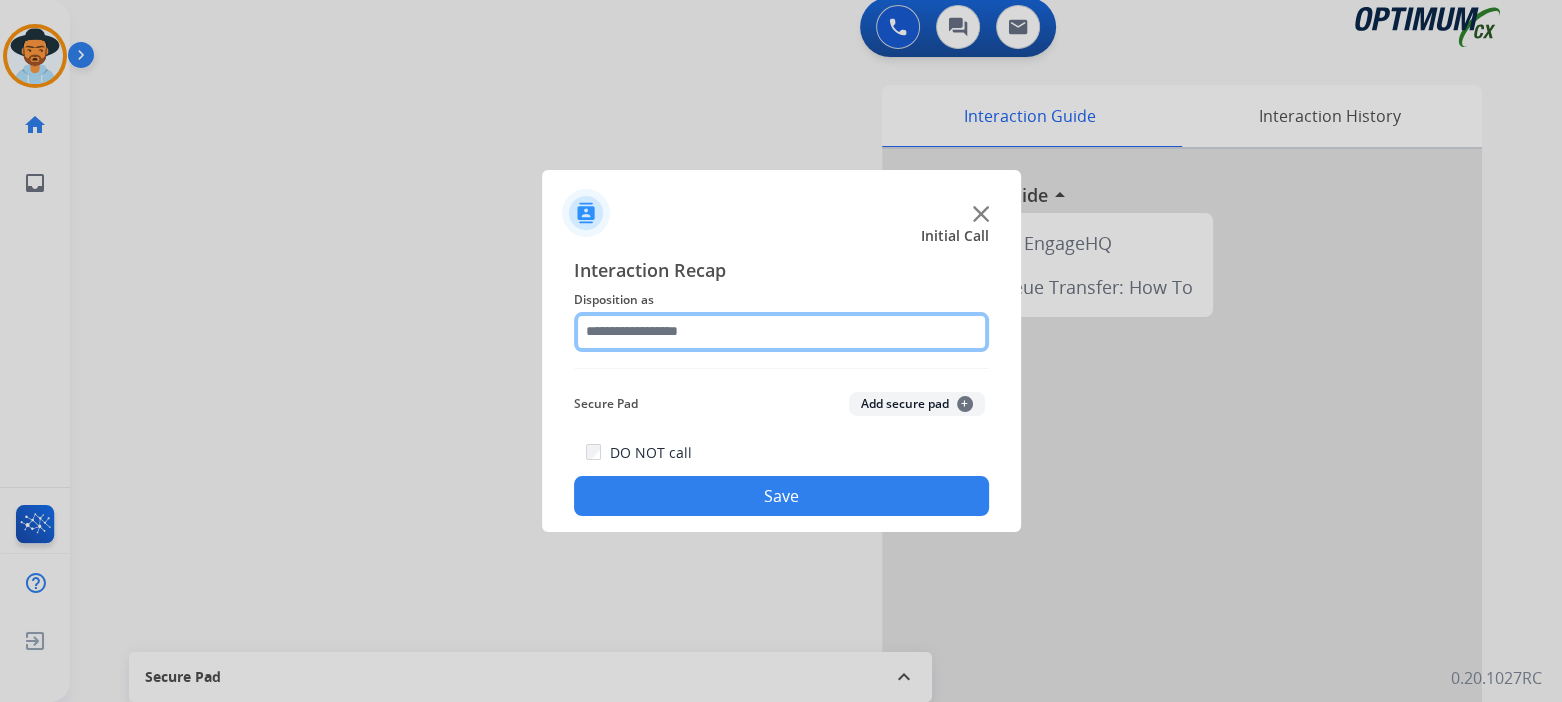 click 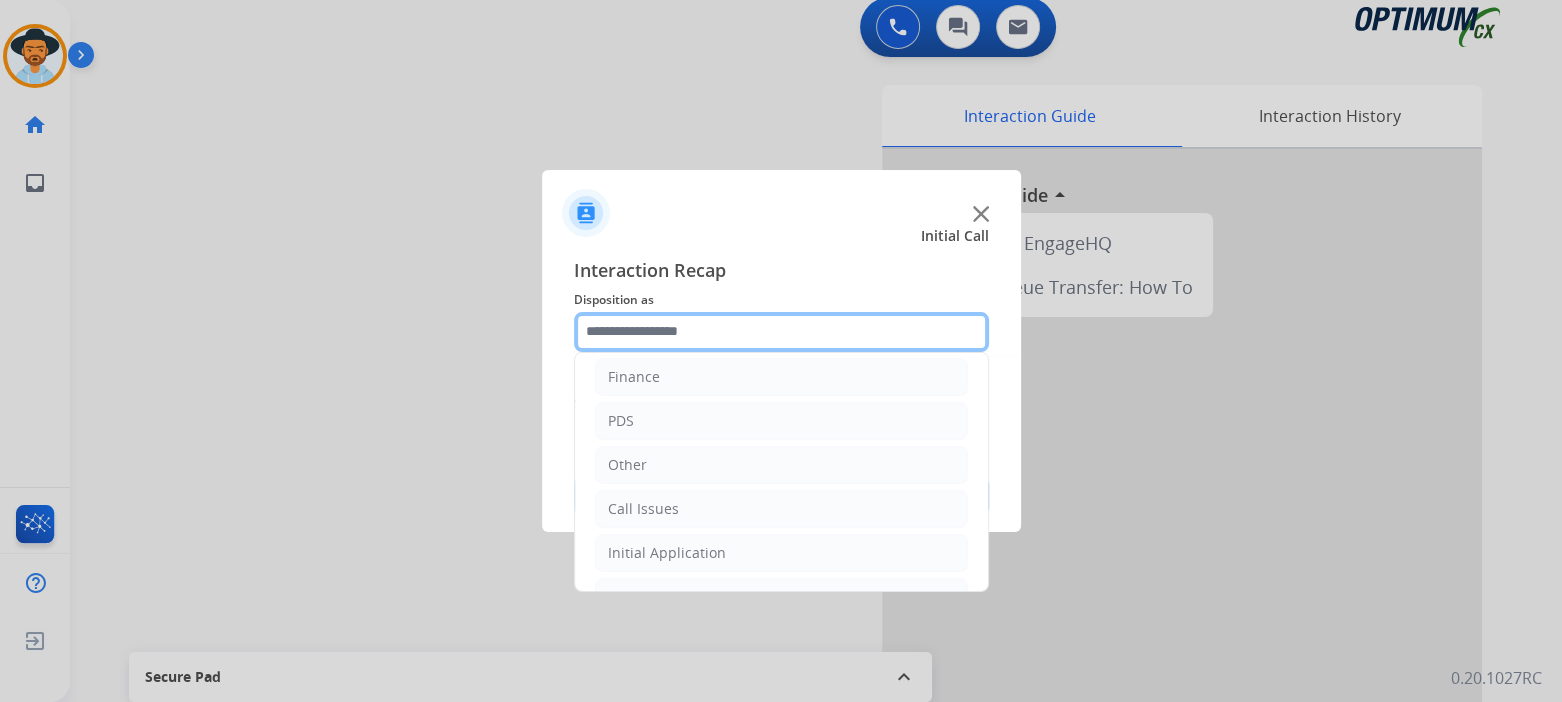 scroll, scrollTop: 132, scrollLeft: 0, axis: vertical 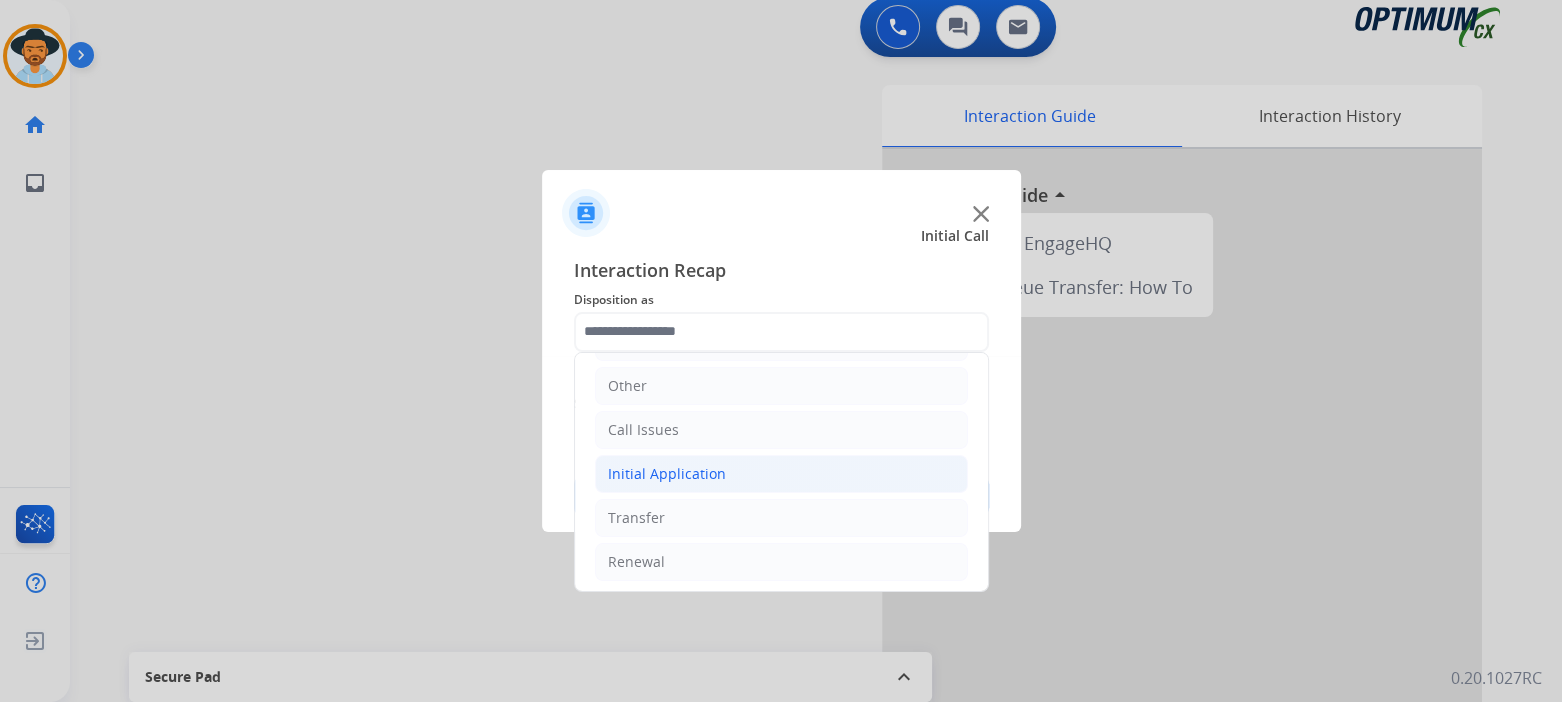 click on "Initial Application" 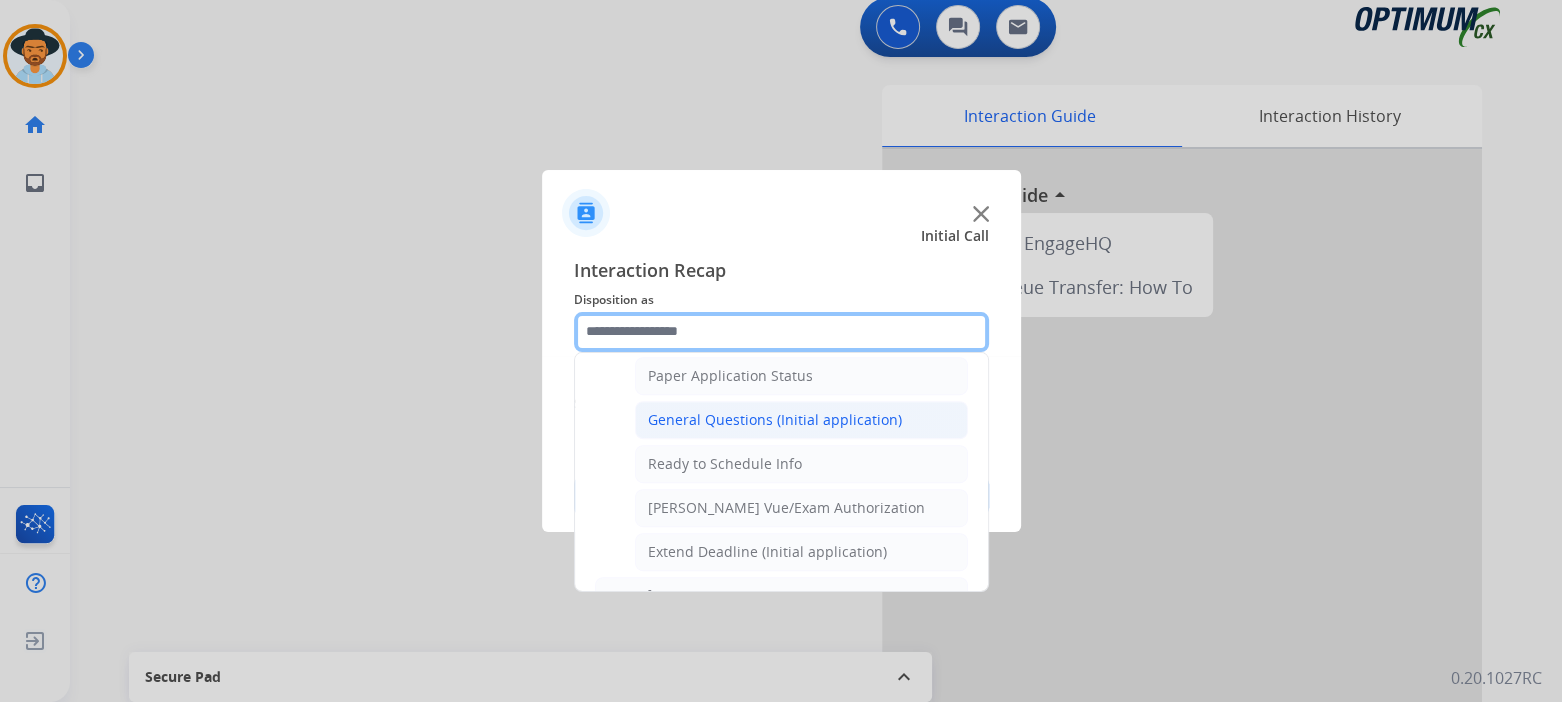 scroll, scrollTop: 1131, scrollLeft: 0, axis: vertical 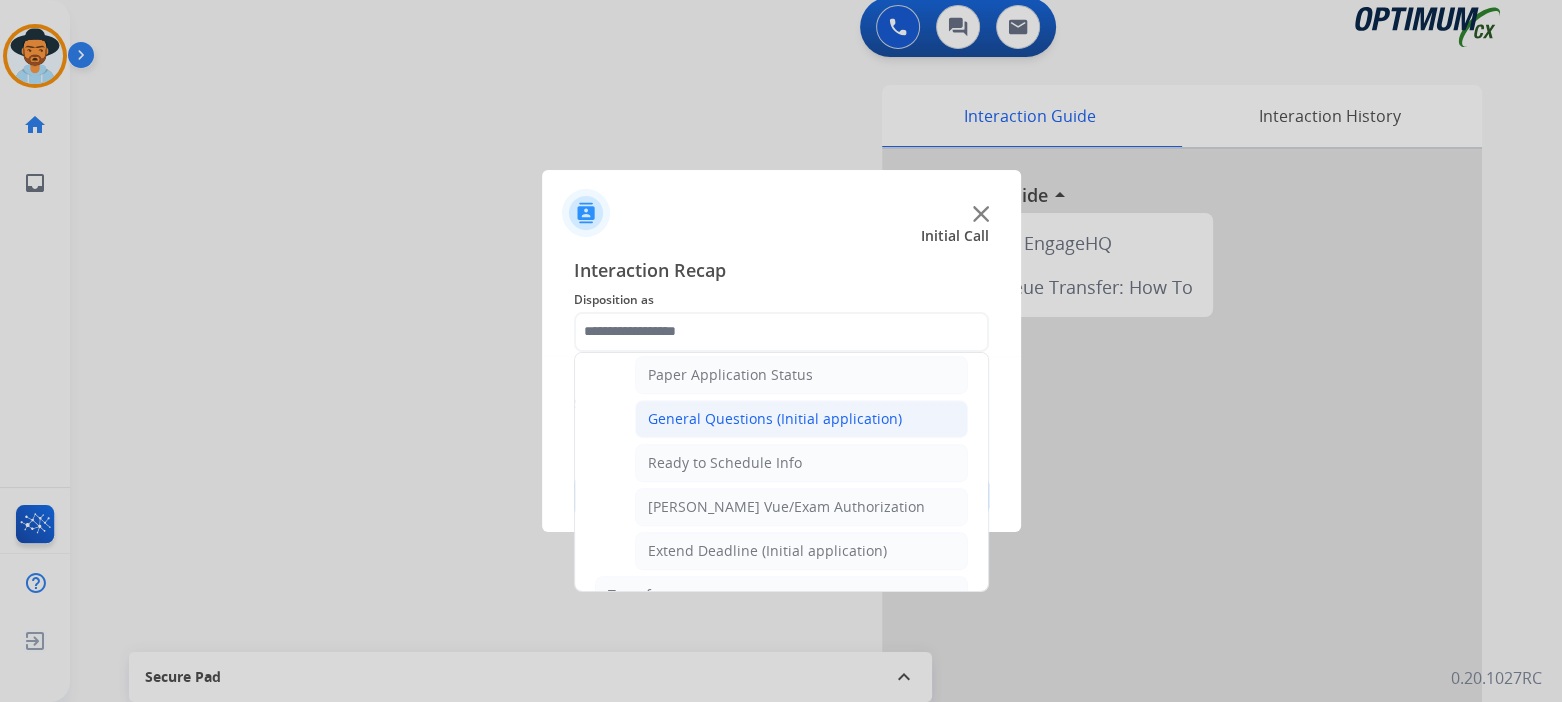 click on "General Questions (Initial application)" 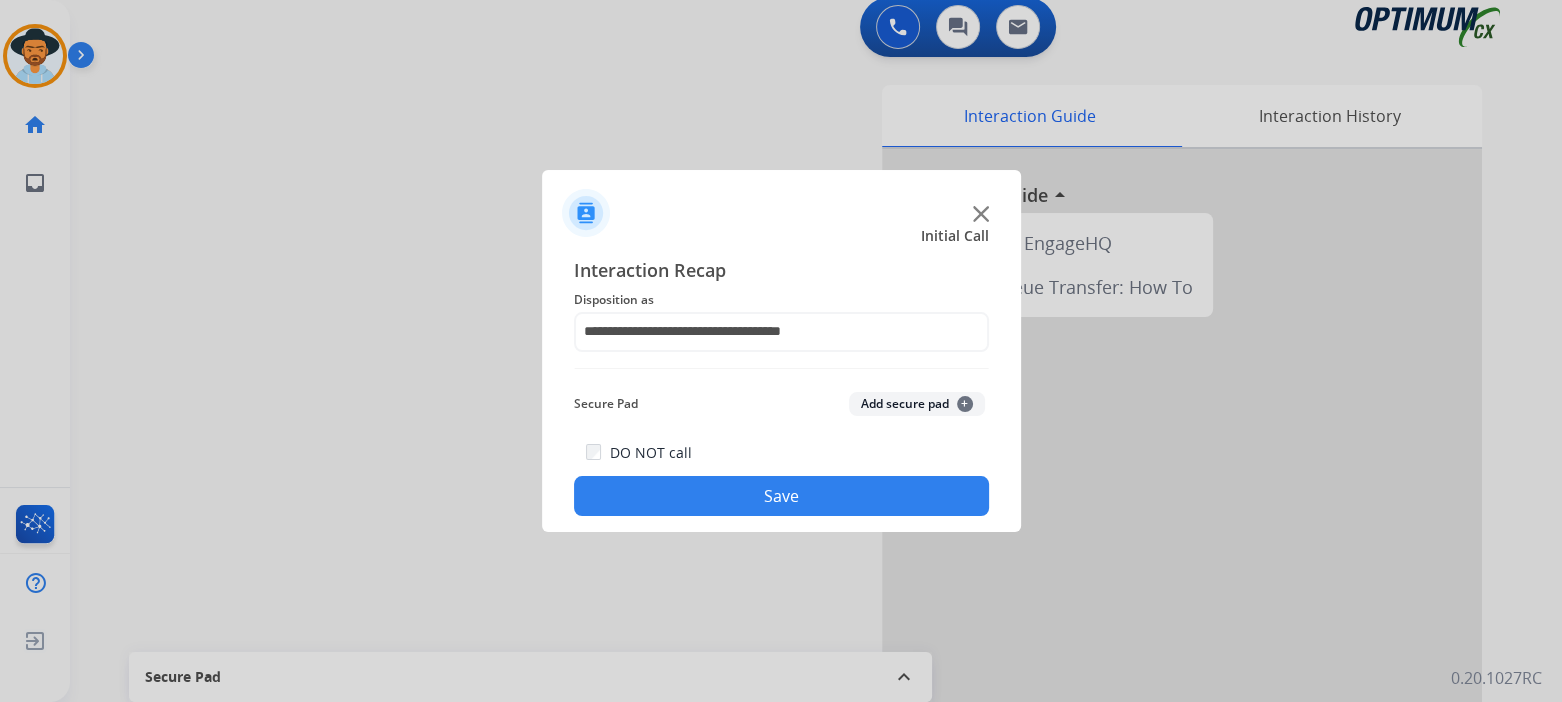 click on "Save" 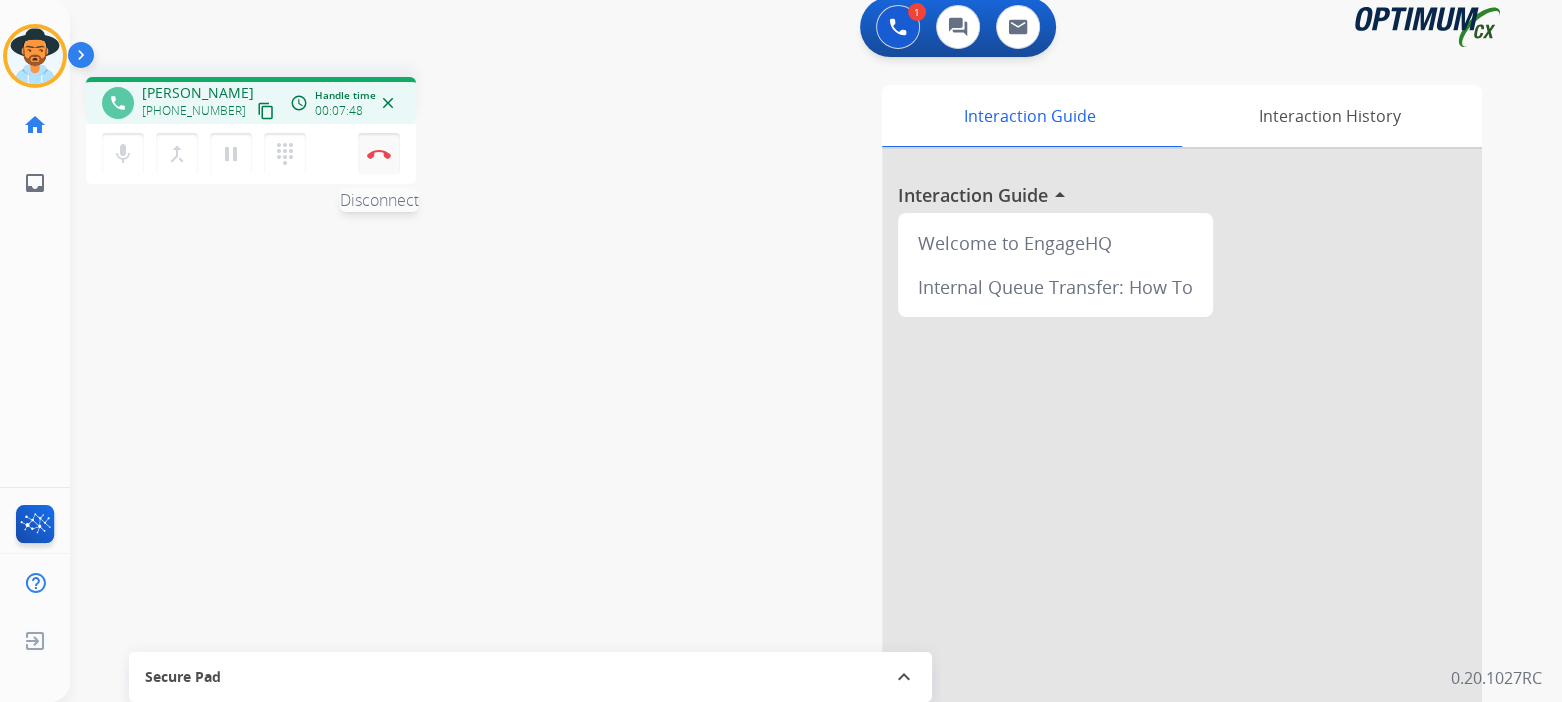 click at bounding box center [379, 154] 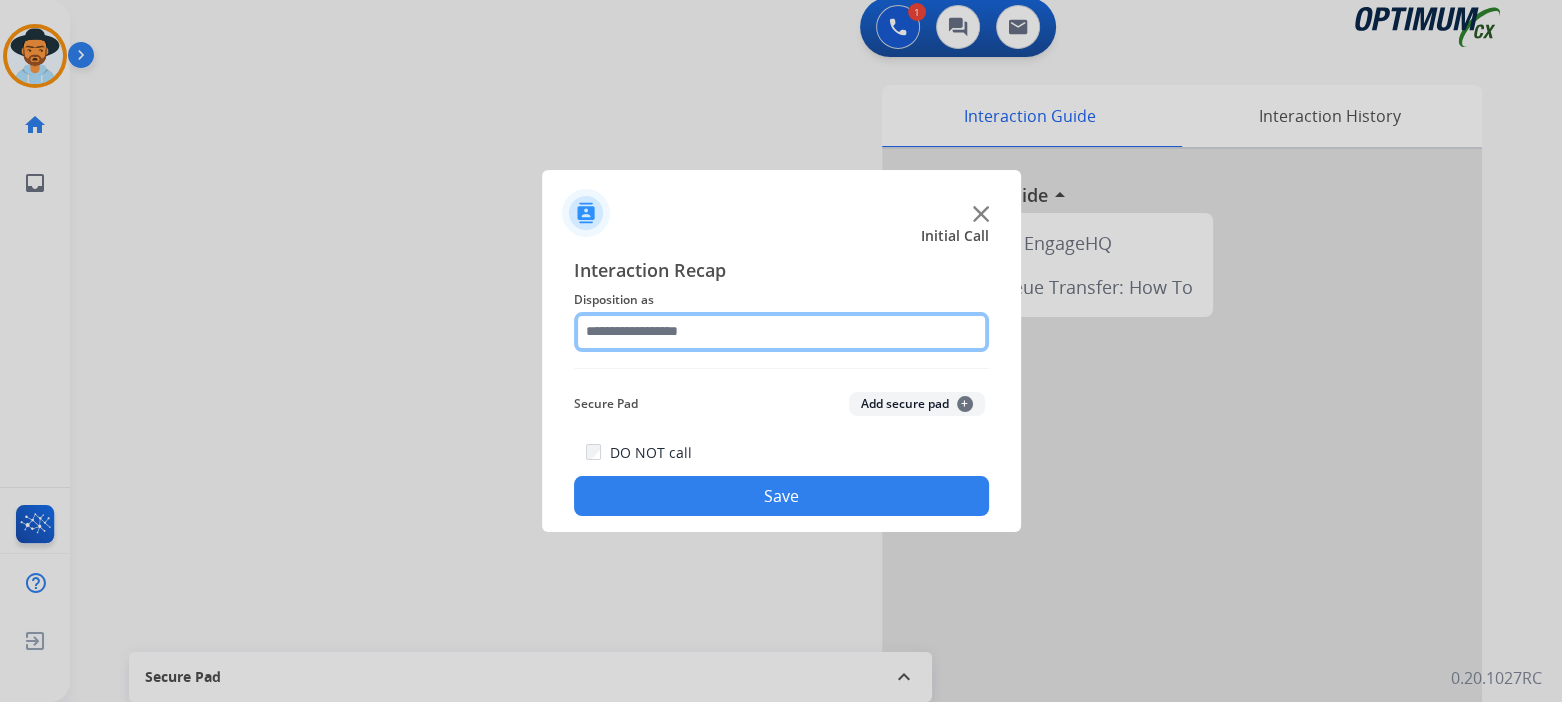 click 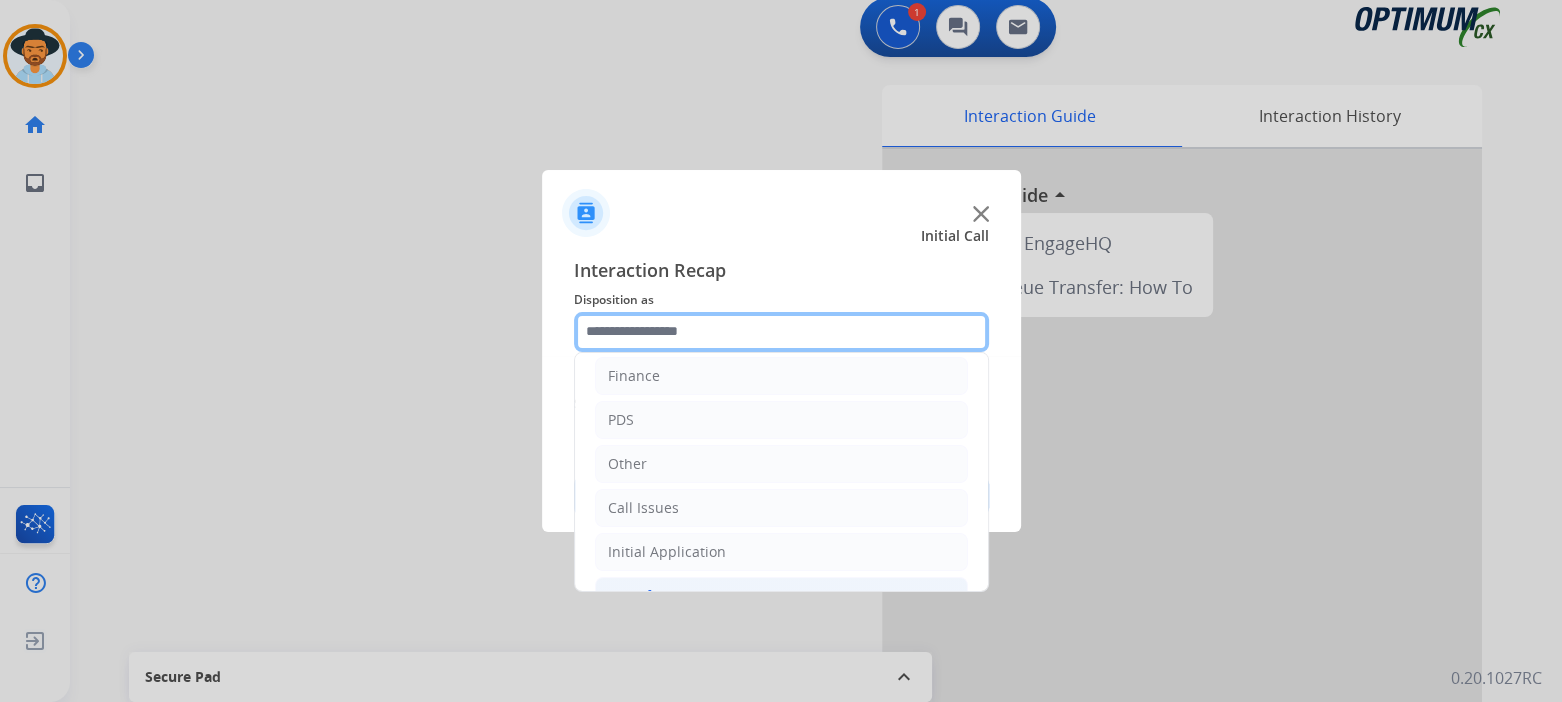 scroll, scrollTop: 132, scrollLeft: 0, axis: vertical 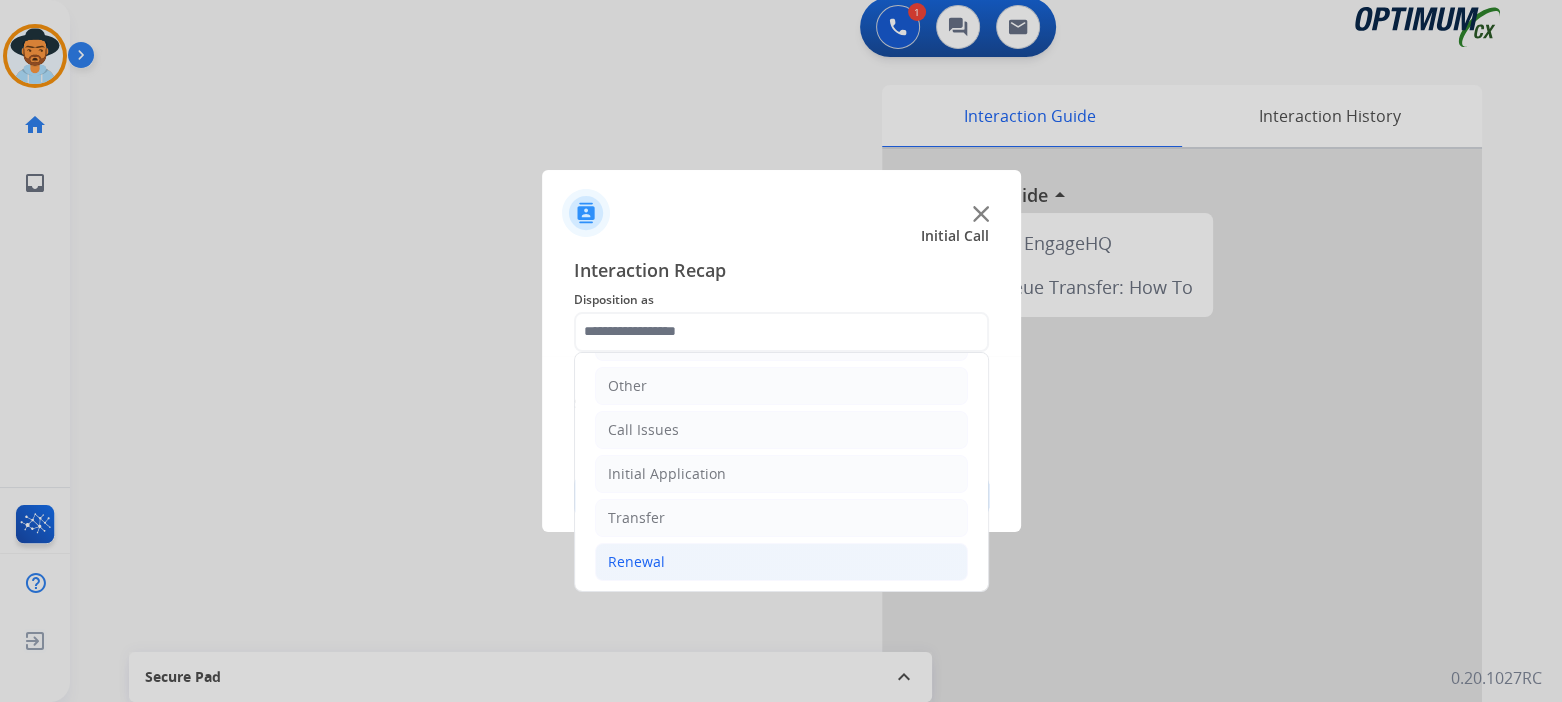 click on "Renewal" 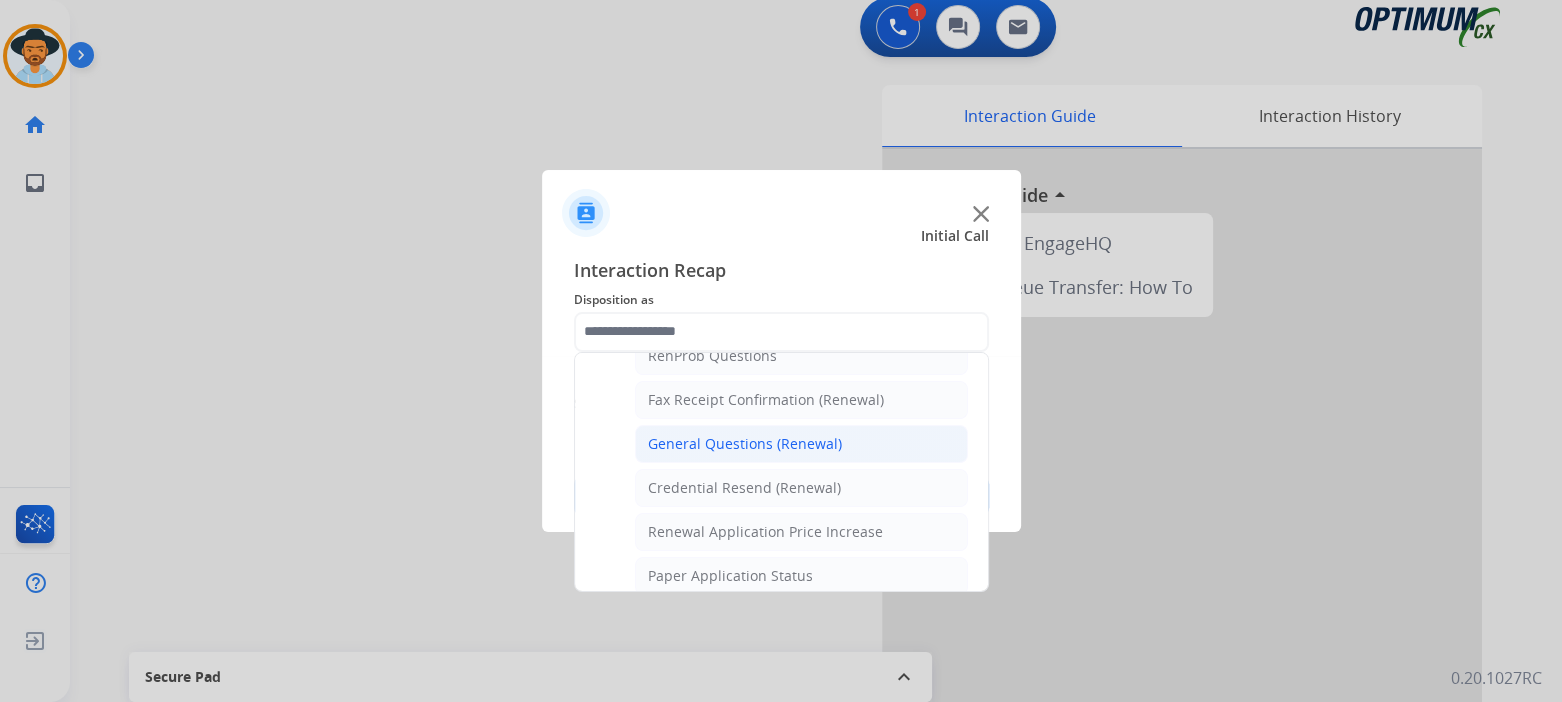 scroll, scrollTop: 533, scrollLeft: 0, axis: vertical 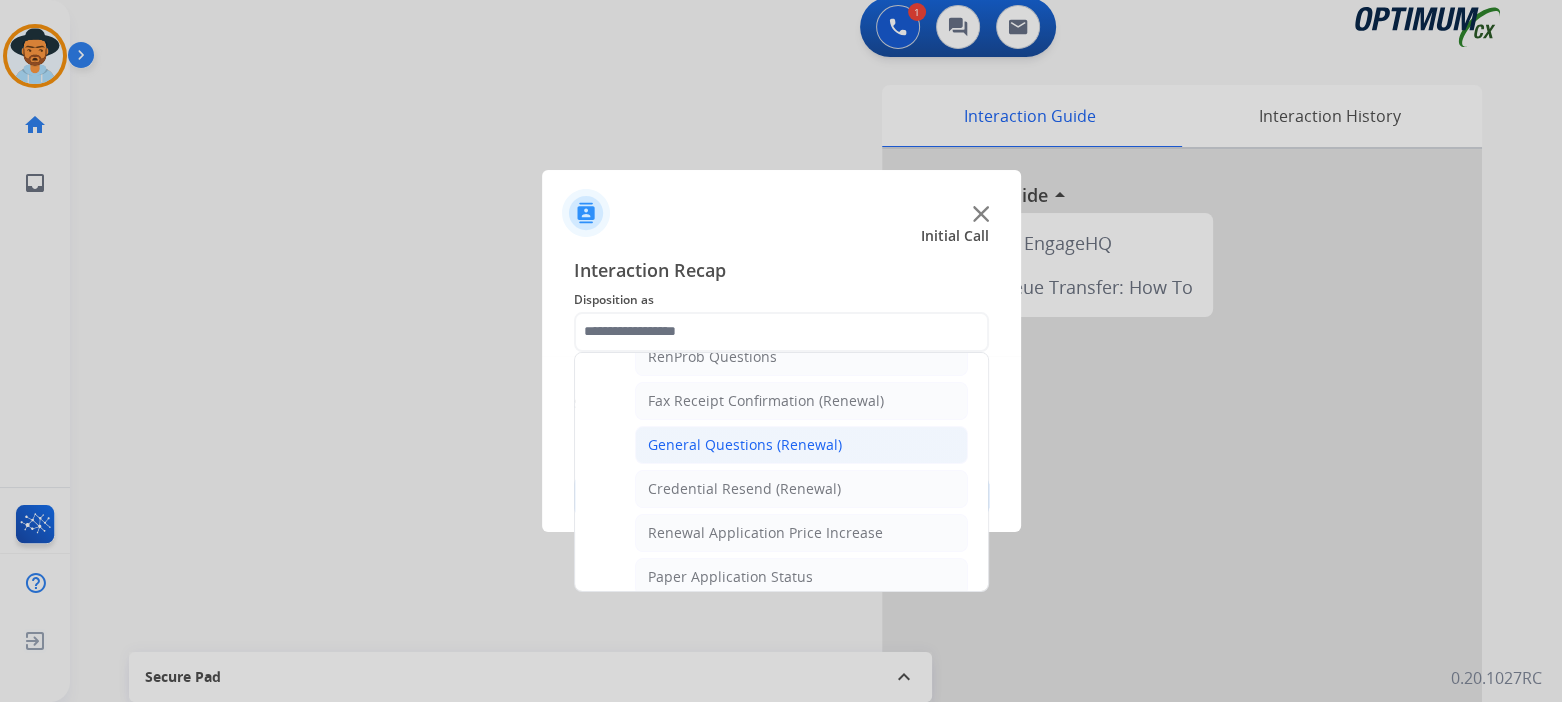 click on "General Questions (Renewal)" 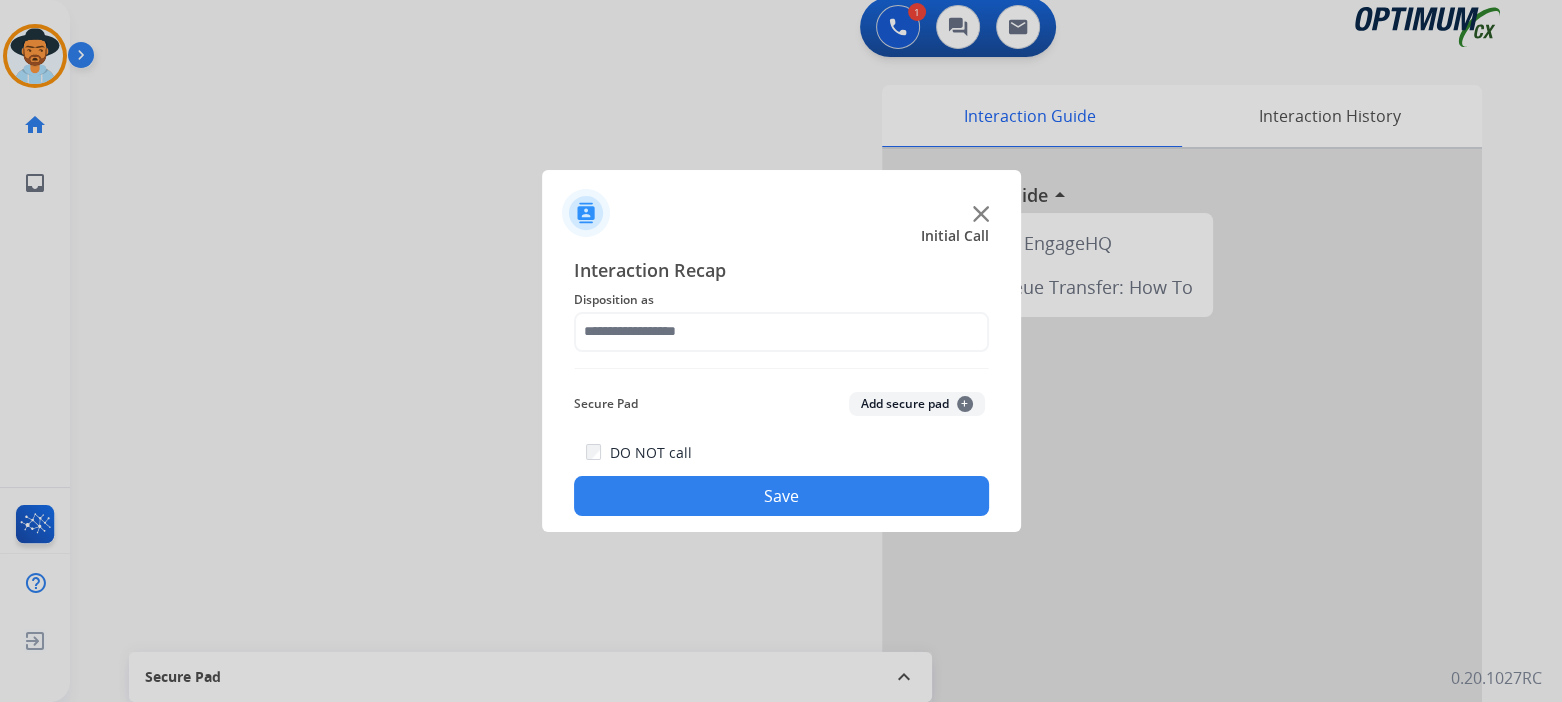 type on "**********" 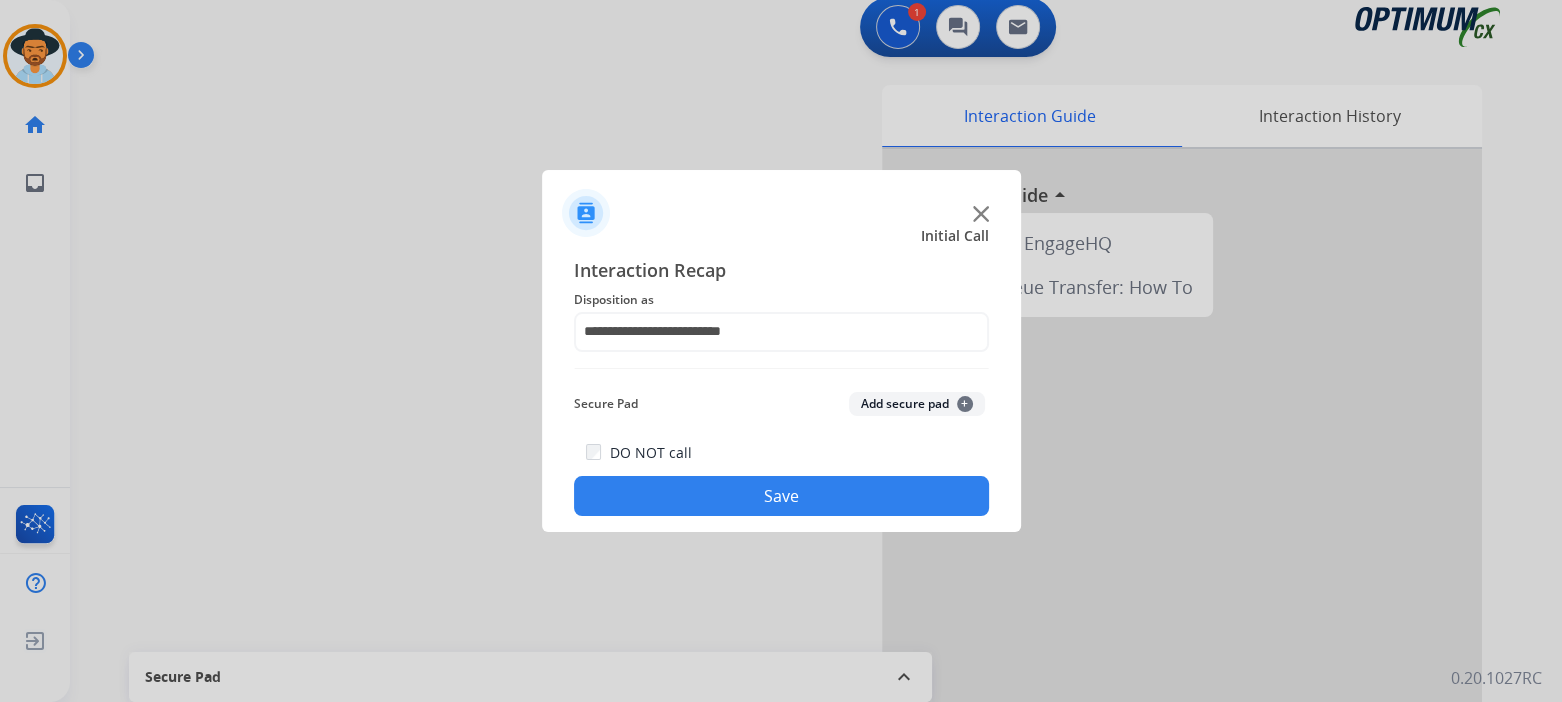 click on "Save" 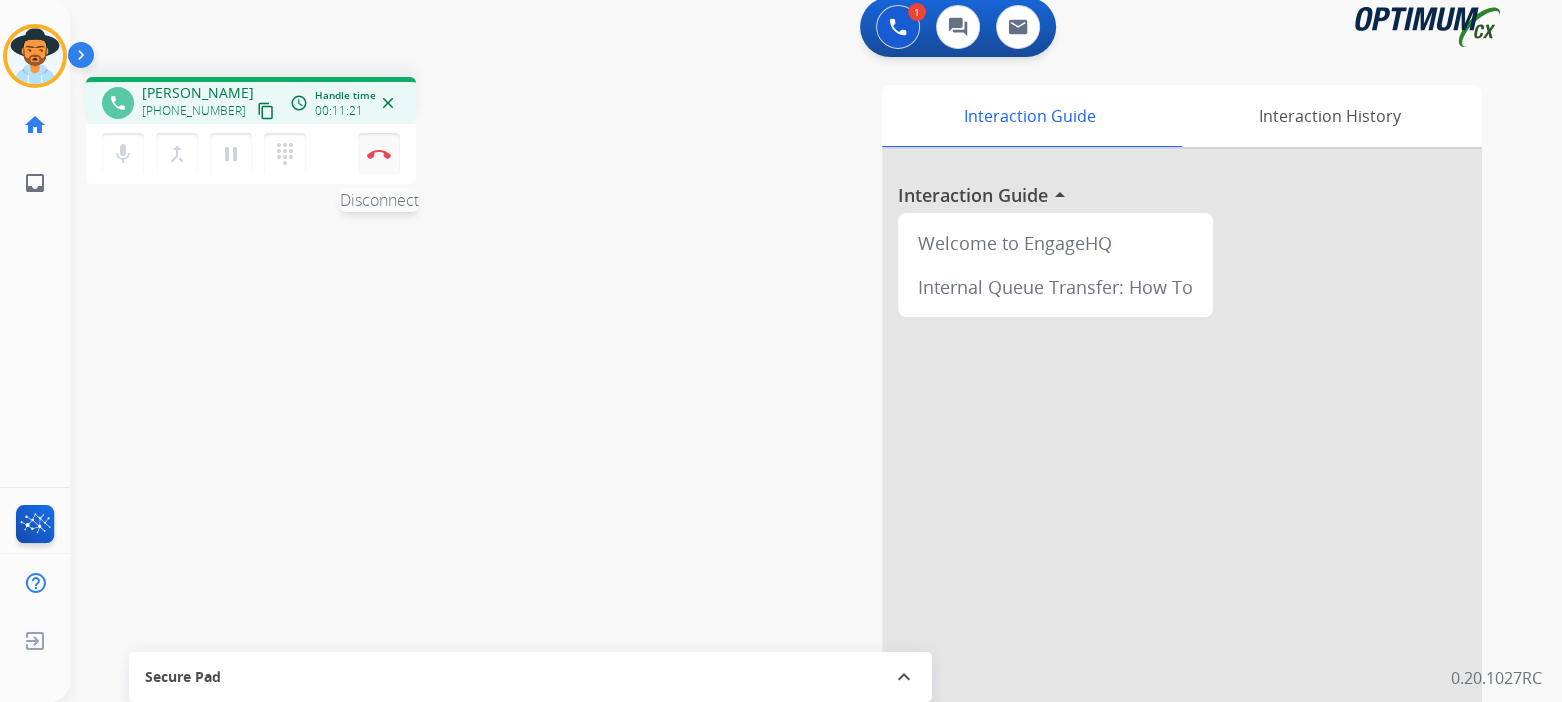 click at bounding box center [379, 154] 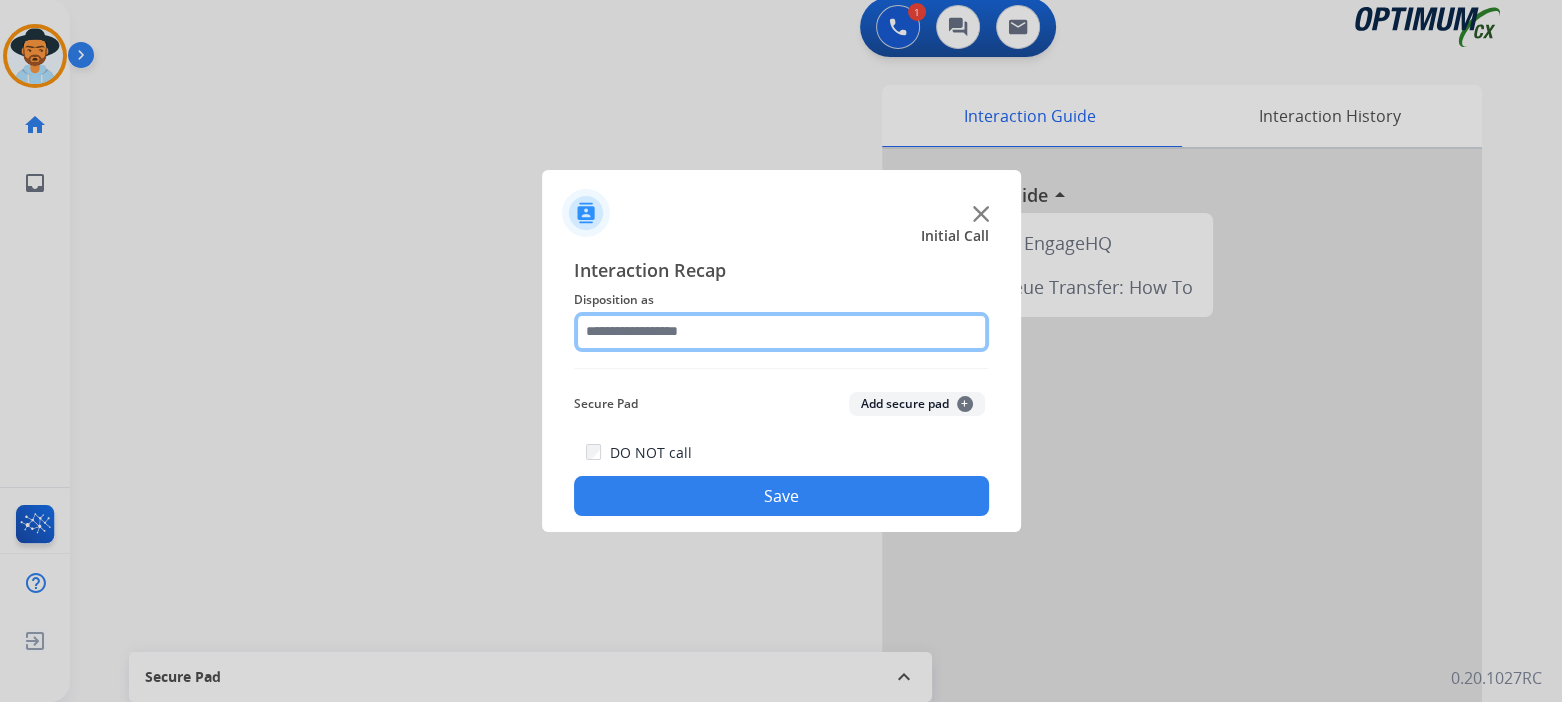 click 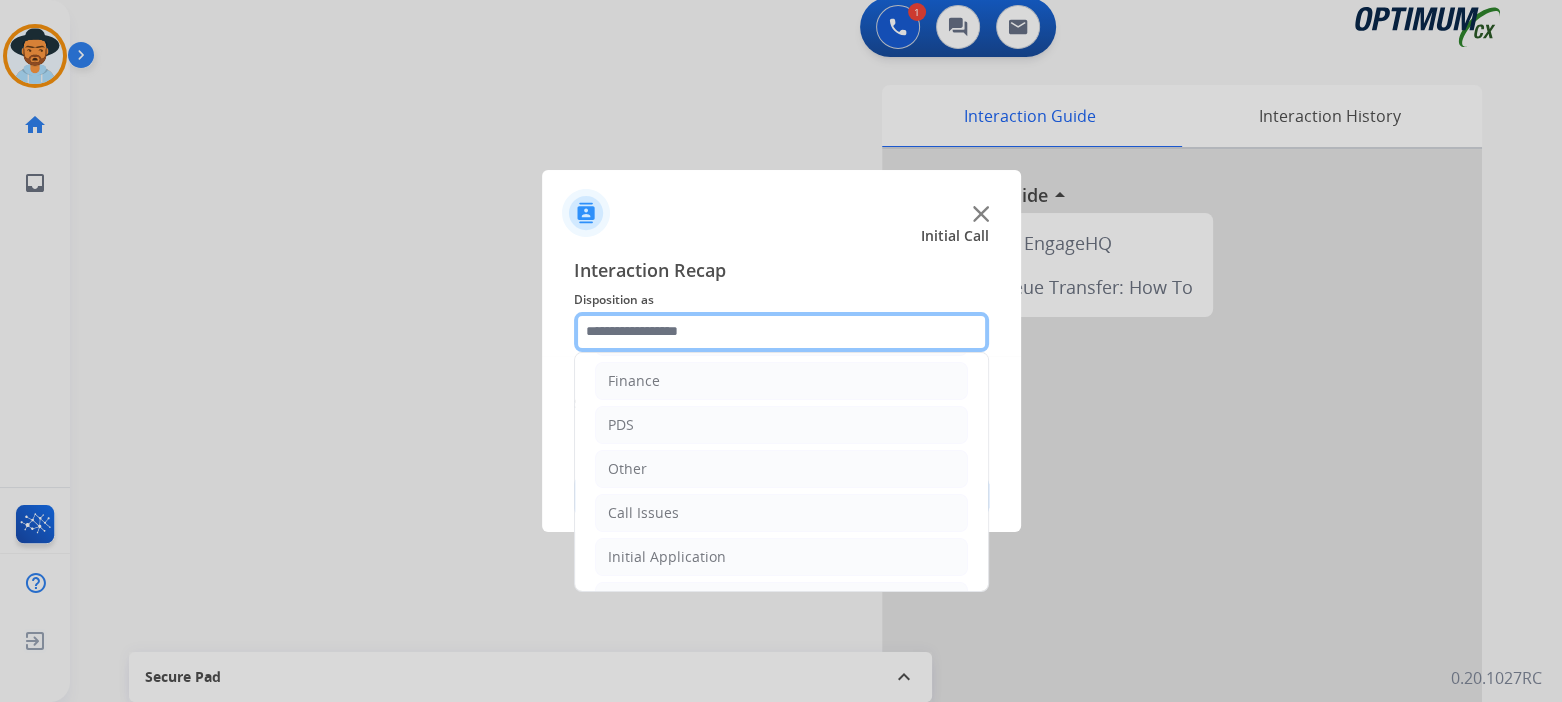 scroll, scrollTop: 132, scrollLeft: 0, axis: vertical 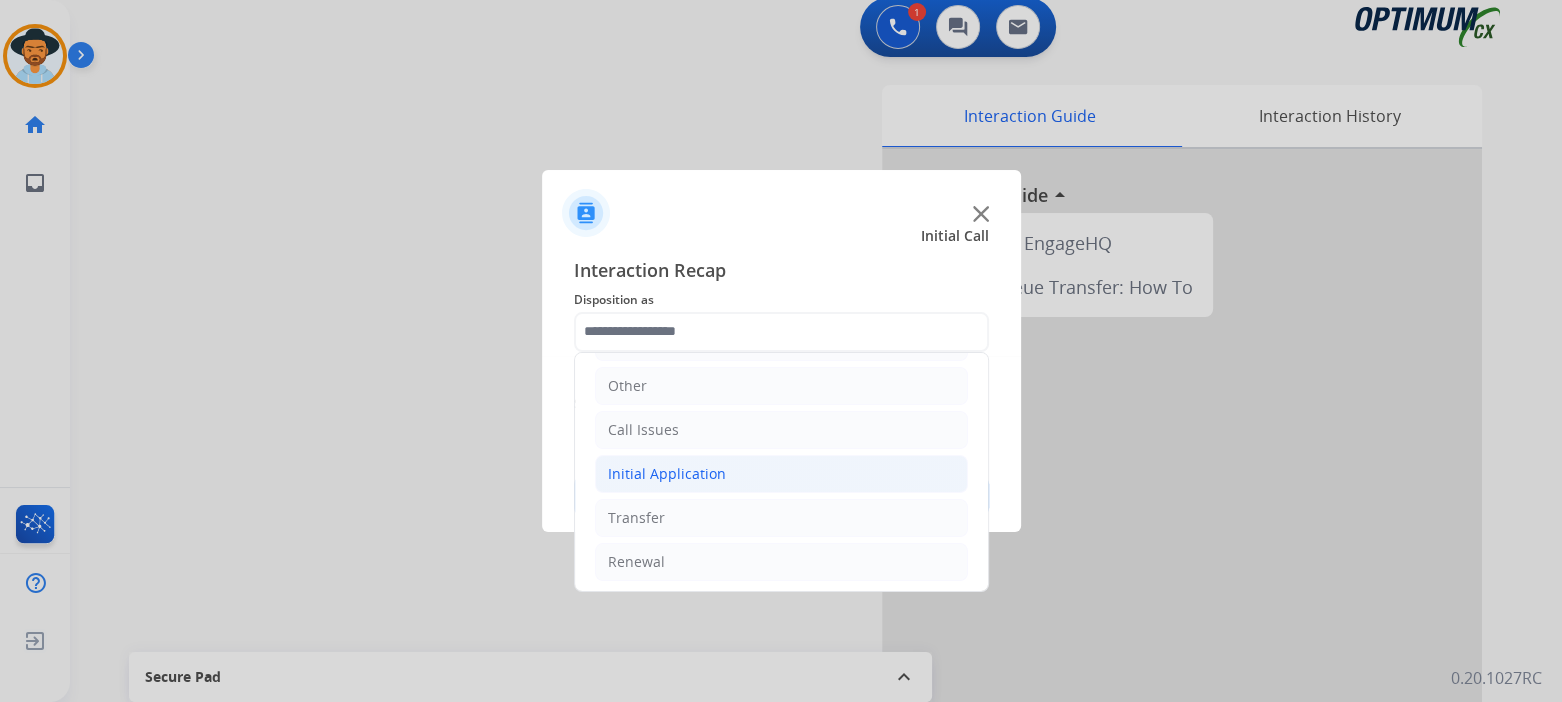 click on "Initial Application" 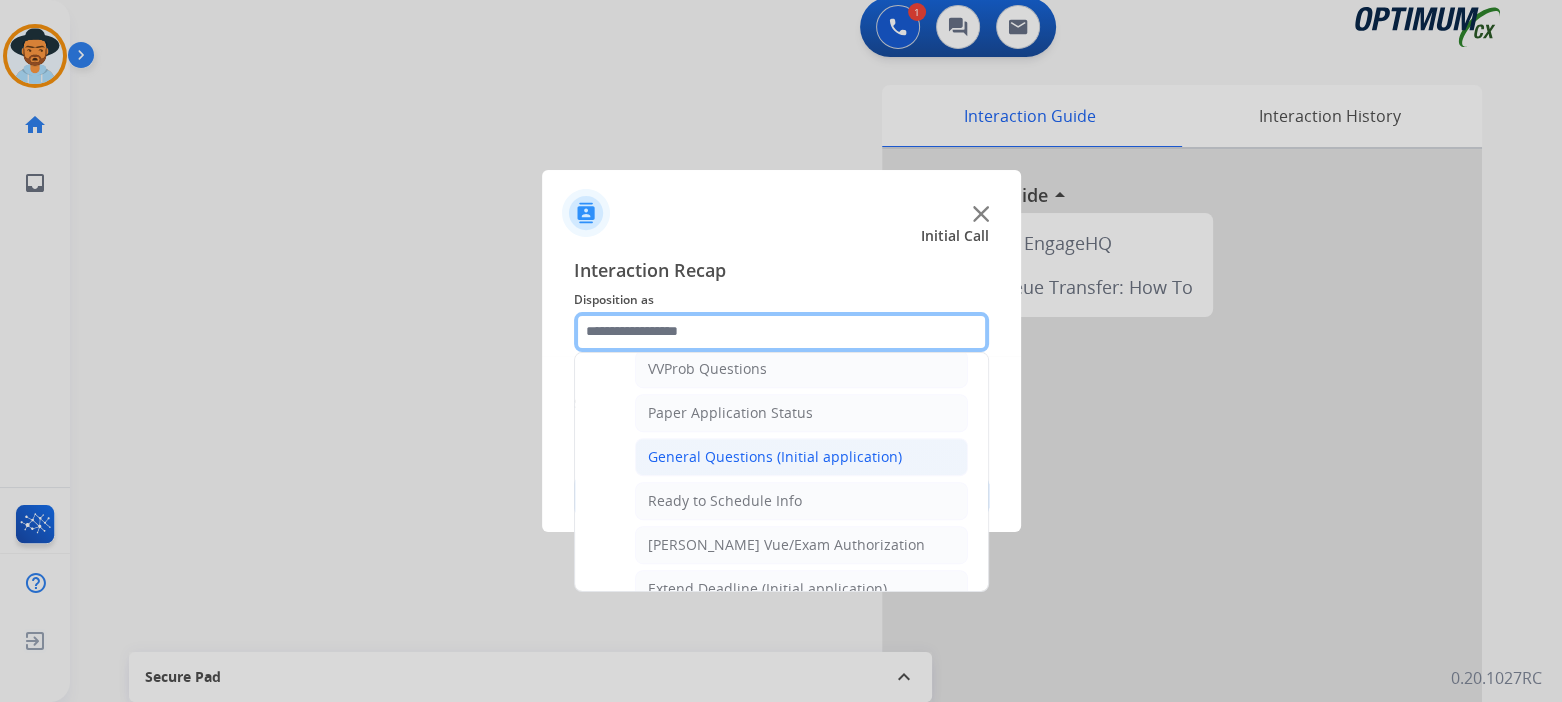 scroll, scrollTop: 1097, scrollLeft: 0, axis: vertical 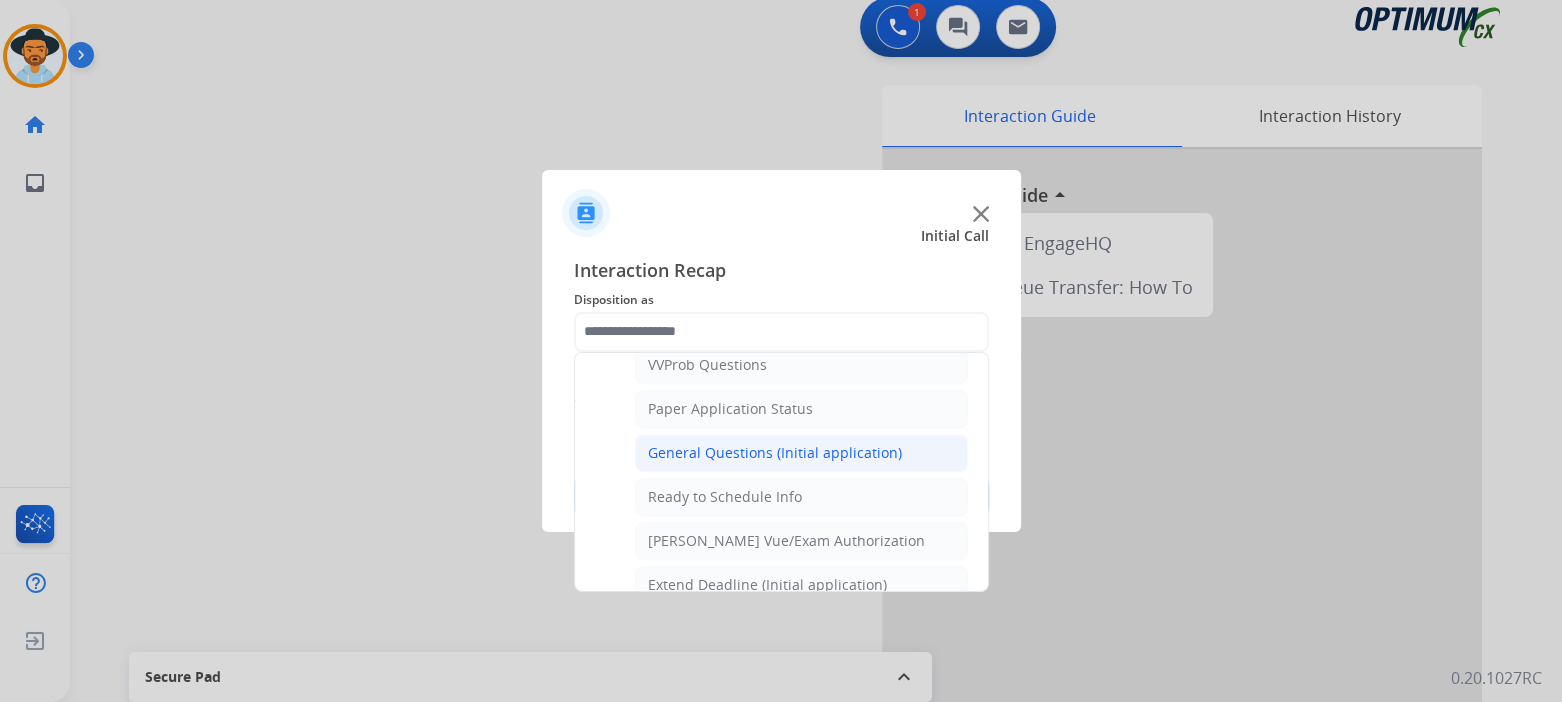 click on "General Questions (Initial application)" 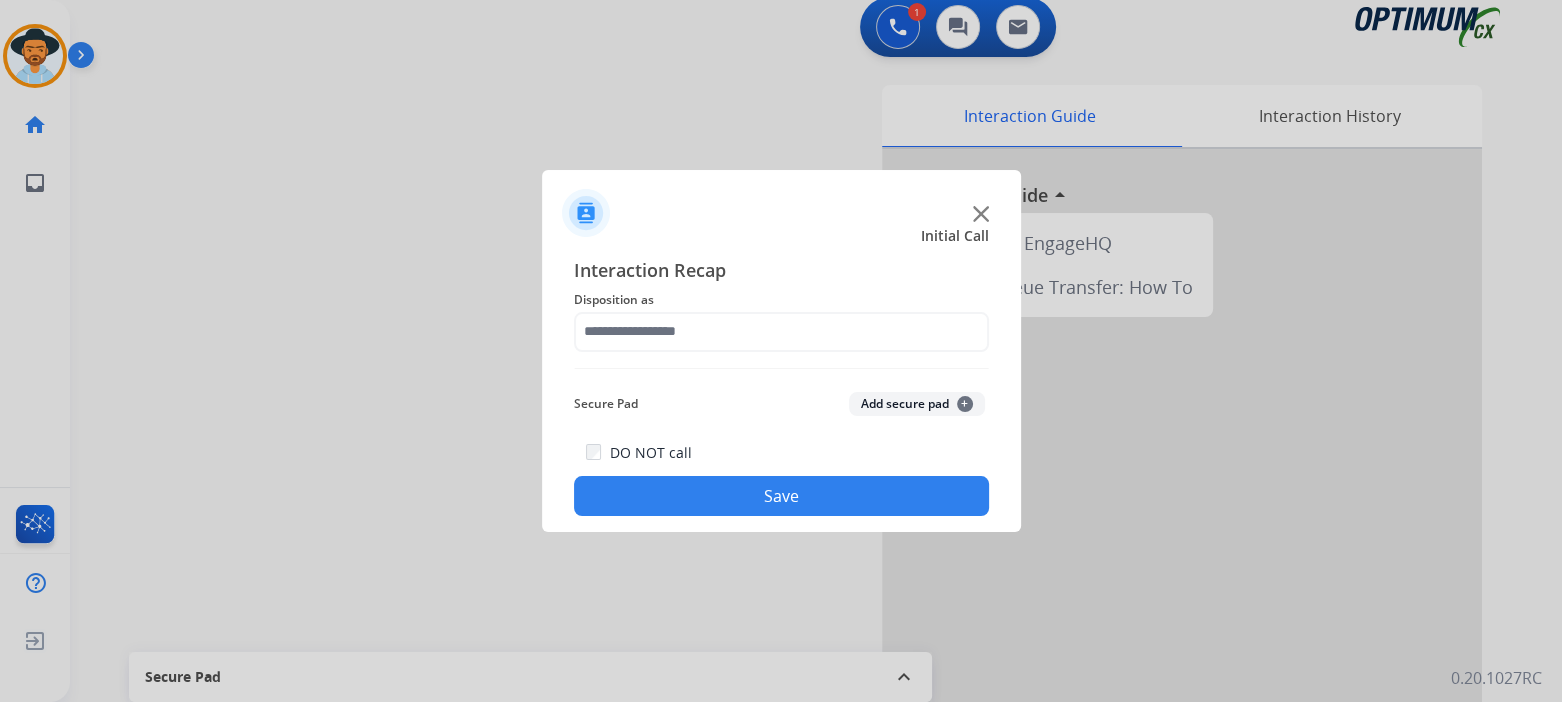 type on "**********" 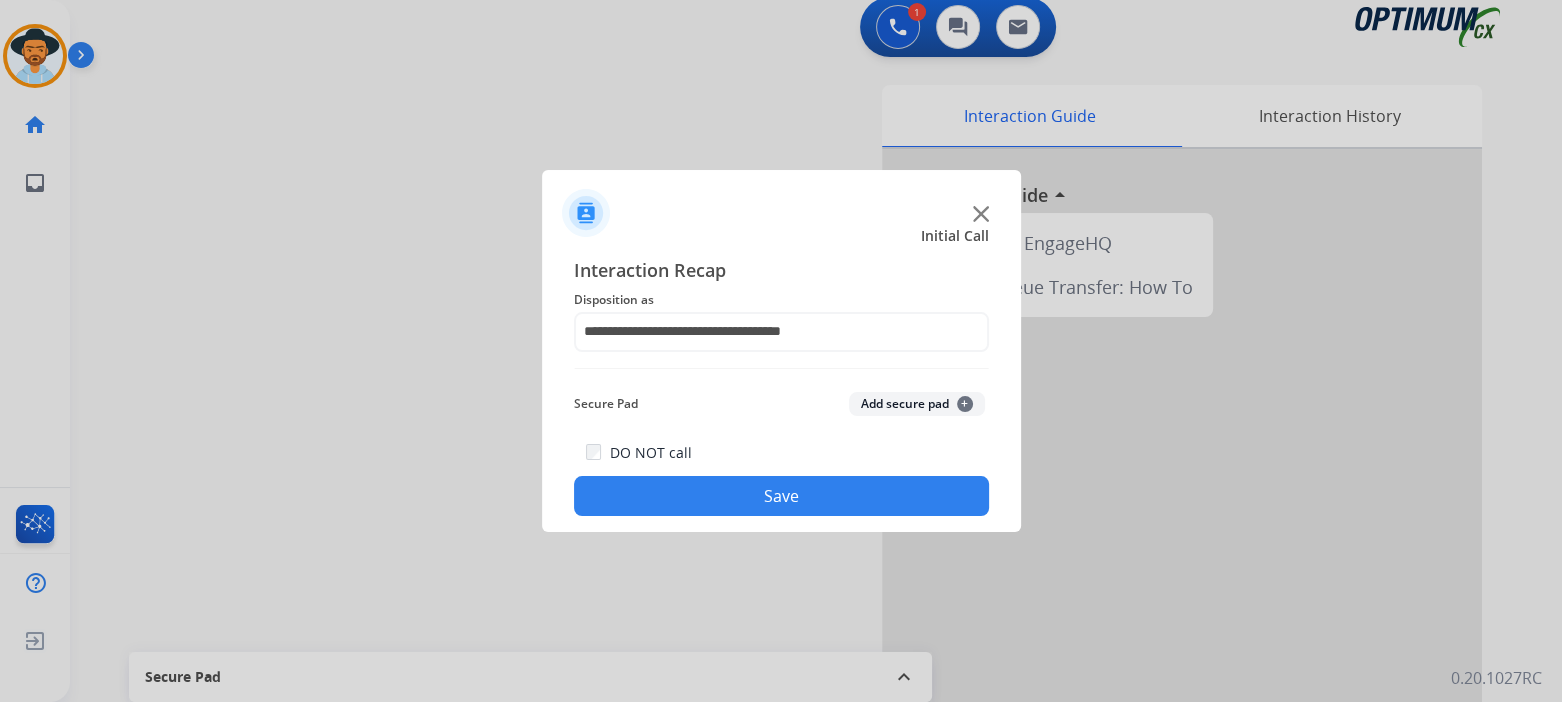 drag, startPoint x: 824, startPoint y: 492, endPoint x: 1043, endPoint y: 436, distance: 226.04646 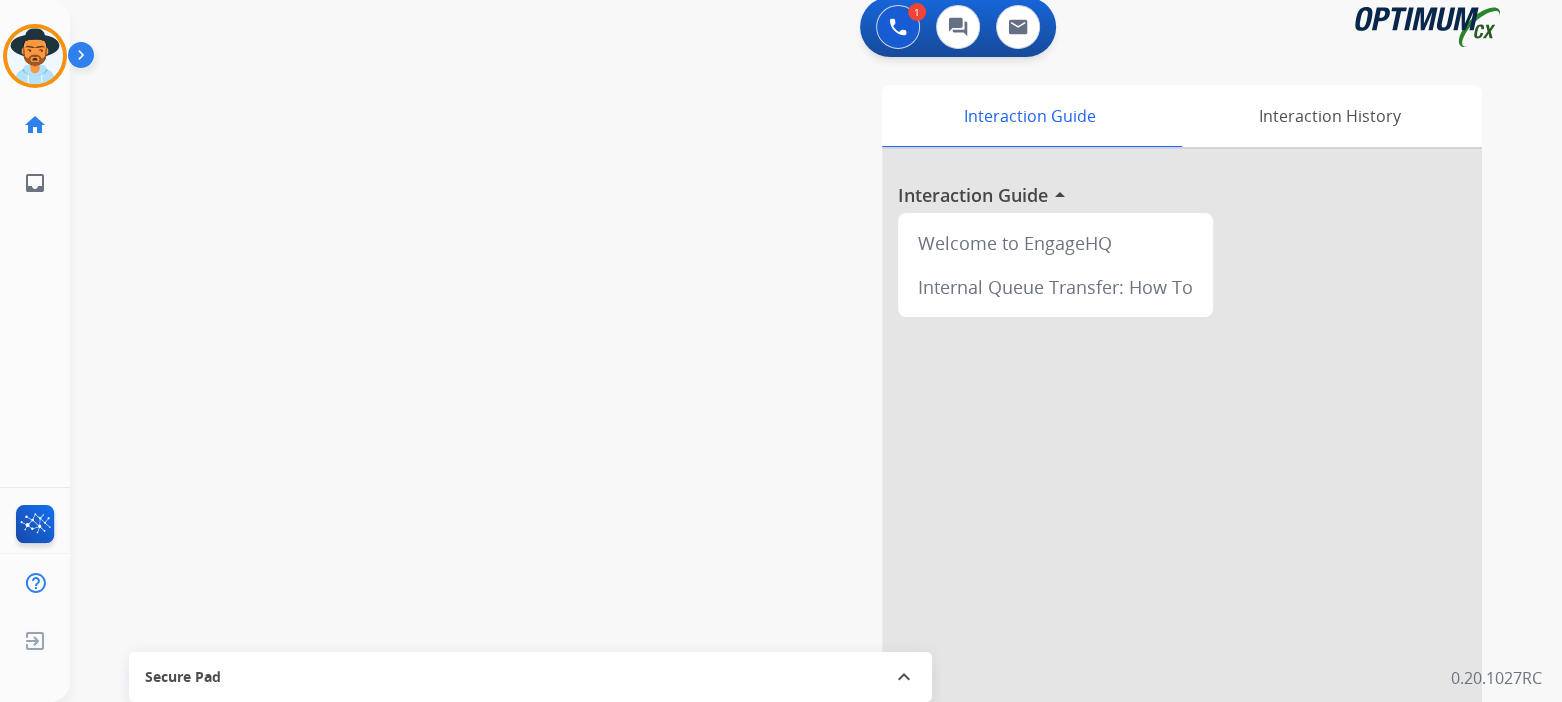 drag, startPoint x: 50, startPoint y: 53, endPoint x: 106, endPoint y: 61, distance: 56.568542 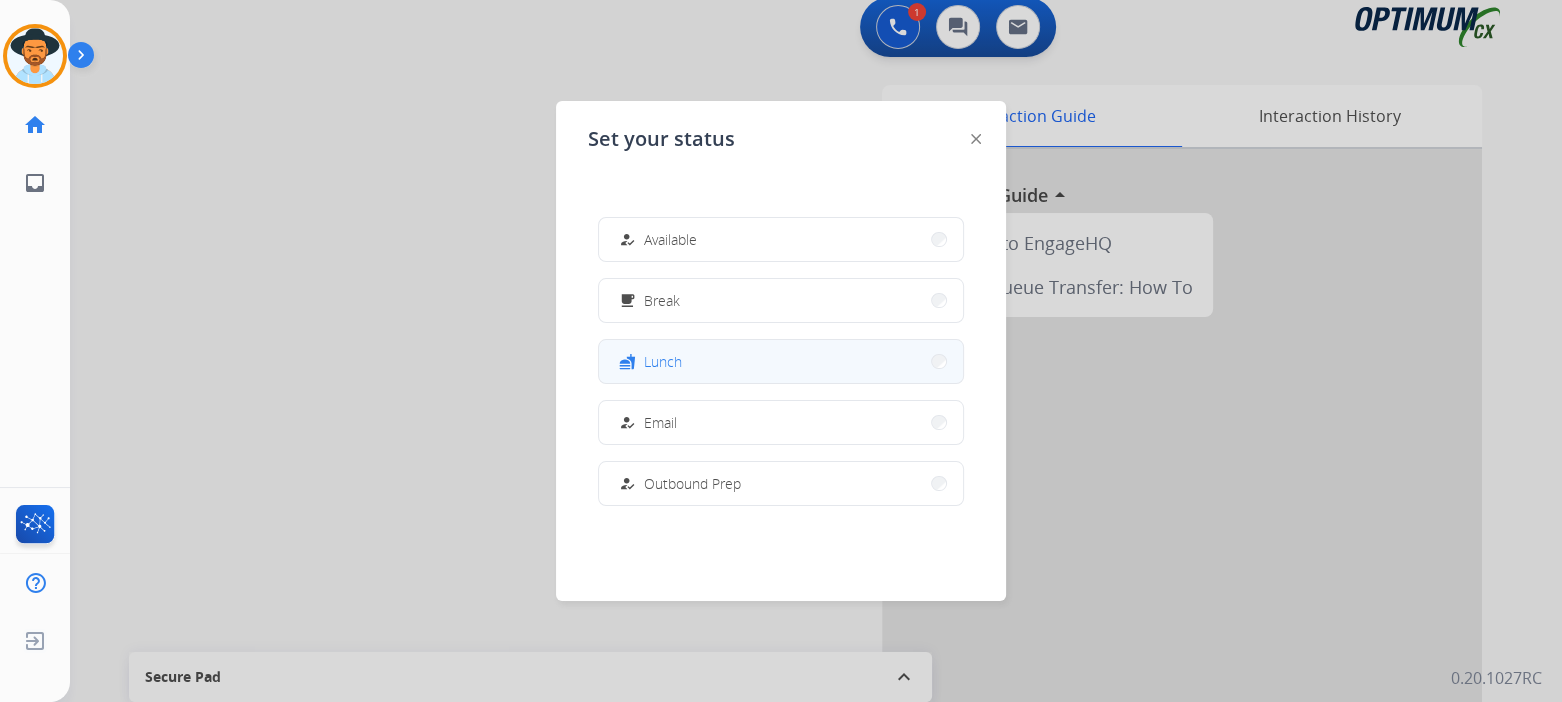click on "fastfood Lunch" at bounding box center [781, 361] 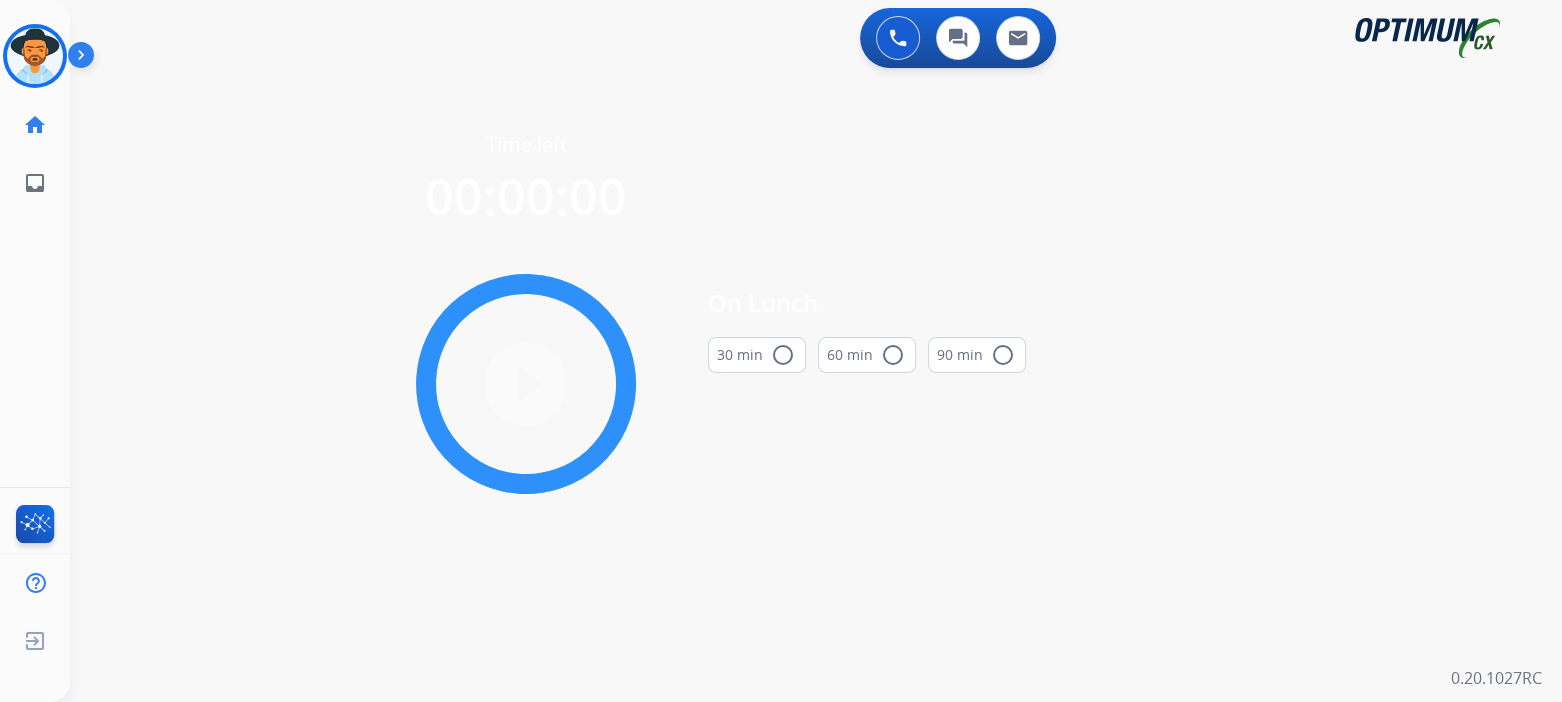 scroll, scrollTop: 0, scrollLeft: 0, axis: both 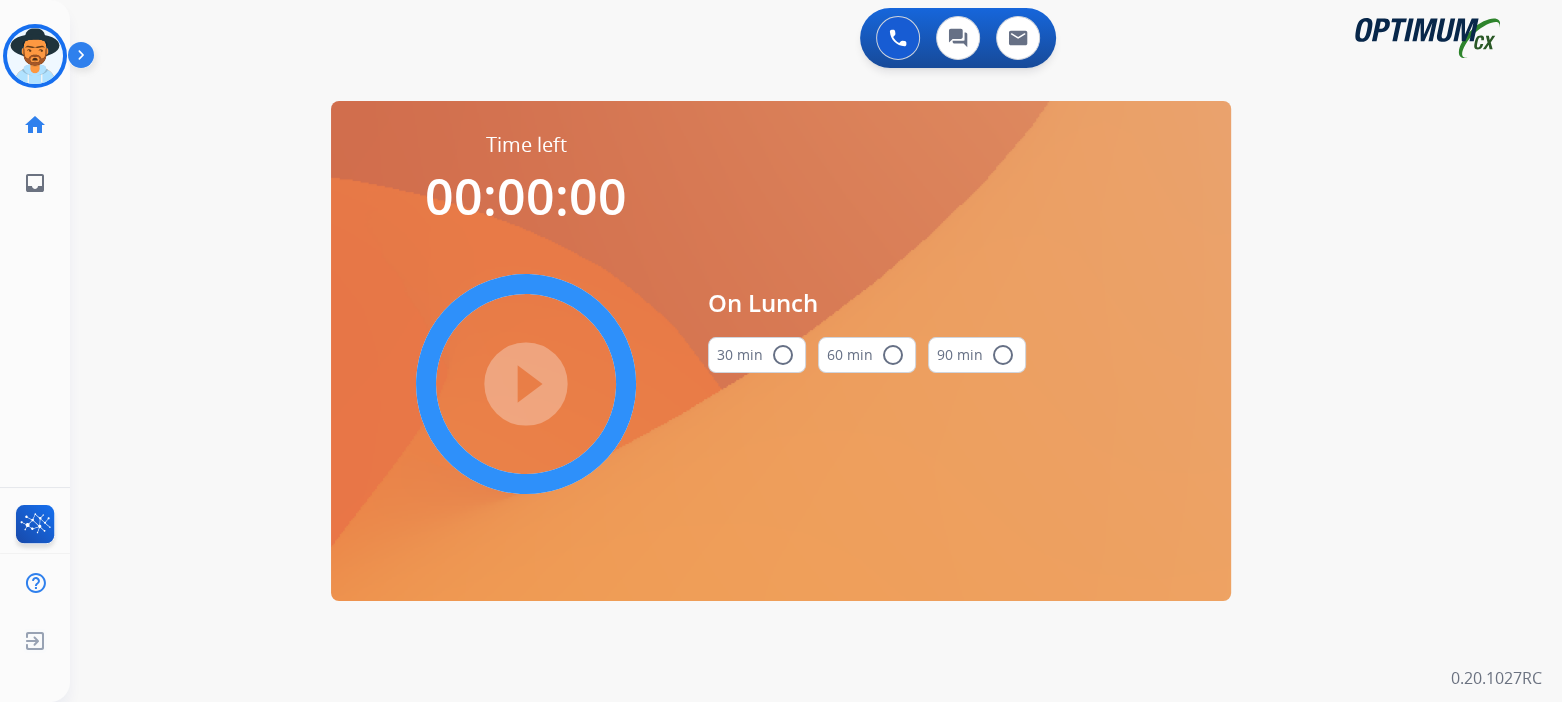 click on "radio_button_unchecked" at bounding box center [783, 355] 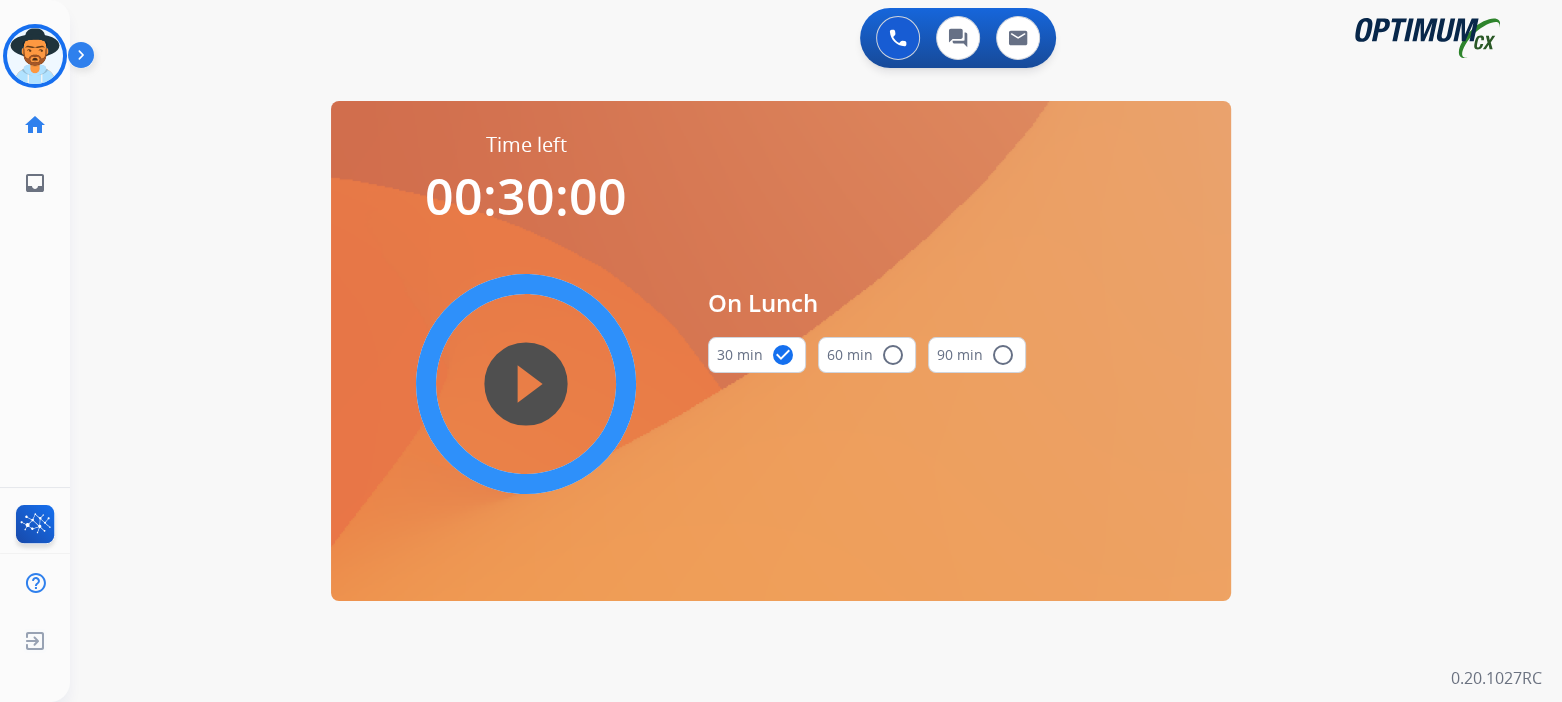 click on "play_circle_filled" at bounding box center [526, 384] 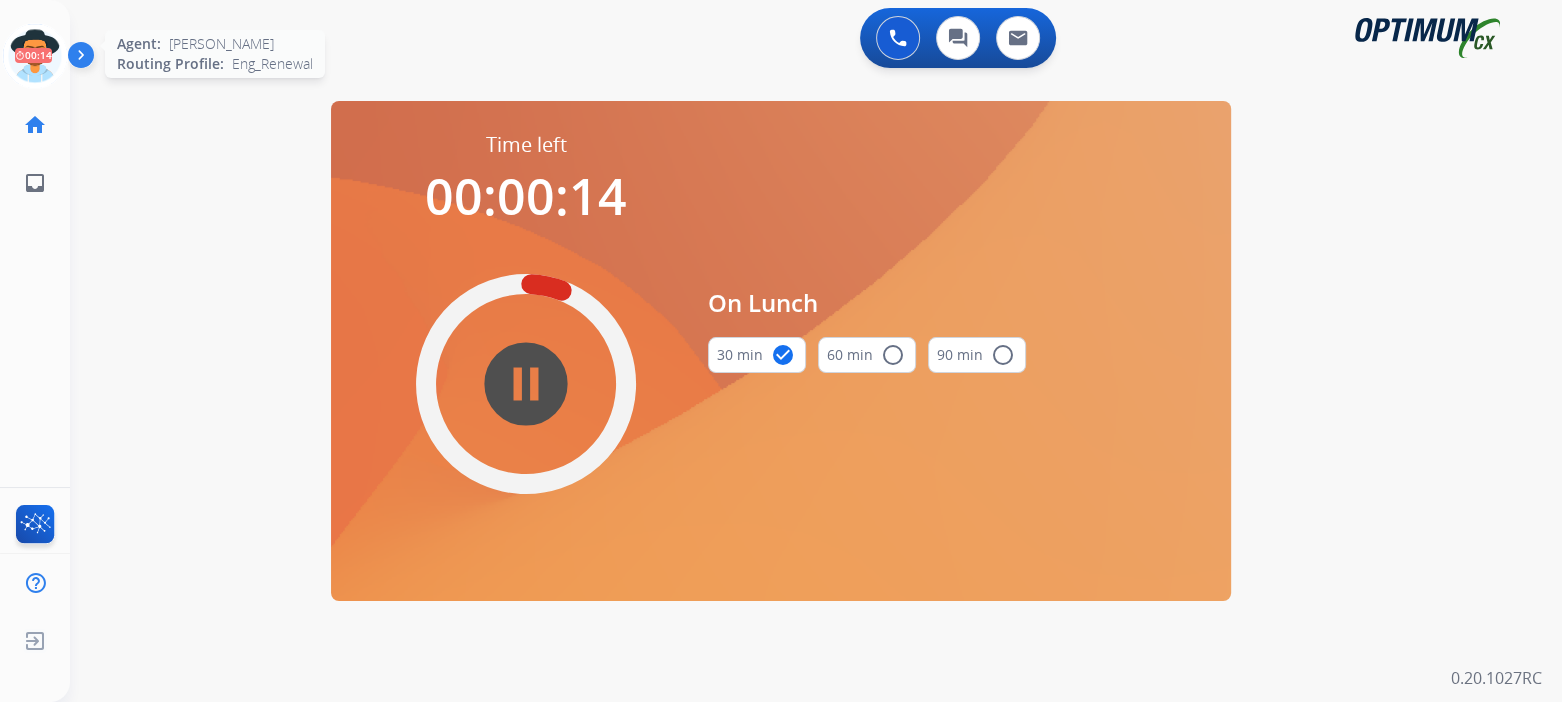 click 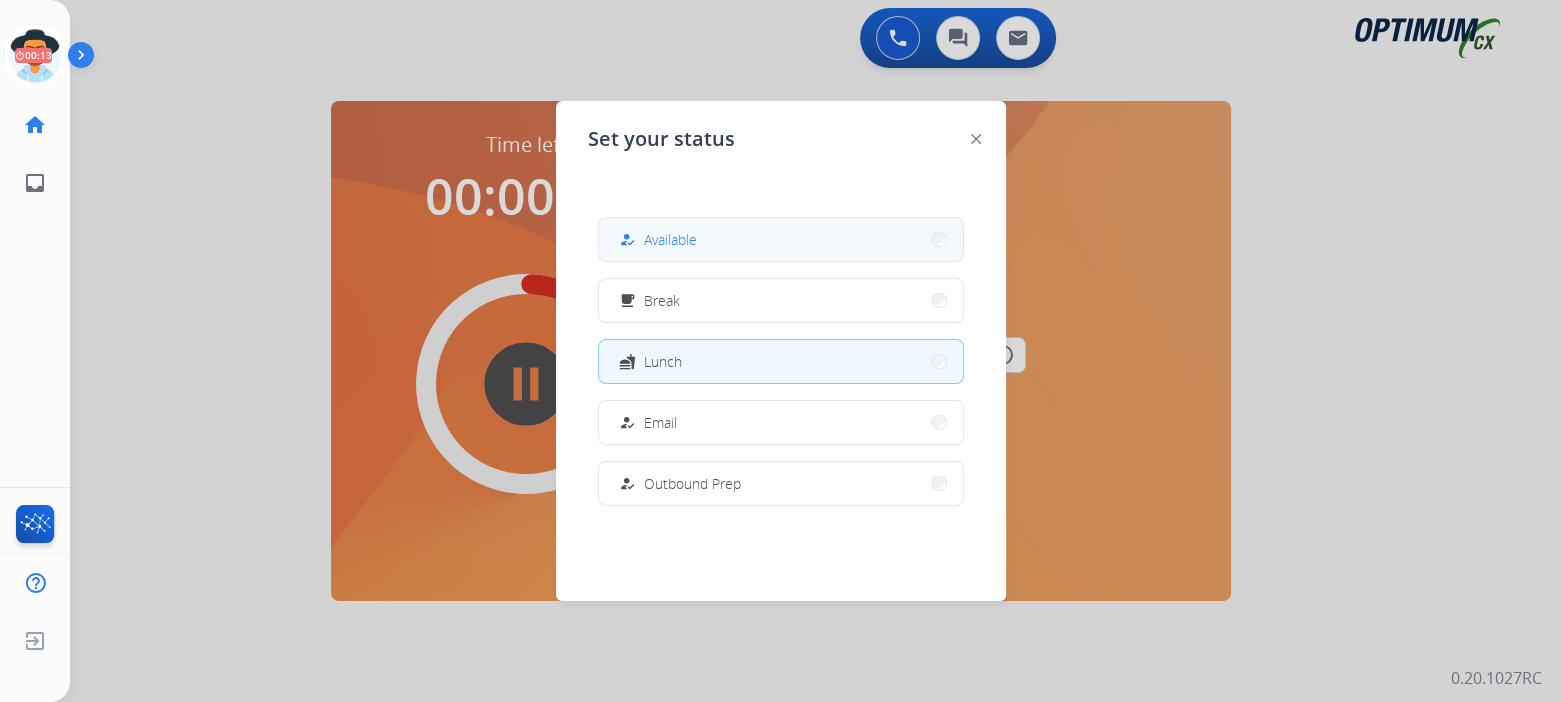 click on "Available" at bounding box center (670, 239) 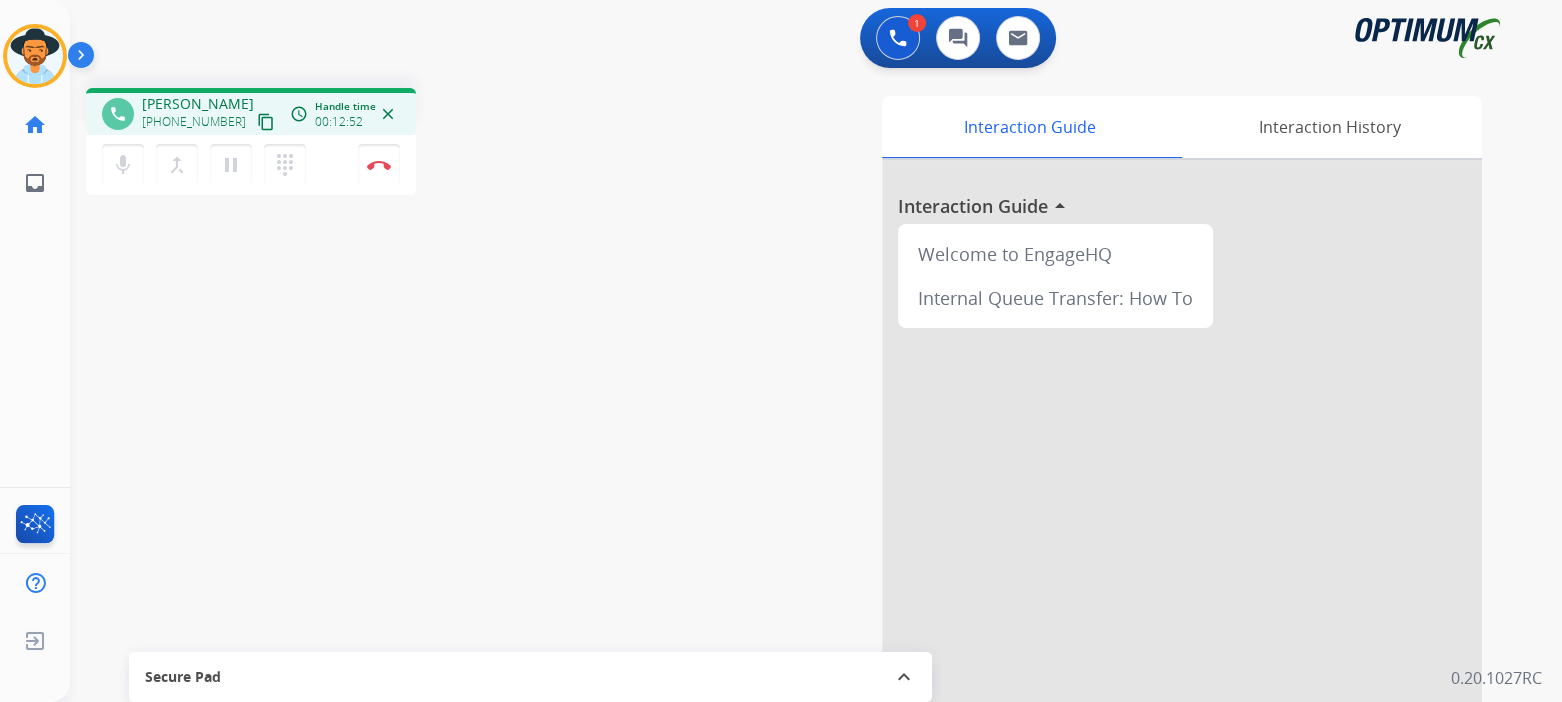 drag, startPoint x: 378, startPoint y: 165, endPoint x: 728, endPoint y: 278, distance: 367.78934 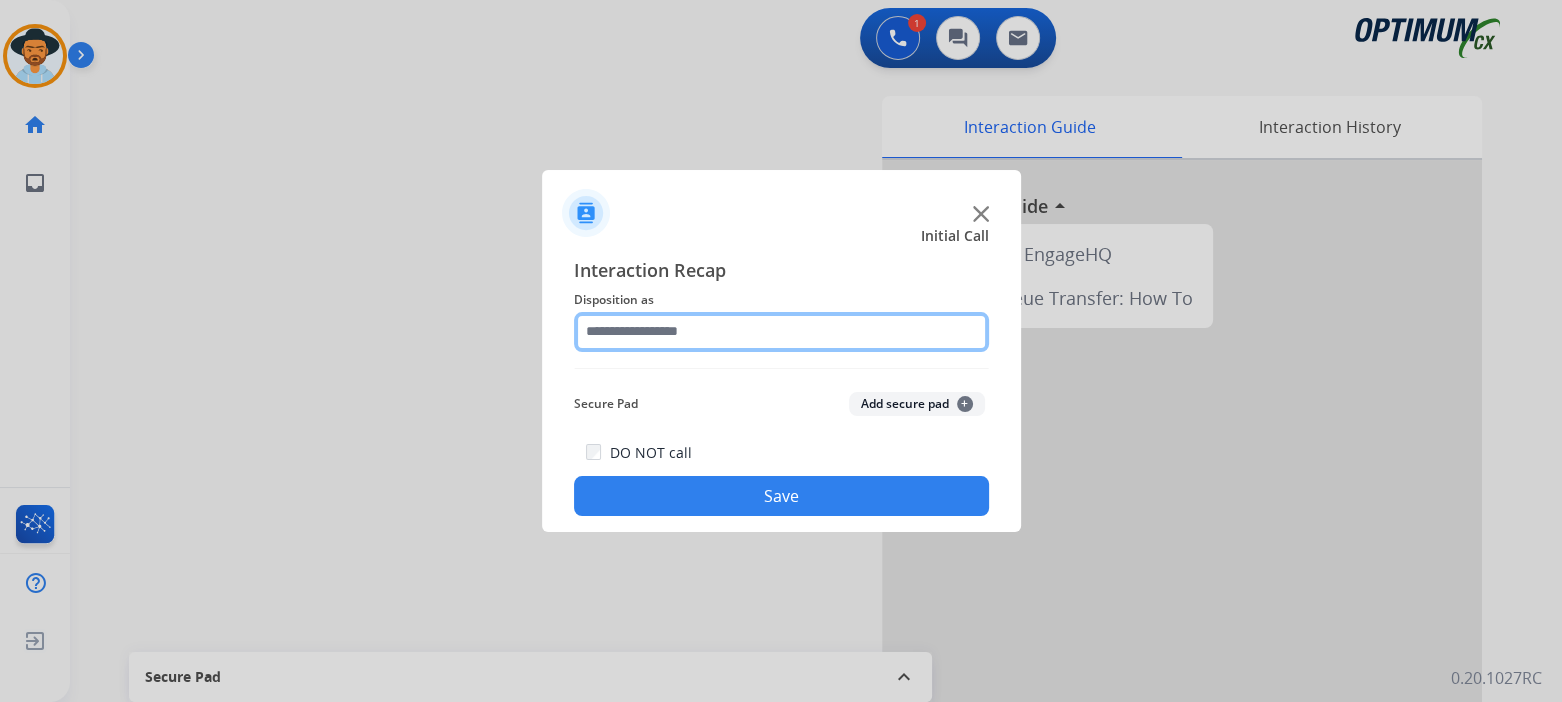 click 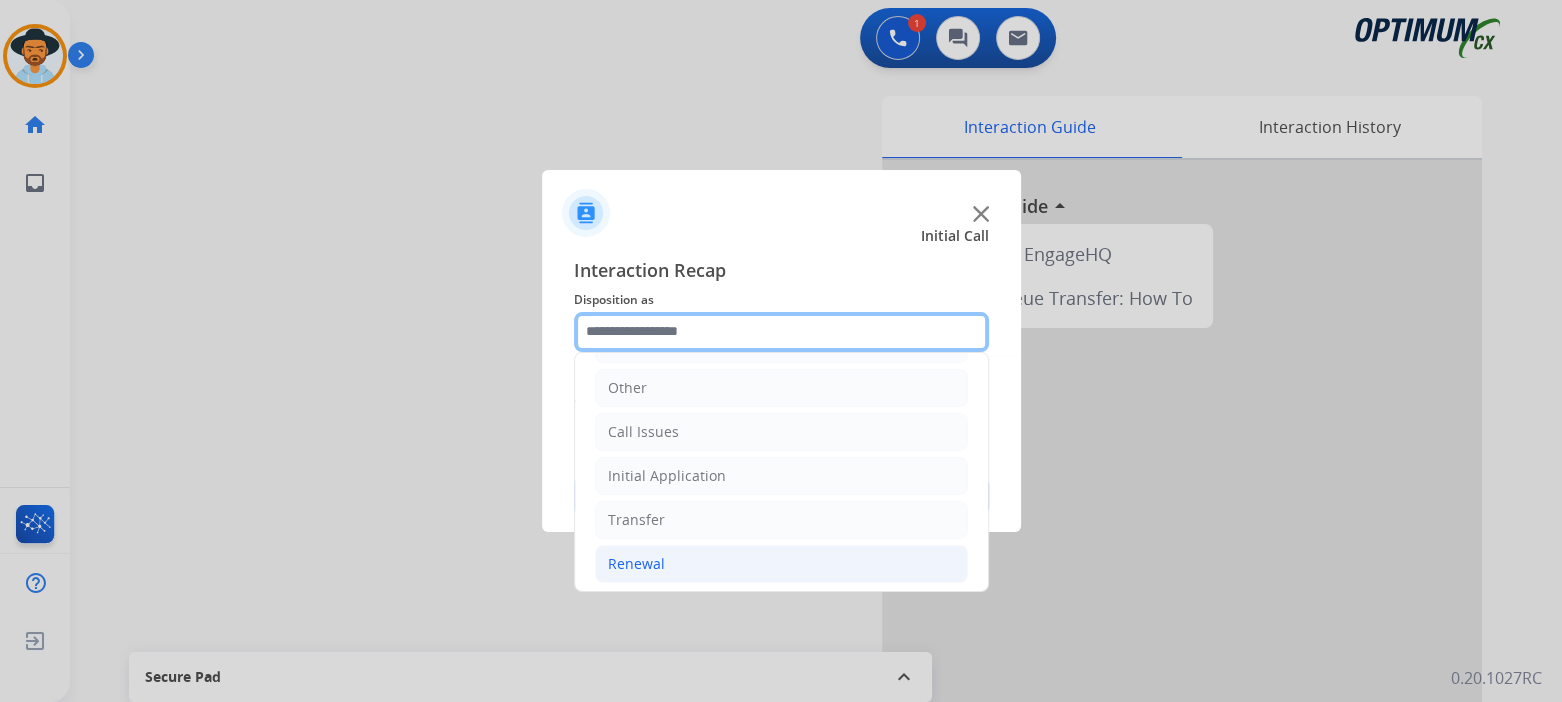 scroll, scrollTop: 132, scrollLeft: 0, axis: vertical 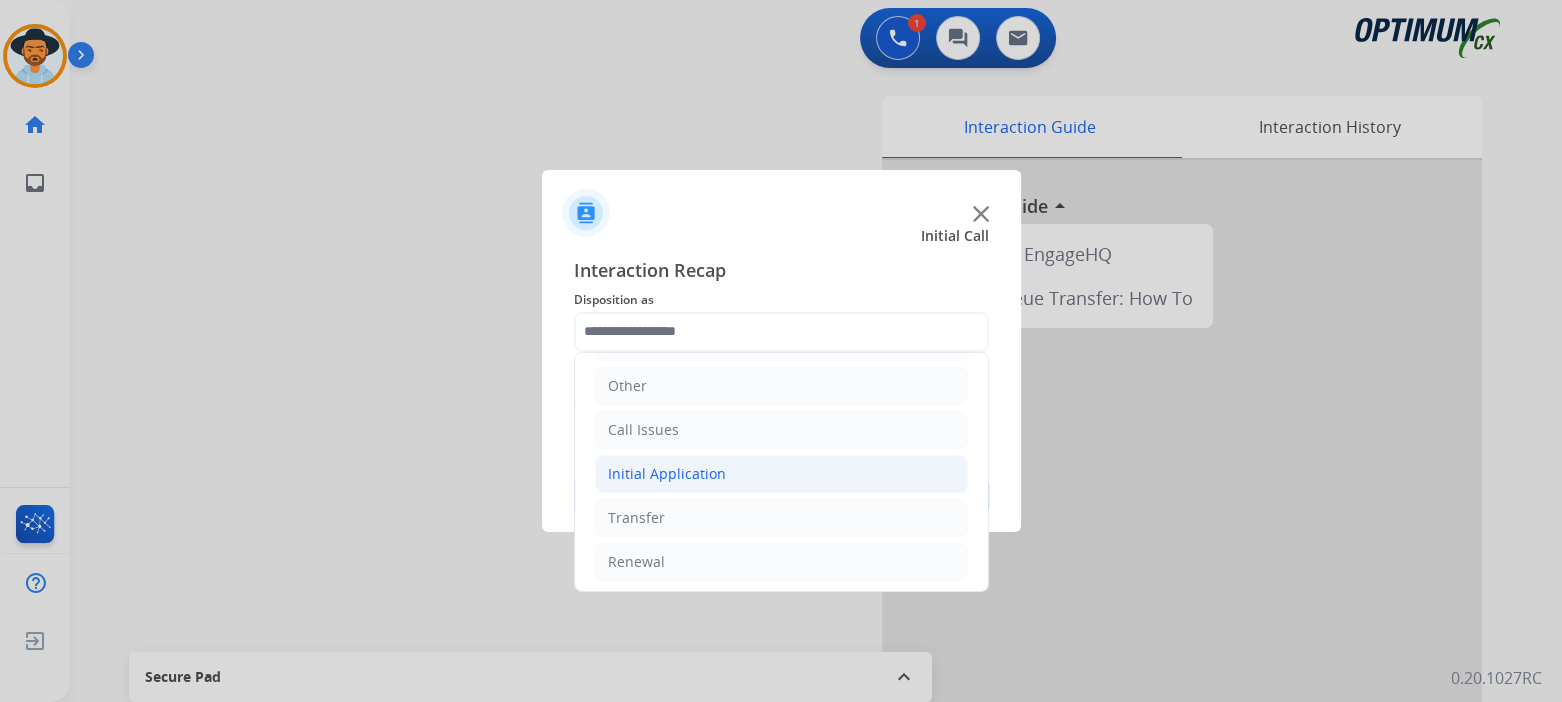click on "Initial Application" 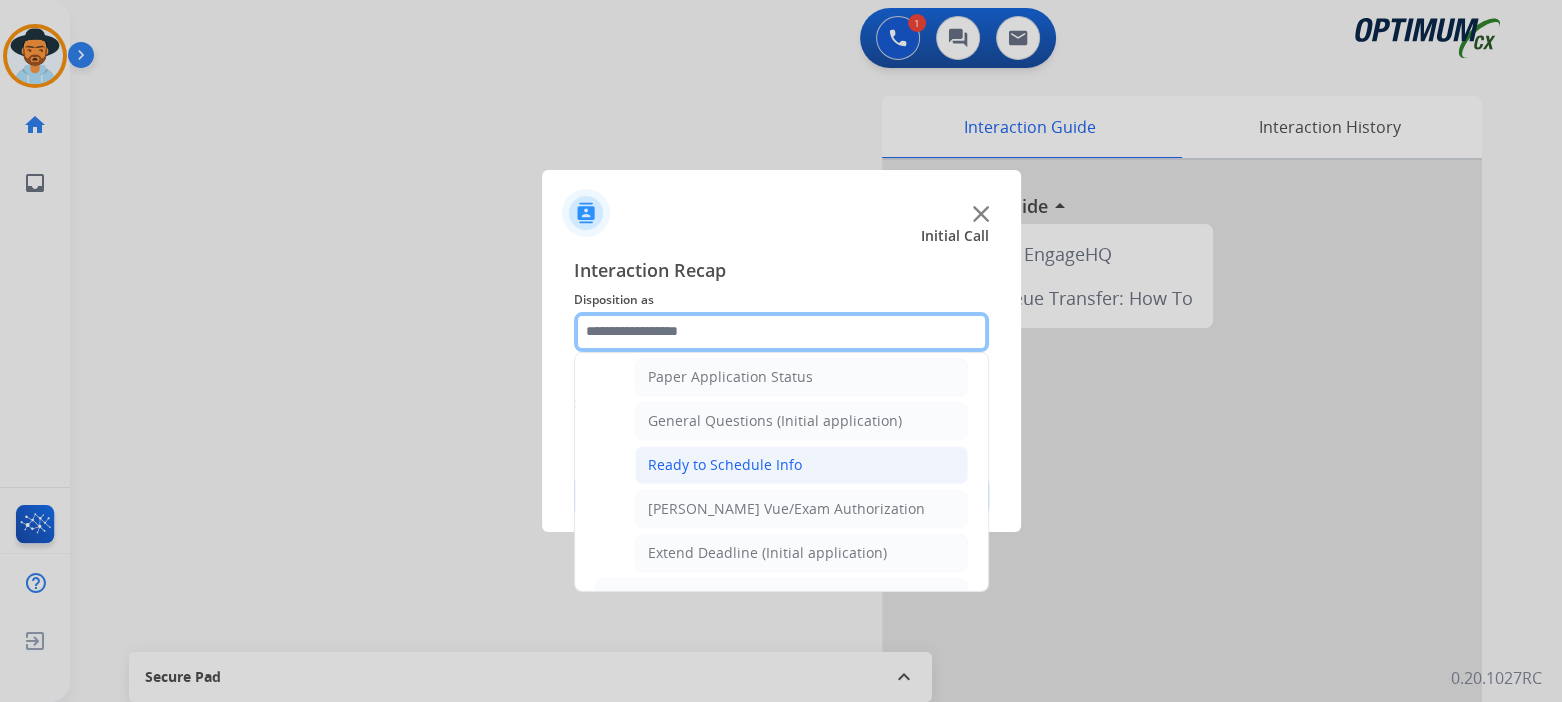 scroll, scrollTop: 1130, scrollLeft: 0, axis: vertical 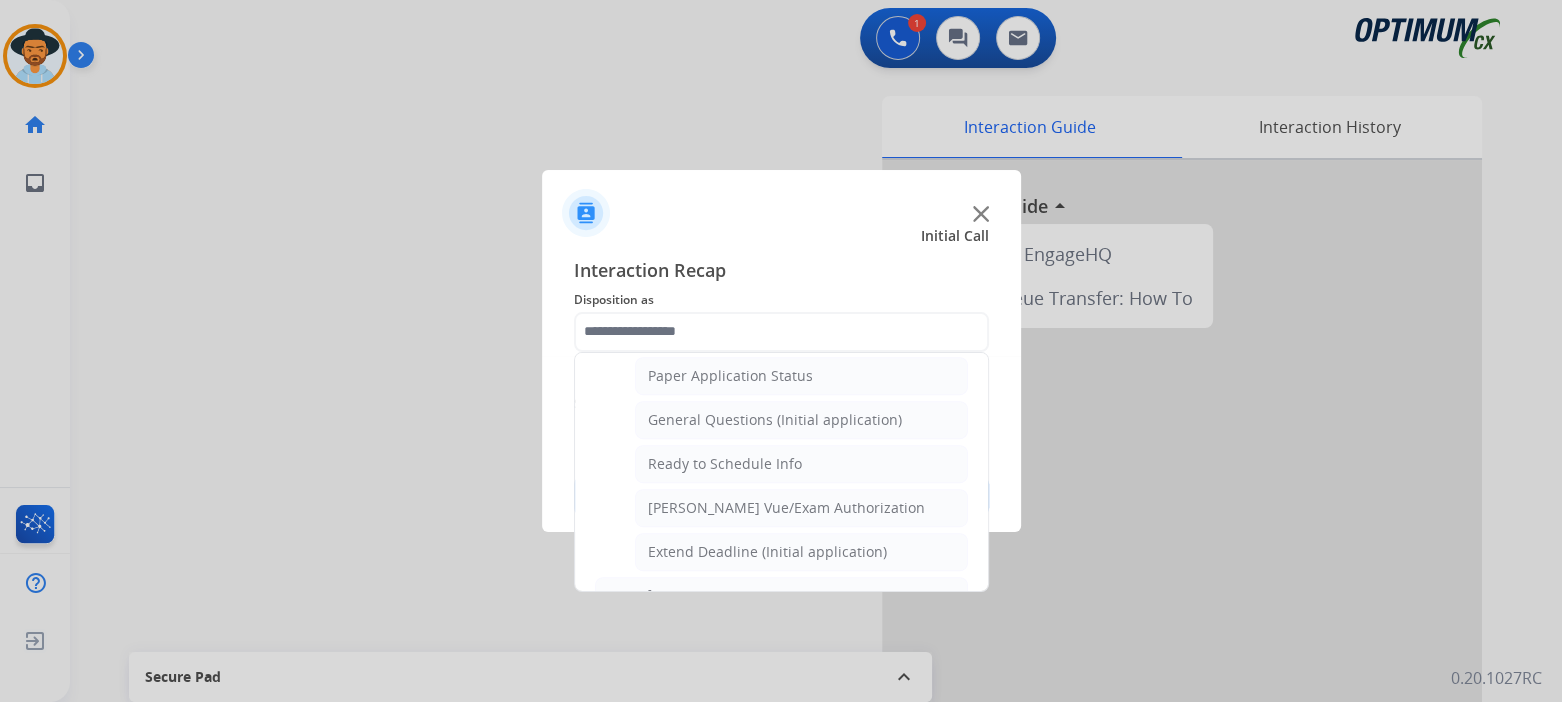 click on "General Questions (Initial application)" 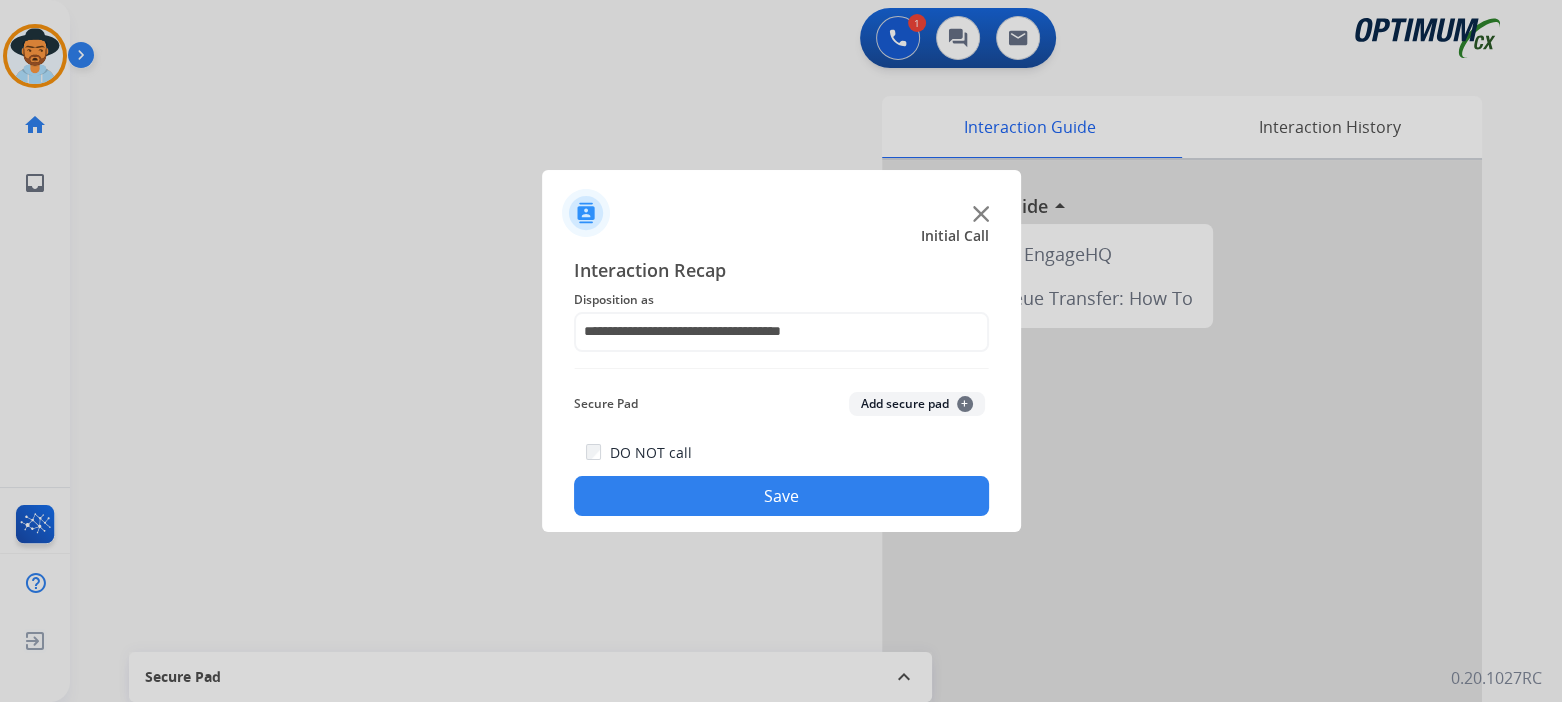 click on "Save" 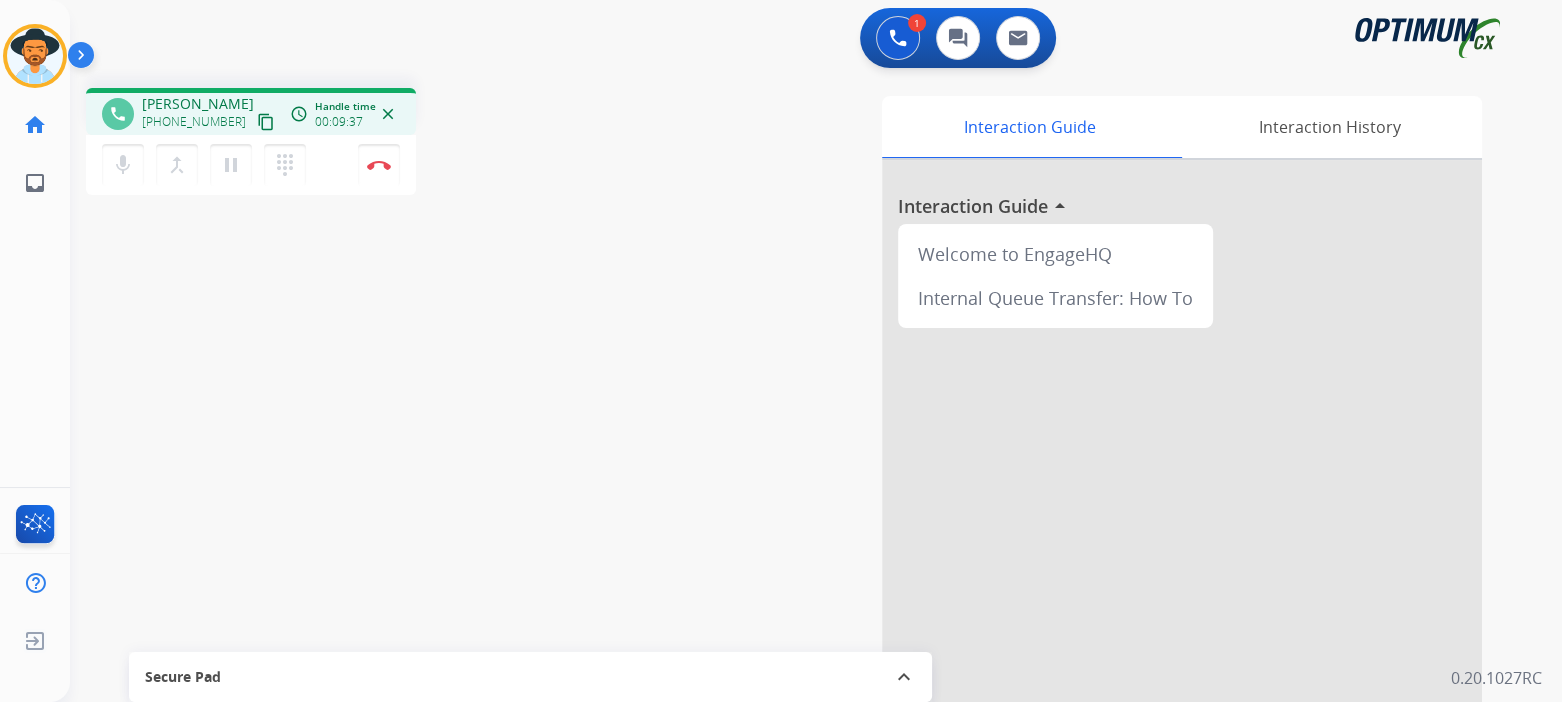 drag, startPoint x: 384, startPoint y: 176, endPoint x: 508, endPoint y: 241, distance: 140.00357 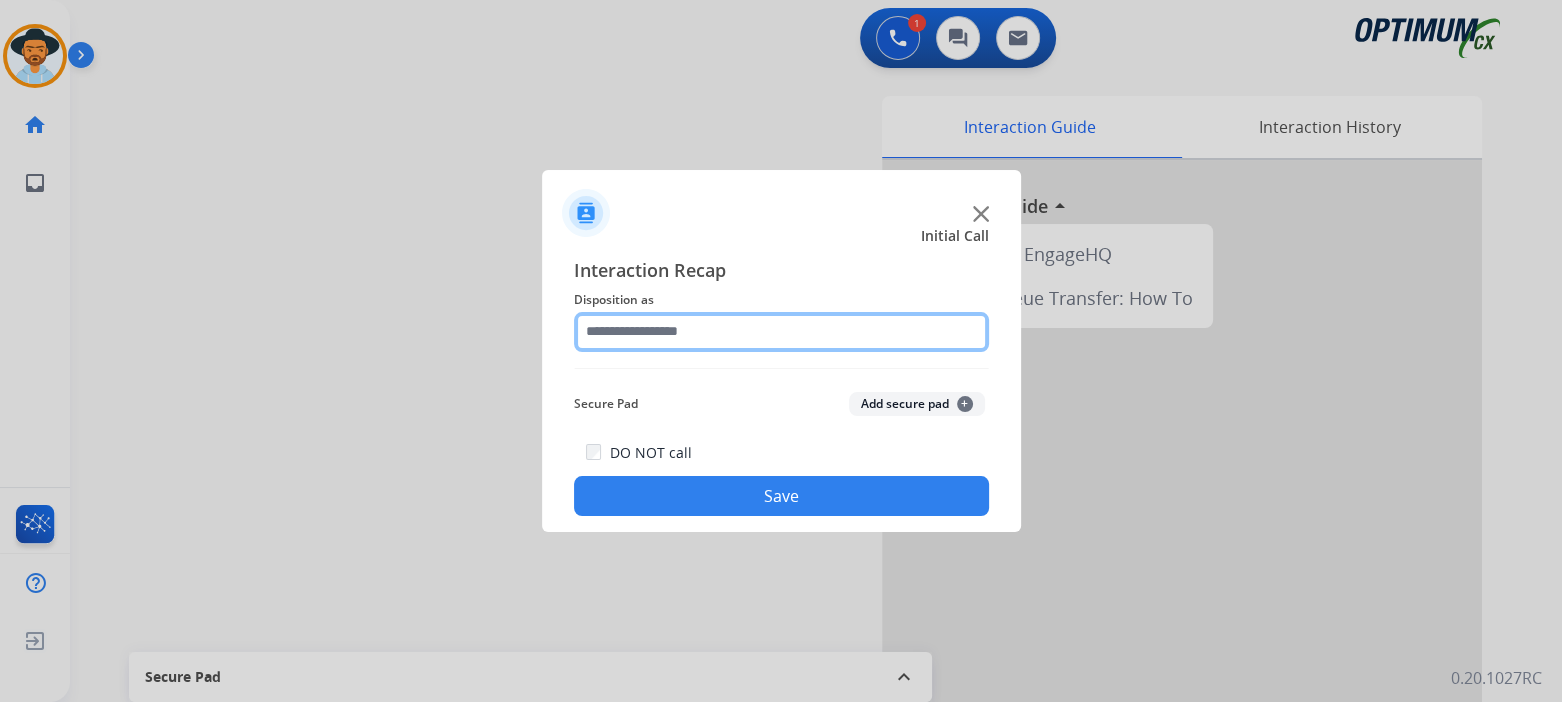 click 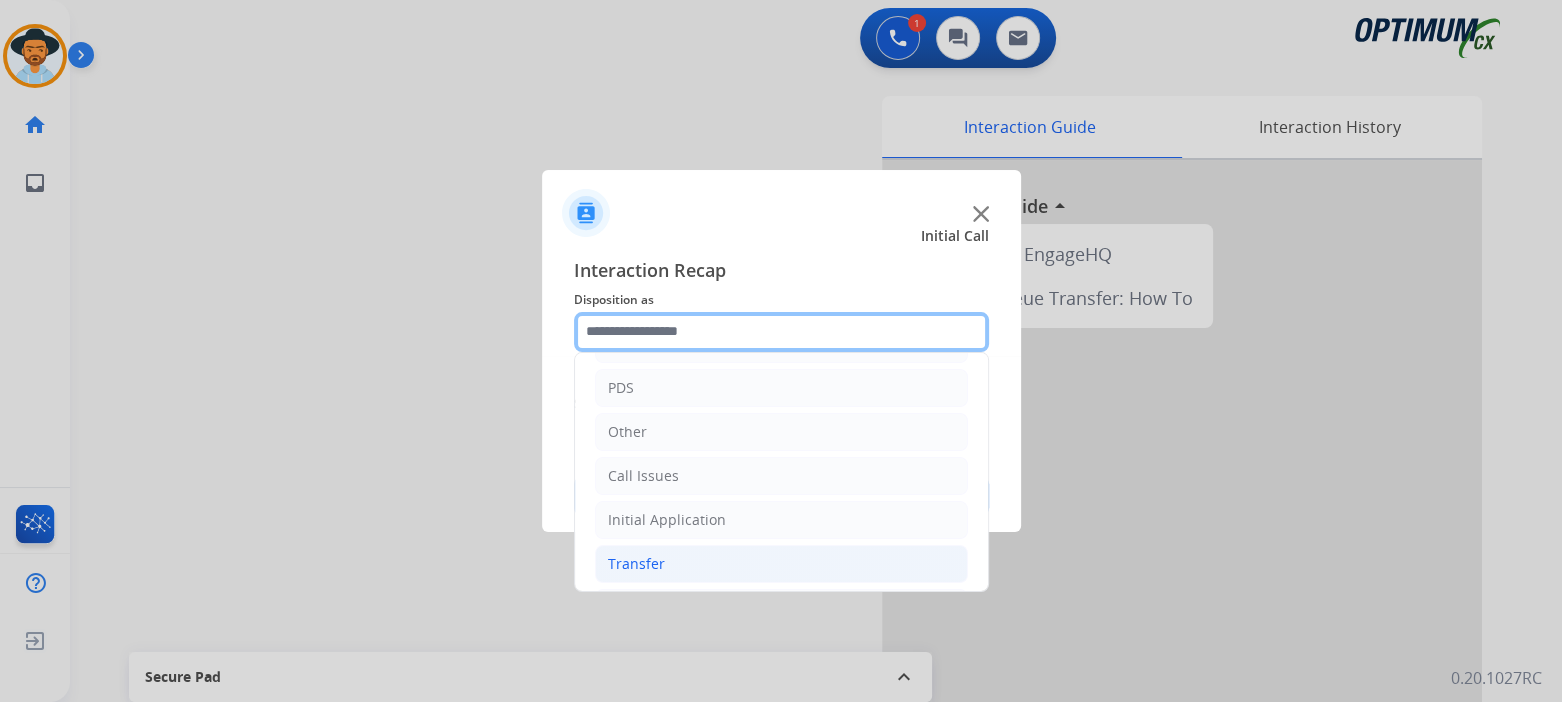 scroll, scrollTop: 132, scrollLeft: 0, axis: vertical 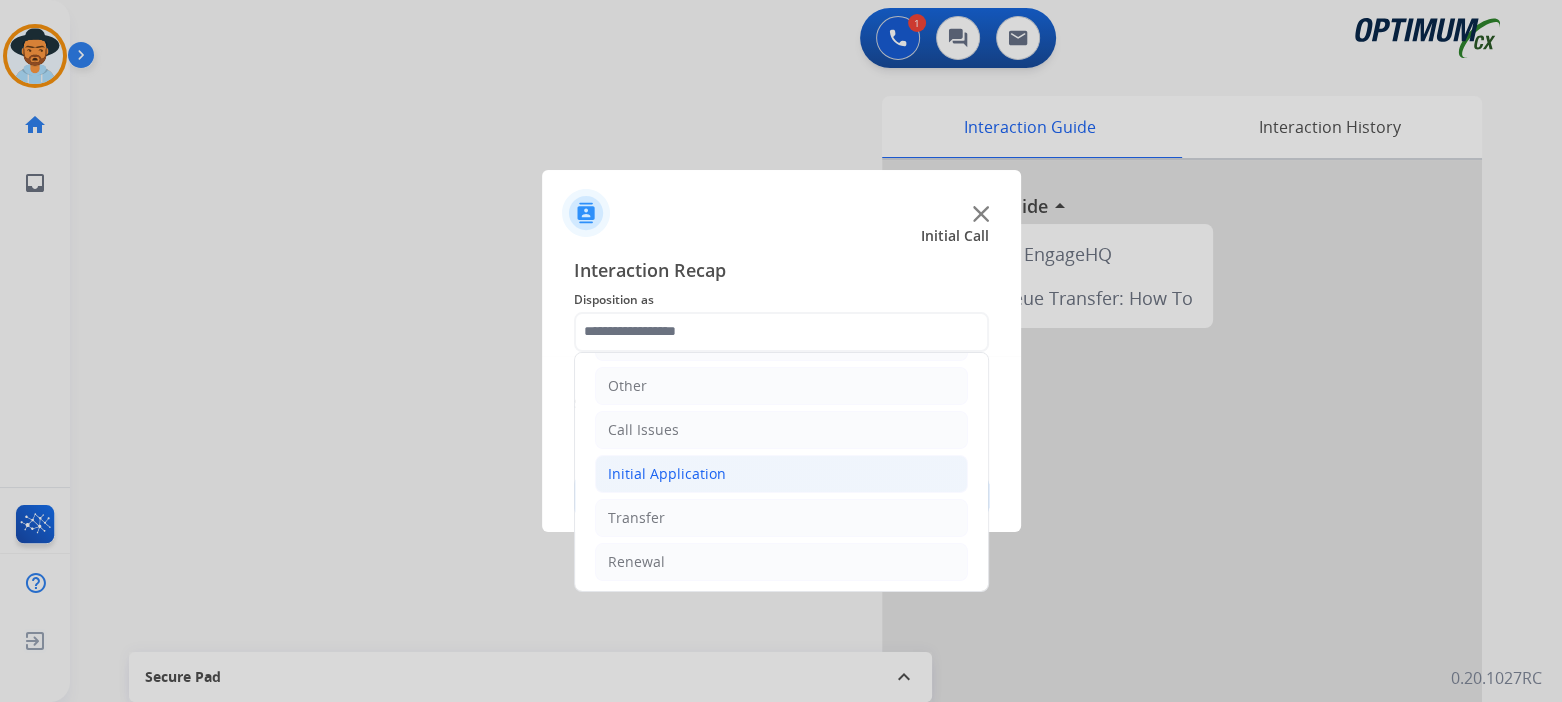 click on "Initial Application" 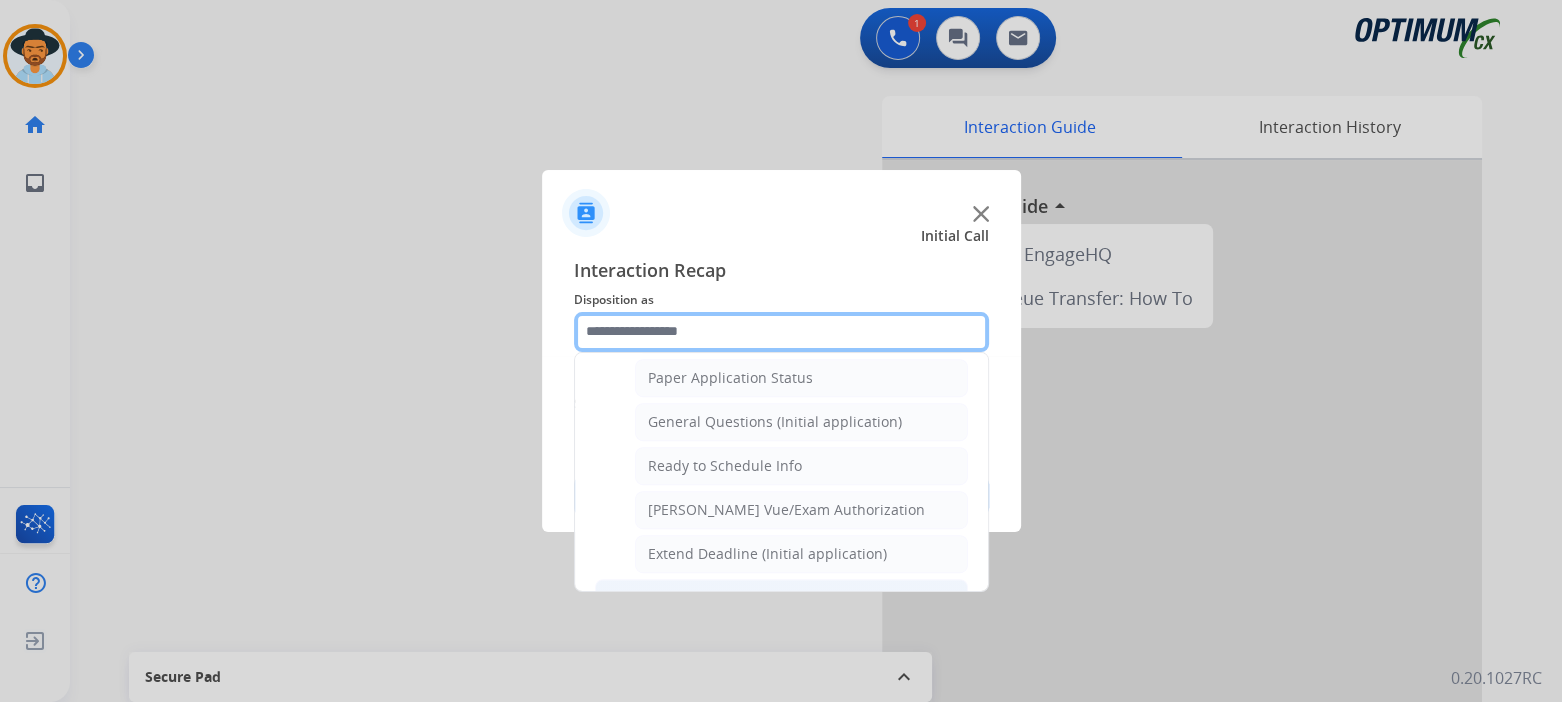 scroll, scrollTop: 1129, scrollLeft: 0, axis: vertical 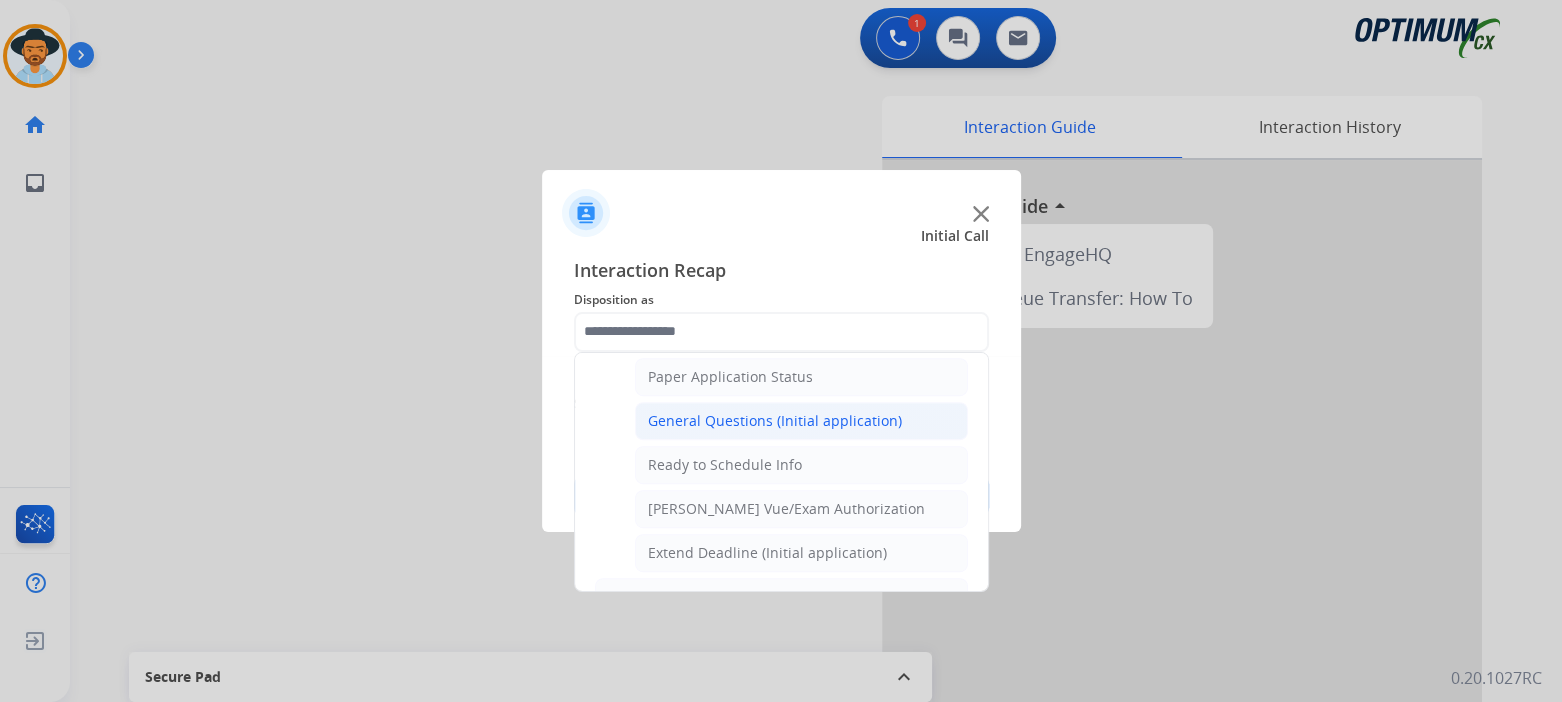click on "General Questions (Initial application)" 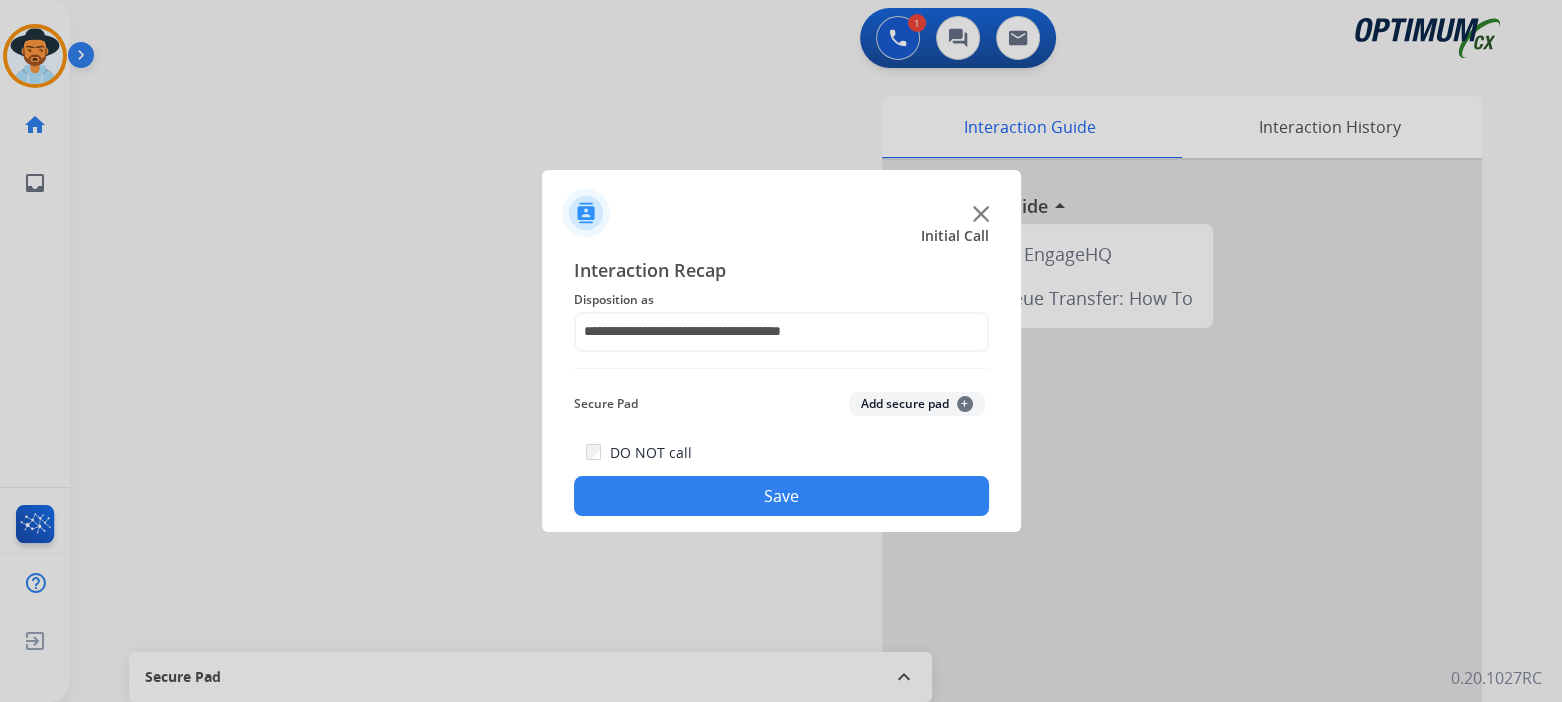 click on "Save" 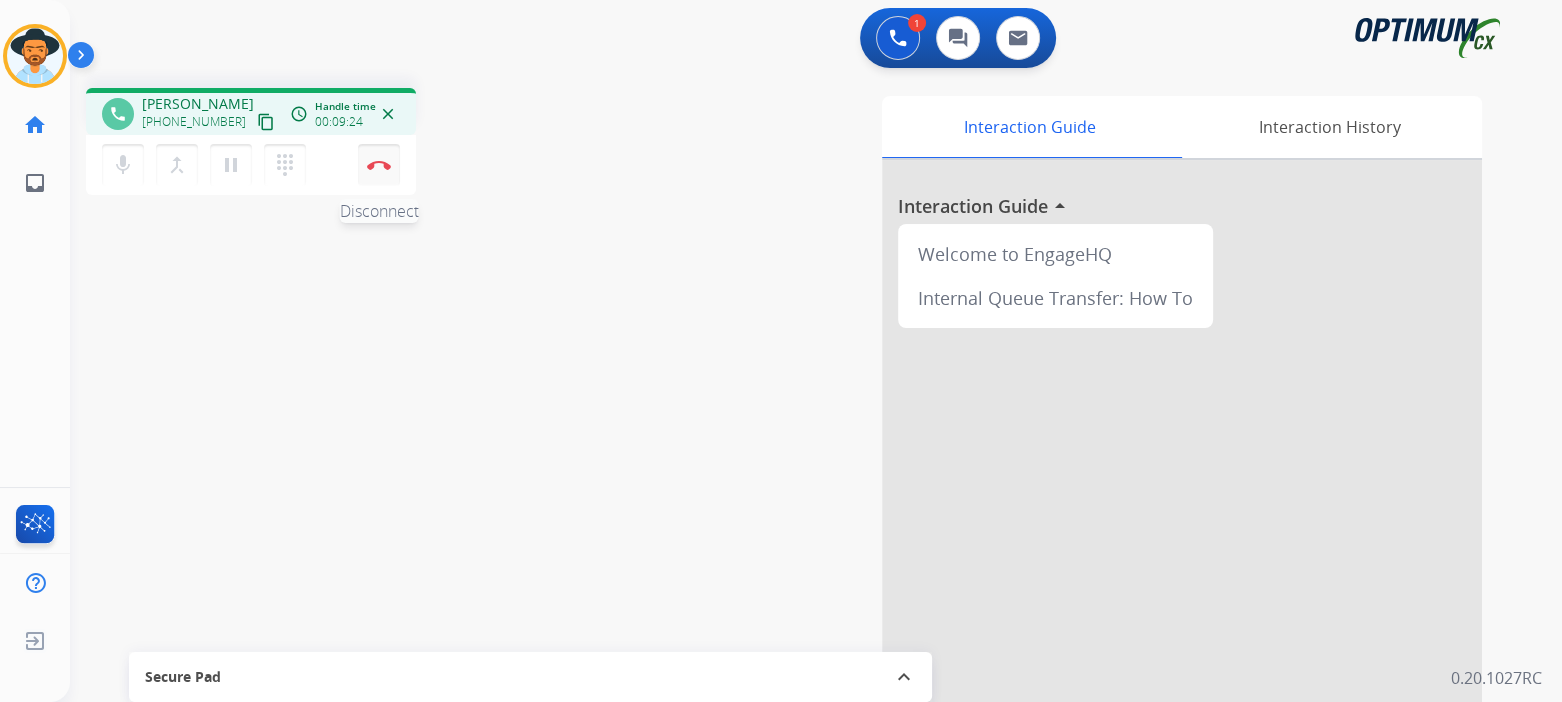 click on "Disconnect" at bounding box center [379, 165] 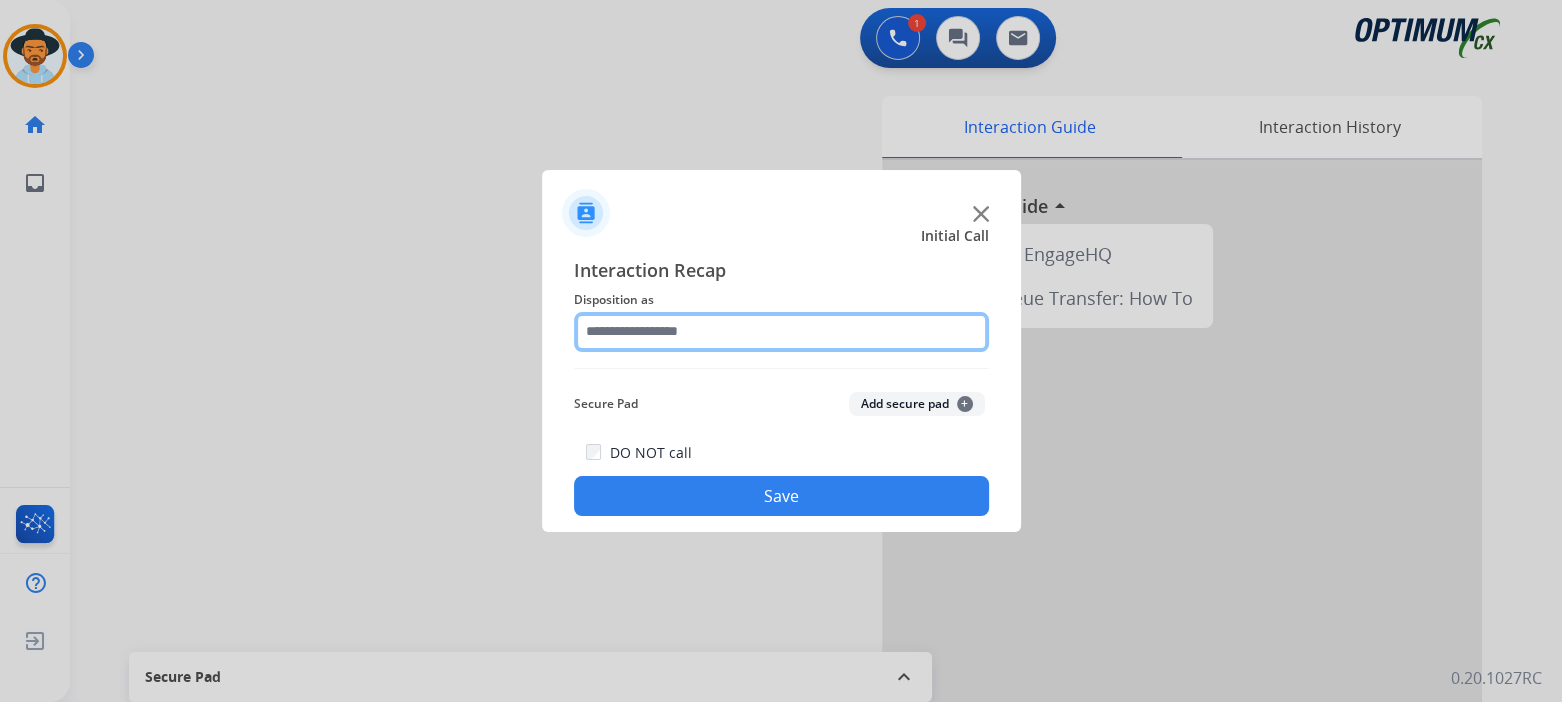 click 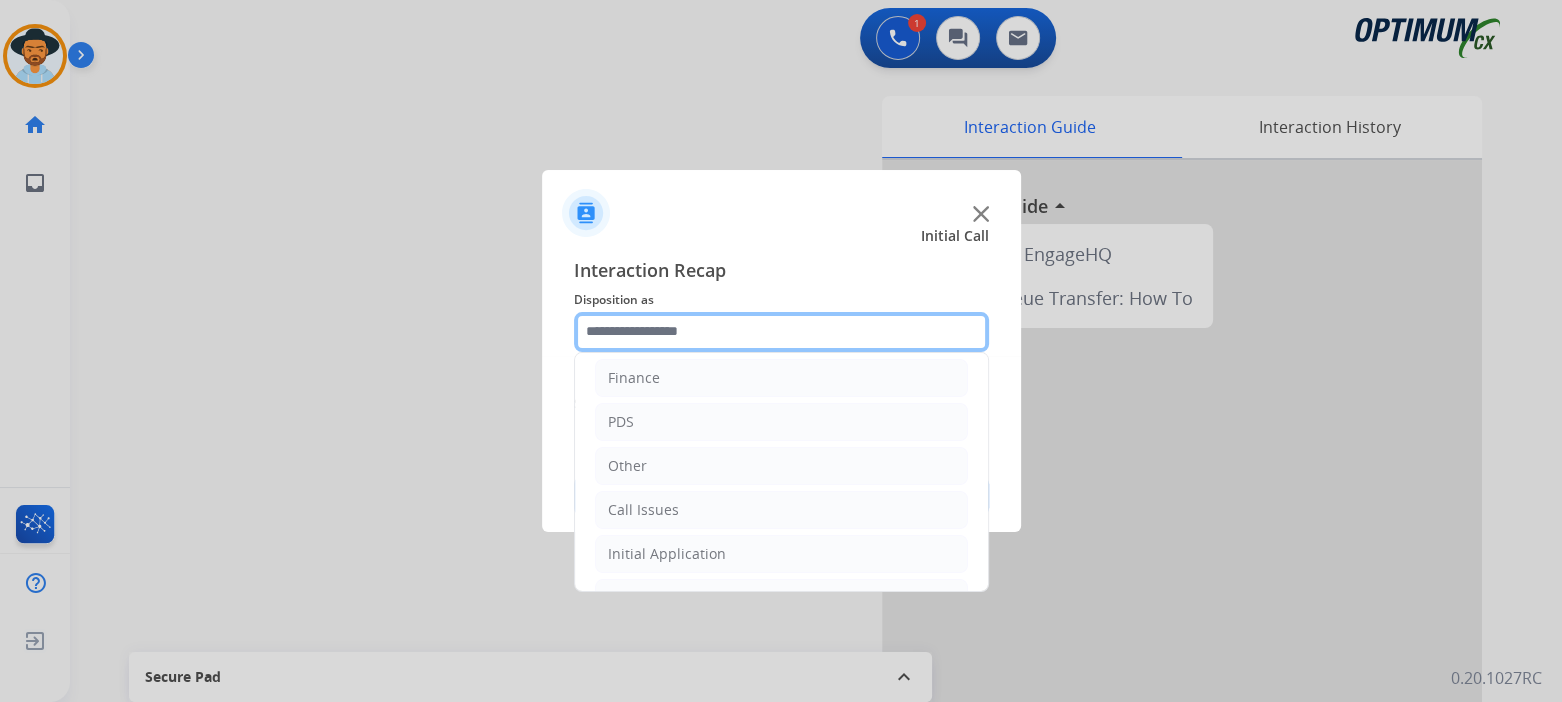 scroll, scrollTop: 132, scrollLeft: 0, axis: vertical 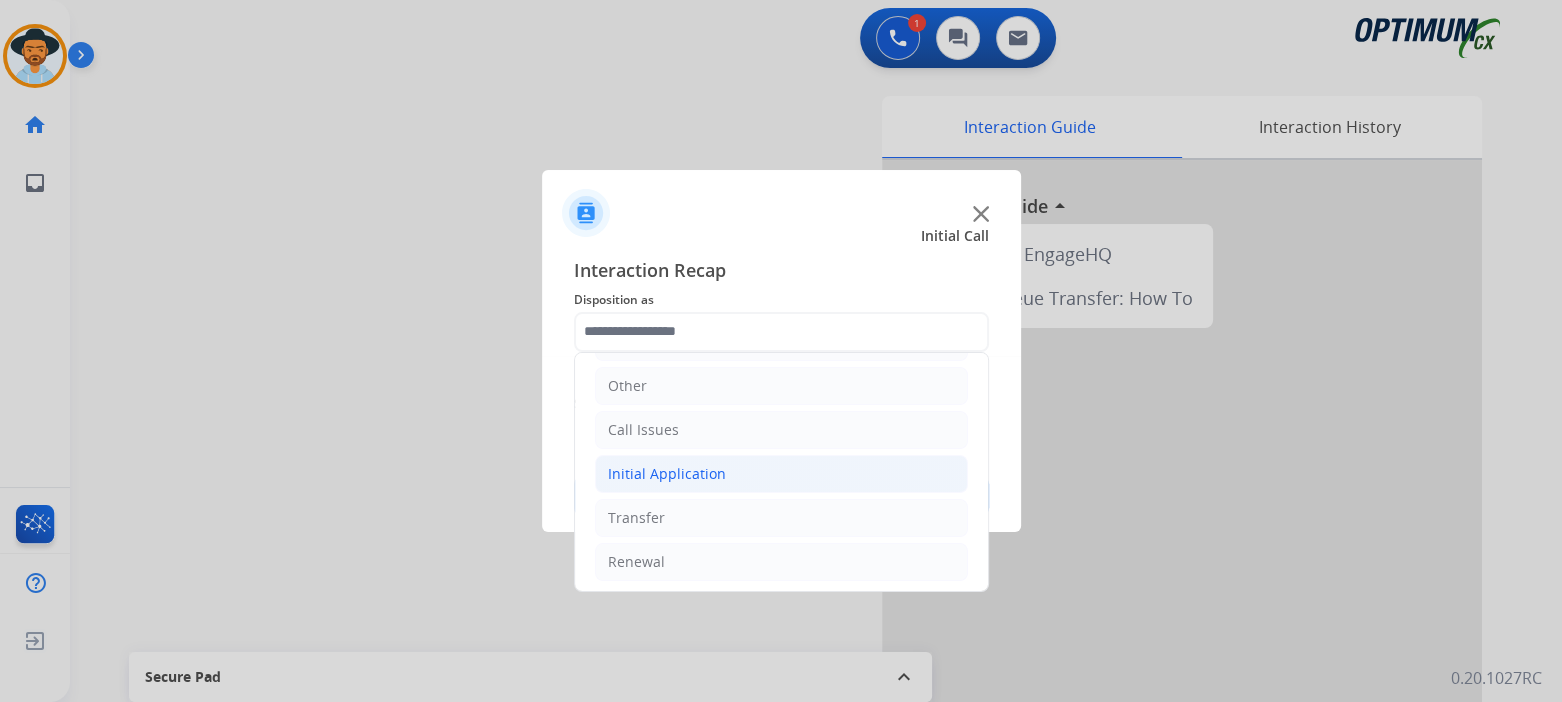 click on "Initial Application" 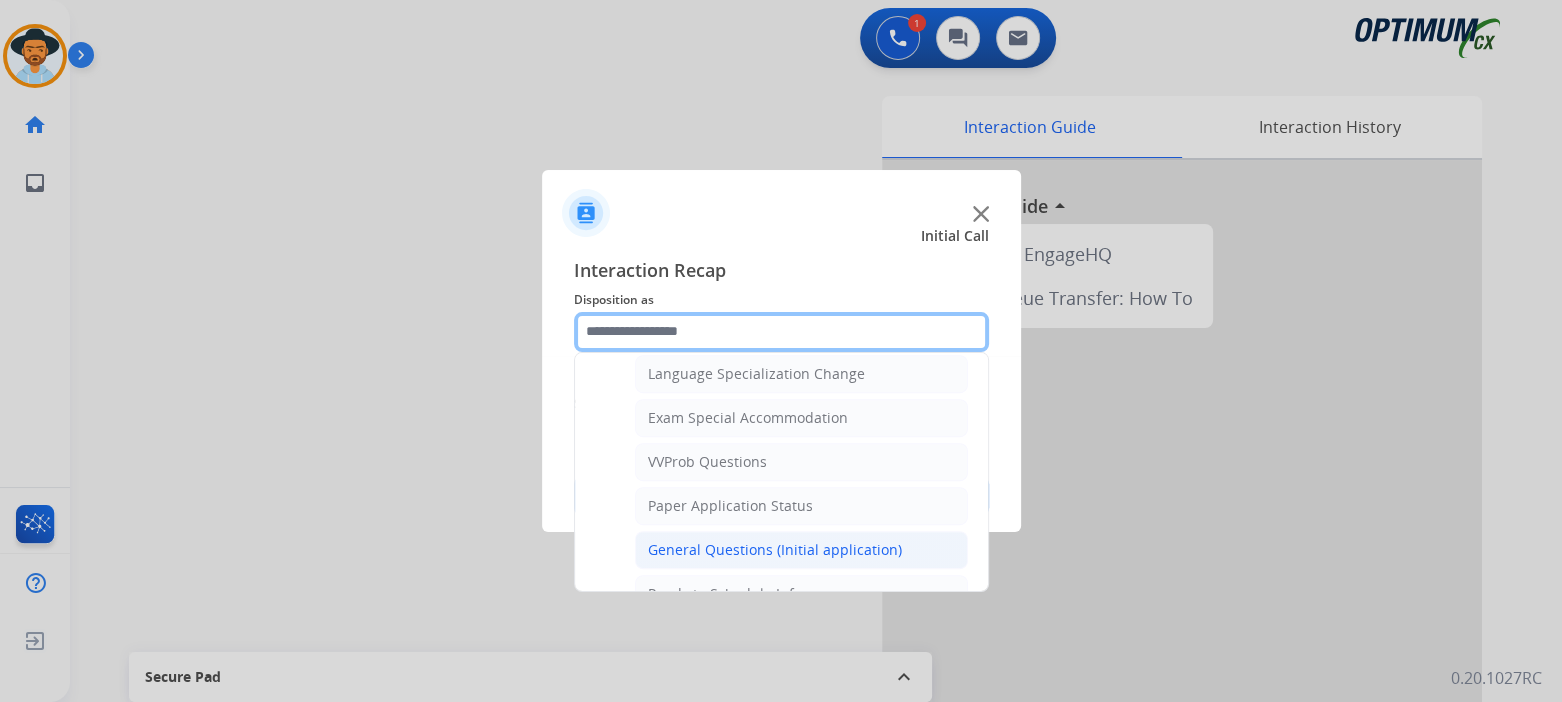 scroll, scrollTop: 1000, scrollLeft: 0, axis: vertical 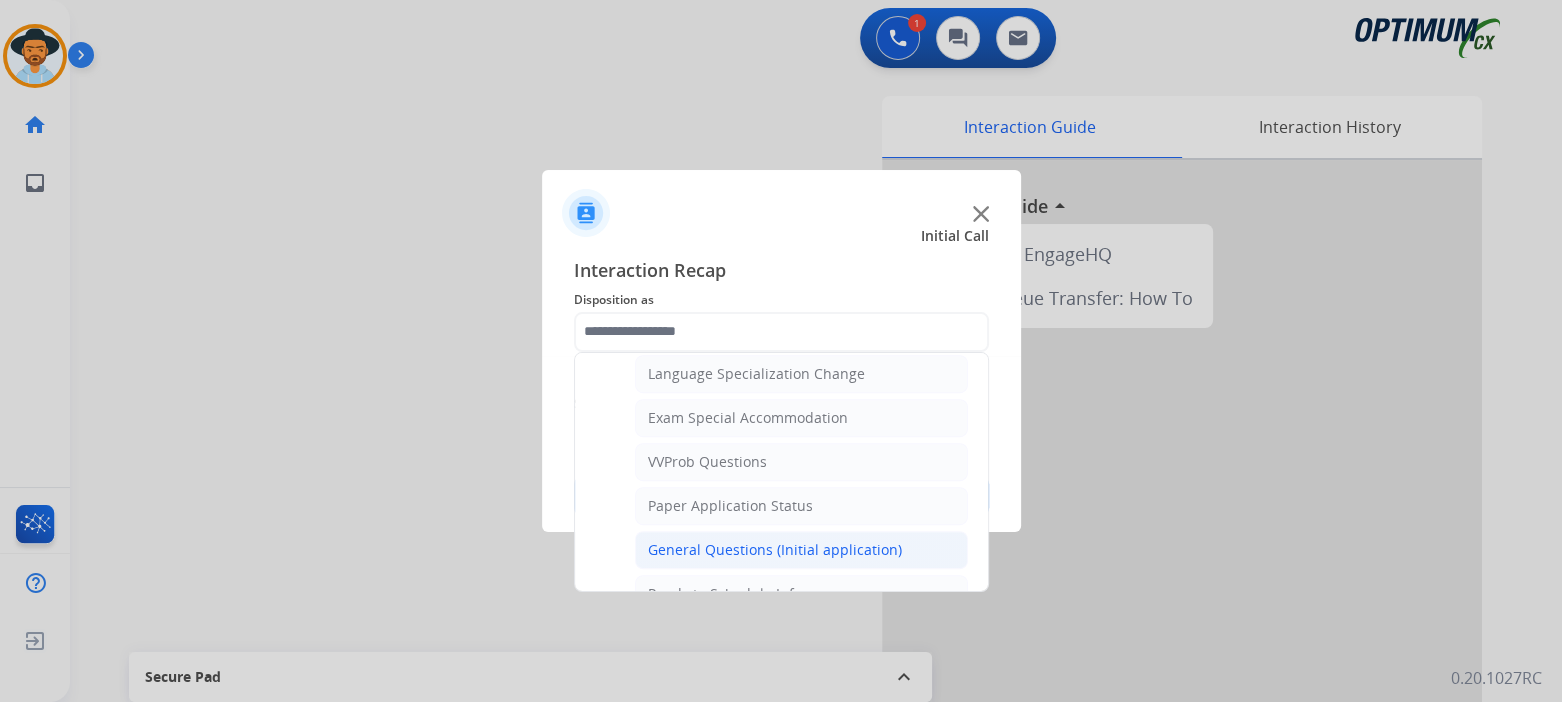 click on "General Questions (Initial application)" 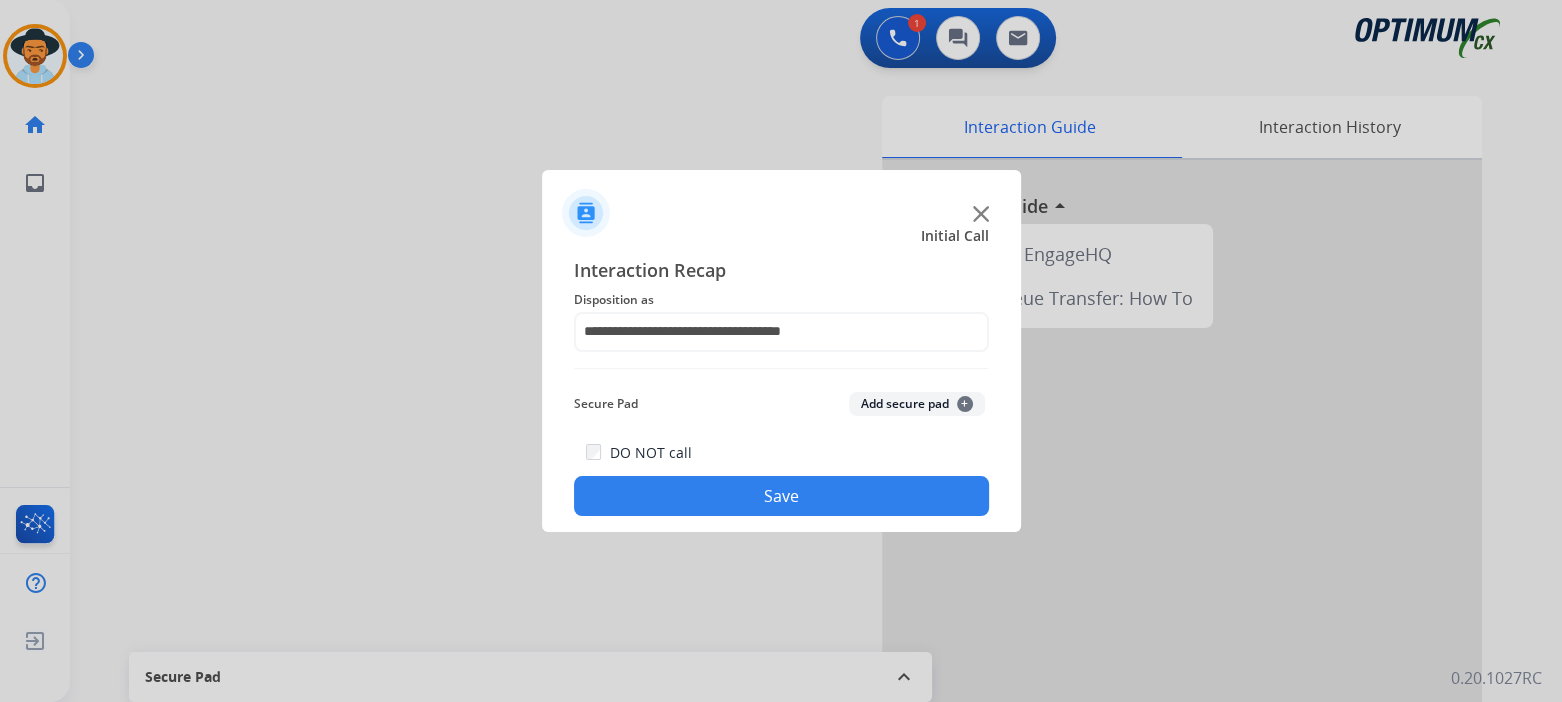 drag, startPoint x: 839, startPoint y: 499, endPoint x: 1032, endPoint y: 607, distance: 221.16284 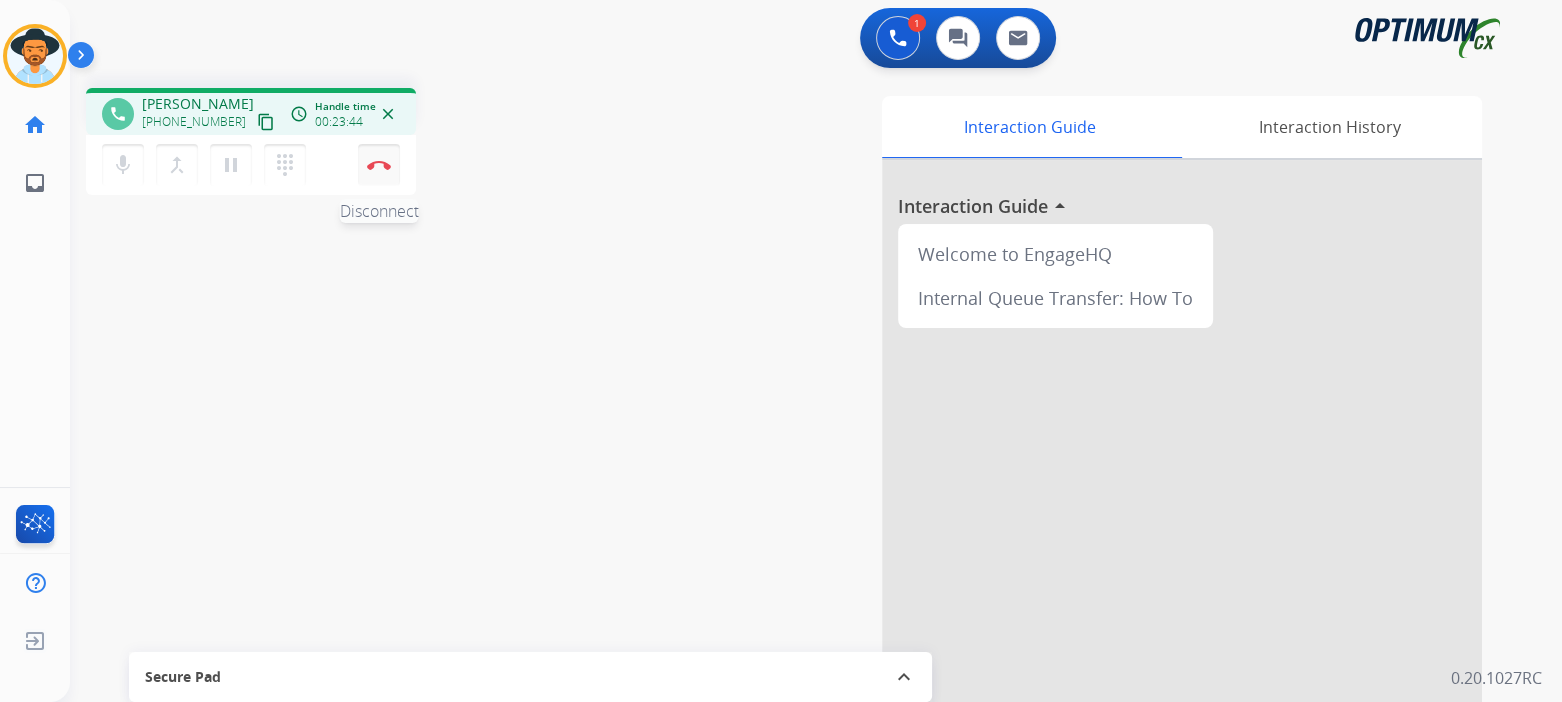 click at bounding box center [379, 165] 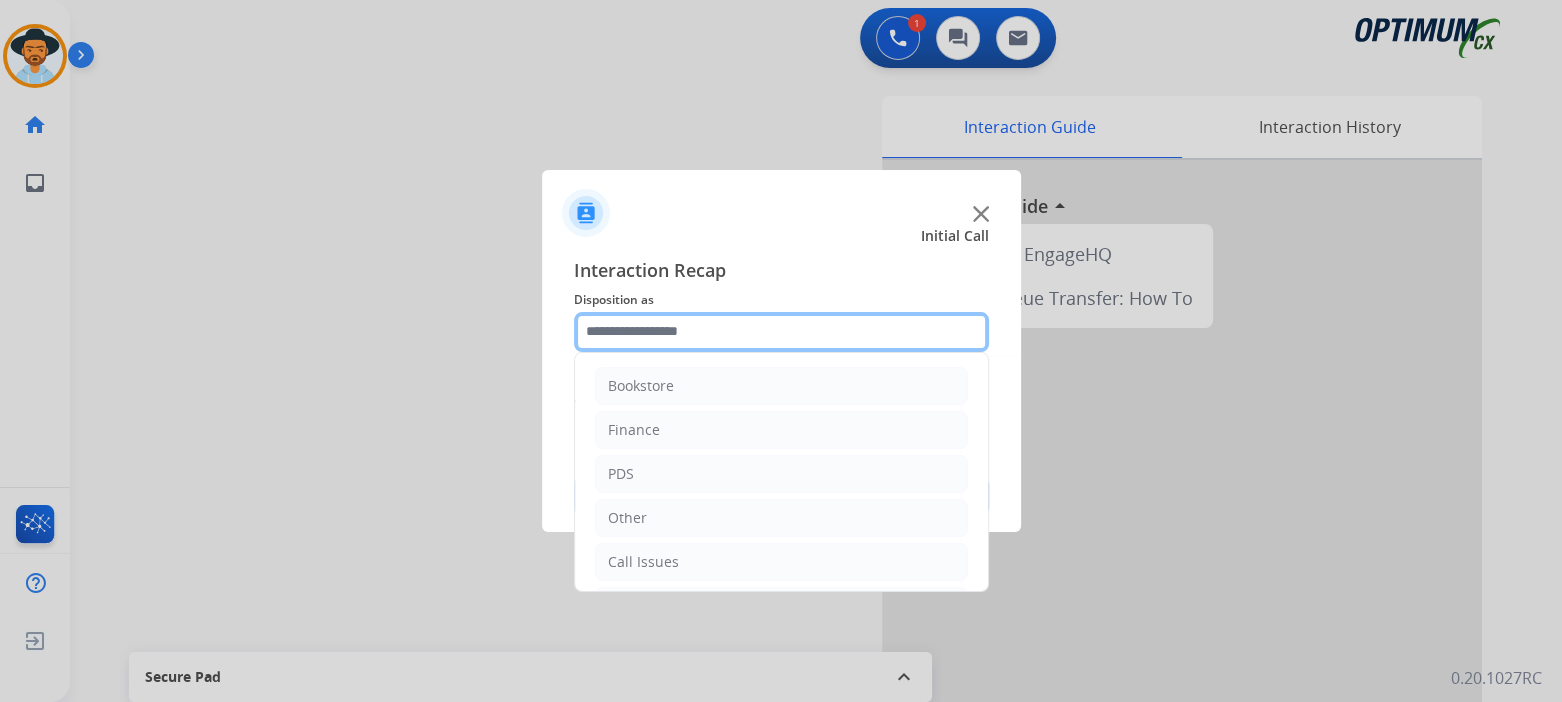 click 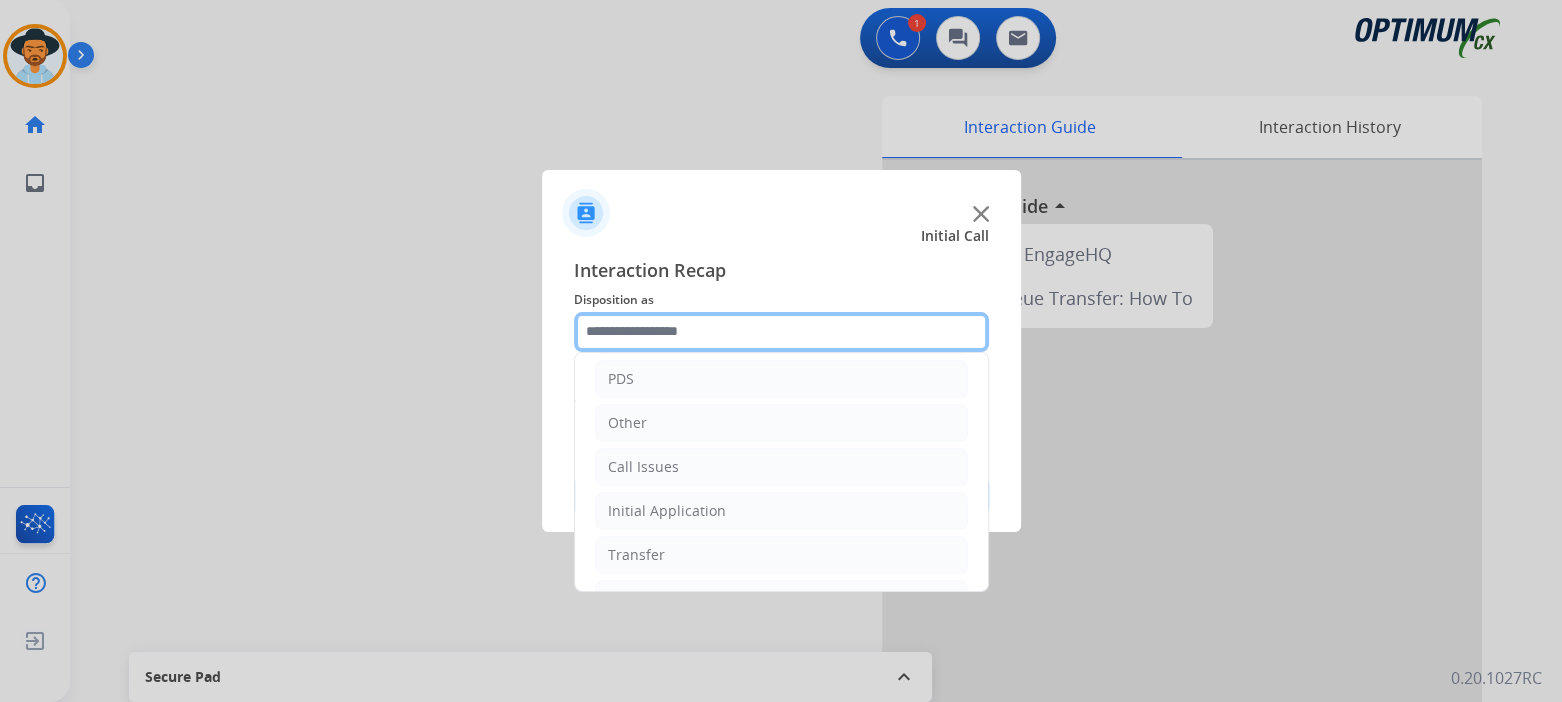 scroll, scrollTop: 132, scrollLeft: 0, axis: vertical 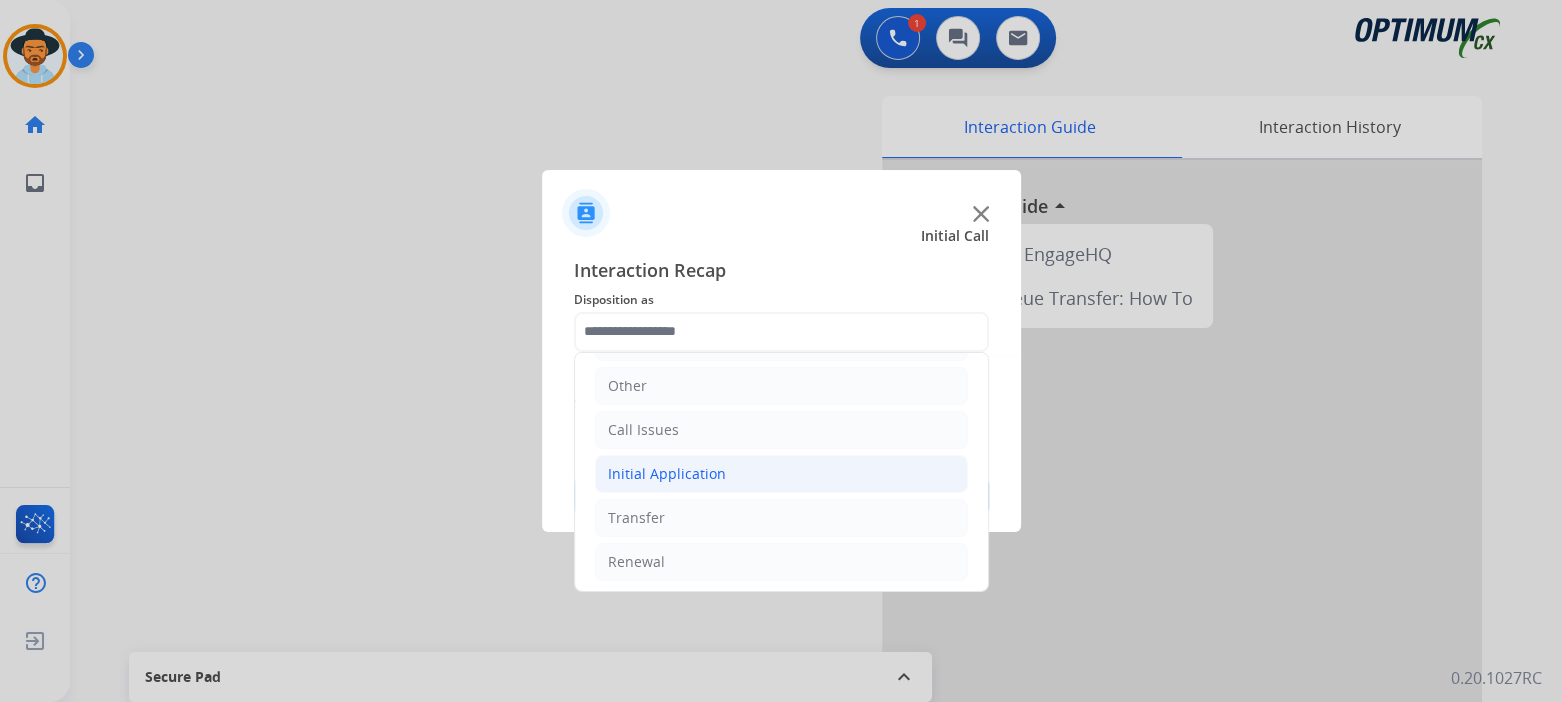 click on "Initial Application" 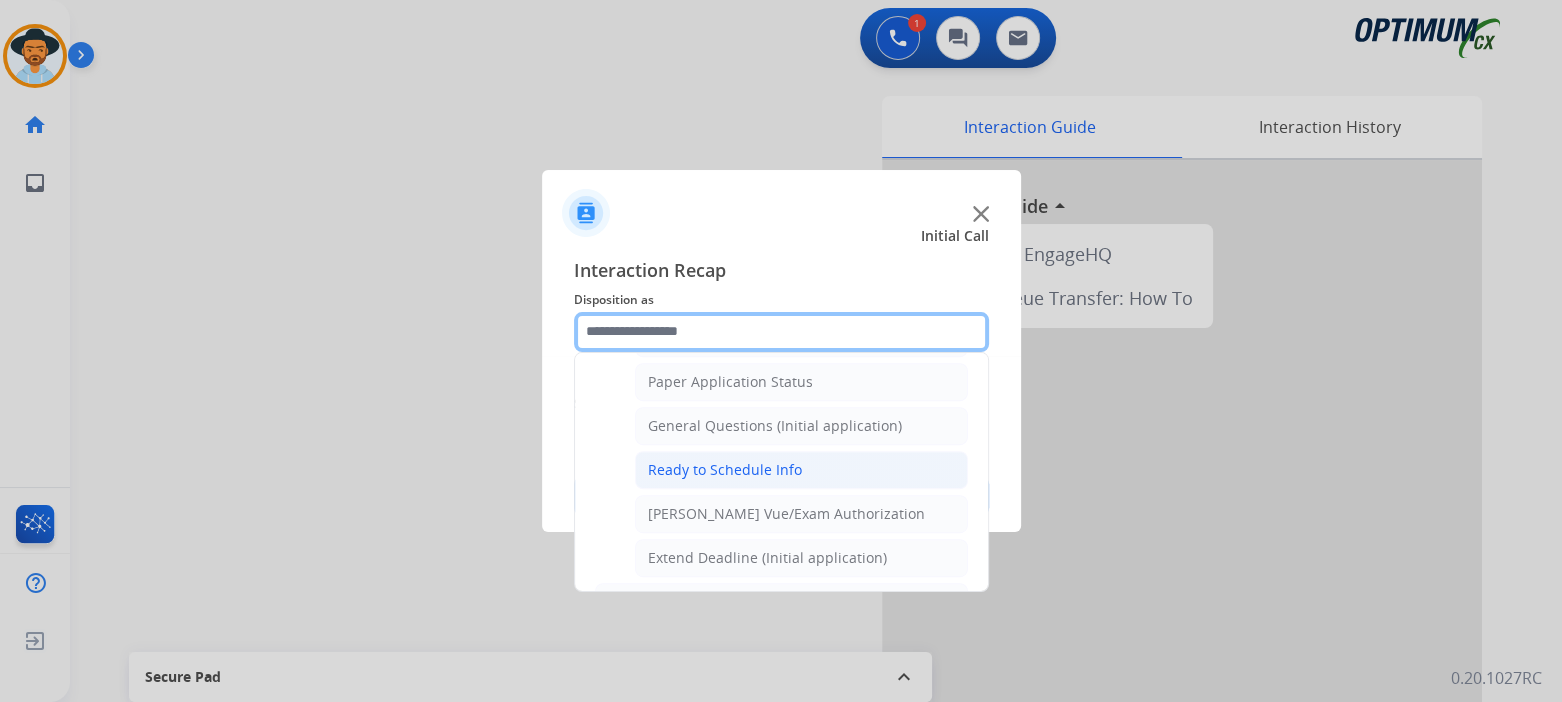 scroll, scrollTop: 1125, scrollLeft: 0, axis: vertical 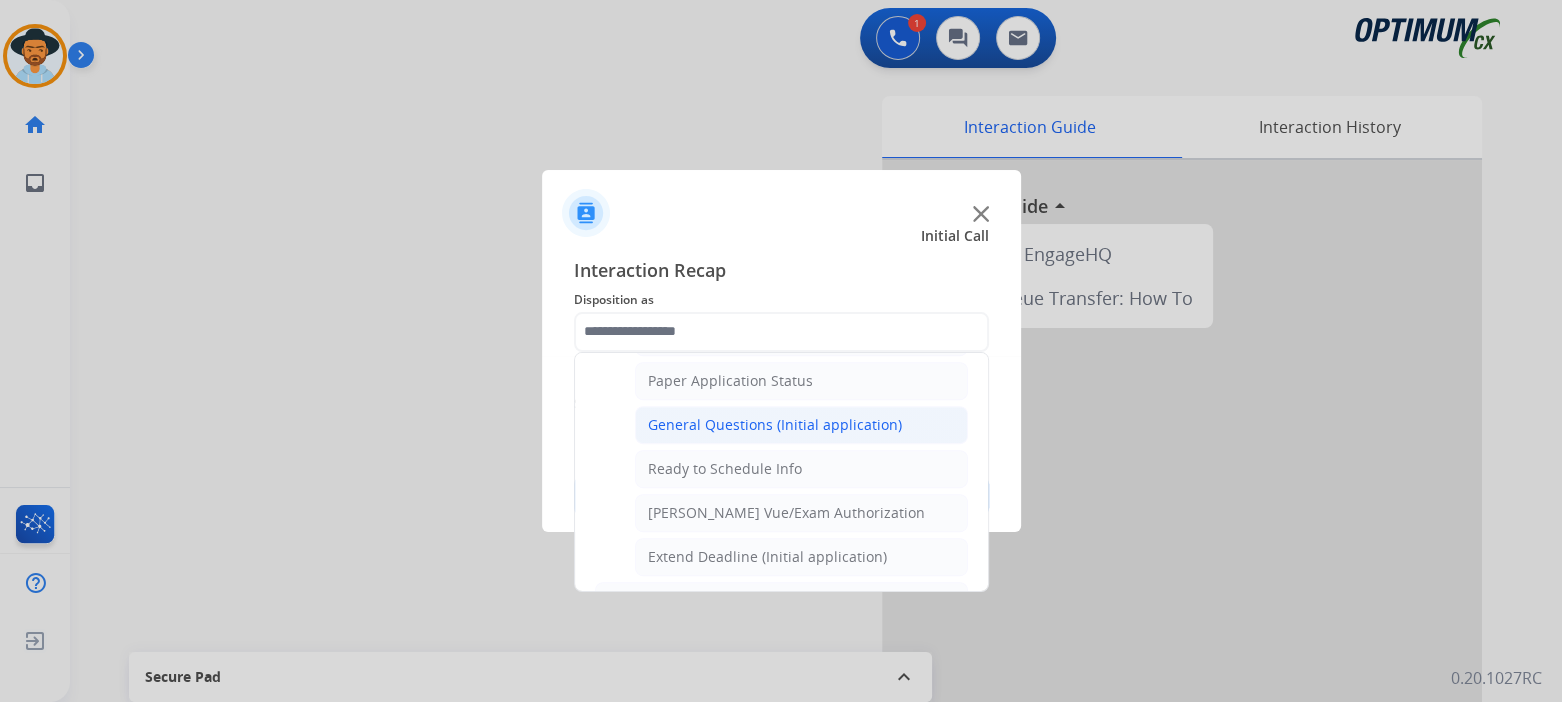 click on "General Questions (Initial application)" 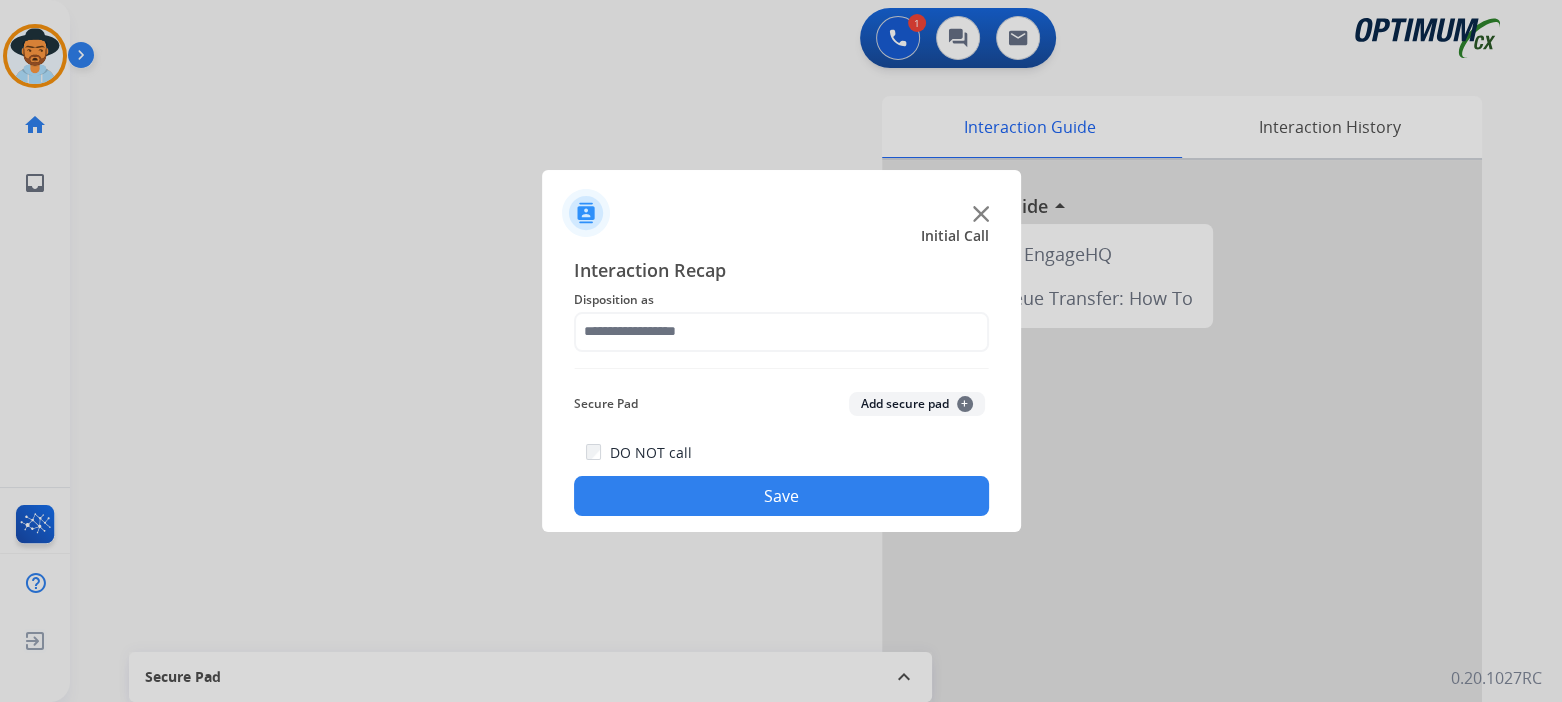 type on "**********" 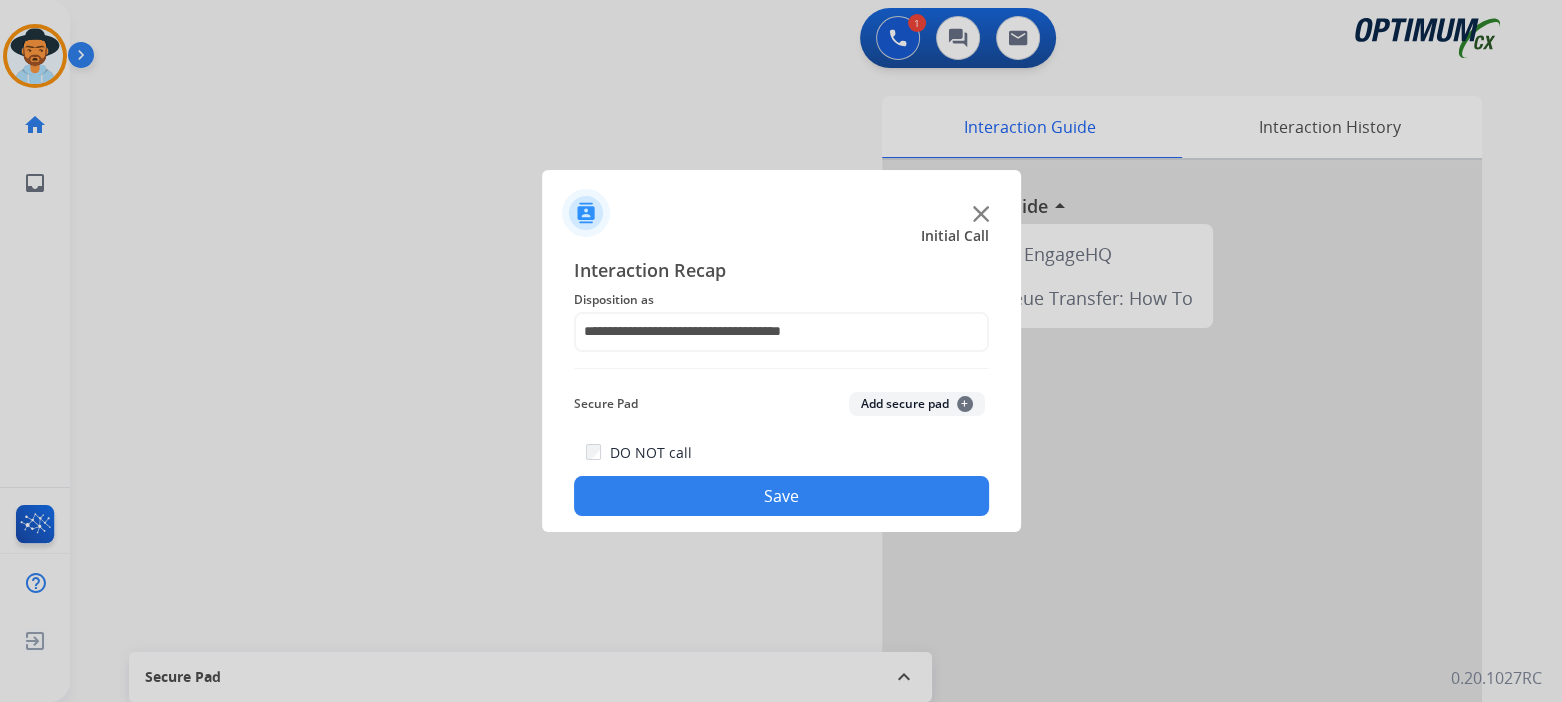 click on "DO NOT call  Save" 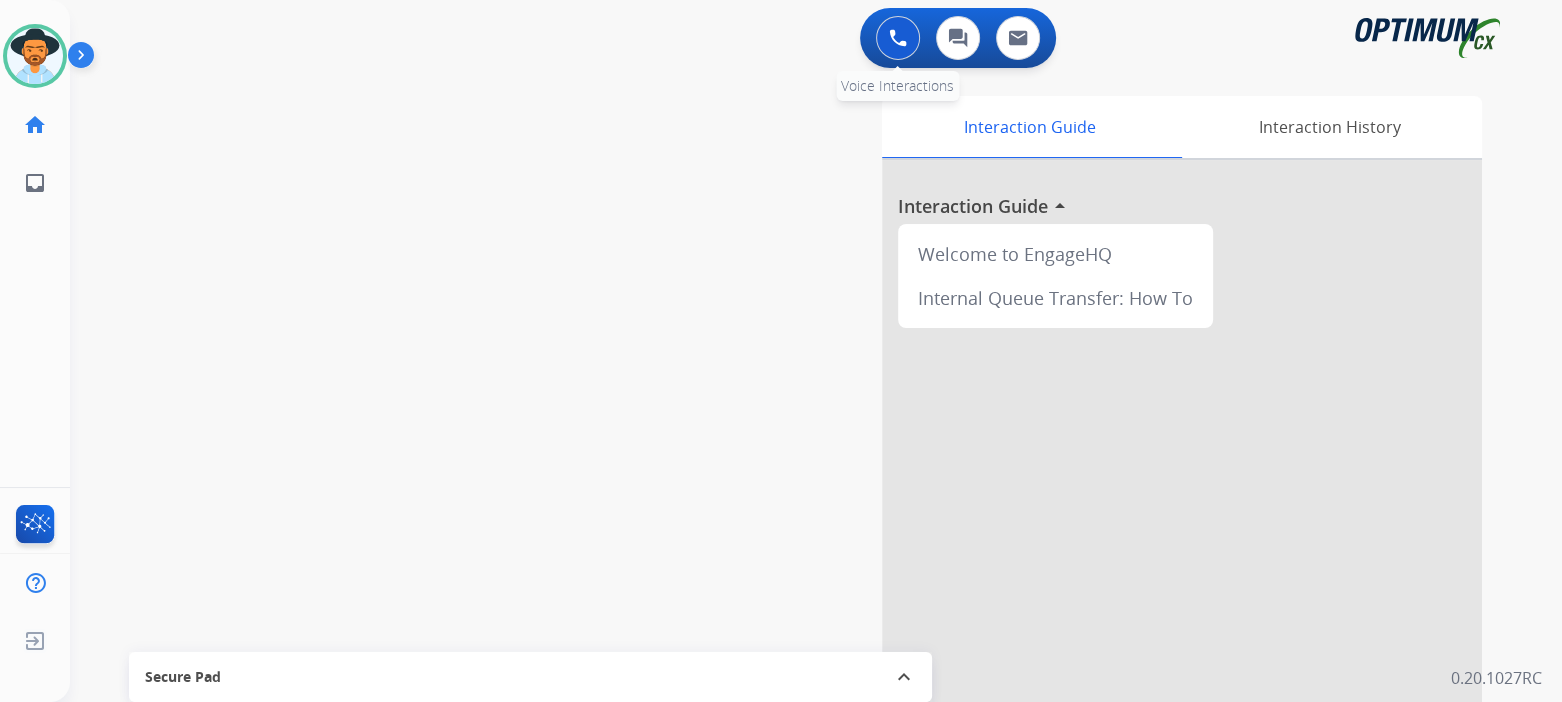 click at bounding box center (898, 38) 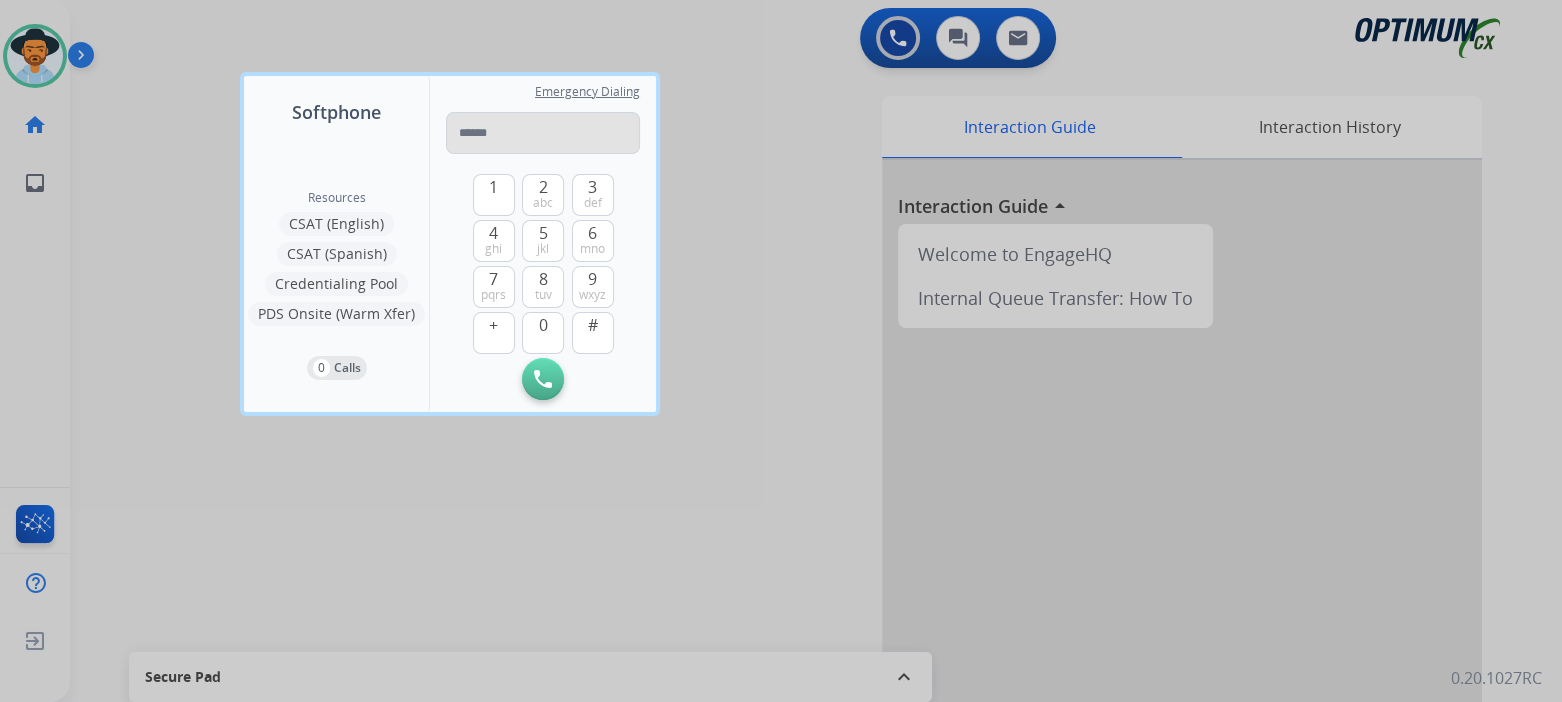 click at bounding box center (543, 133) 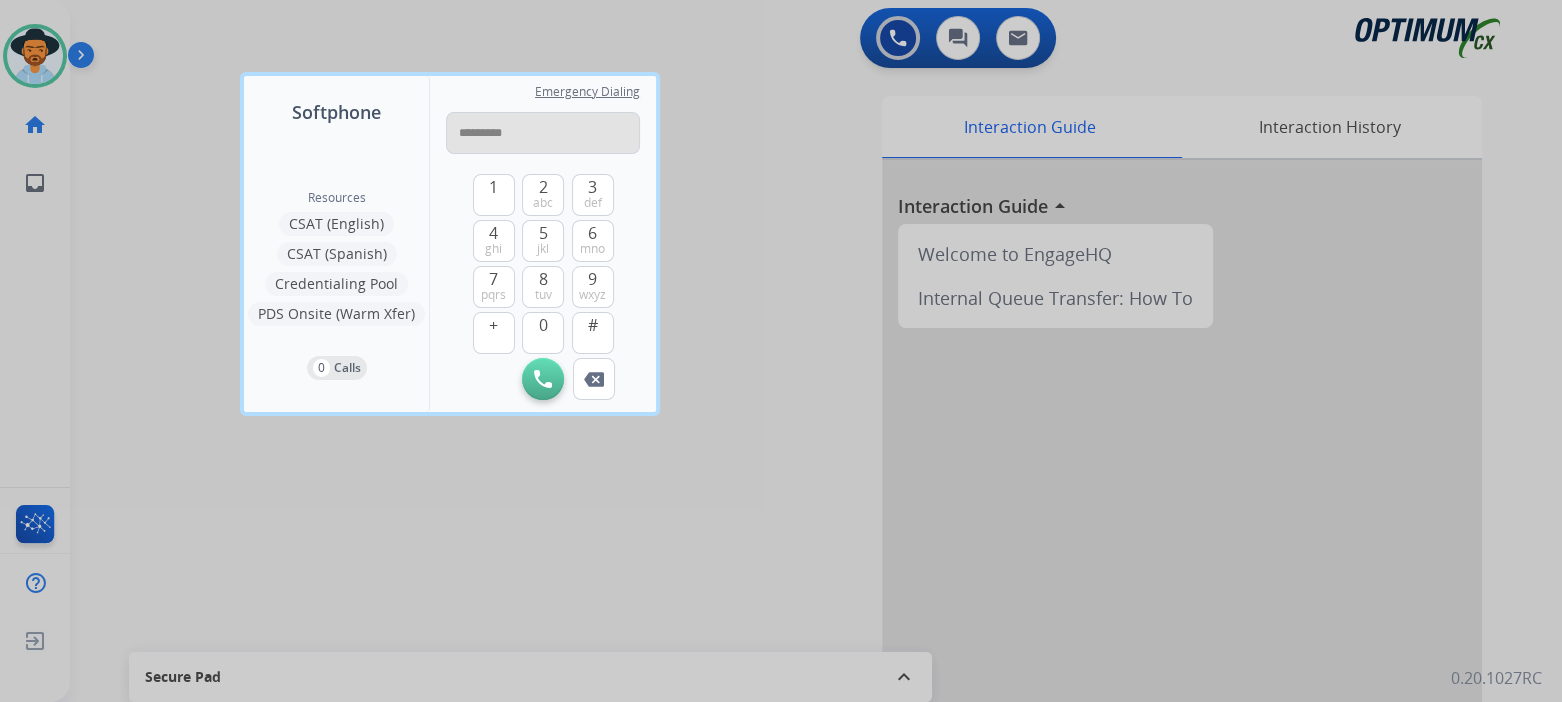 type on "**********" 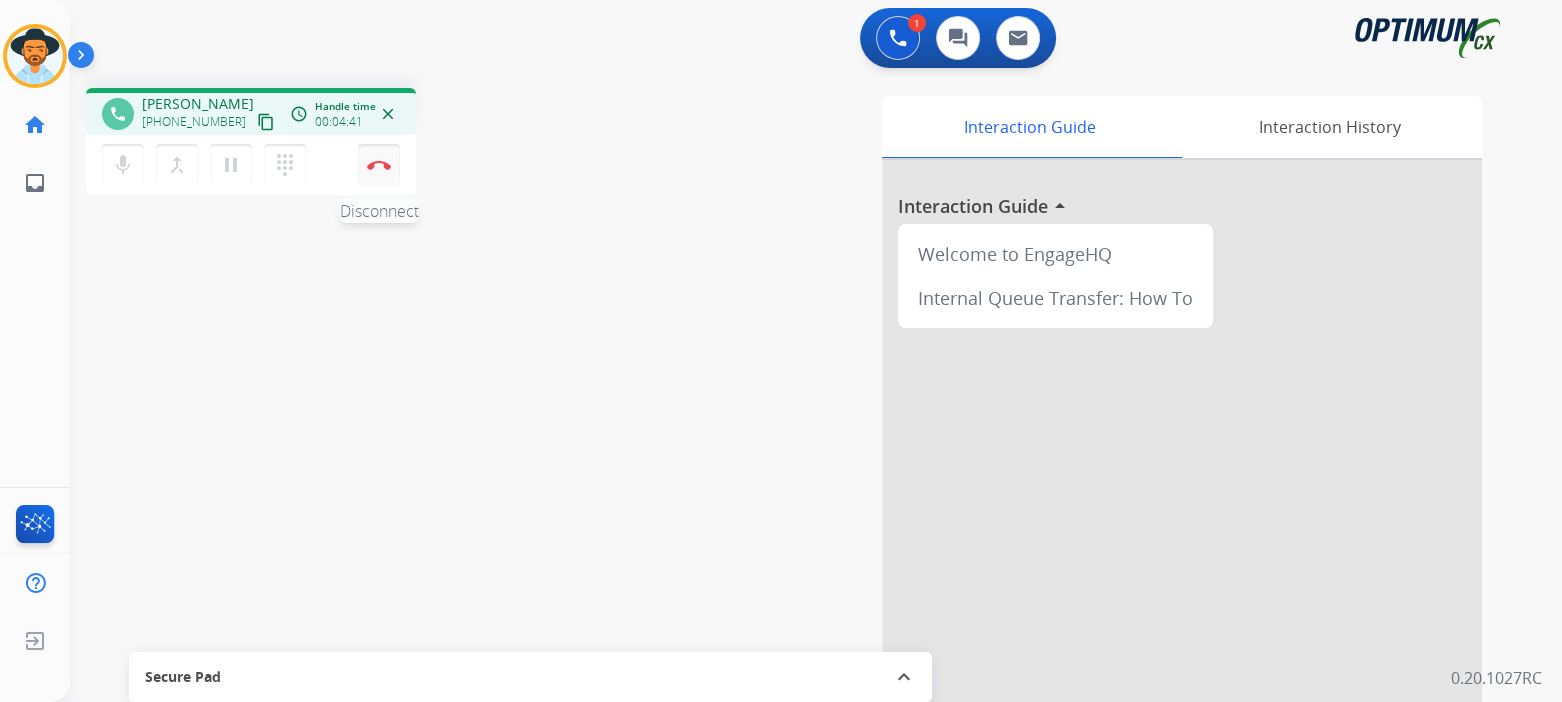 click on "Disconnect" at bounding box center [379, 165] 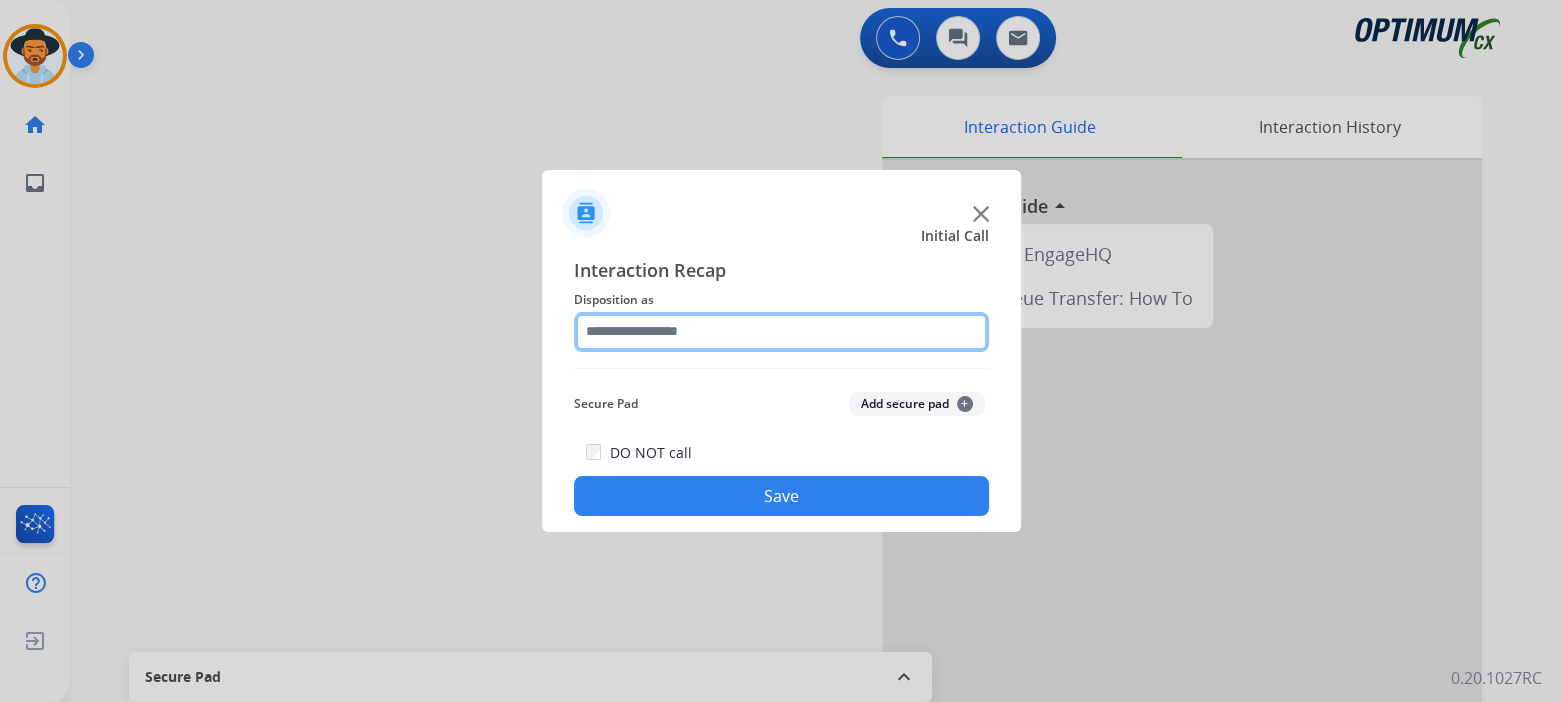 click 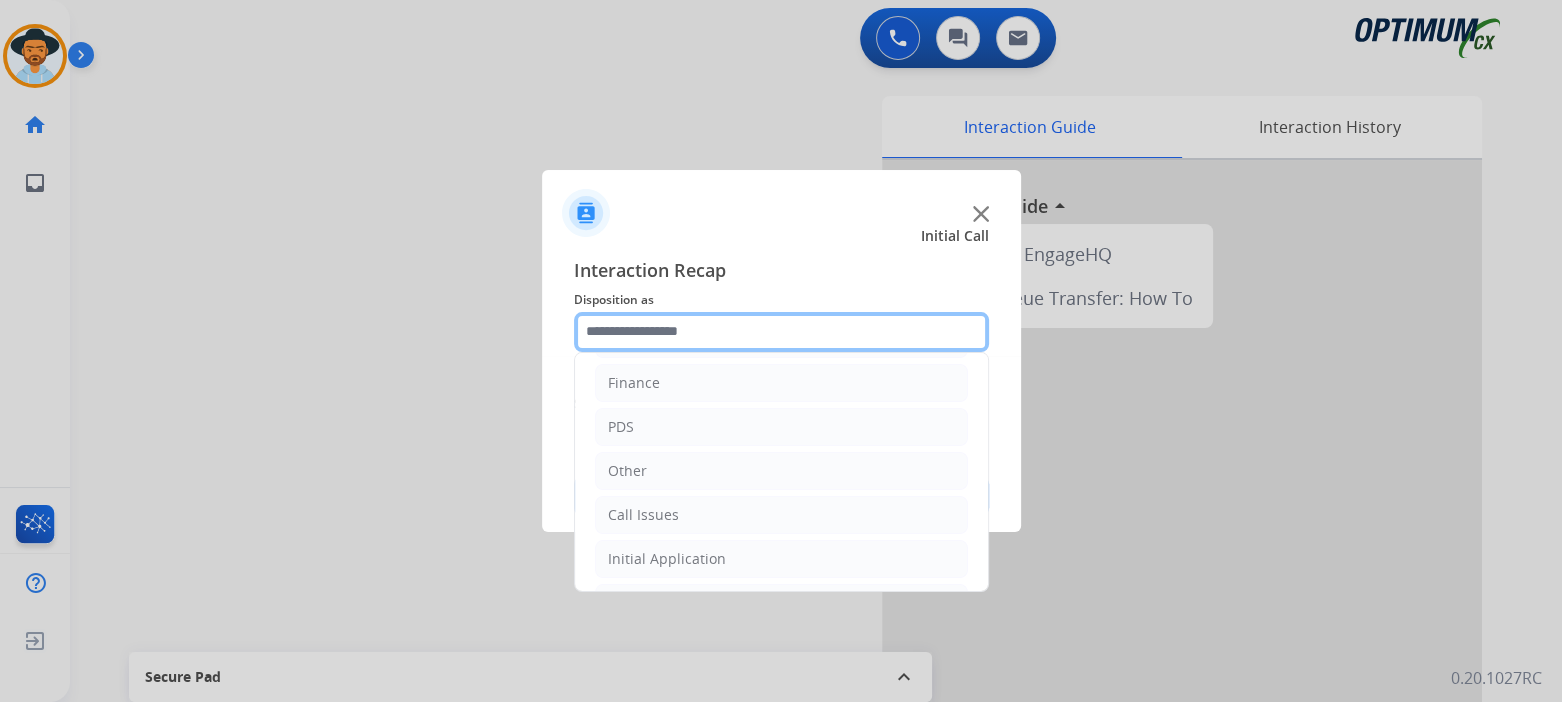 scroll, scrollTop: 132, scrollLeft: 0, axis: vertical 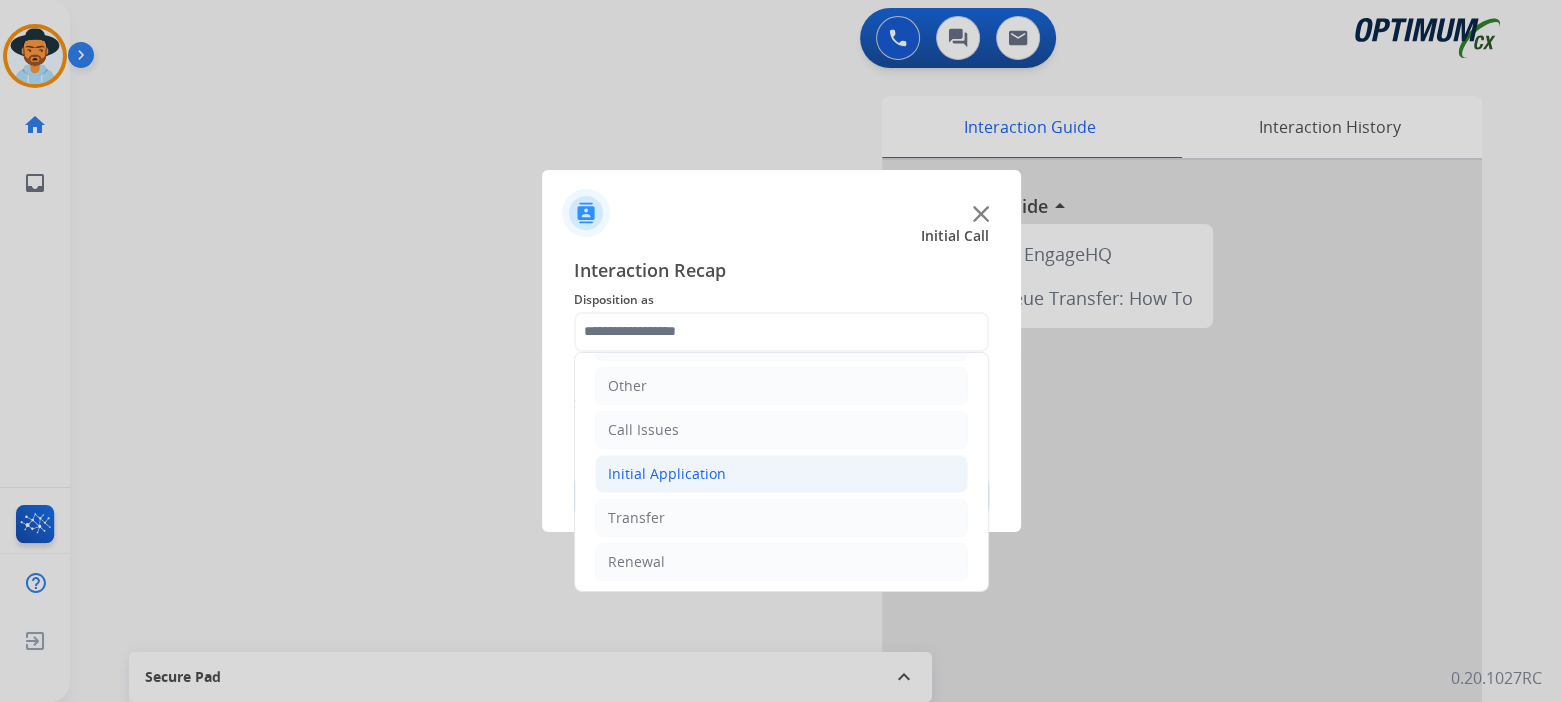 click on "Initial Application" 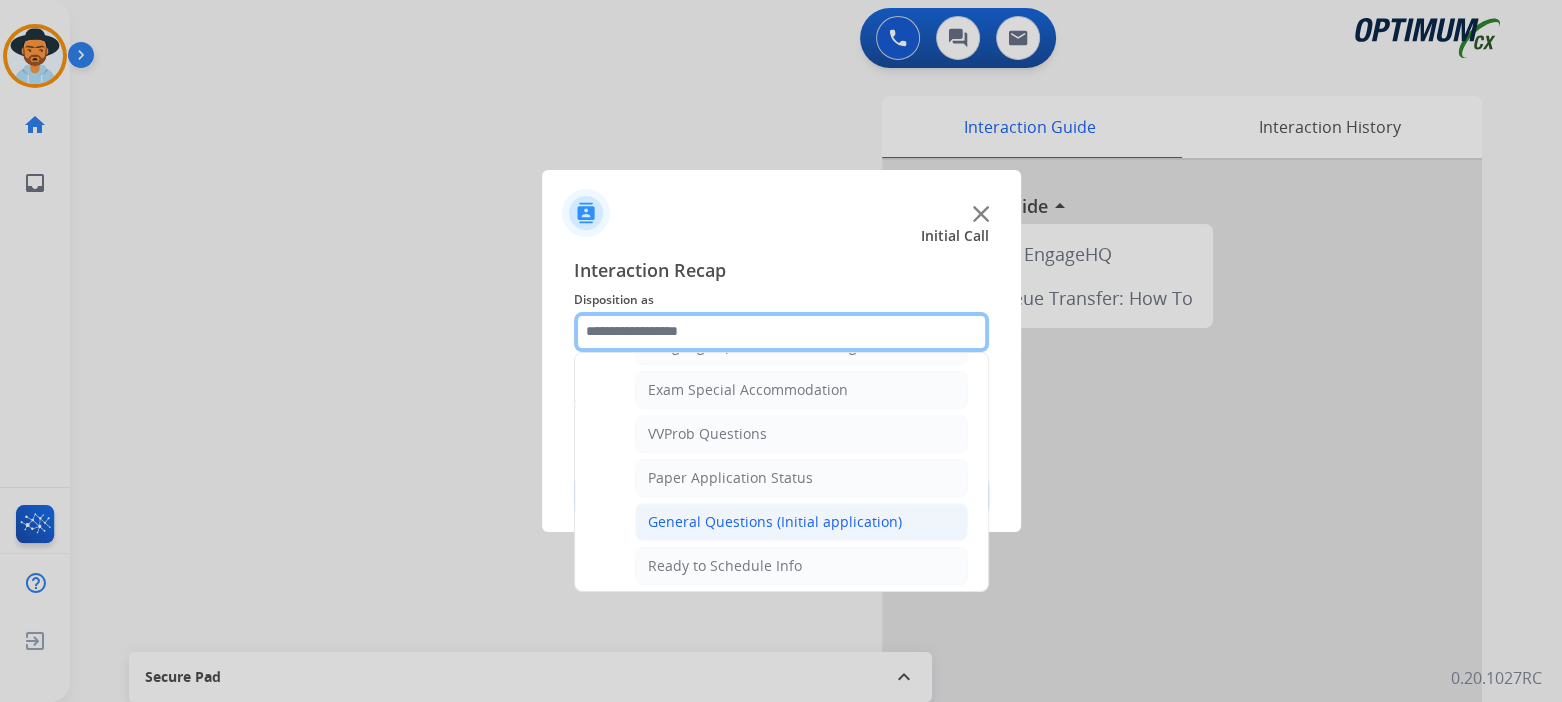 scroll, scrollTop: 1029, scrollLeft: 0, axis: vertical 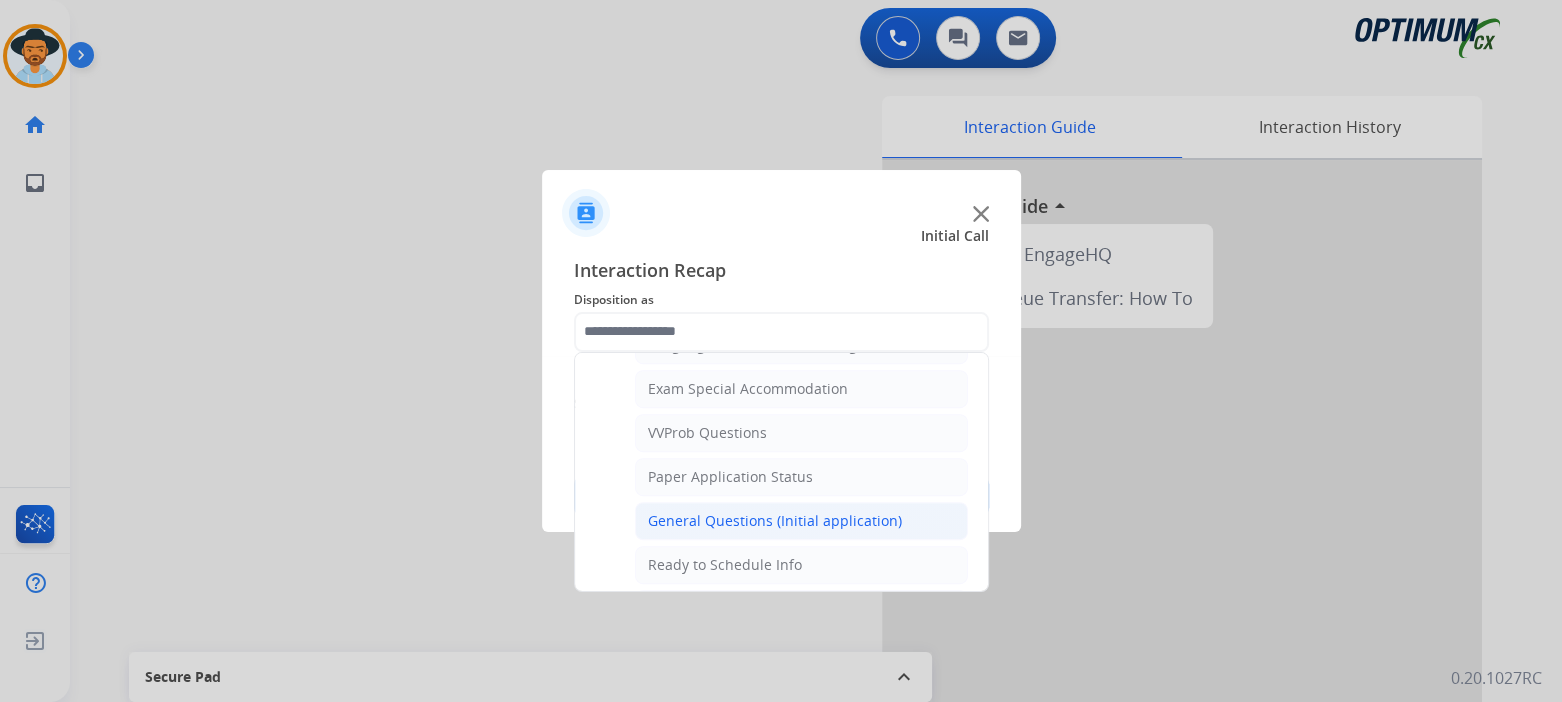 click on "General Questions (Initial application)" 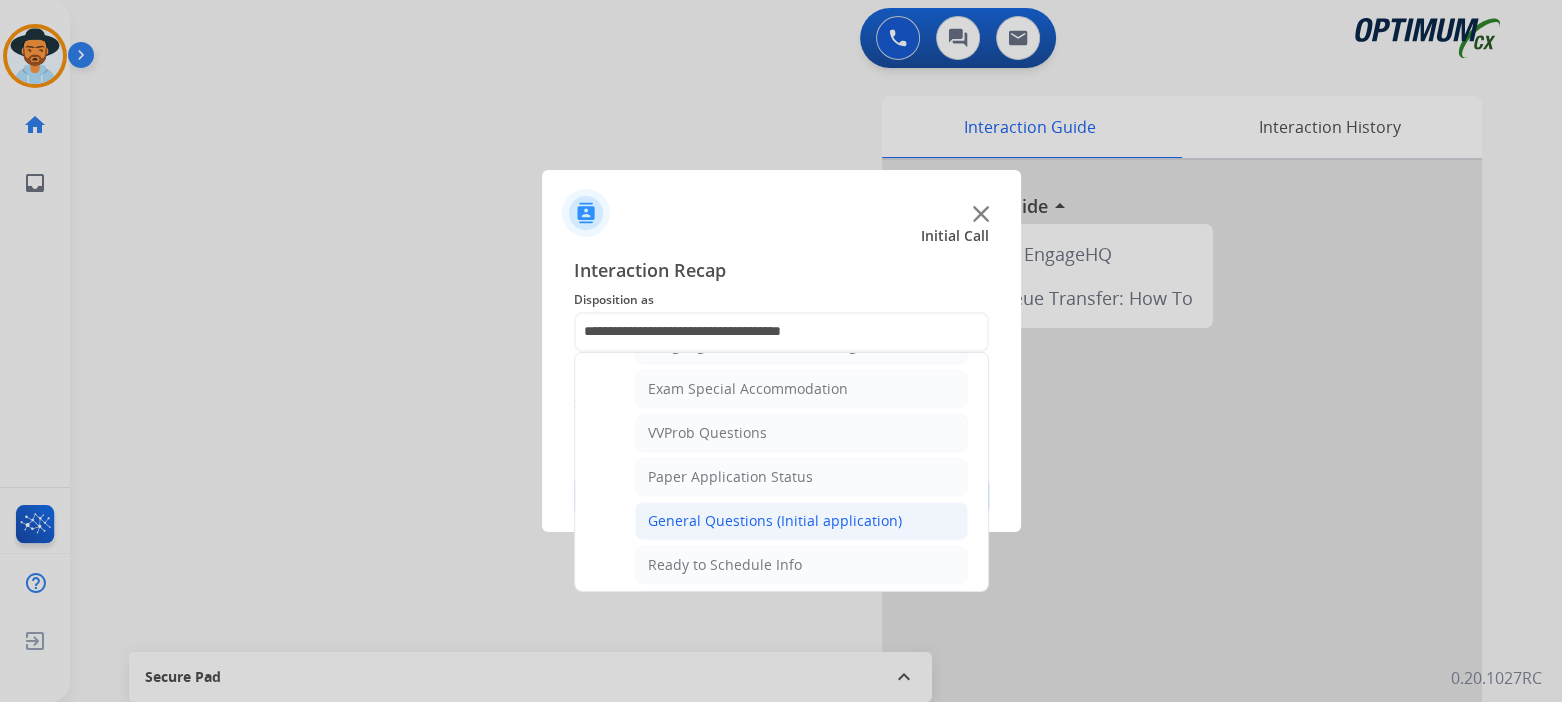 scroll, scrollTop: 0, scrollLeft: 0, axis: both 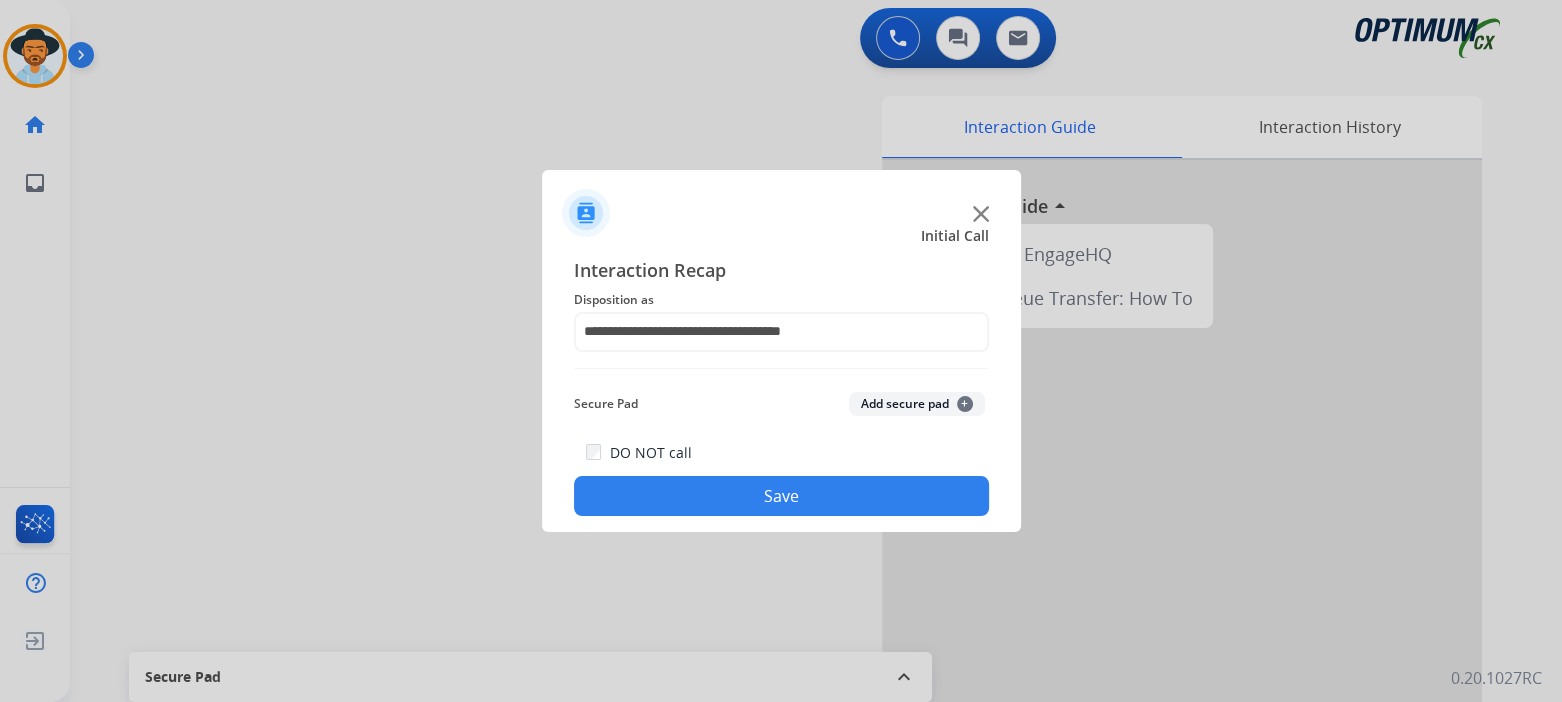 click on "Save" 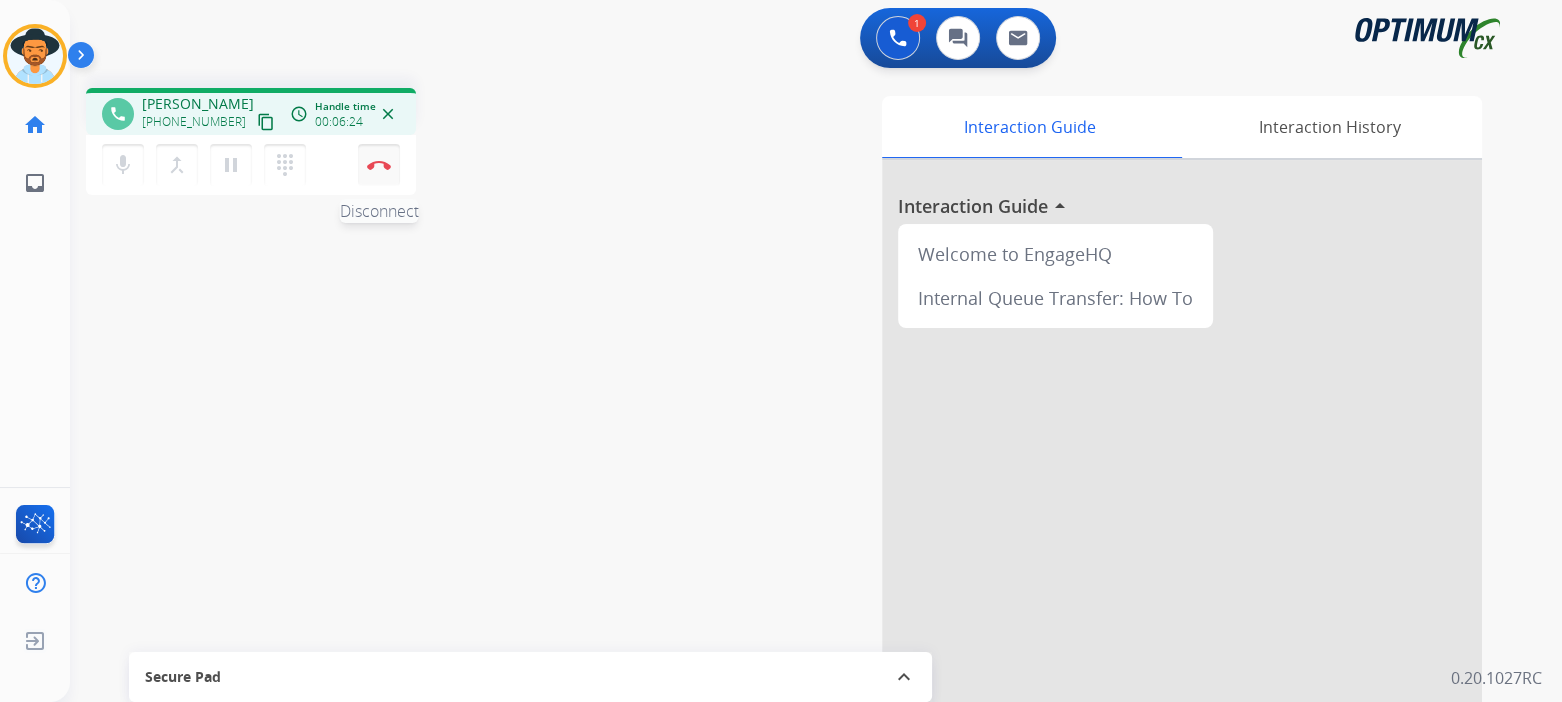 click at bounding box center [379, 165] 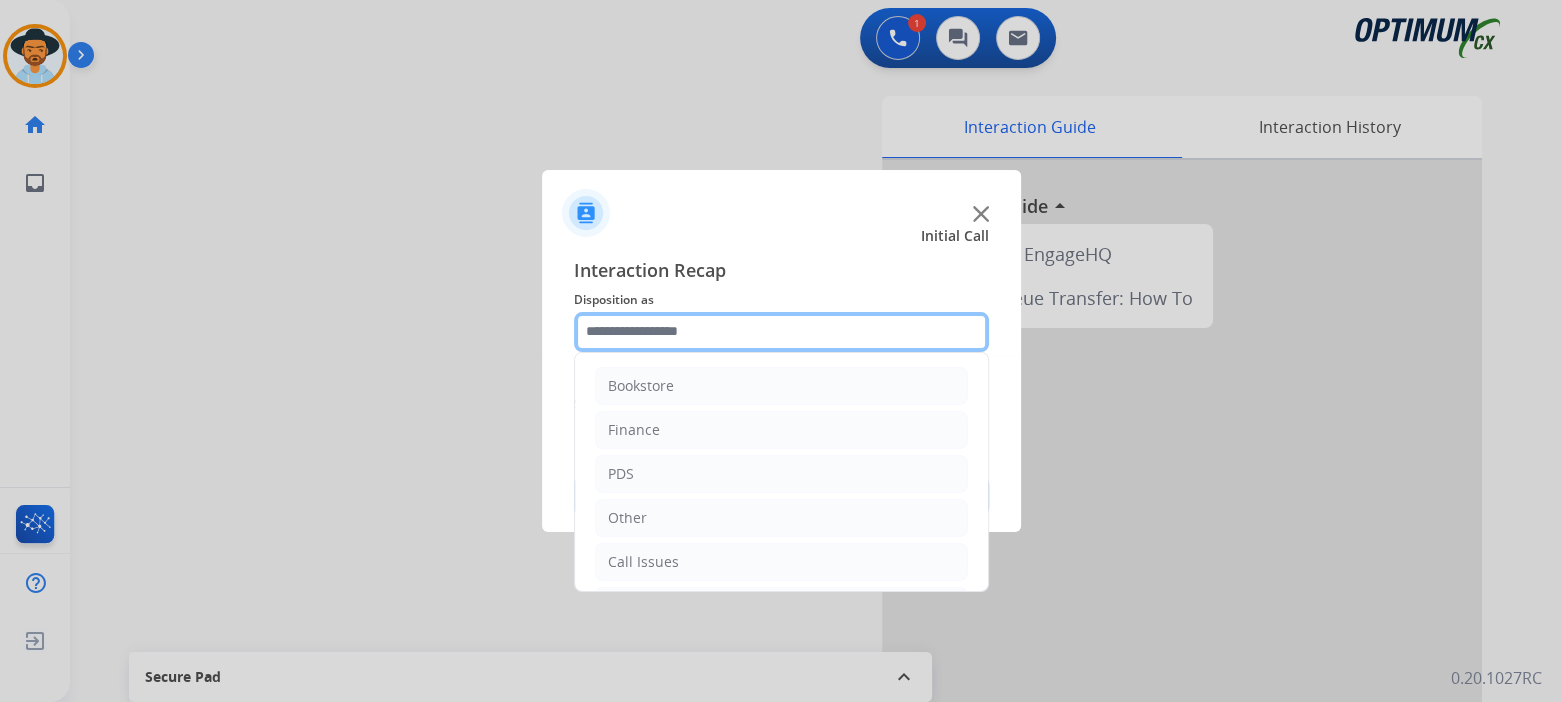 click 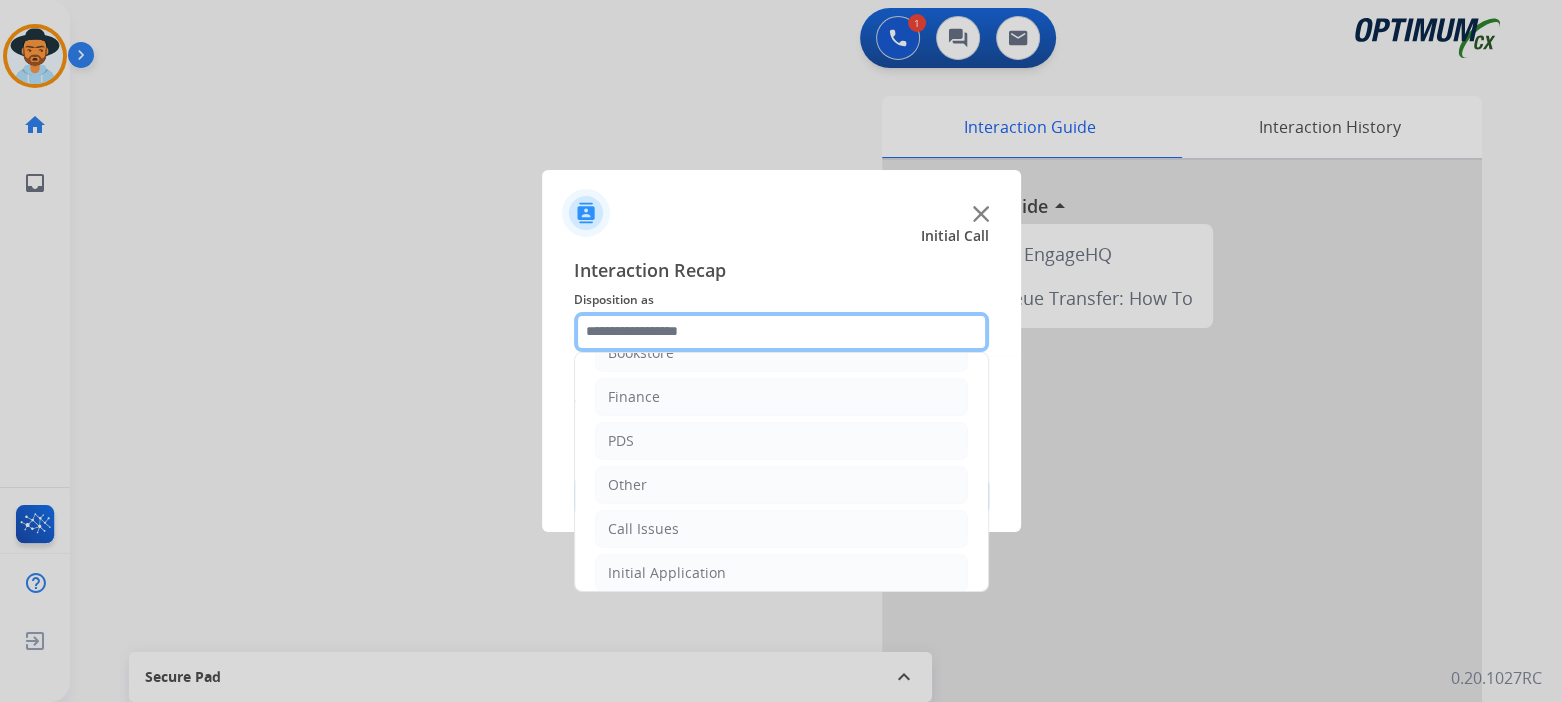 scroll, scrollTop: 132, scrollLeft: 0, axis: vertical 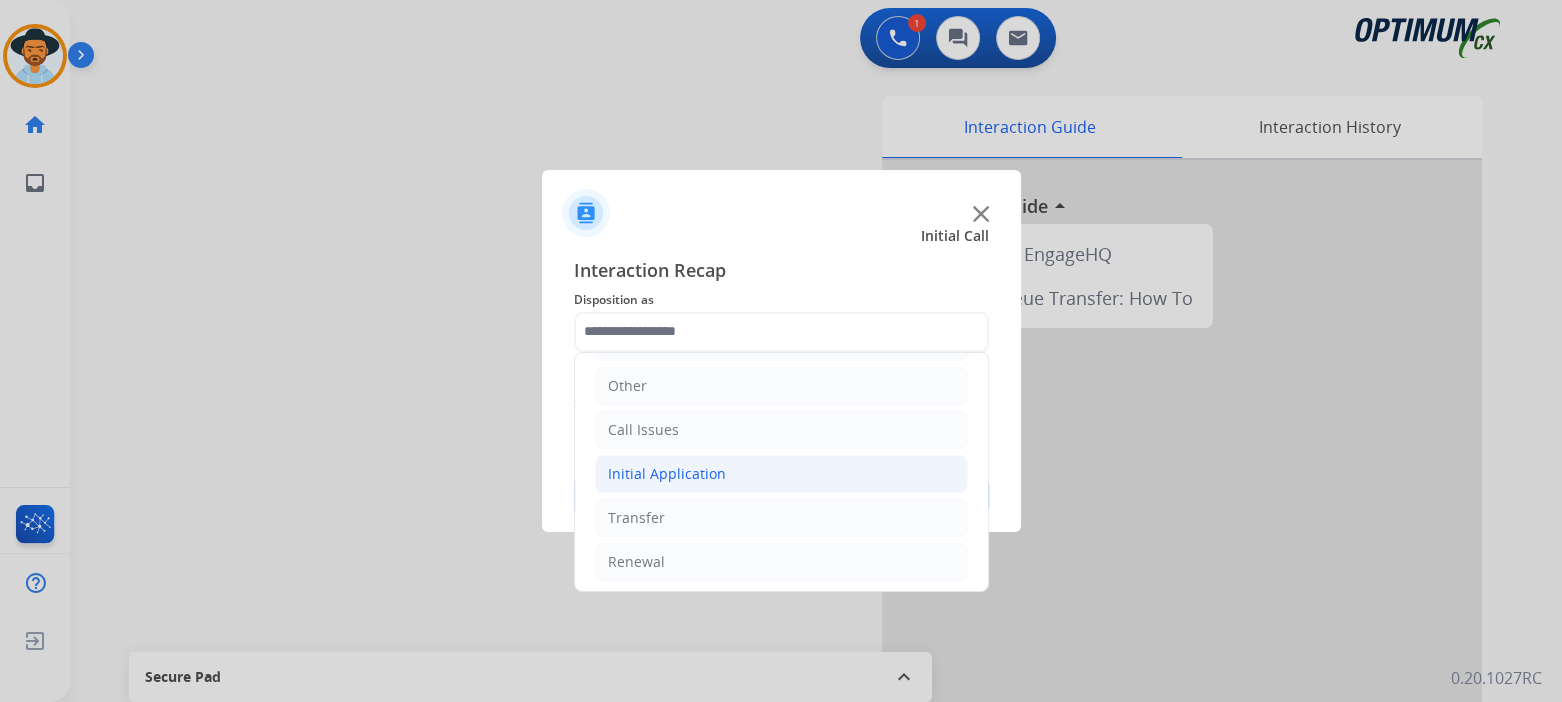 click on "Initial Application" 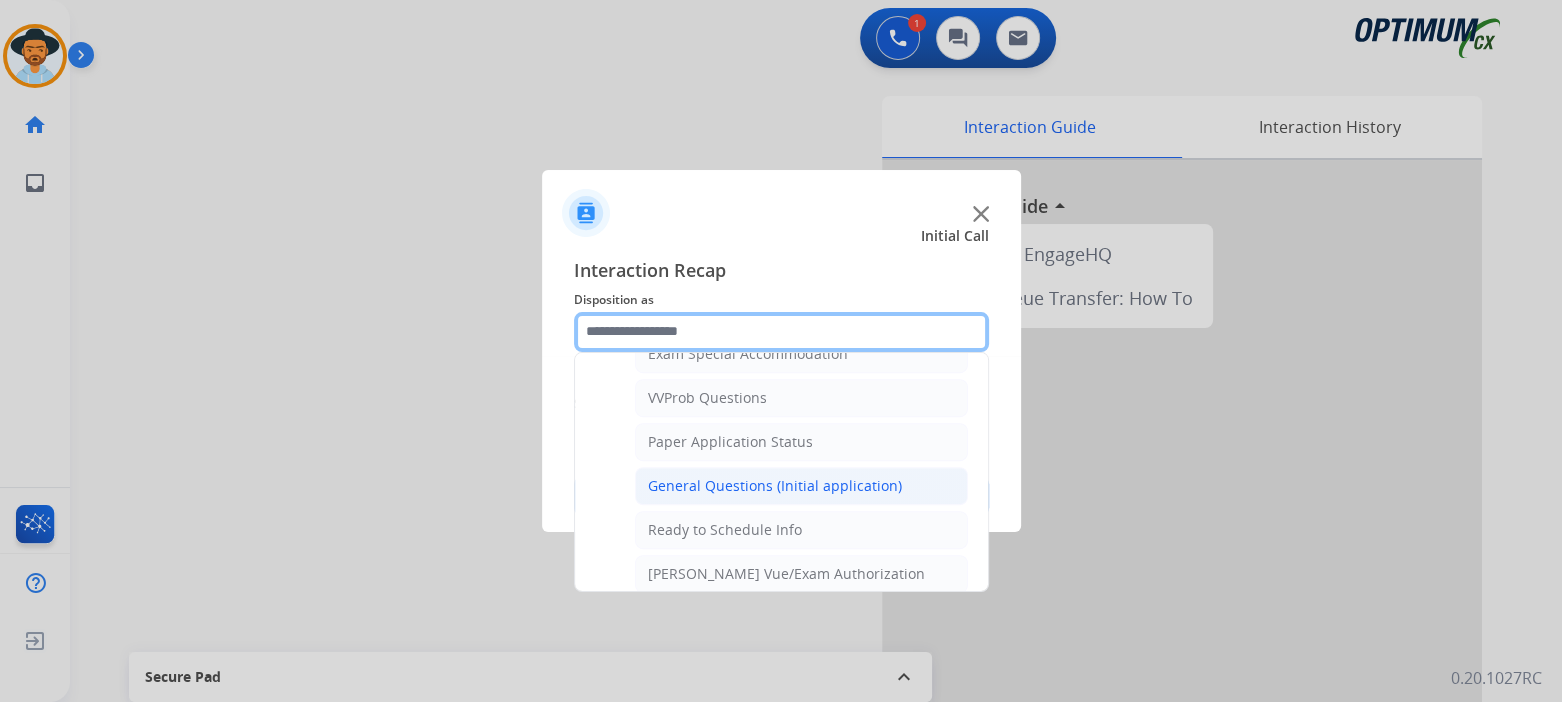 scroll, scrollTop: 1069, scrollLeft: 0, axis: vertical 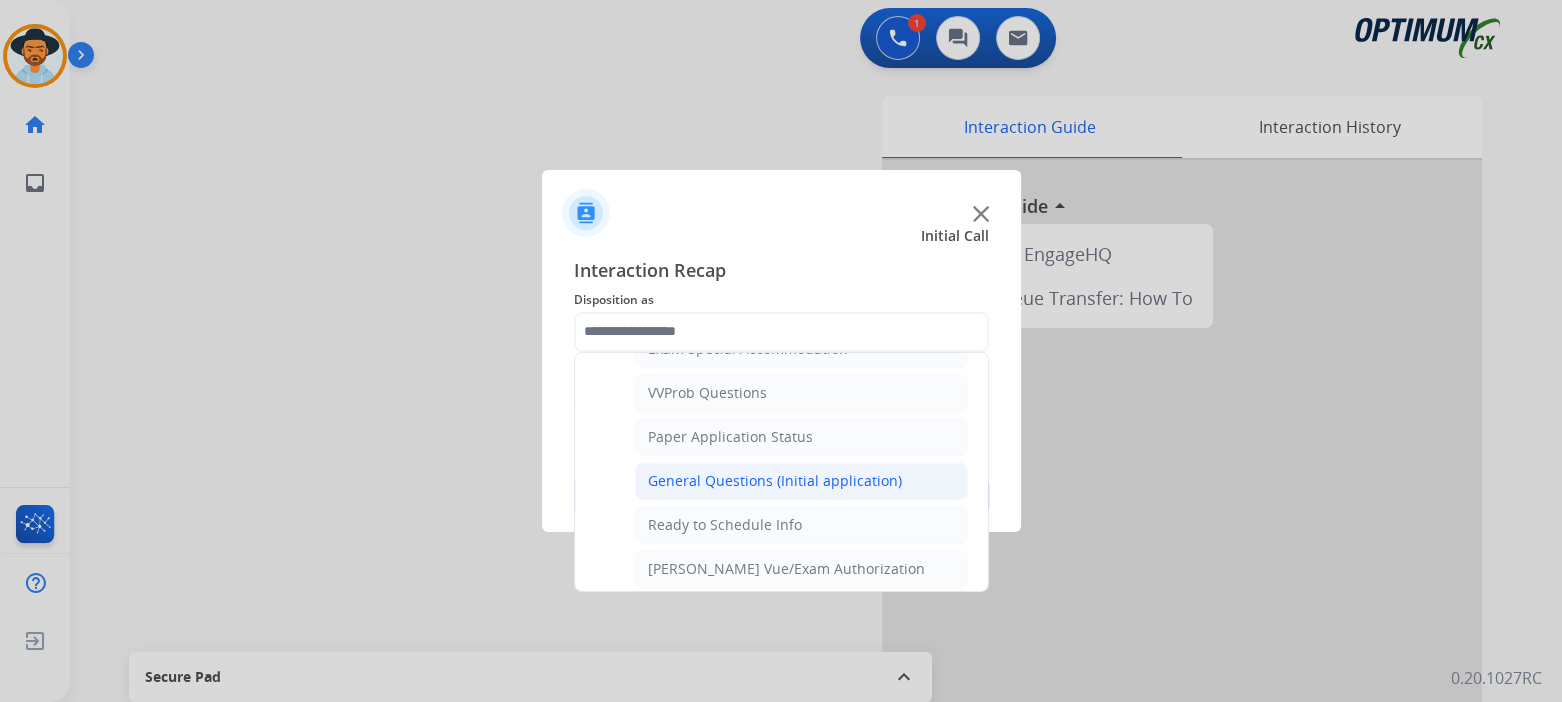 click on "General Questions (Initial application)" 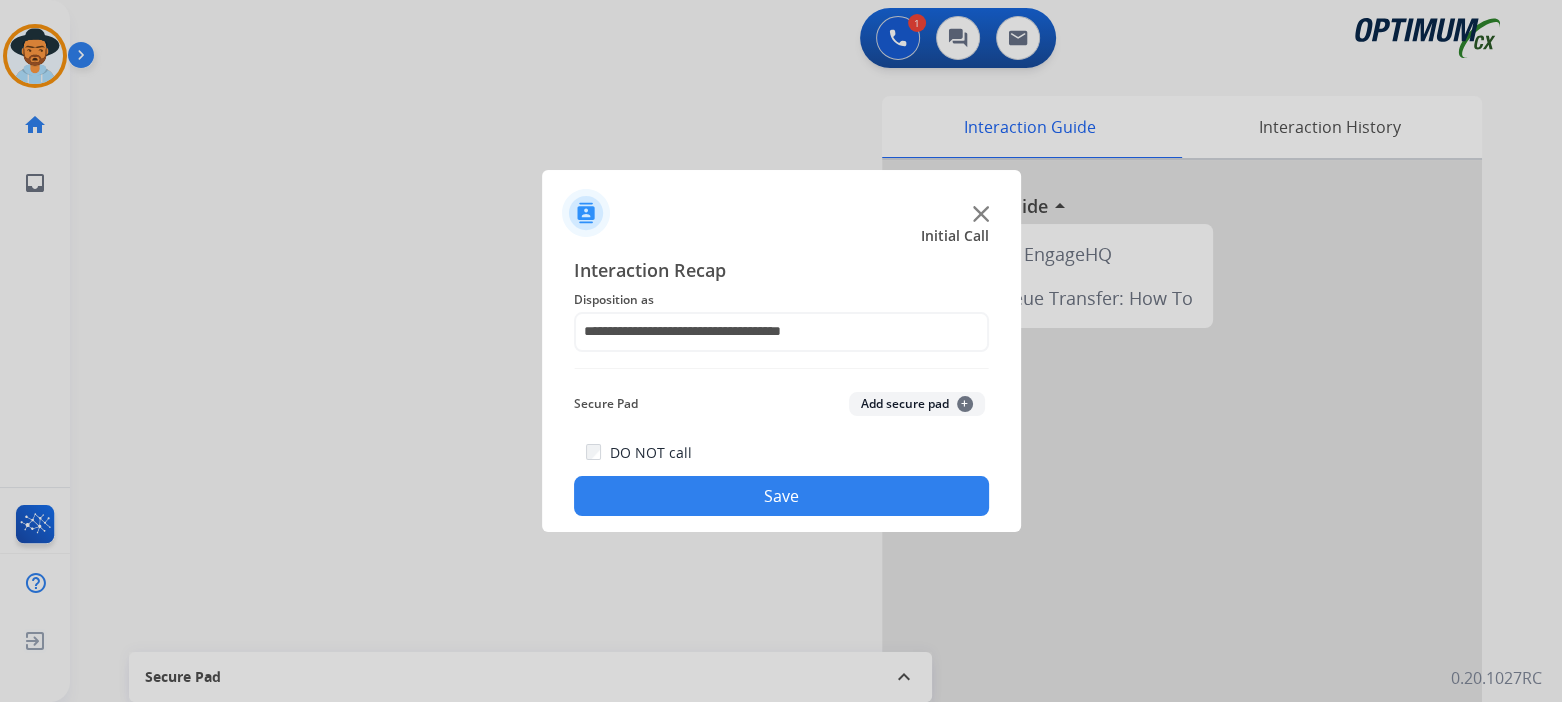 click on "Save" 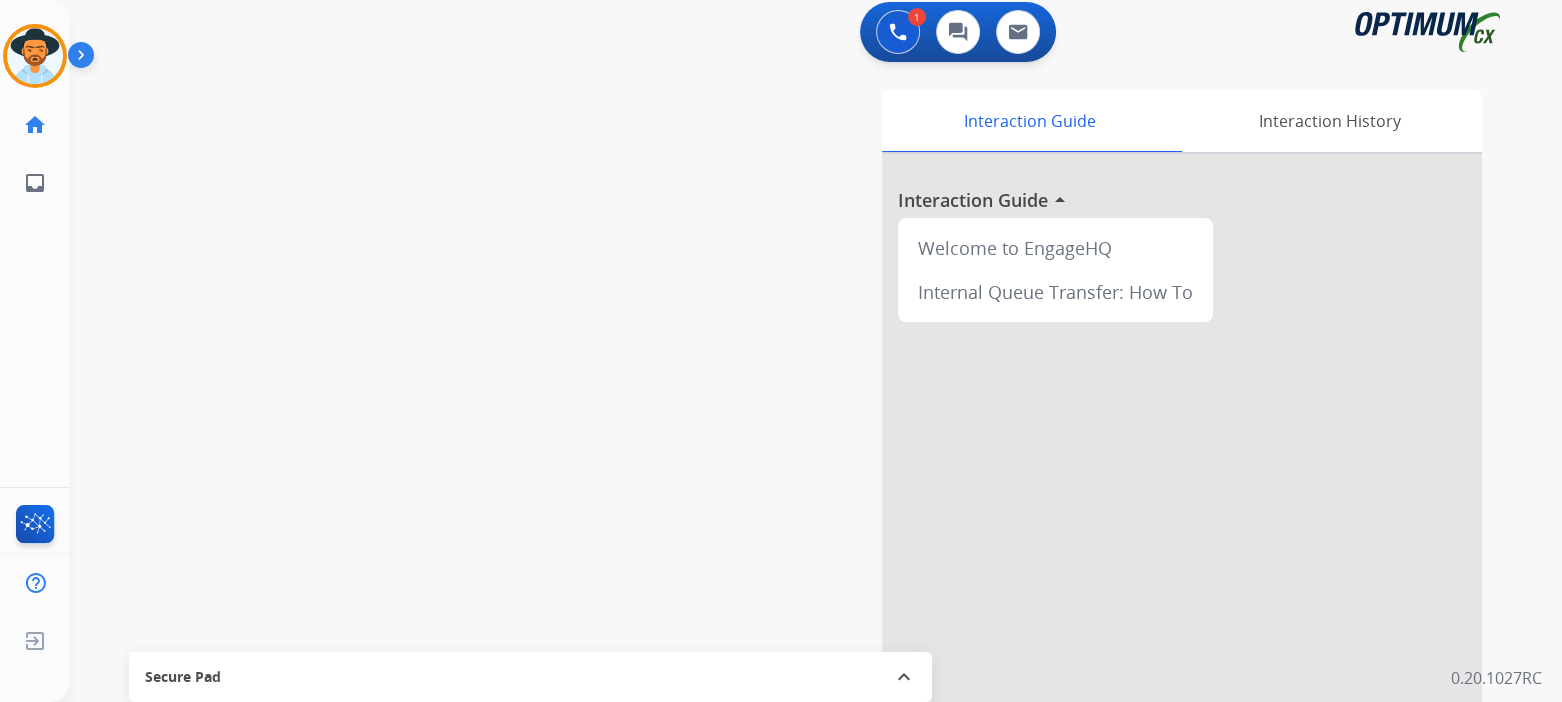 scroll, scrollTop: 7, scrollLeft: 0, axis: vertical 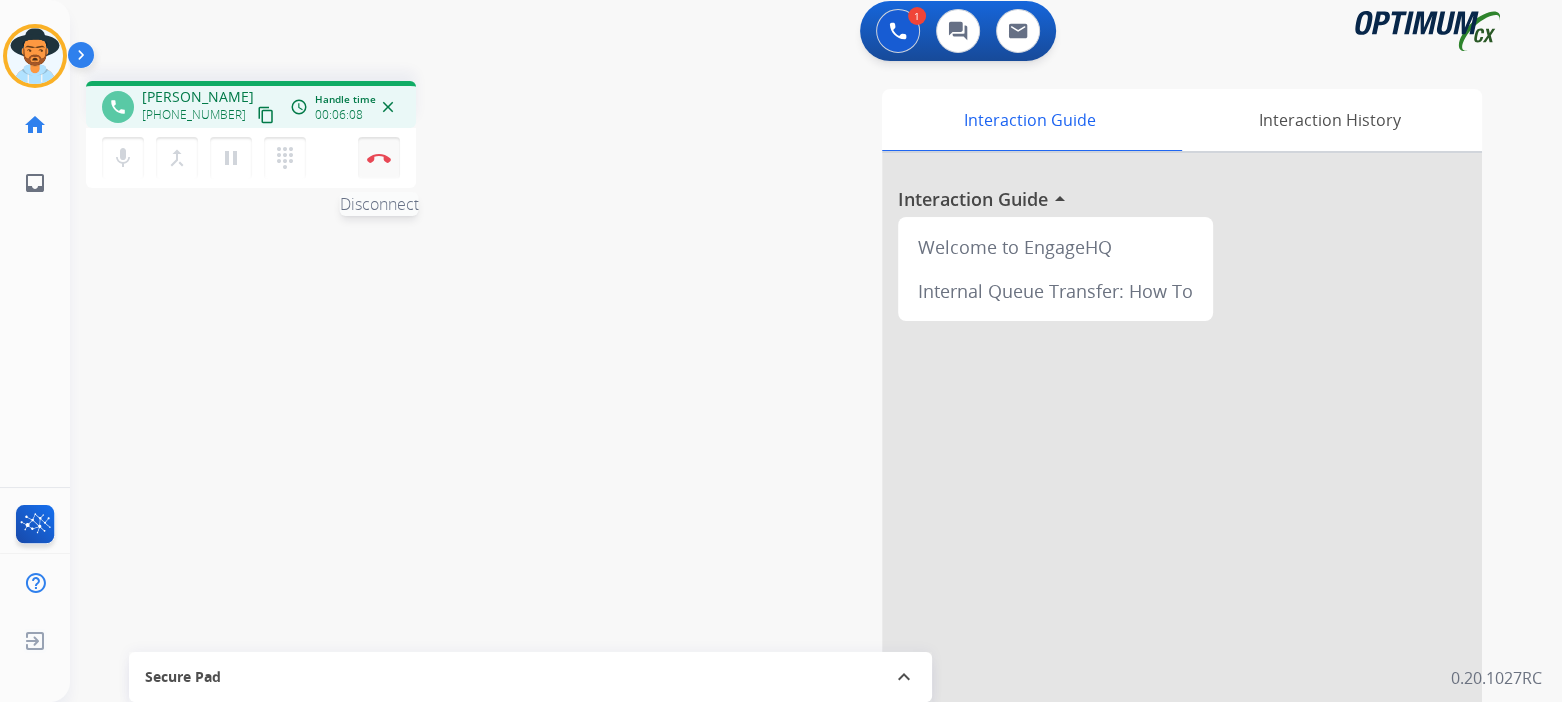drag, startPoint x: 378, startPoint y: 161, endPoint x: 591, endPoint y: 182, distance: 214.03271 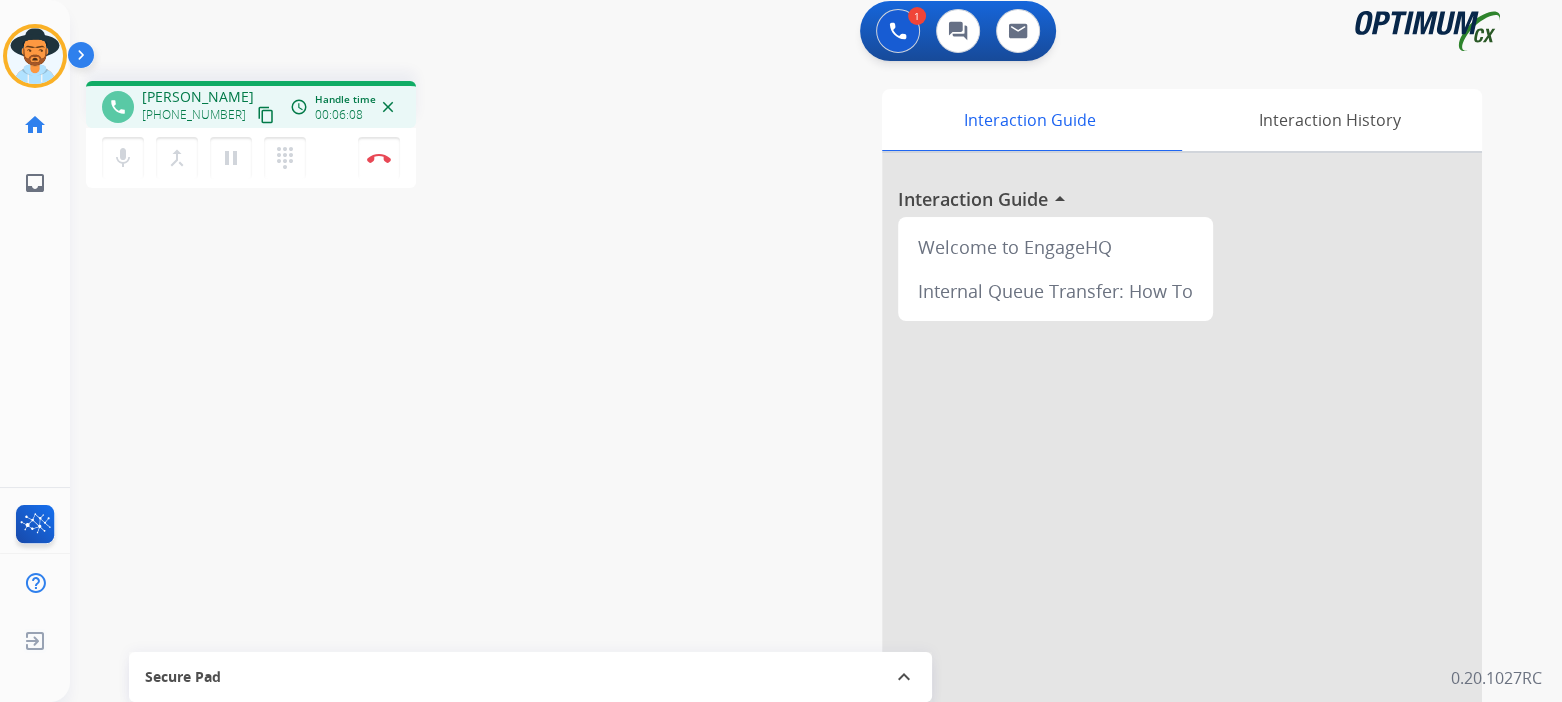 click at bounding box center (379, 158) 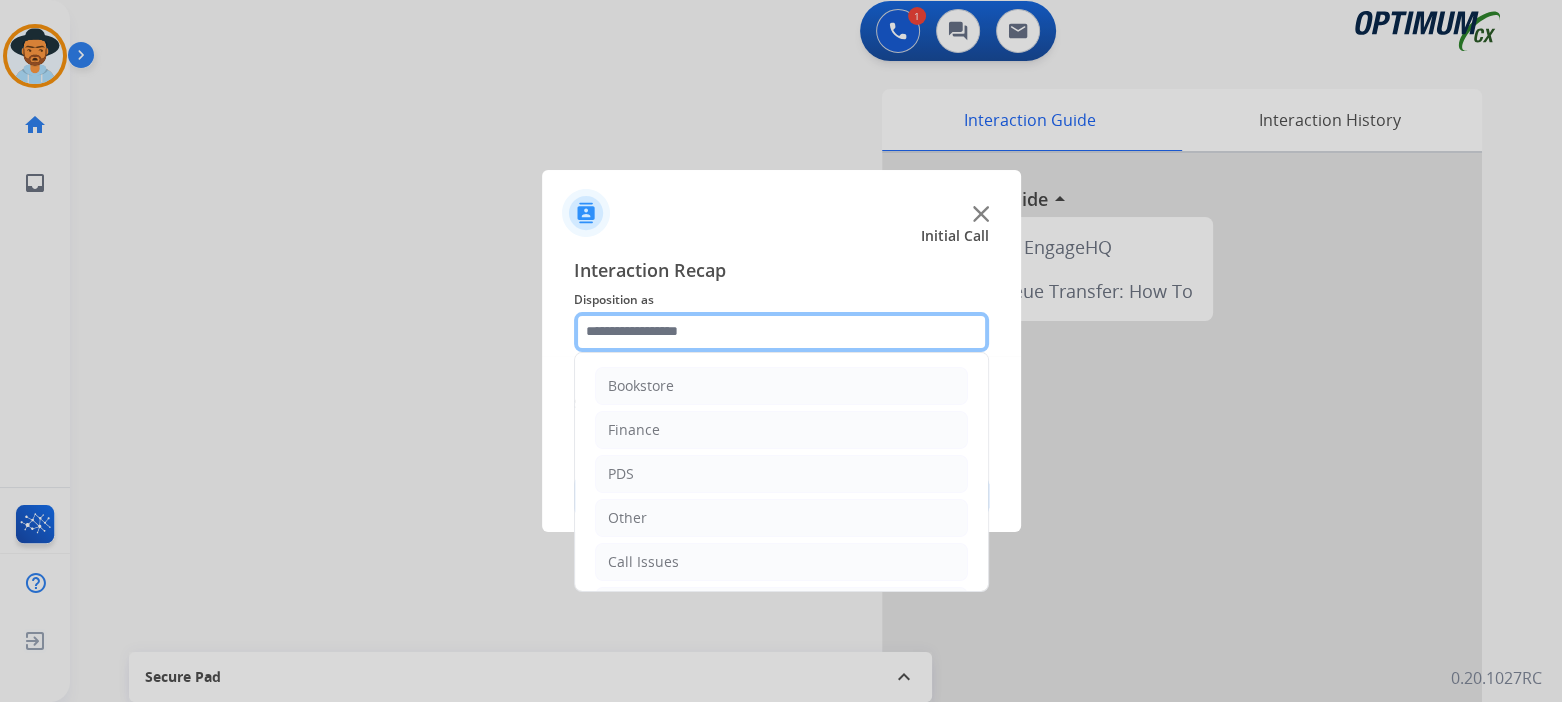 click 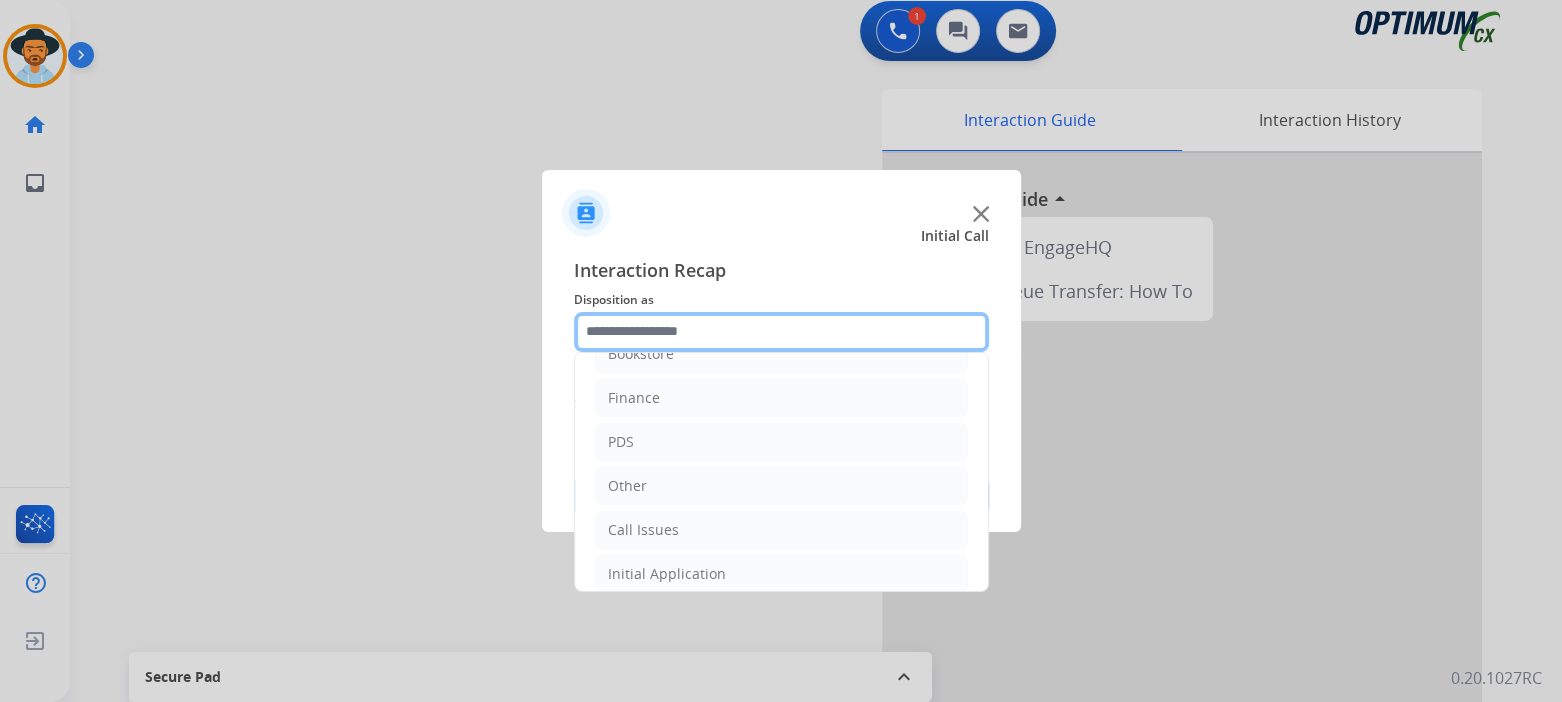 scroll, scrollTop: 132, scrollLeft: 0, axis: vertical 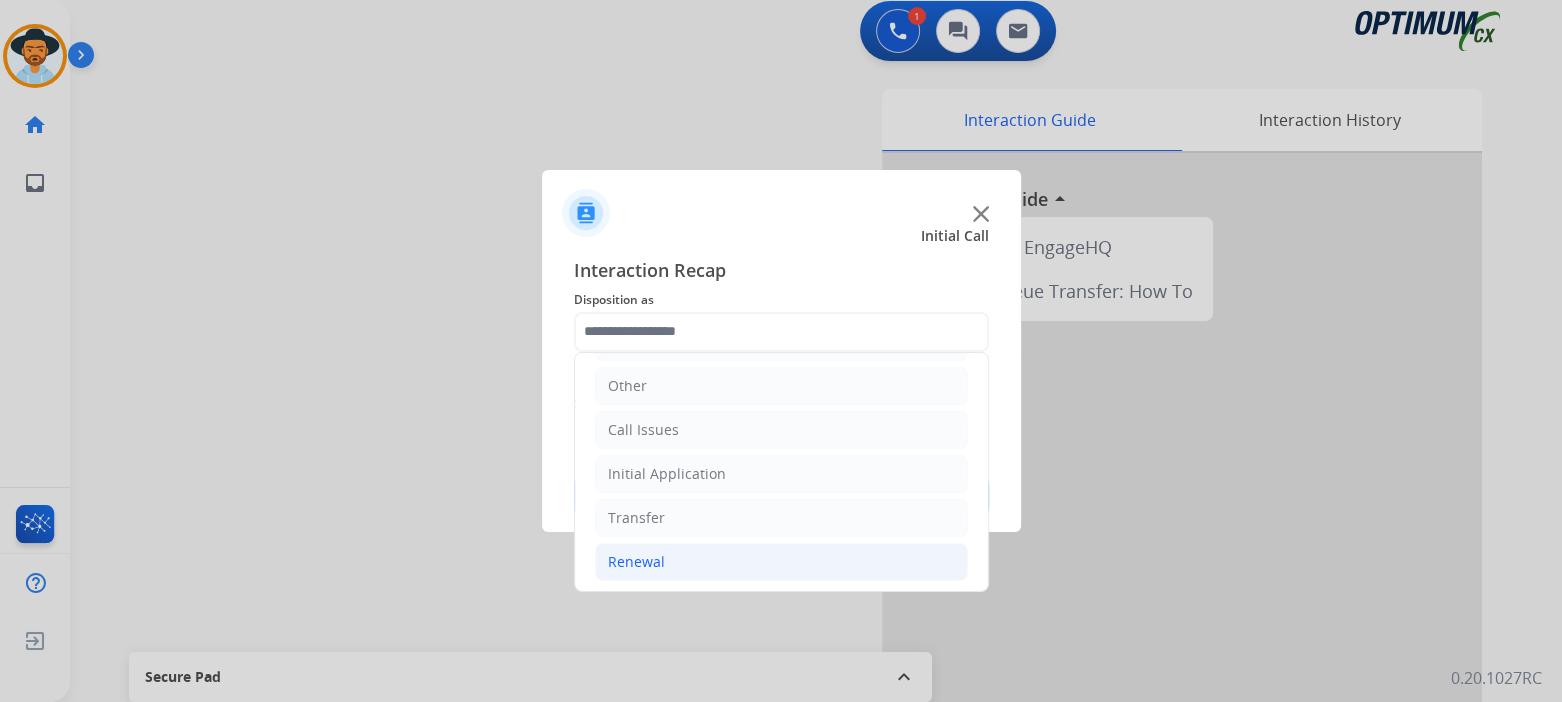 click on "Renewal" 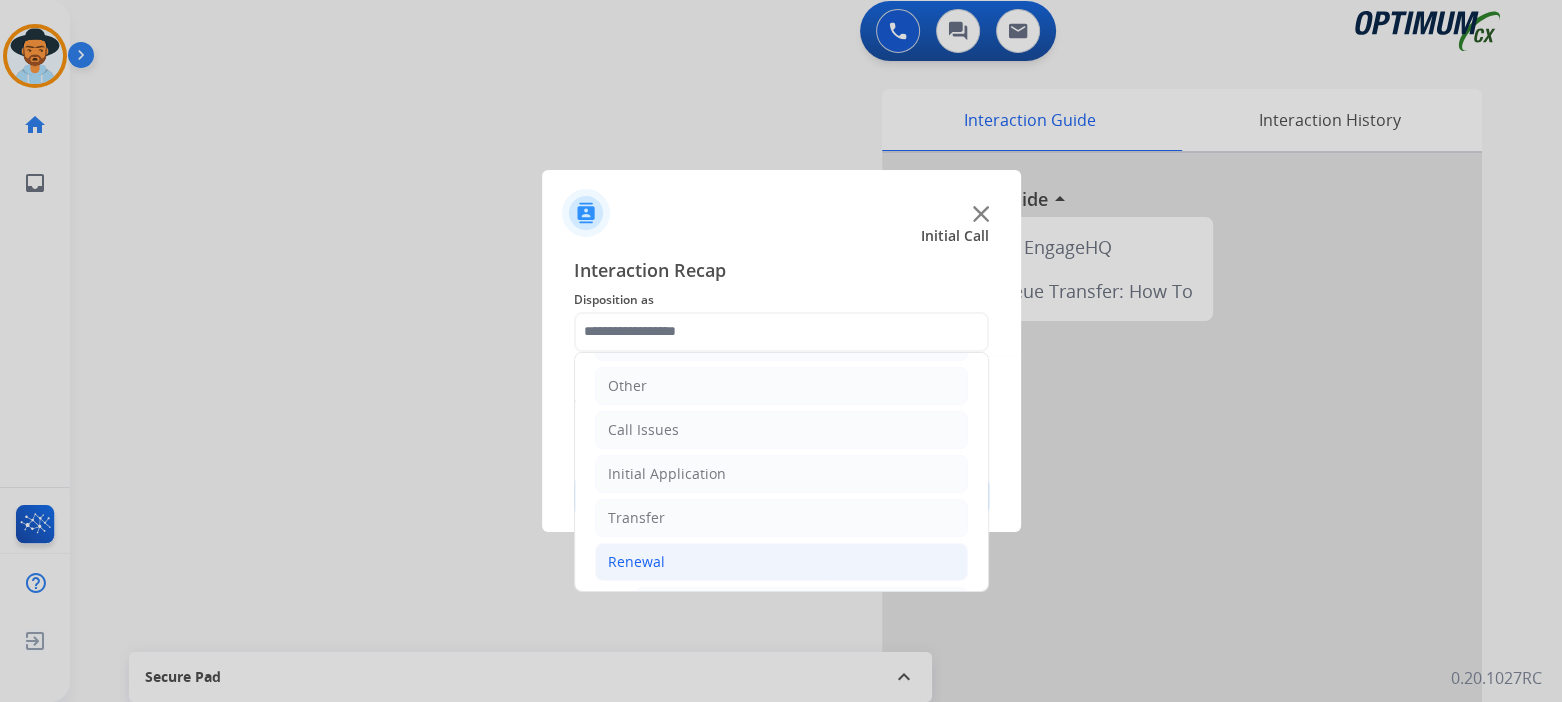 click on "Renewal   Names Change Questions/Assistance (Renewal)   Extend Deadline (Renewal)   Application Status (Renewal)   RenProb Questions   Fax Receipt Confirmation (Renewal)   General Questions (Renewal)   Credential Resend (Renewal)   Renewal Application Price Increase   Paper Application Status   Reviewer/Verifier Assistance   Renewal Amnesty   FA/CPR Assistance   Reinstatement Request (3 Month Rule)   Online Walk-Through (Renewal)" 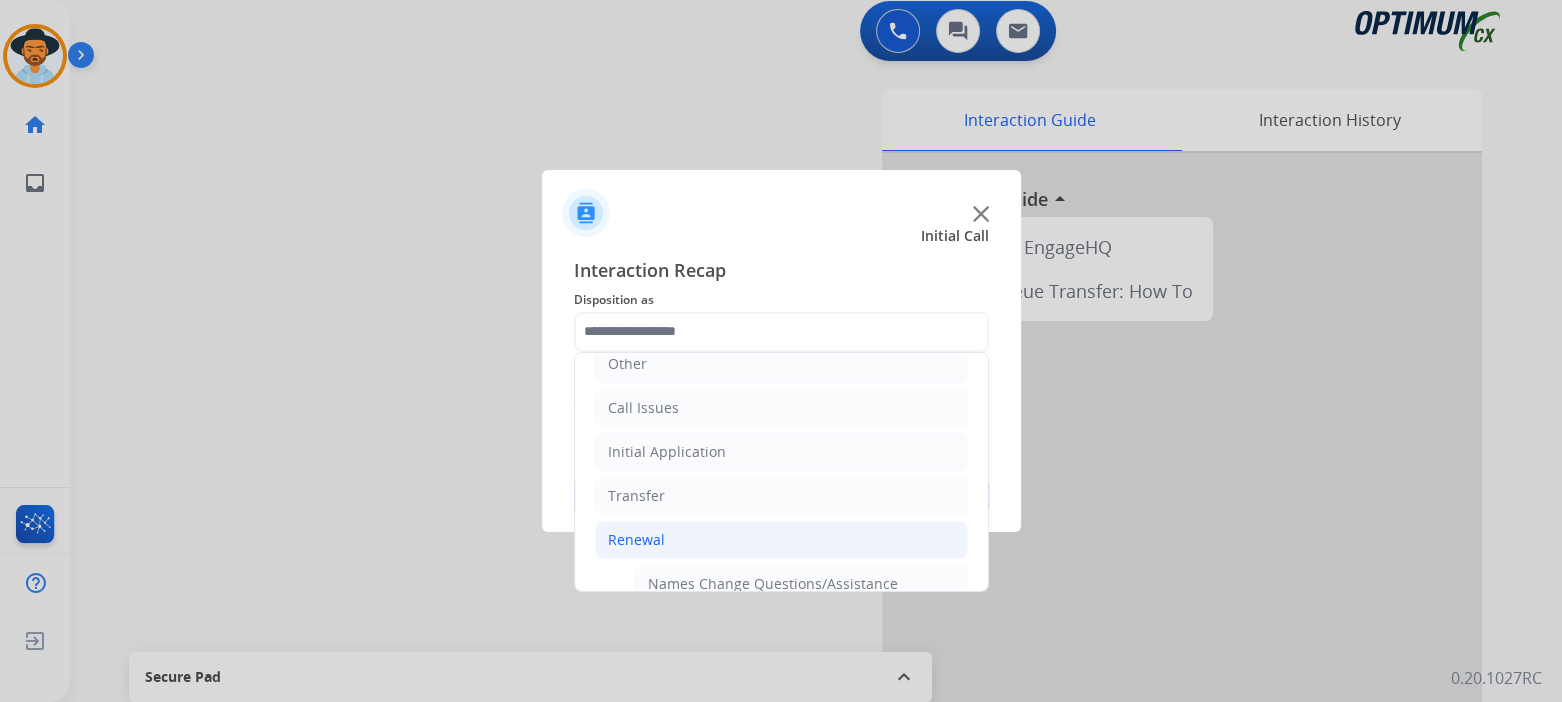 scroll, scrollTop: 0, scrollLeft: 0, axis: both 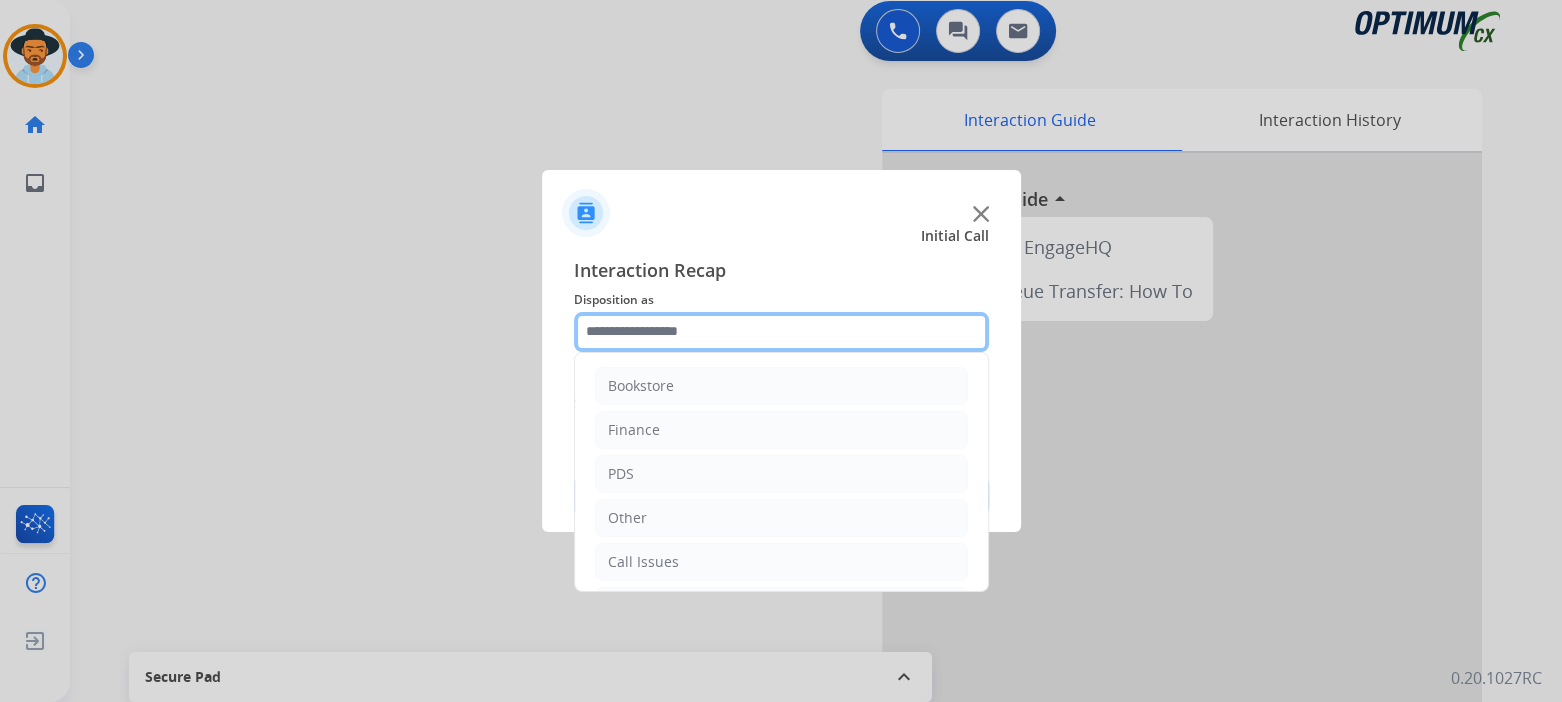 click 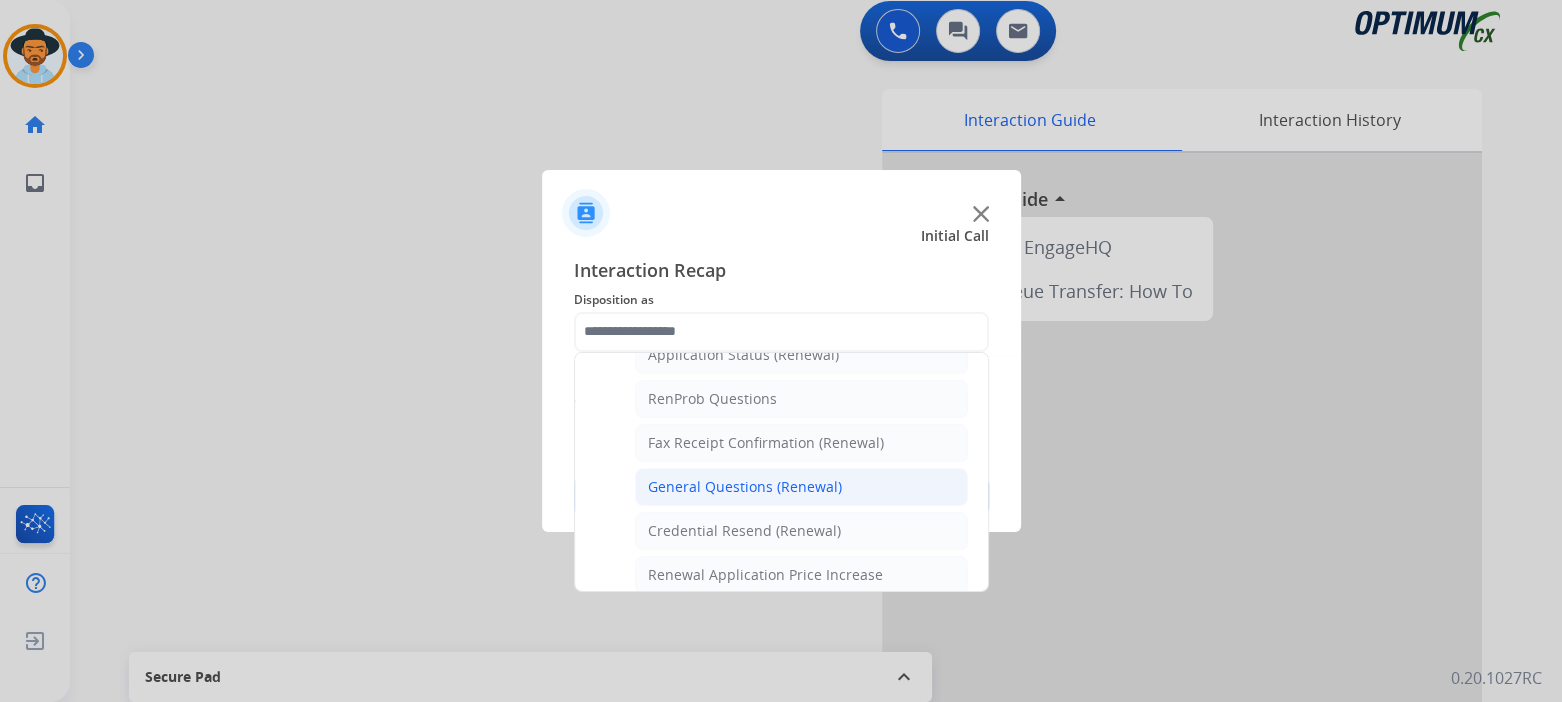 scroll, scrollTop: 494, scrollLeft: 0, axis: vertical 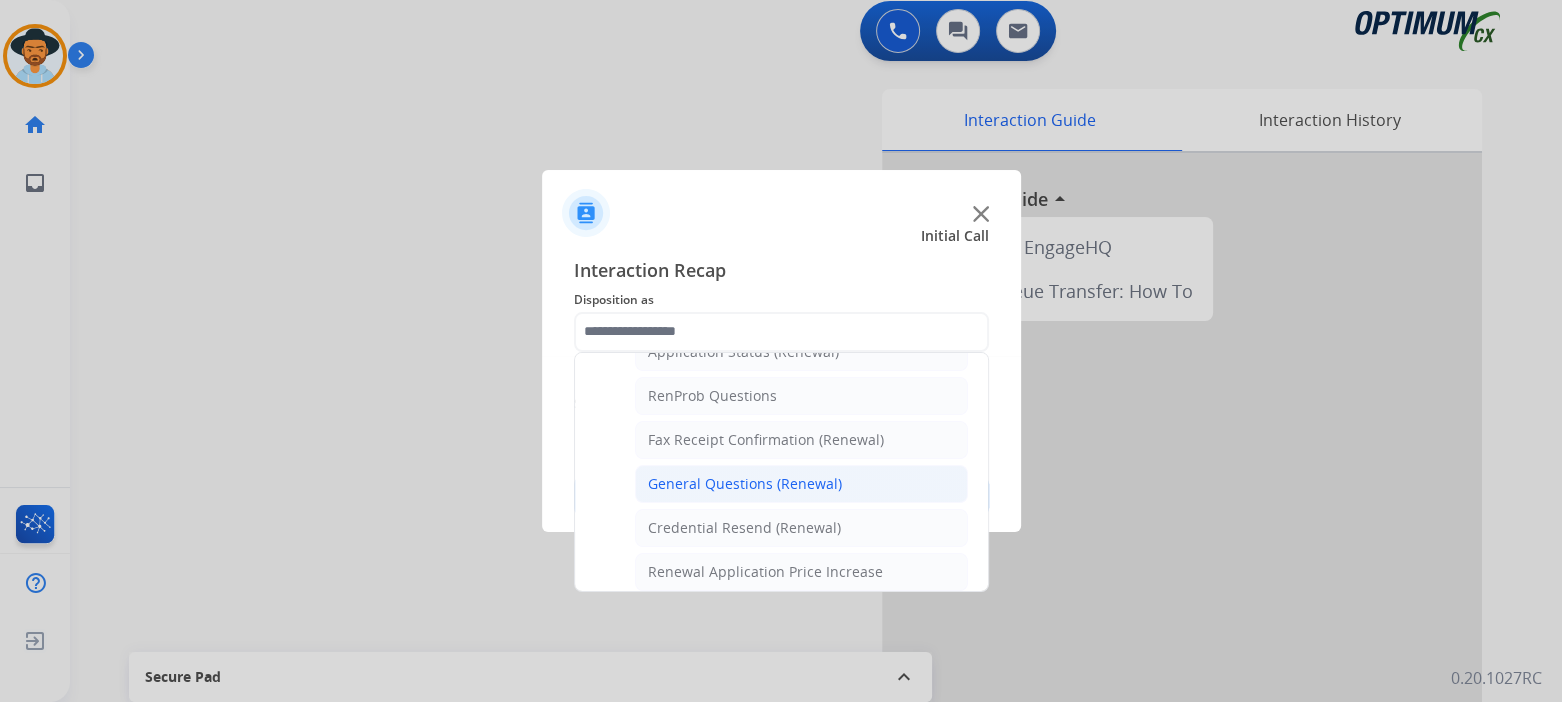 click on "General Questions (Renewal)" 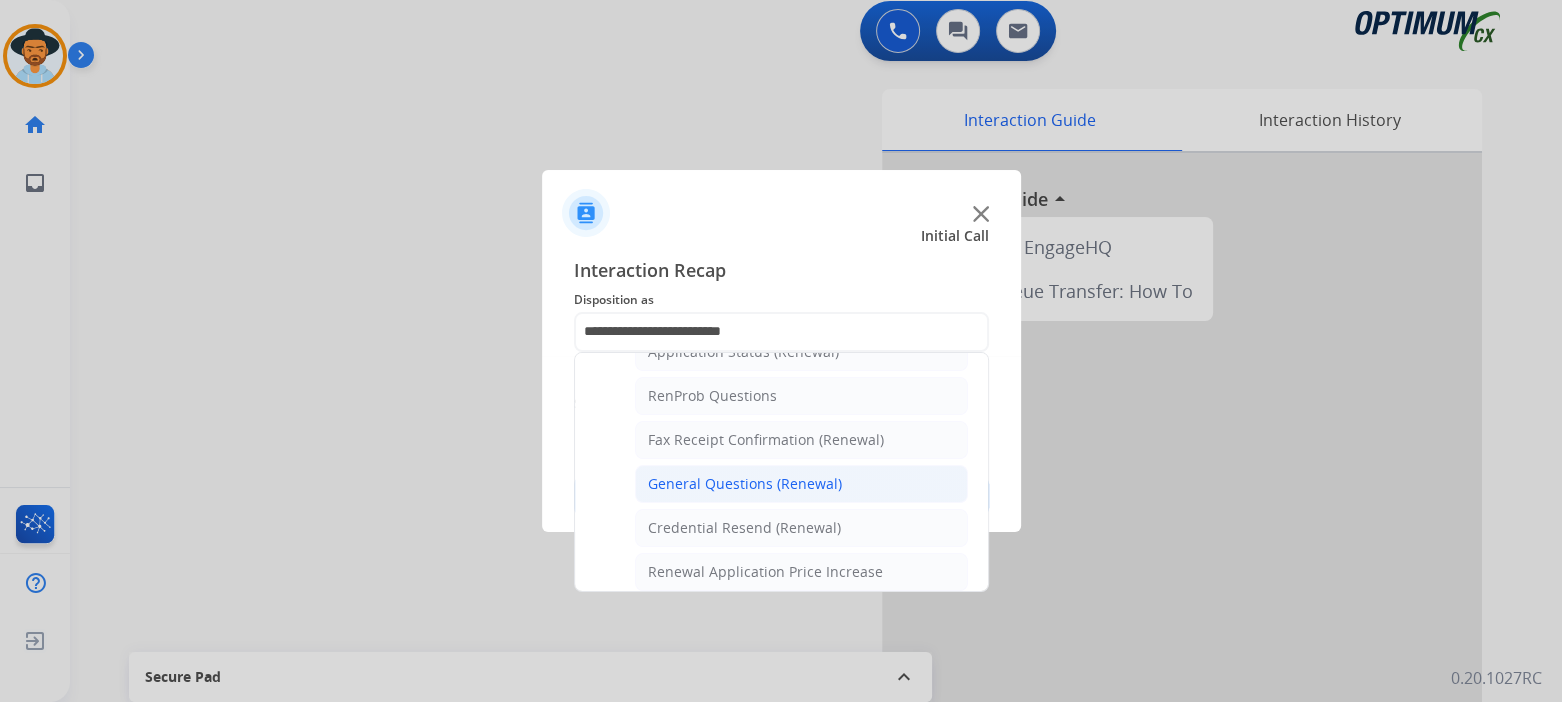 scroll, scrollTop: 0, scrollLeft: 0, axis: both 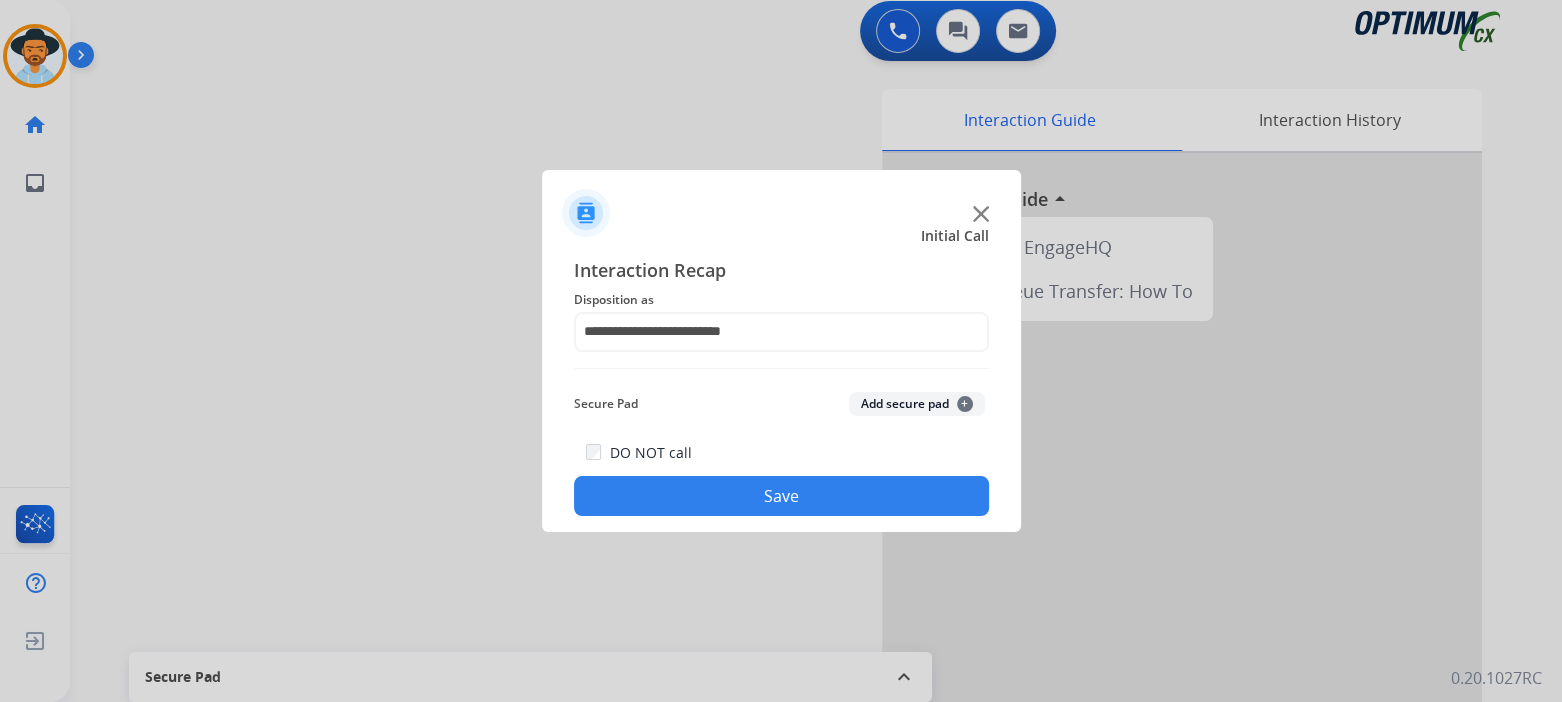 click on "Save" 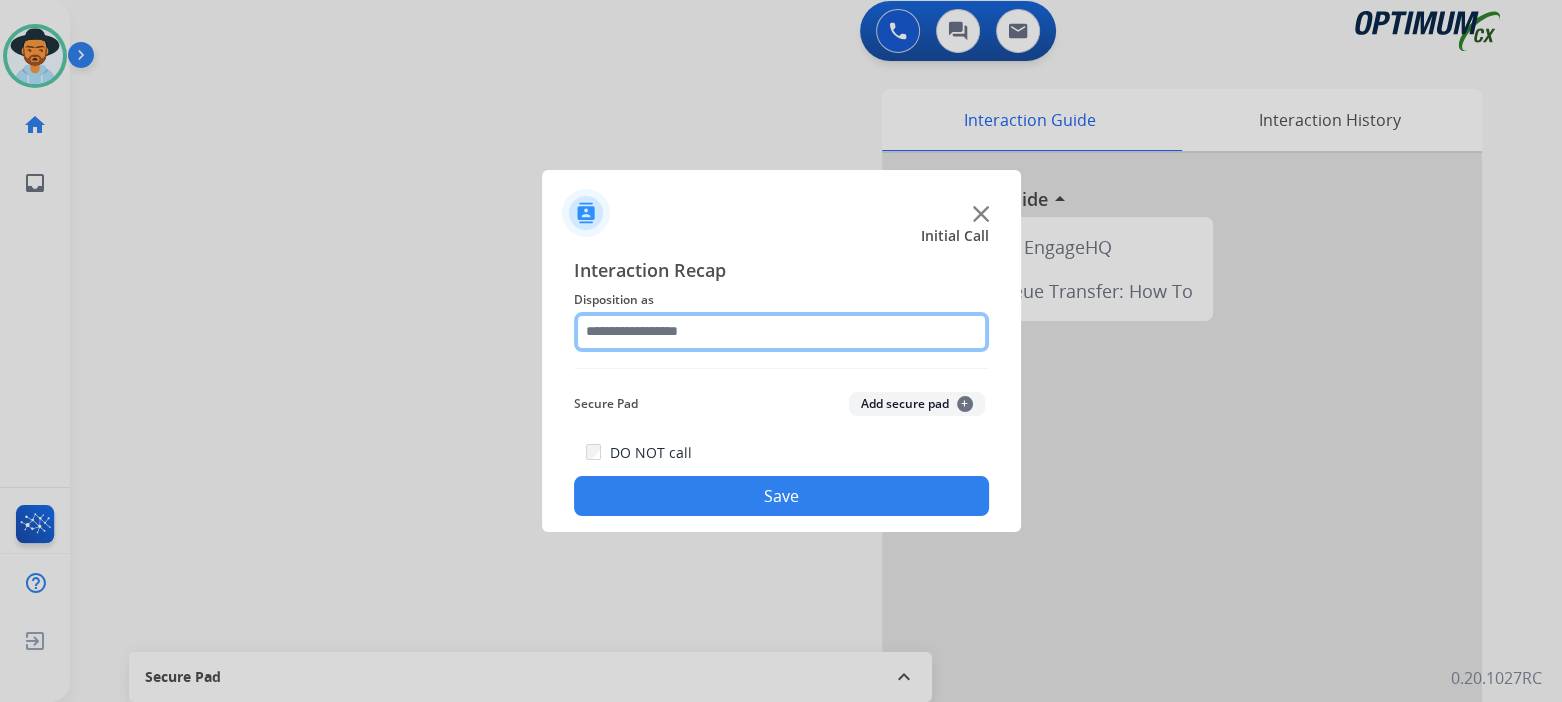 drag, startPoint x: 663, startPoint y: 334, endPoint x: 781, endPoint y: 315, distance: 119.519875 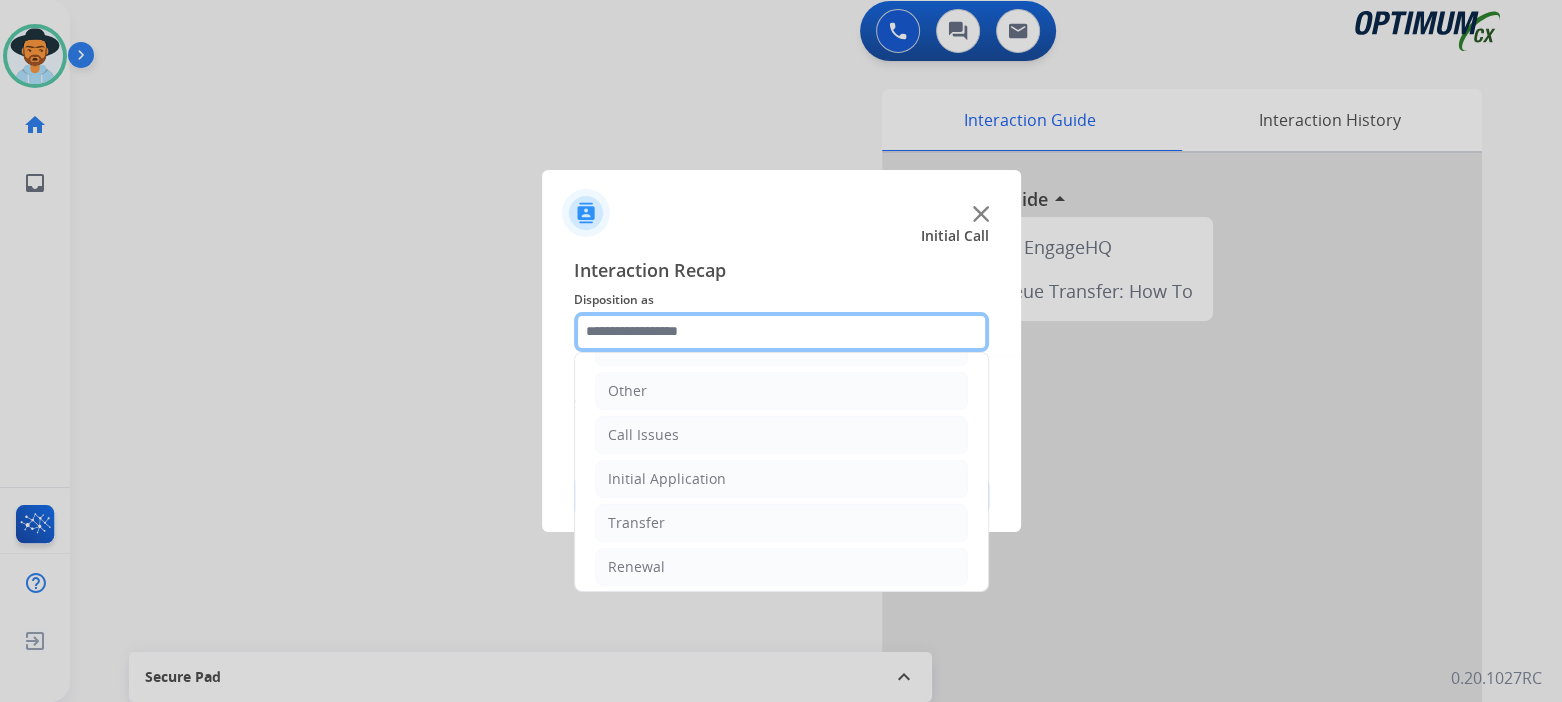 scroll, scrollTop: 132, scrollLeft: 0, axis: vertical 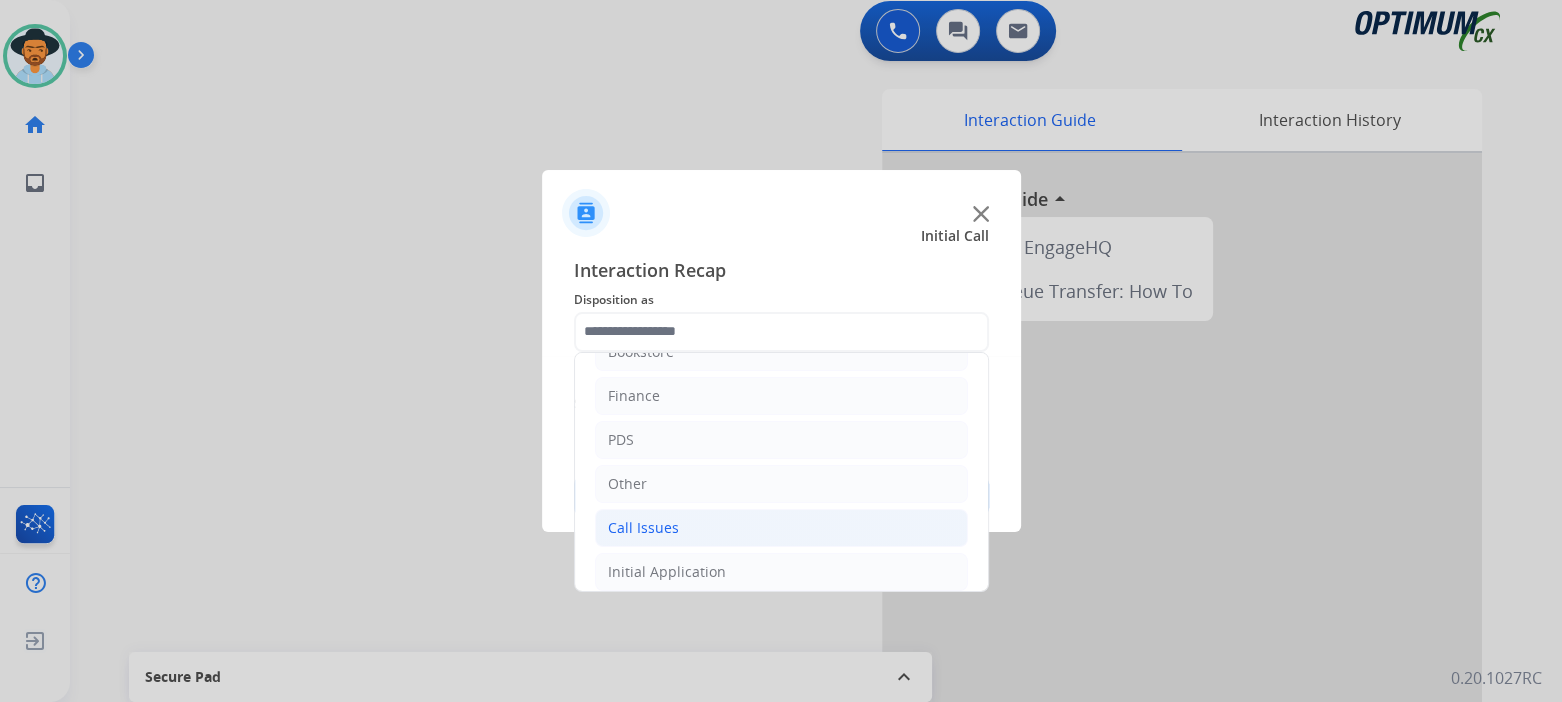 click on "Call Issues" 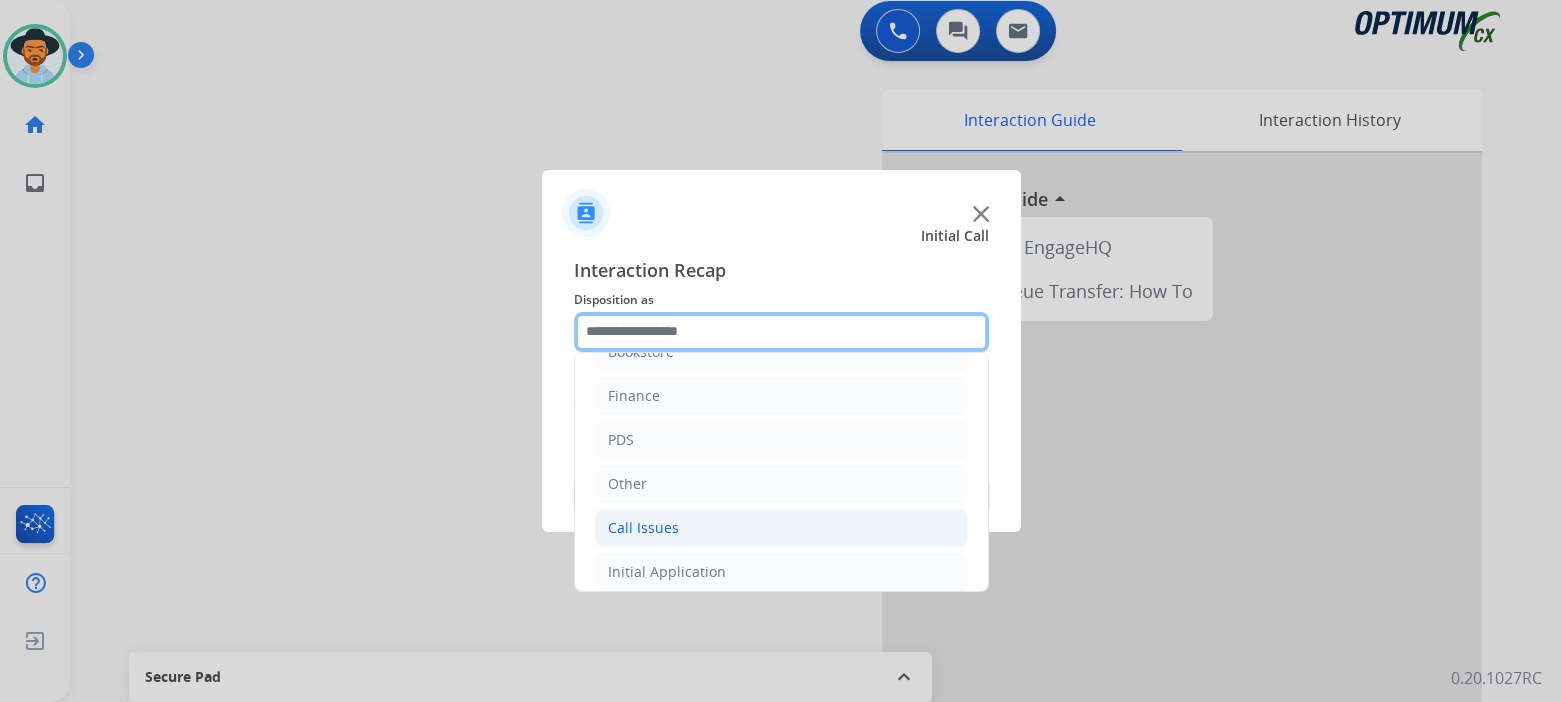scroll, scrollTop: 33, scrollLeft: 0, axis: vertical 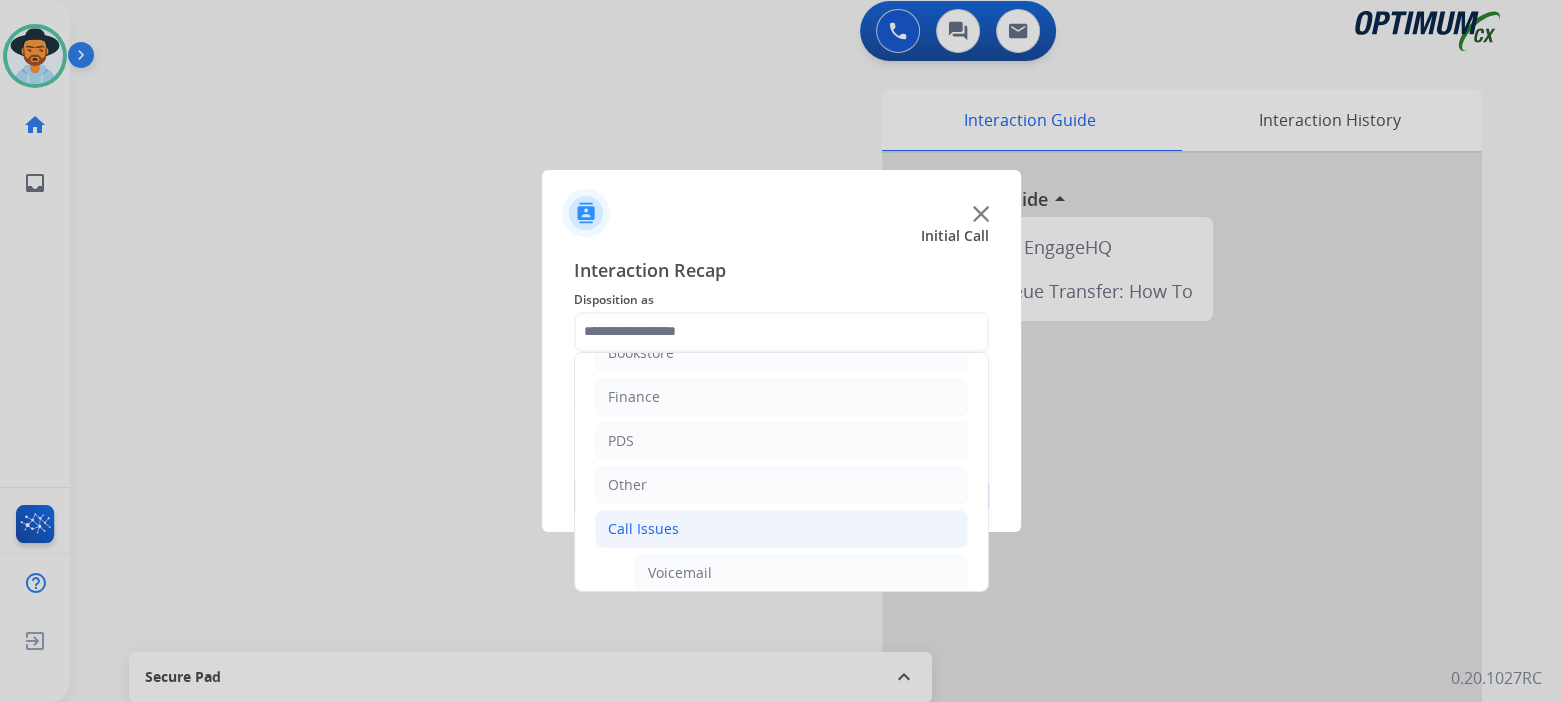 click on "Call Issues" 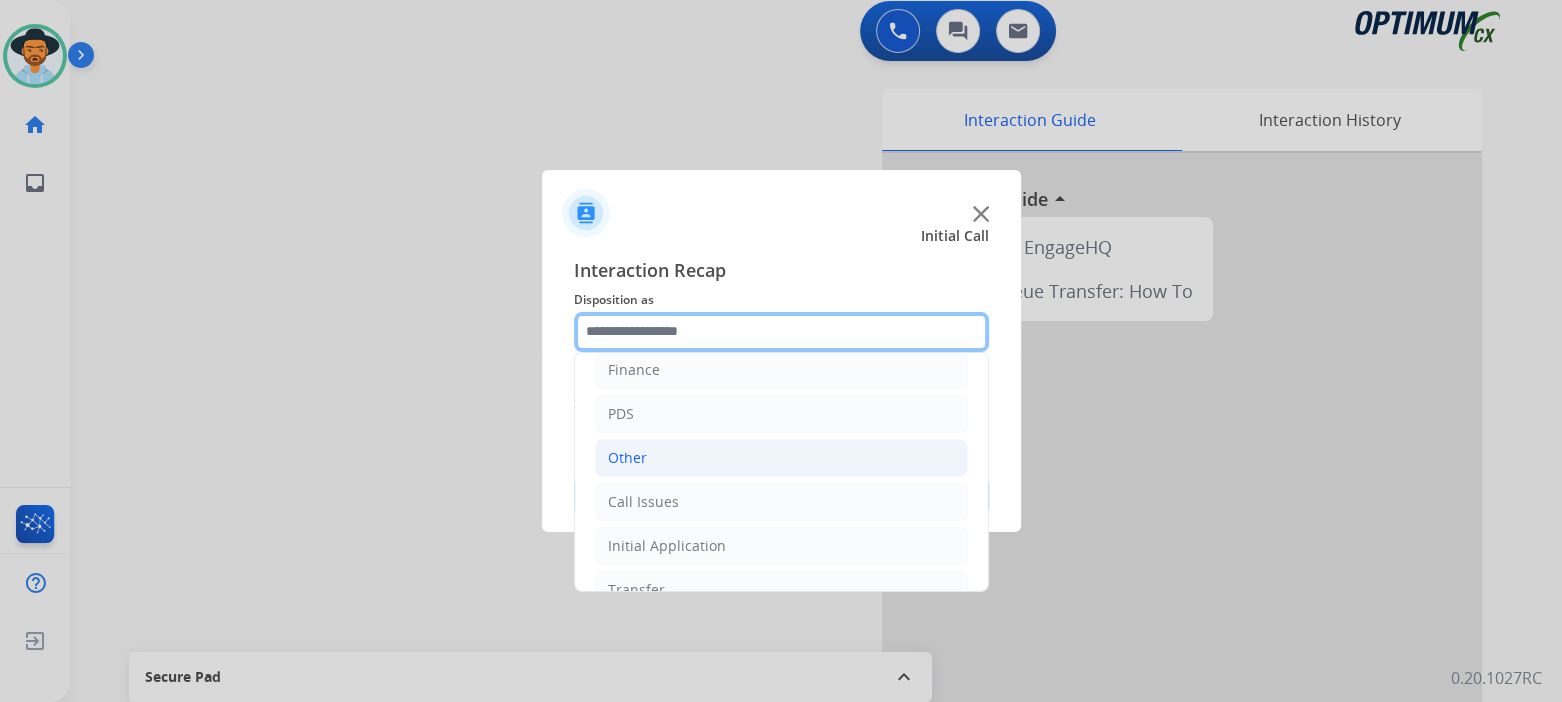 scroll, scrollTop: 132, scrollLeft: 0, axis: vertical 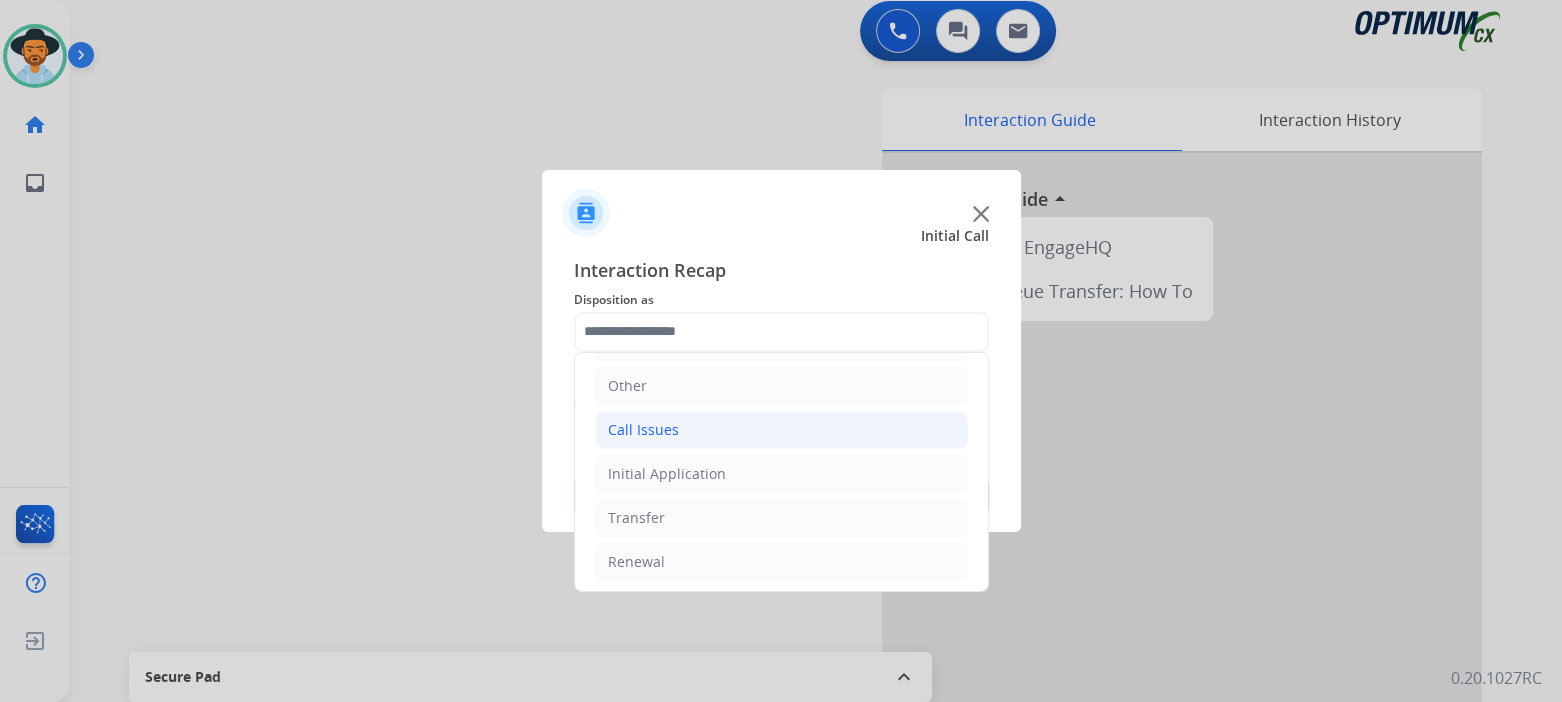 click on "Call Issues" 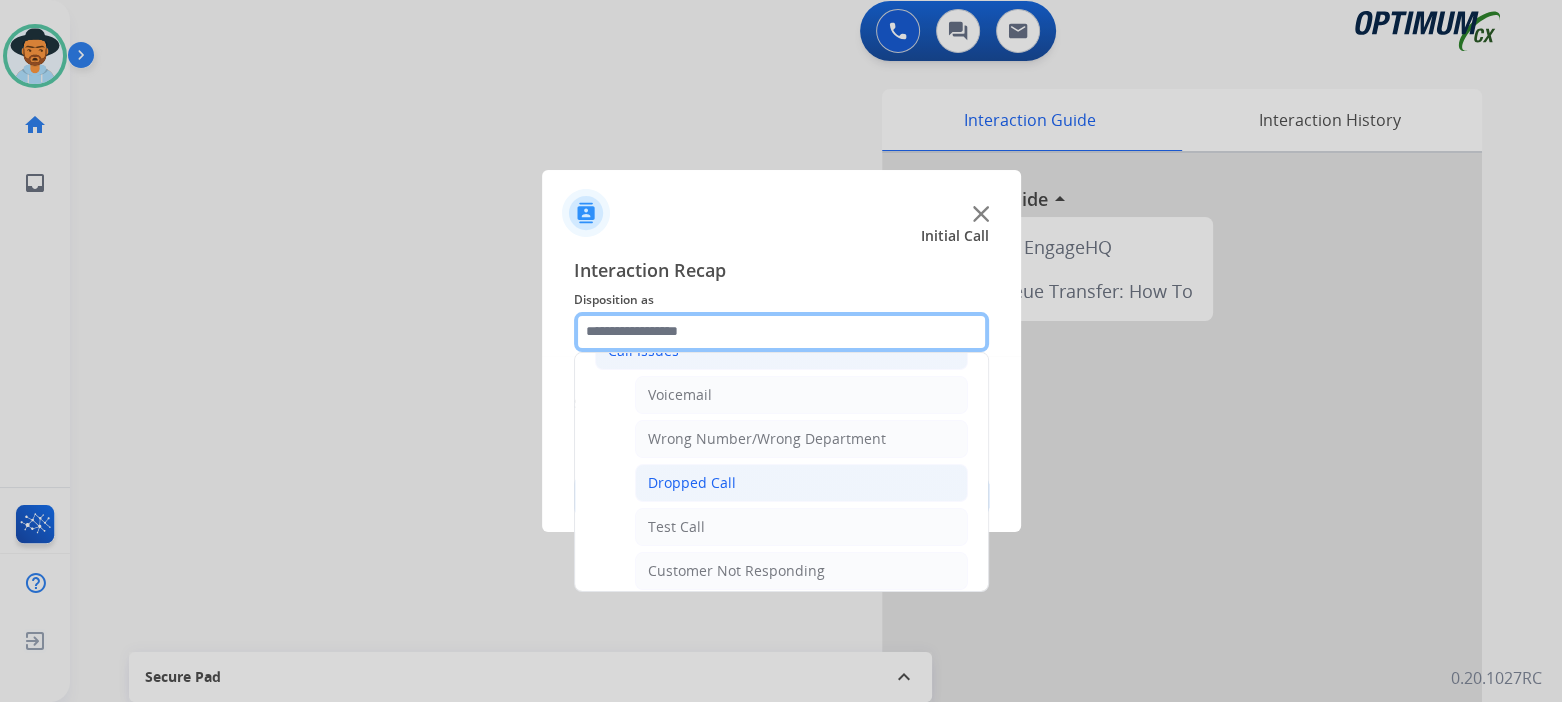 scroll, scrollTop: 216, scrollLeft: 0, axis: vertical 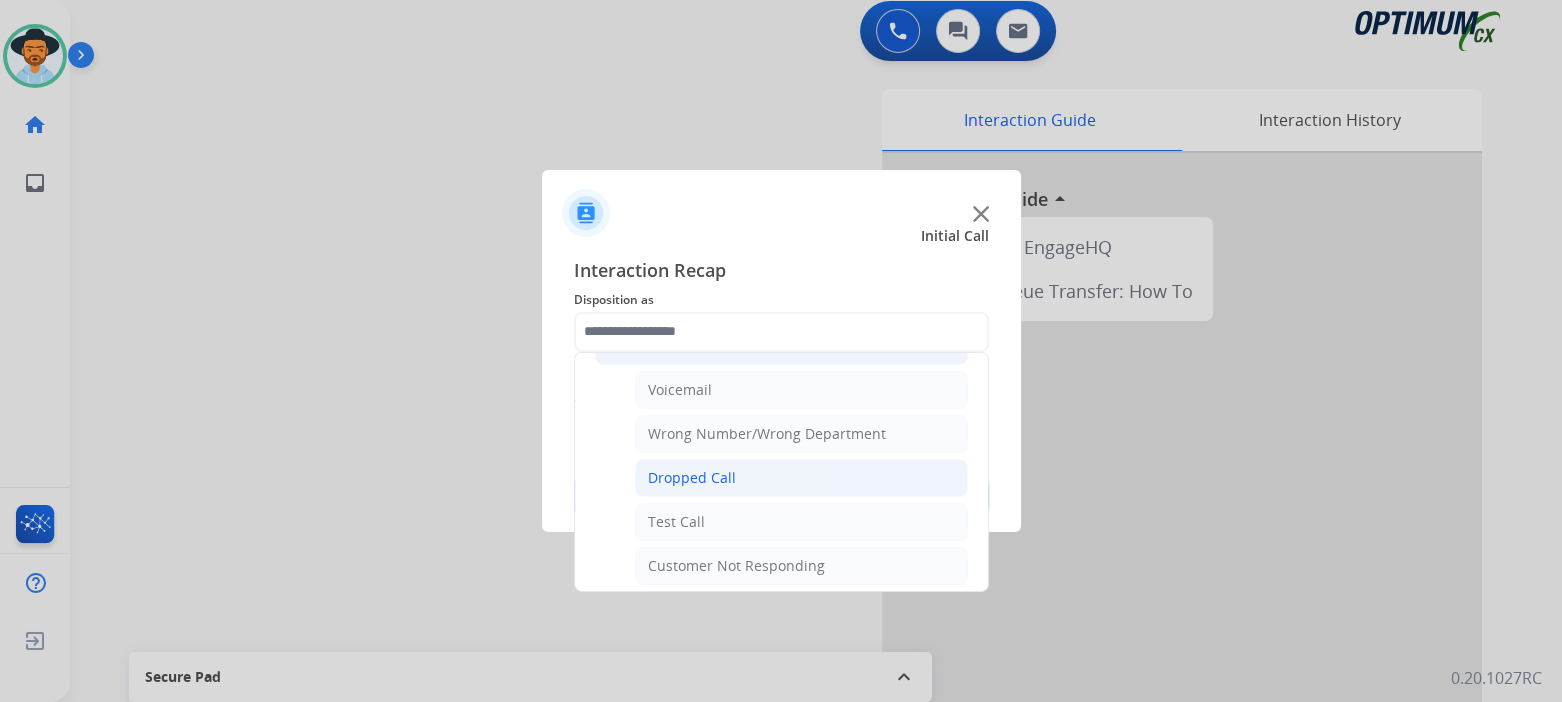 click on "Dropped Call" 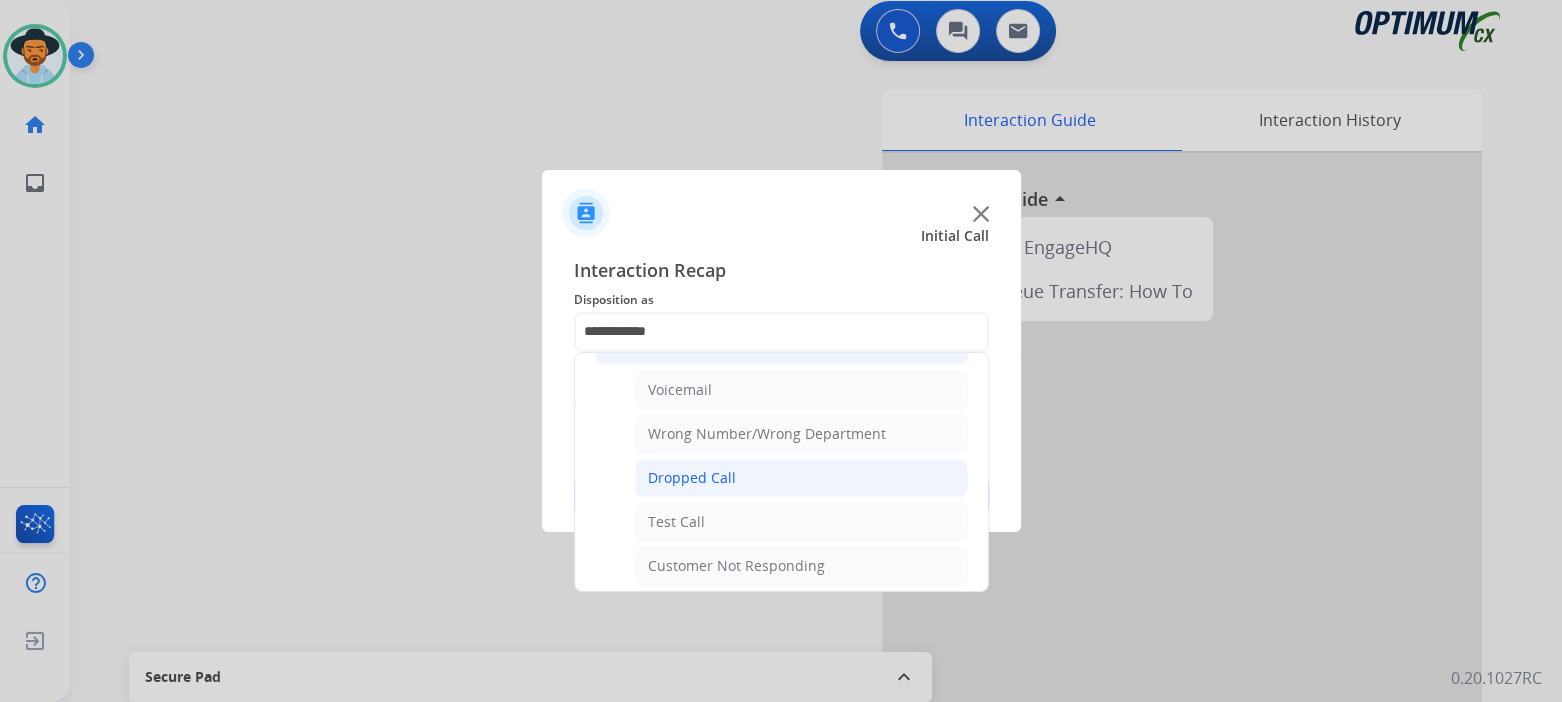 scroll, scrollTop: 0, scrollLeft: 0, axis: both 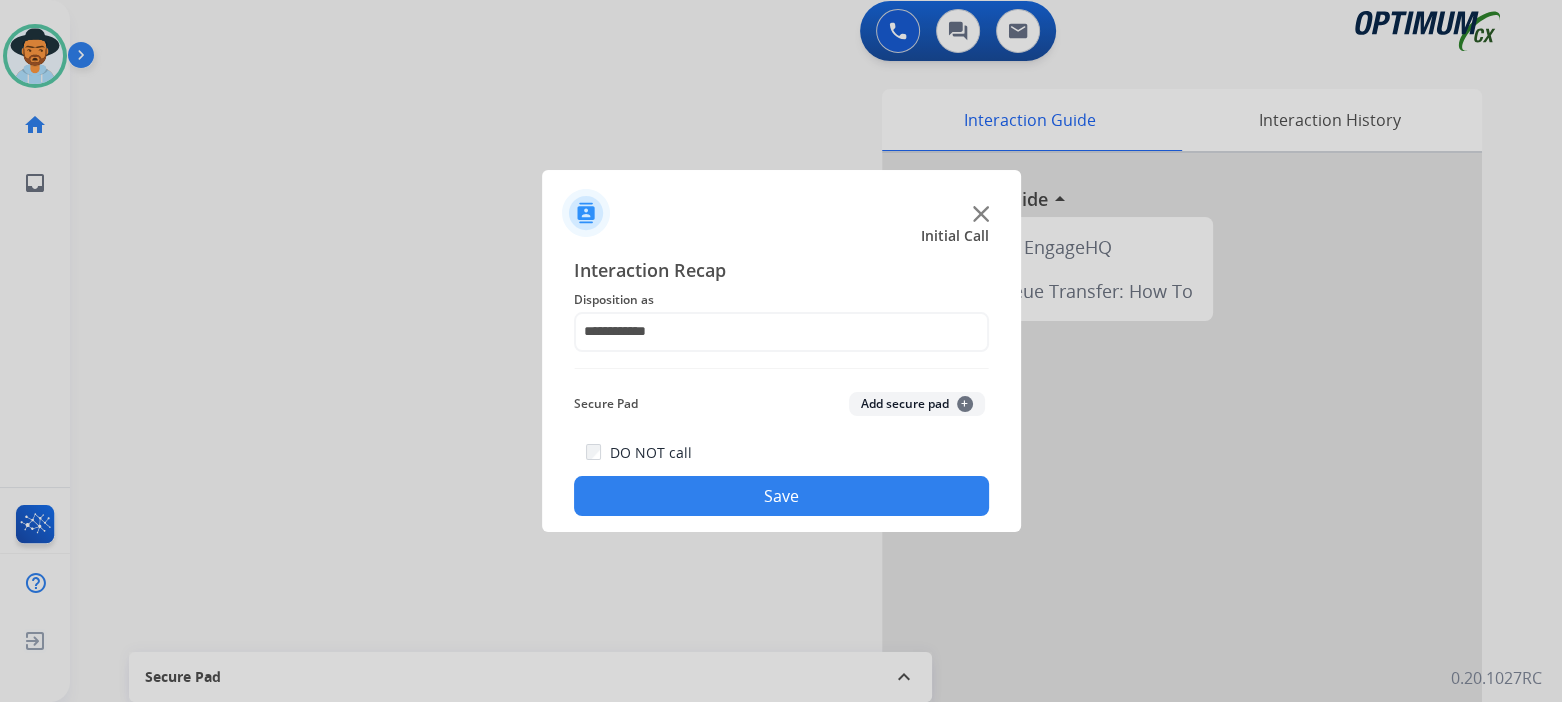 click on "Save" 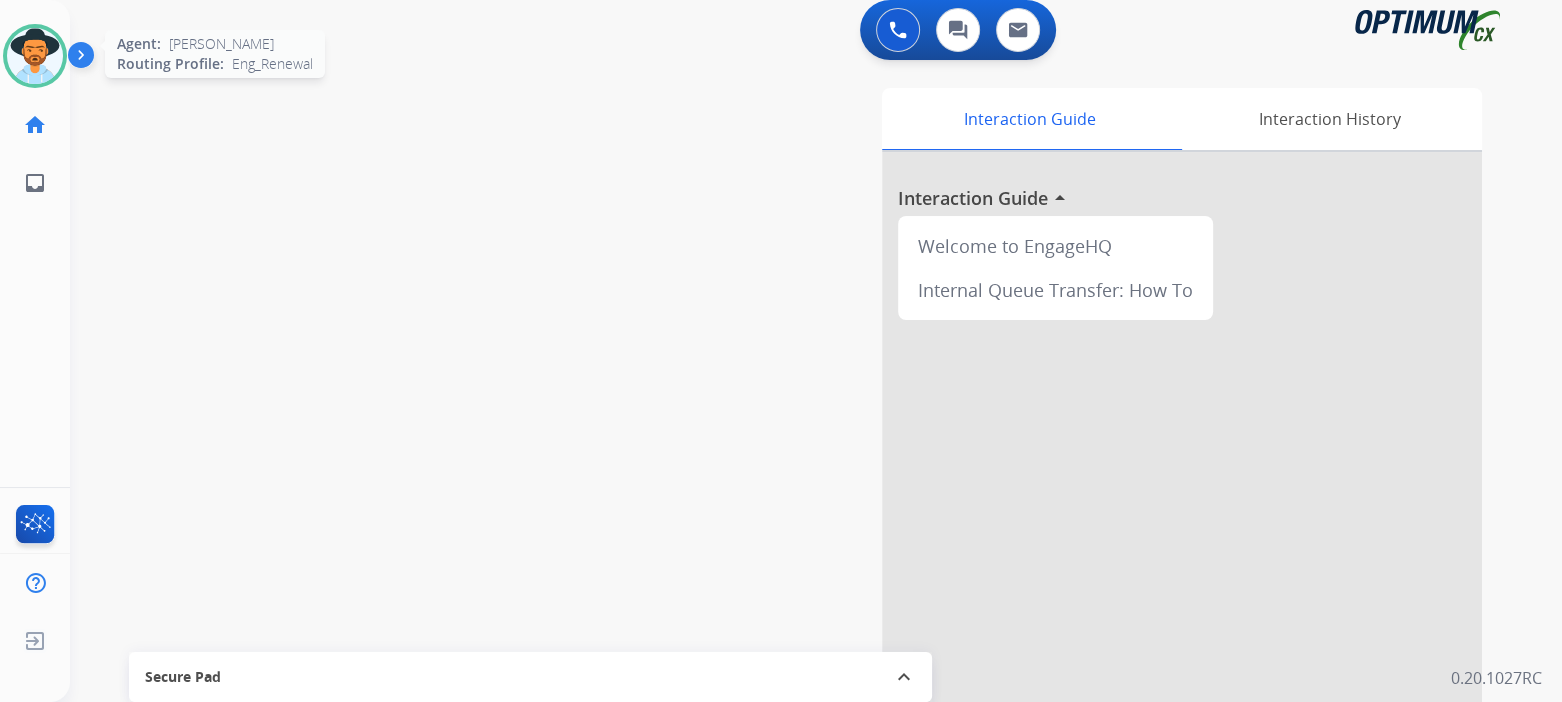 drag, startPoint x: 40, startPoint y: 52, endPoint x: 208, endPoint y: 75, distance: 169.5671 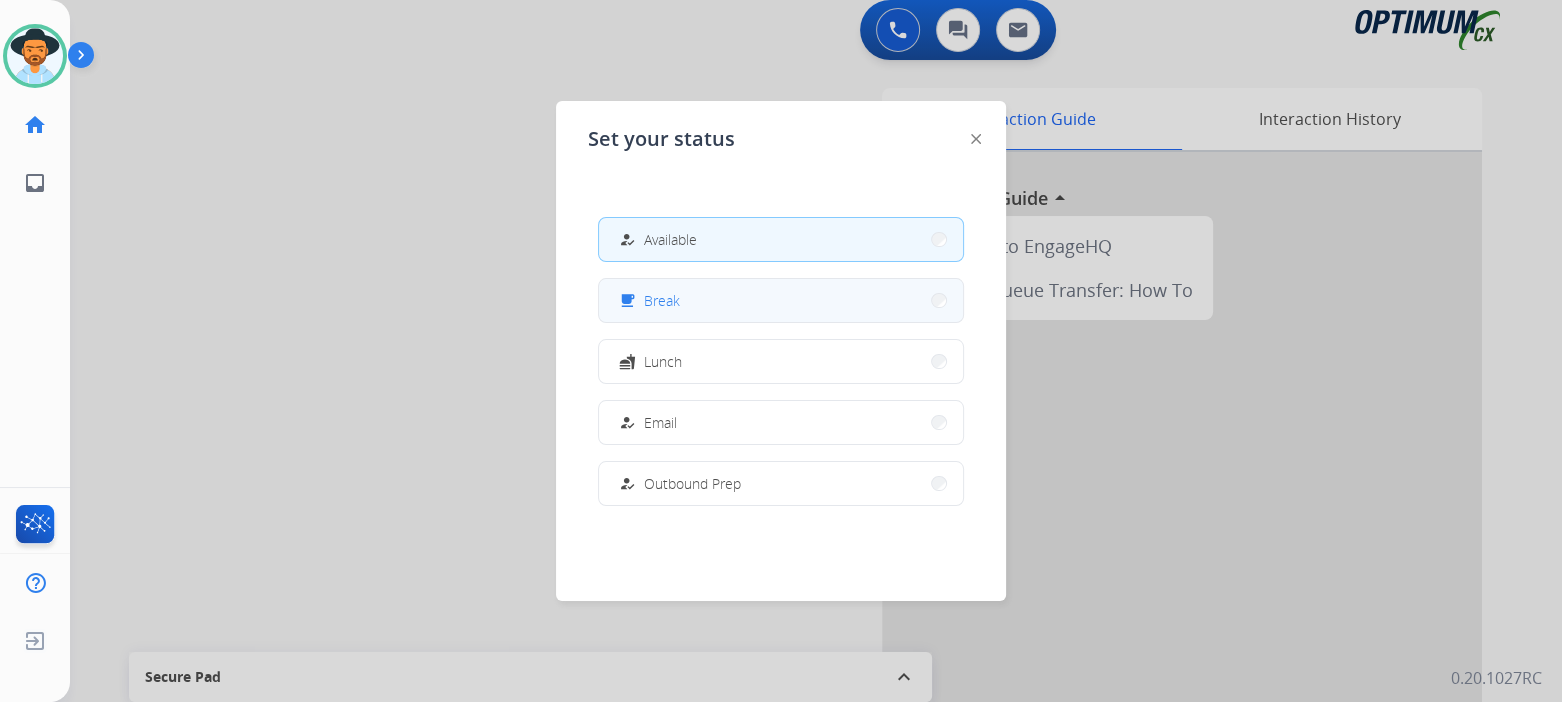 click on "free_breakfast Break" at bounding box center [781, 300] 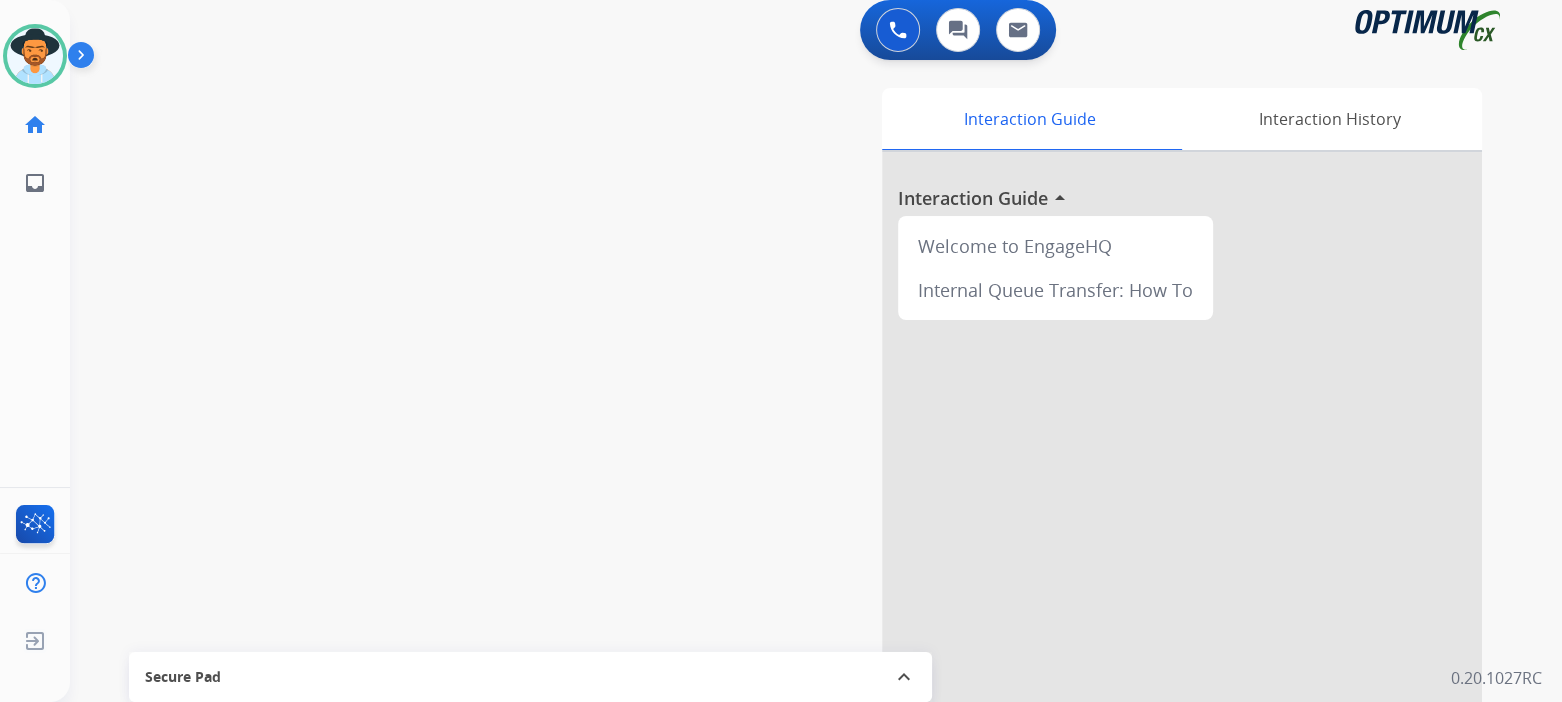 scroll, scrollTop: 0, scrollLeft: 0, axis: both 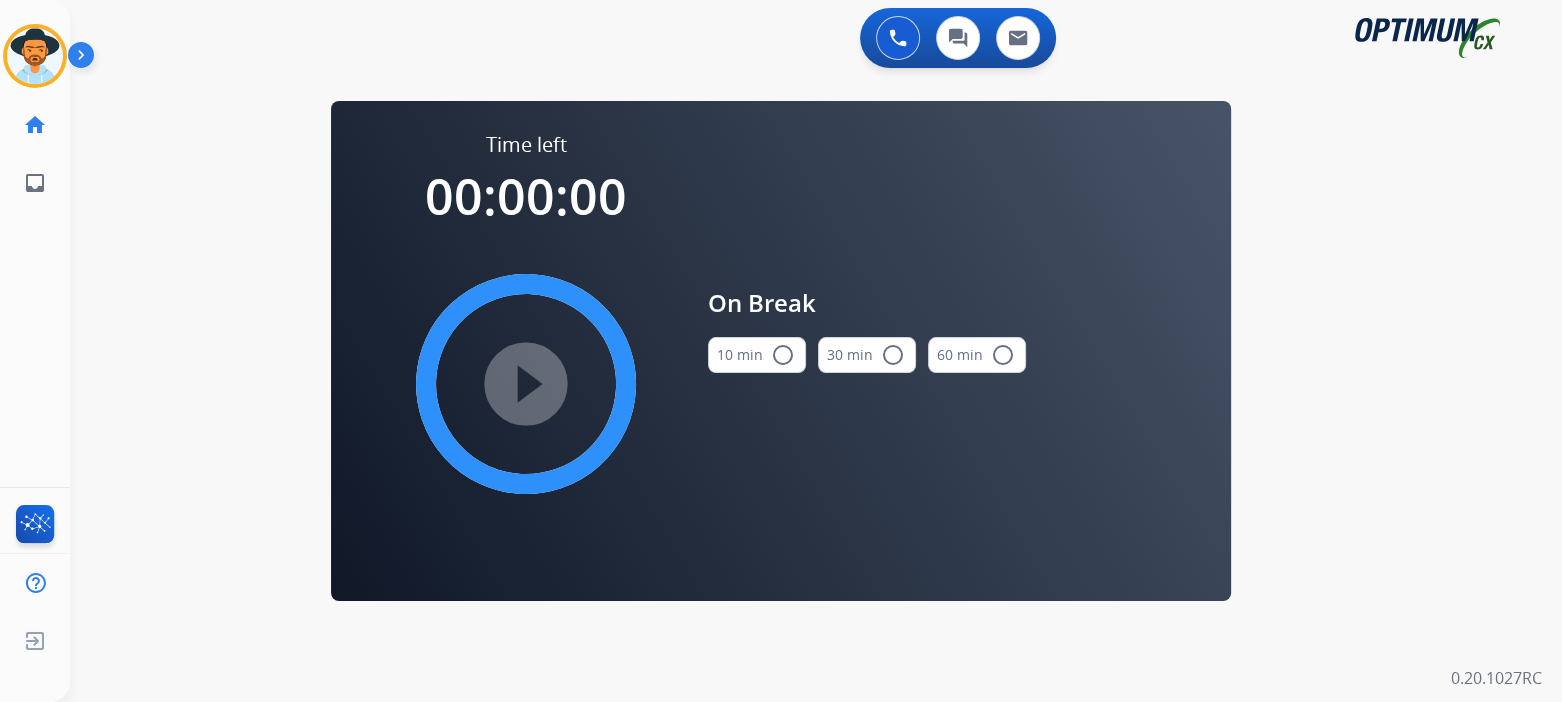 click on "10 min  radio_button_unchecked" at bounding box center [757, 355] 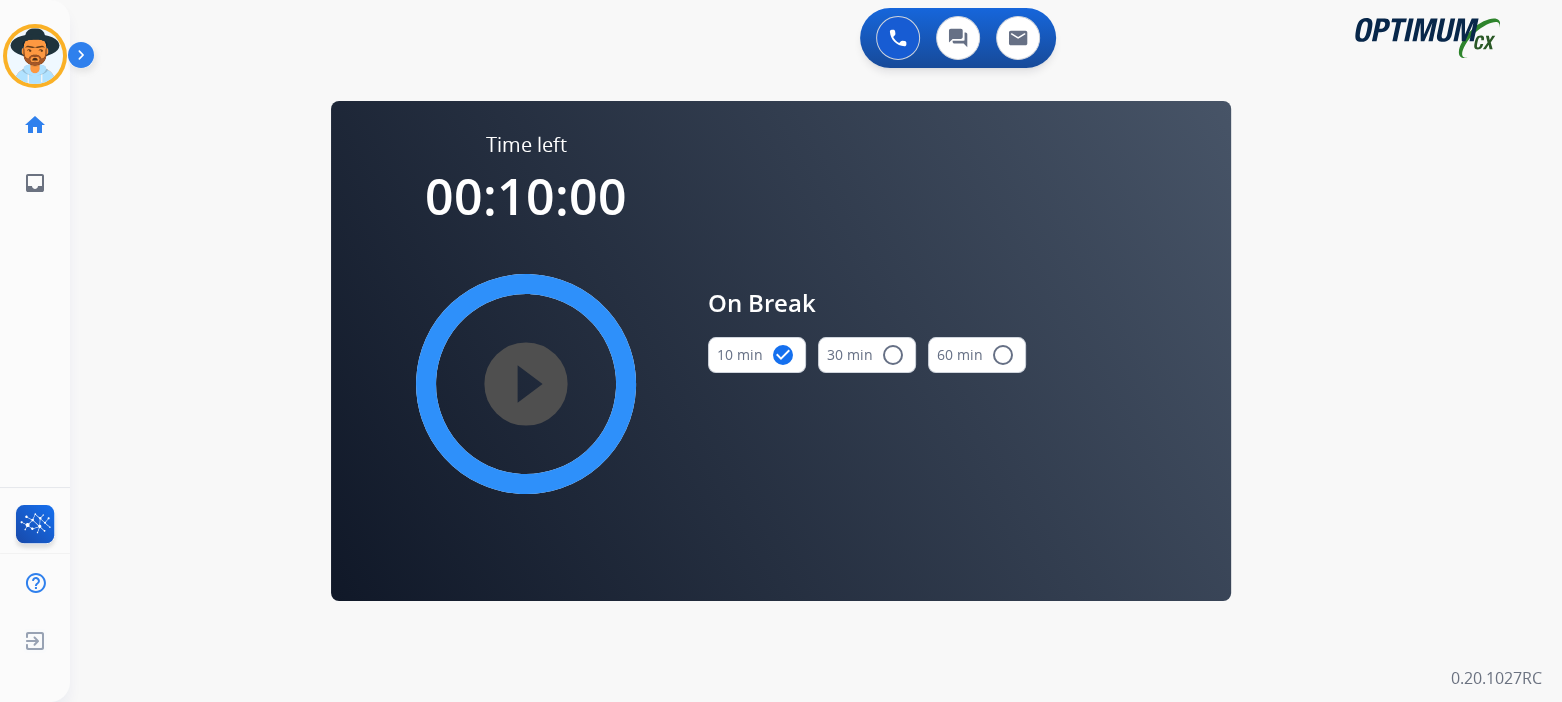 click on "play_circle_filled" at bounding box center (526, 384) 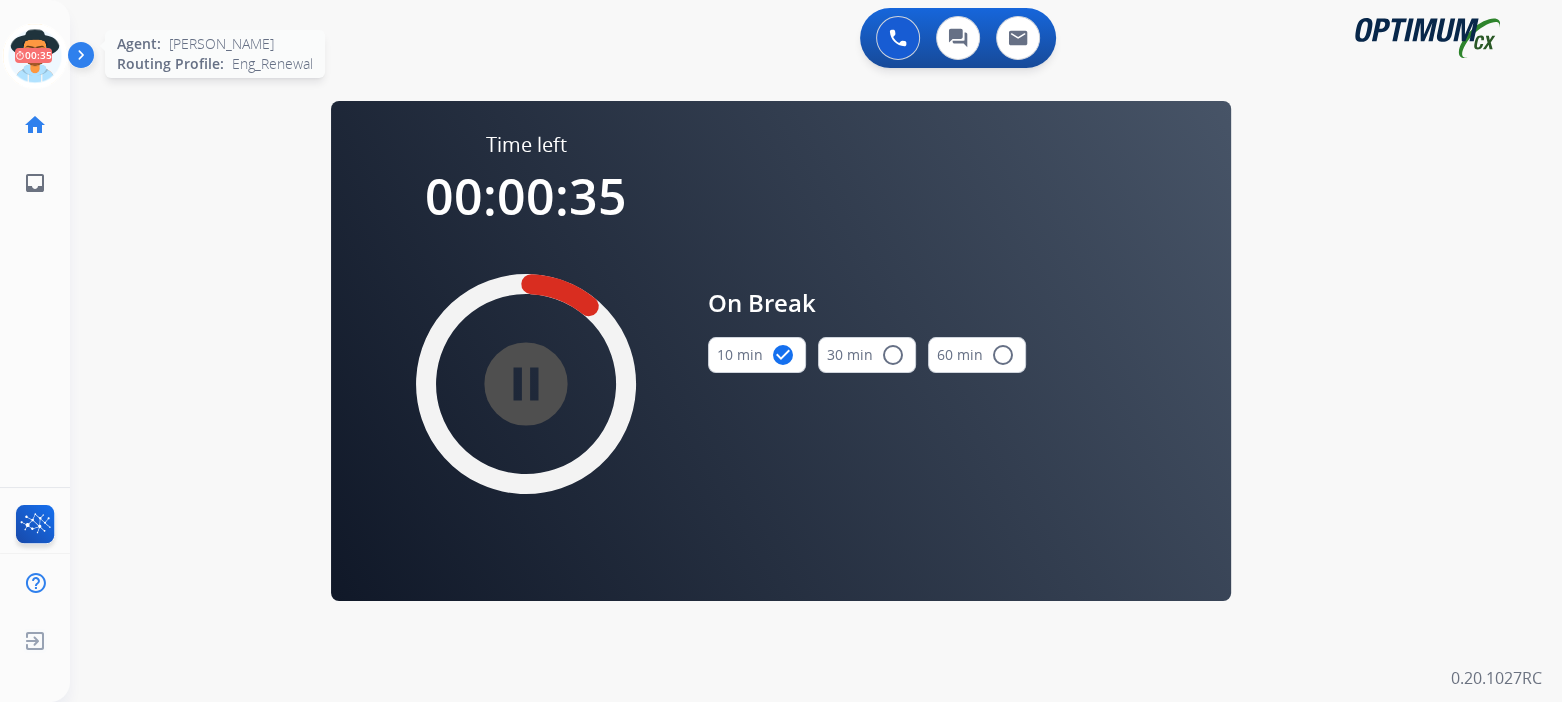 click 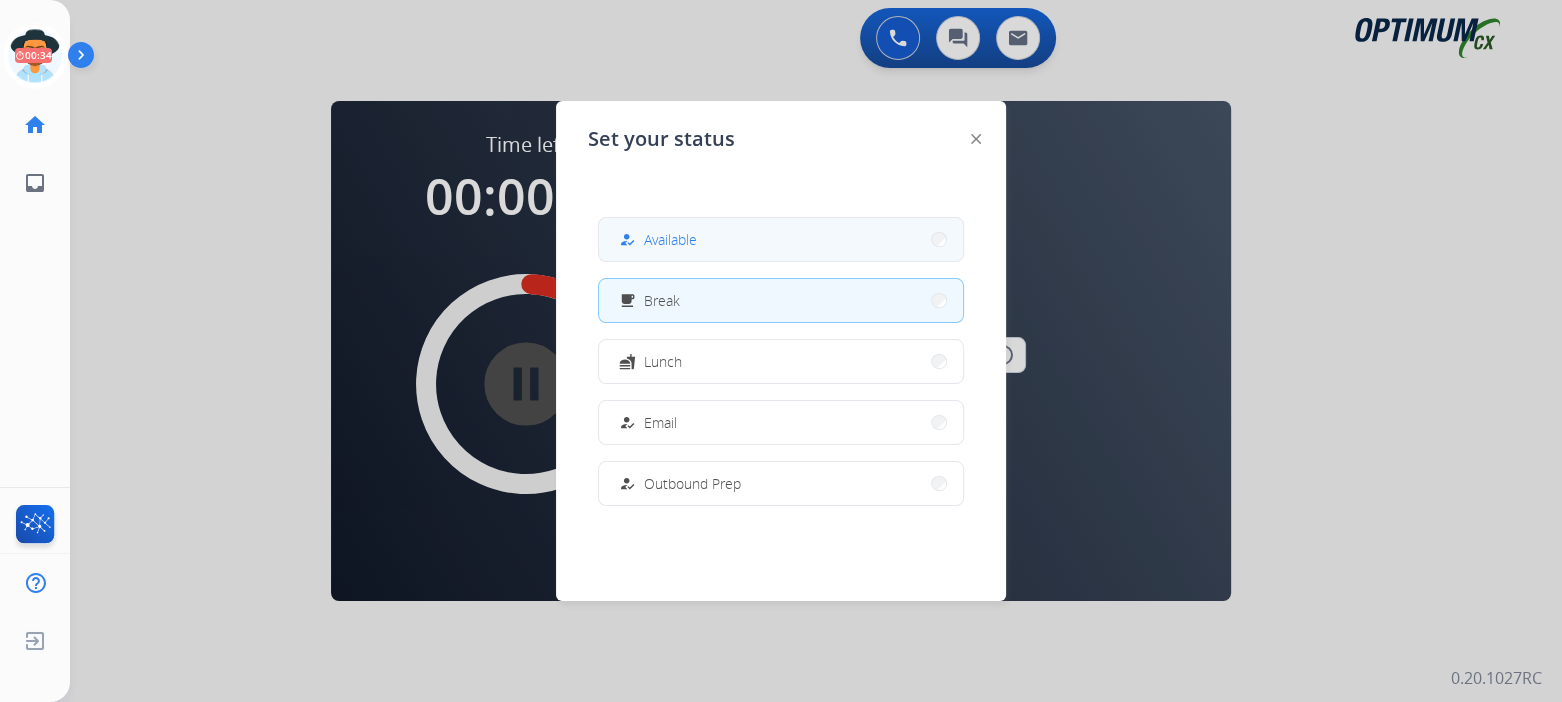 click on "how_to_reg Available" at bounding box center [781, 239] 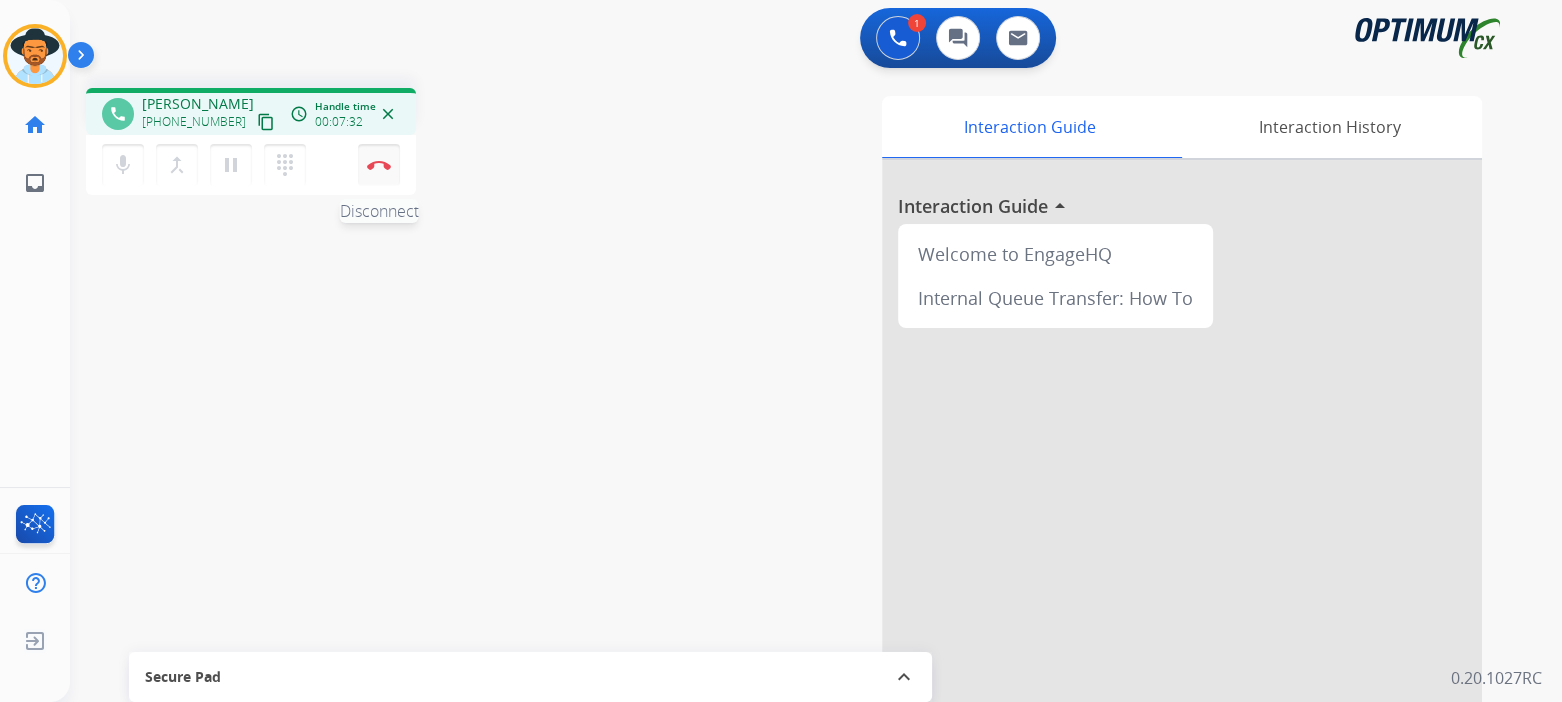 drag, startPoint x: 372, startPoint y: 167, endPoint x: 382, endPoint y: 162, distance: 11.18034 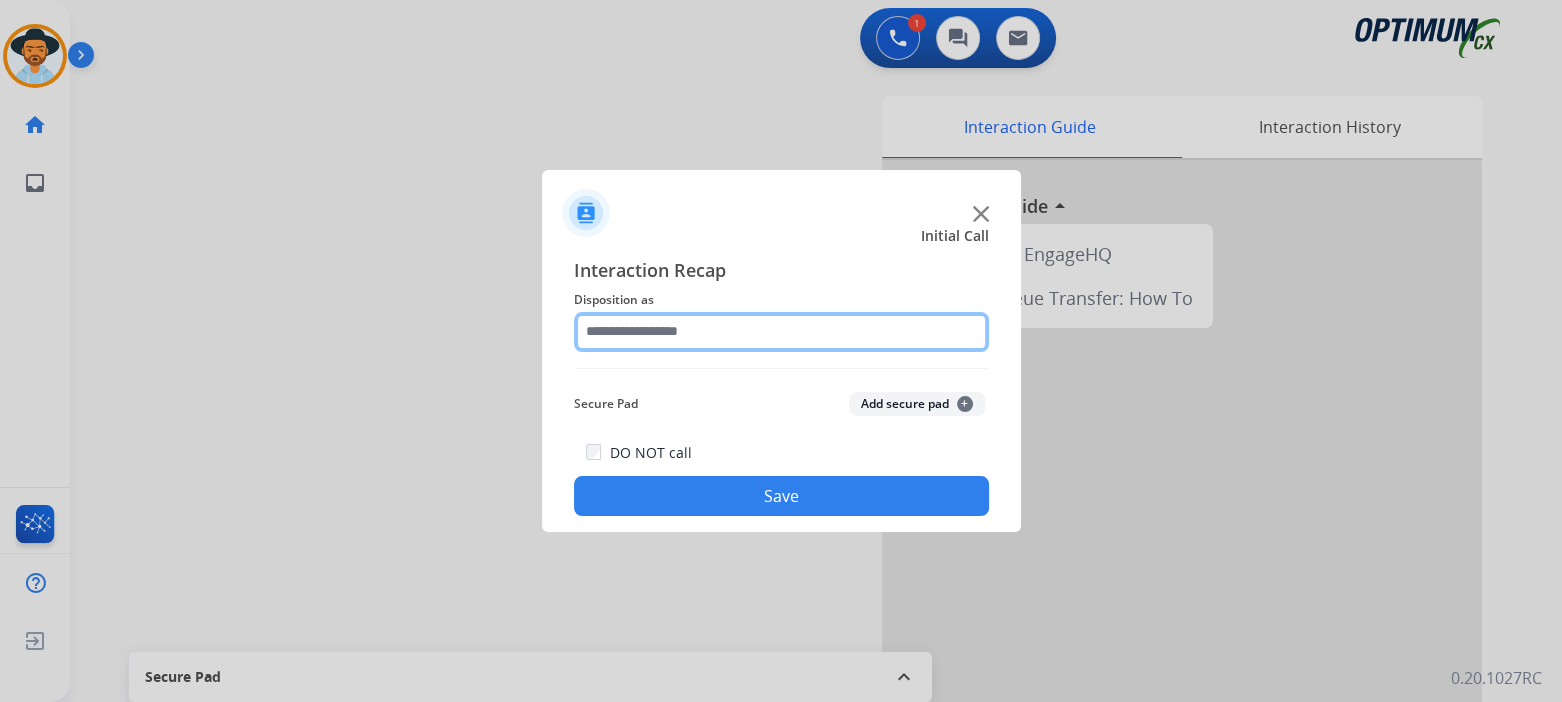click 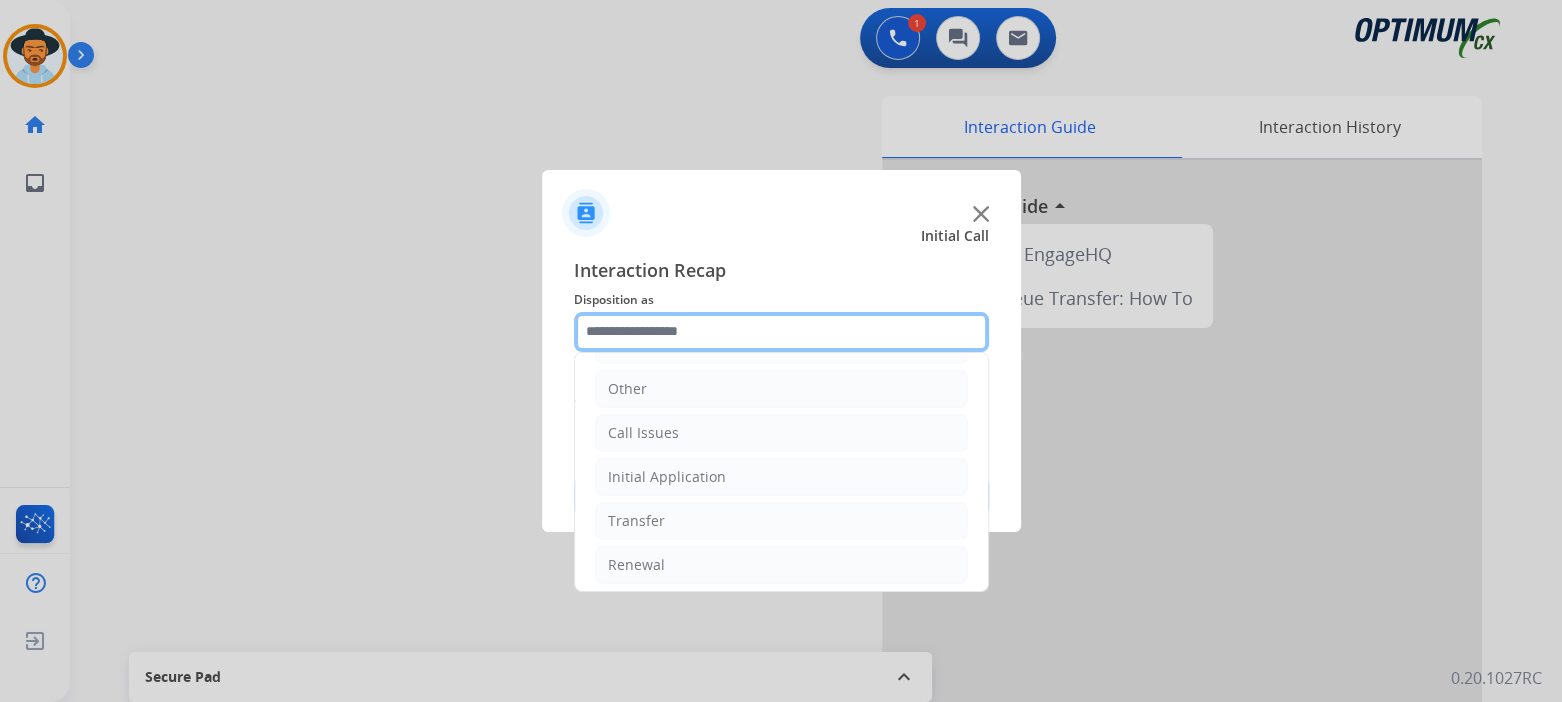 scroll, scrollTop: 132, scrollLeft: 0, axis: vertical 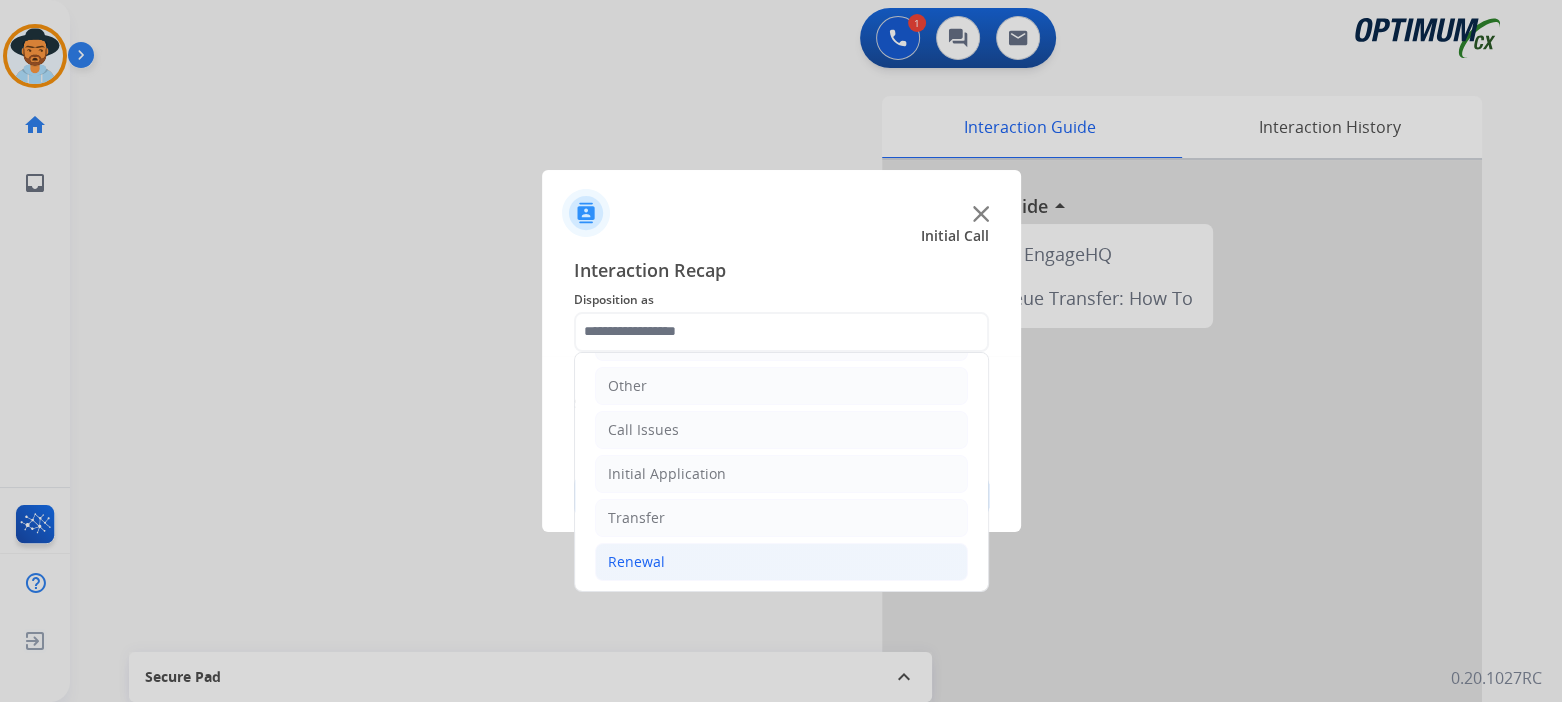 click on "Renewal" 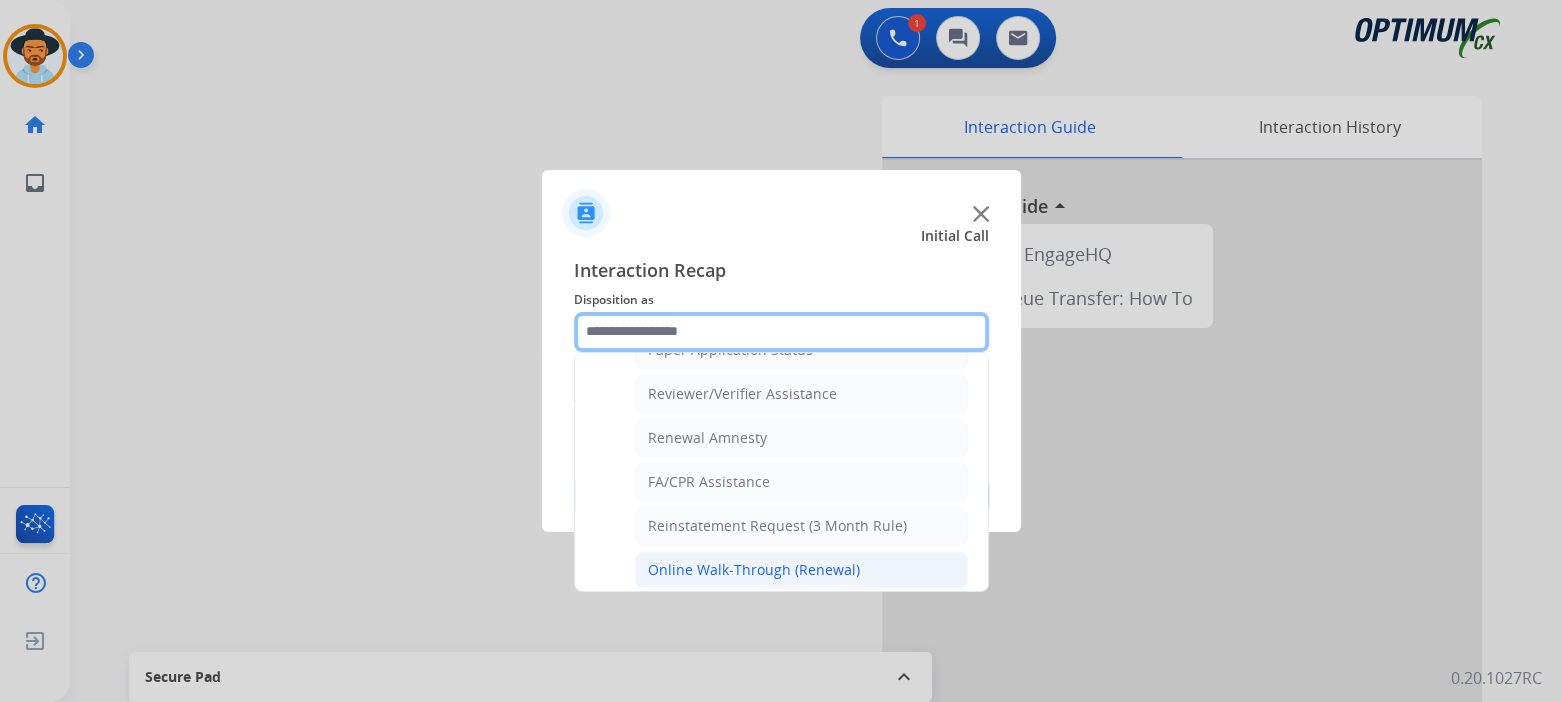 scroll, scrollTop: 762, scrollLeft: 0, axis: vertical 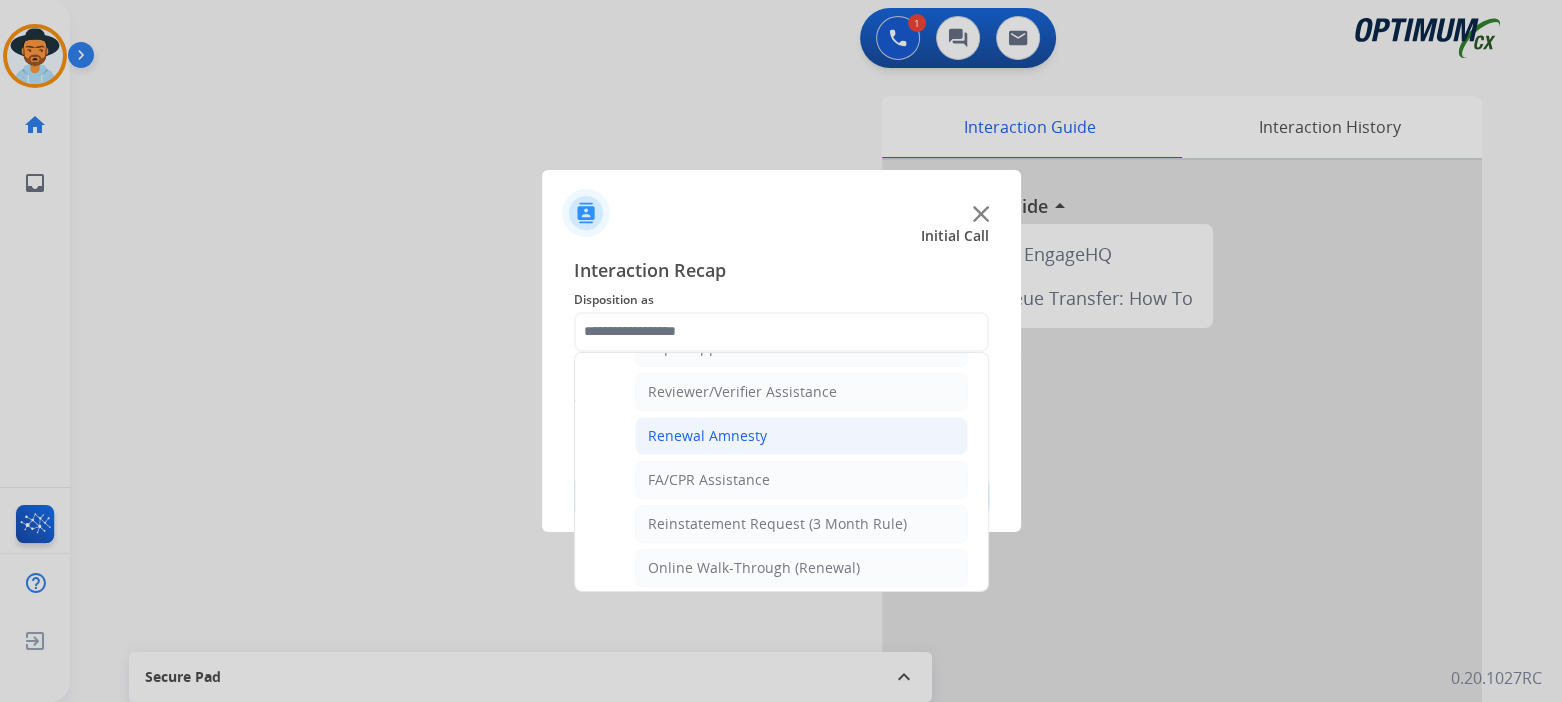 click on "Renewal Amnesty" 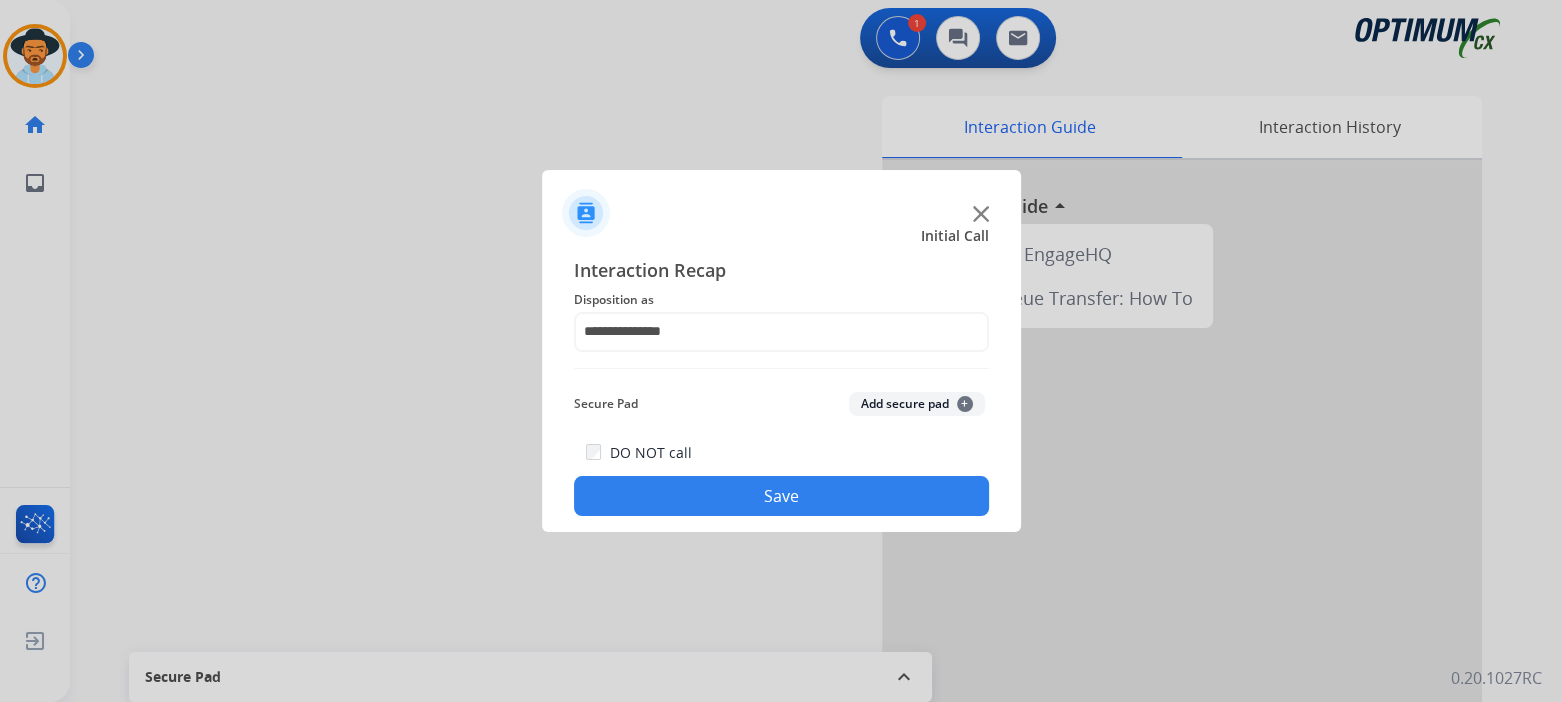 click on "Save" 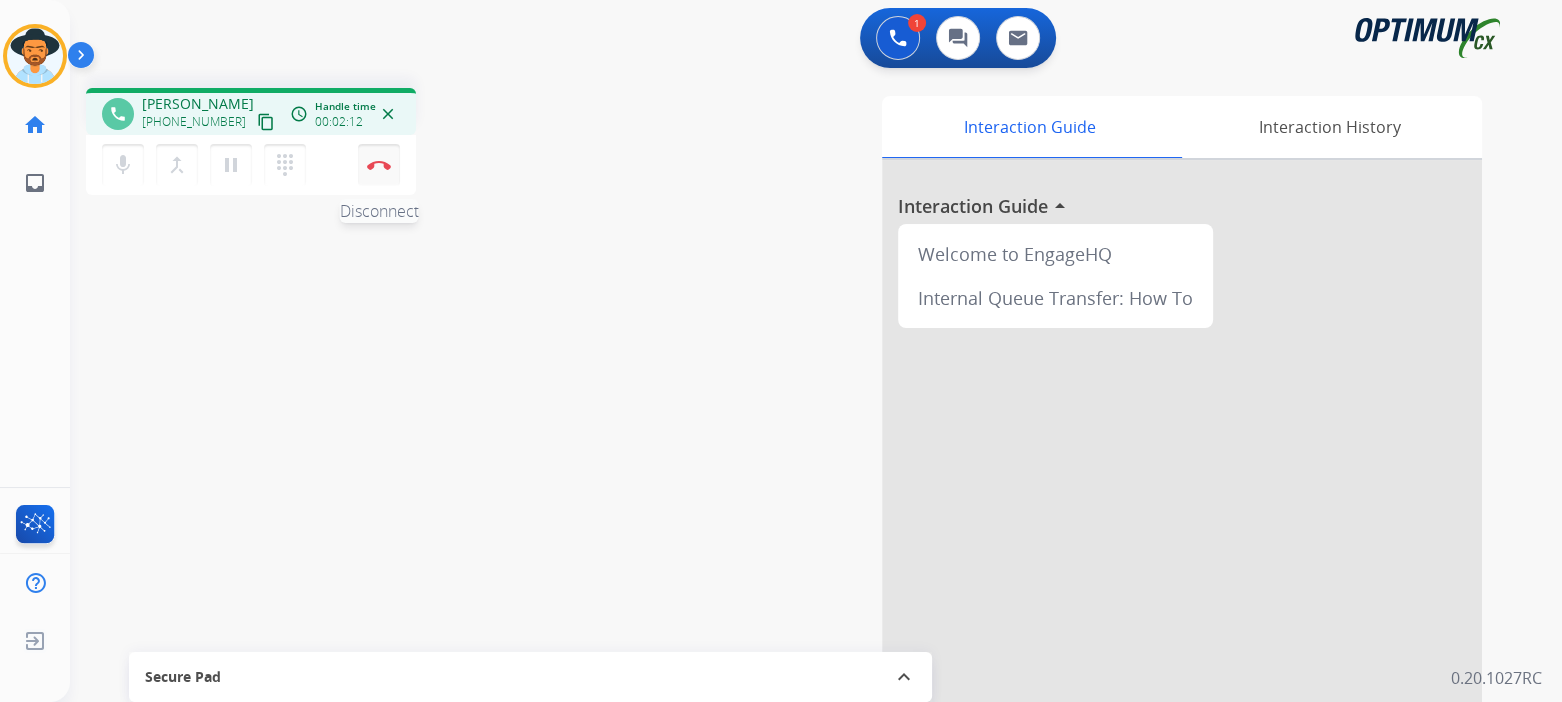 click at bounding box center [379, 165] 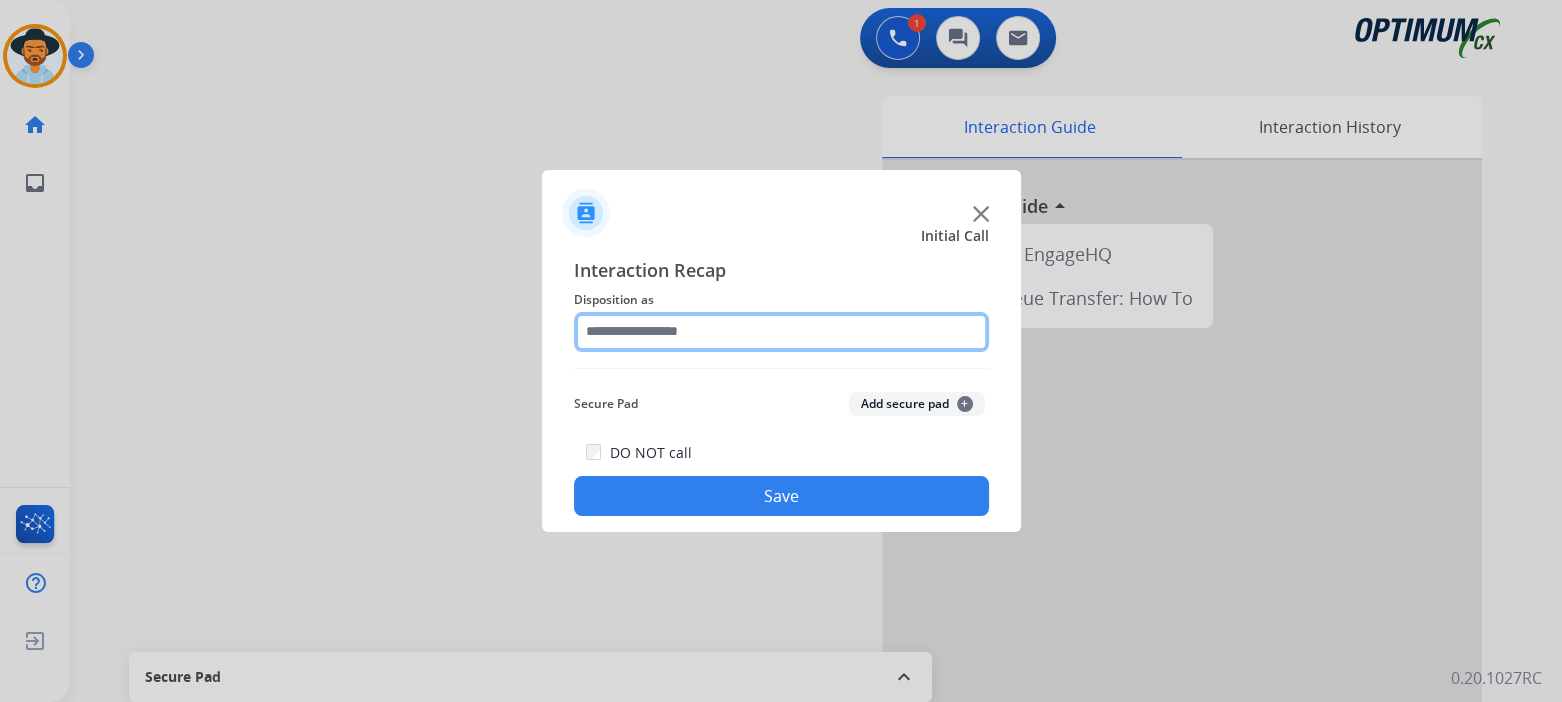click 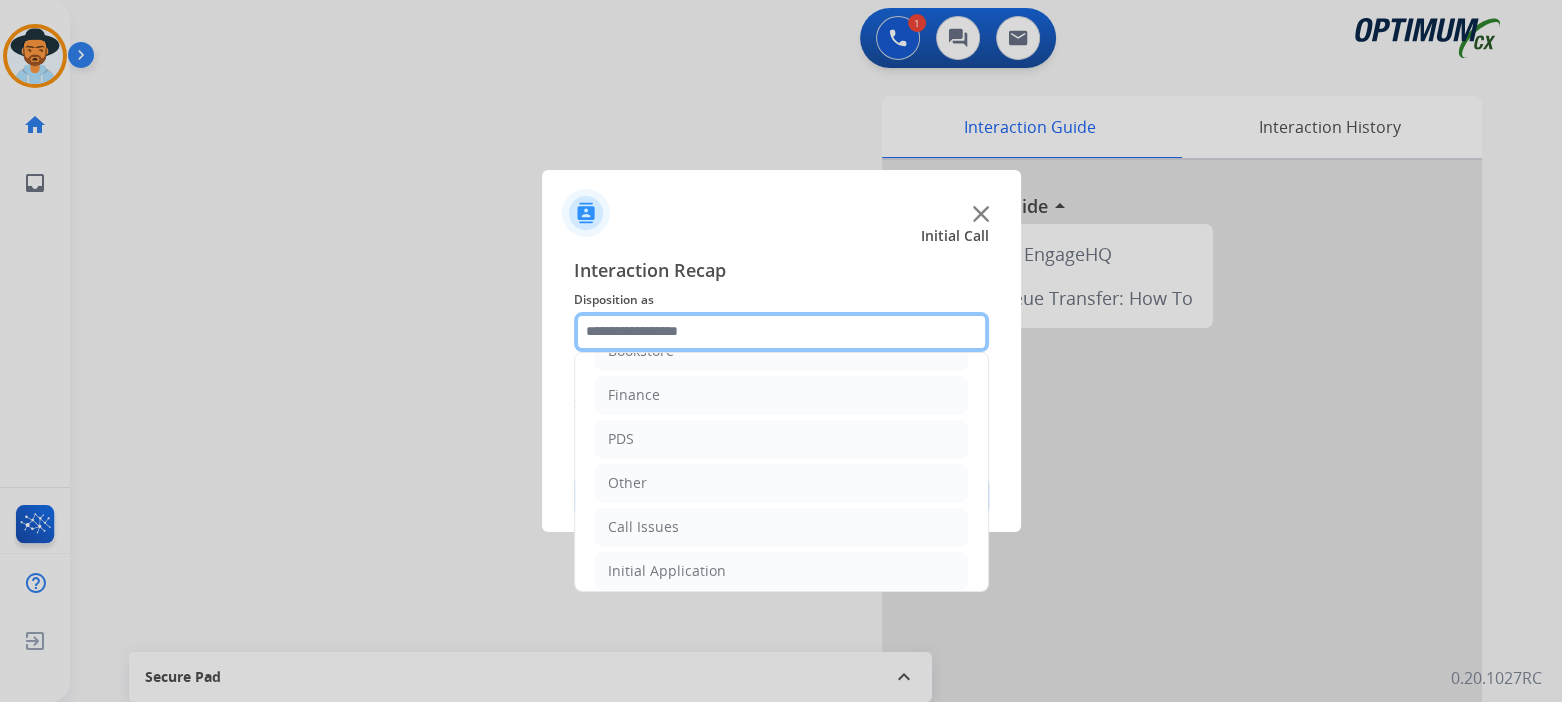 scroll, scrollTop: 132, scrollLeft: 0, axis: vertical 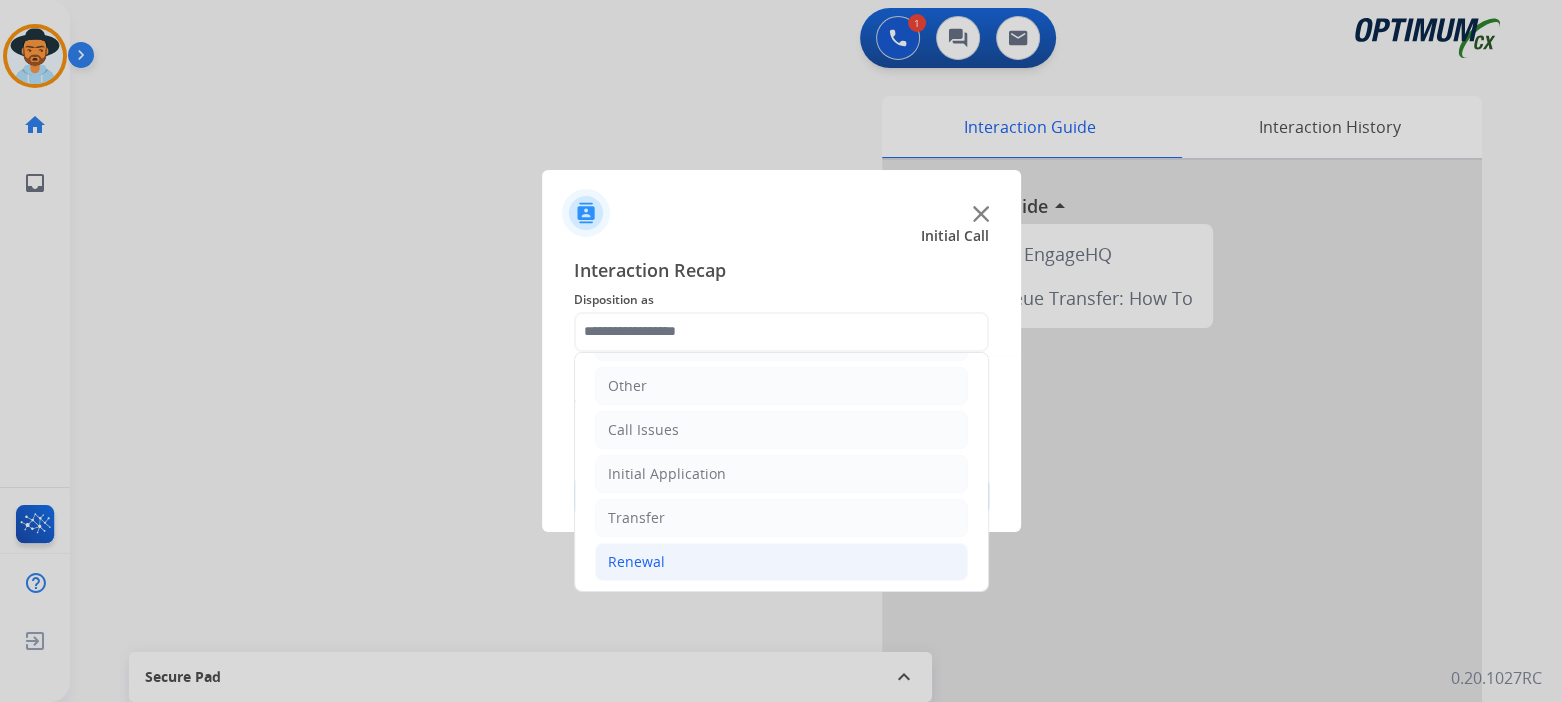 click on "Renewal" 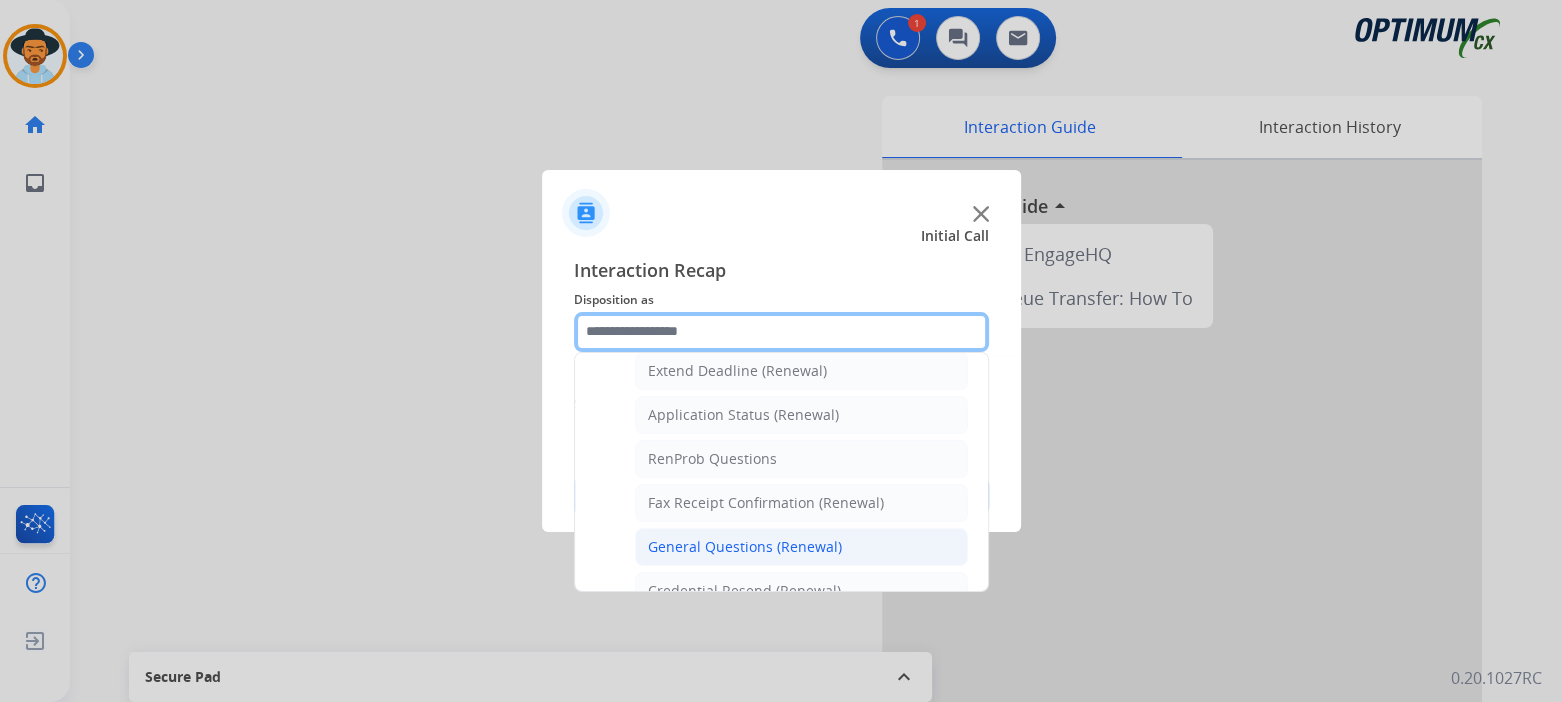 scroll, scrollTop: 432, scrollLeft: 0, axis: vertical 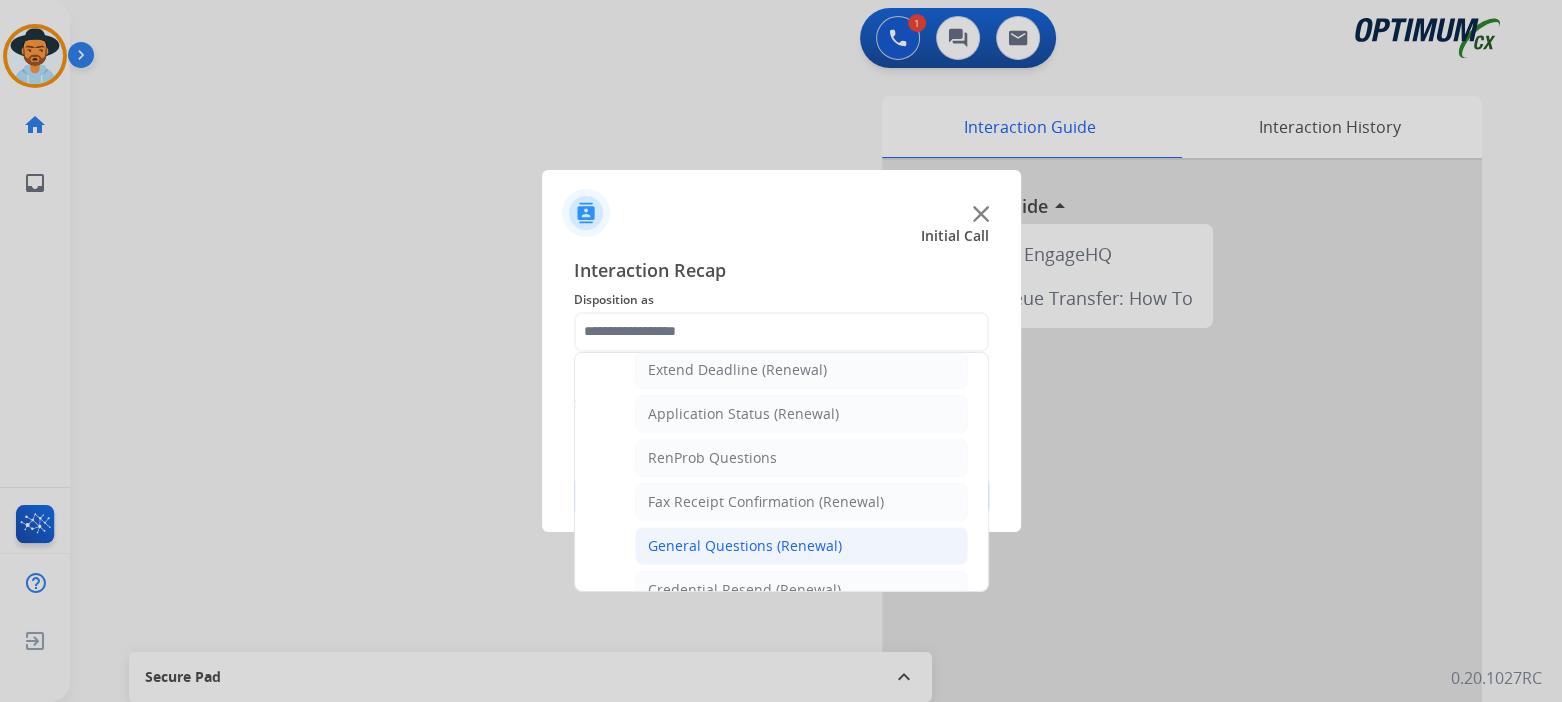 click on "General Questions (Renewal)" 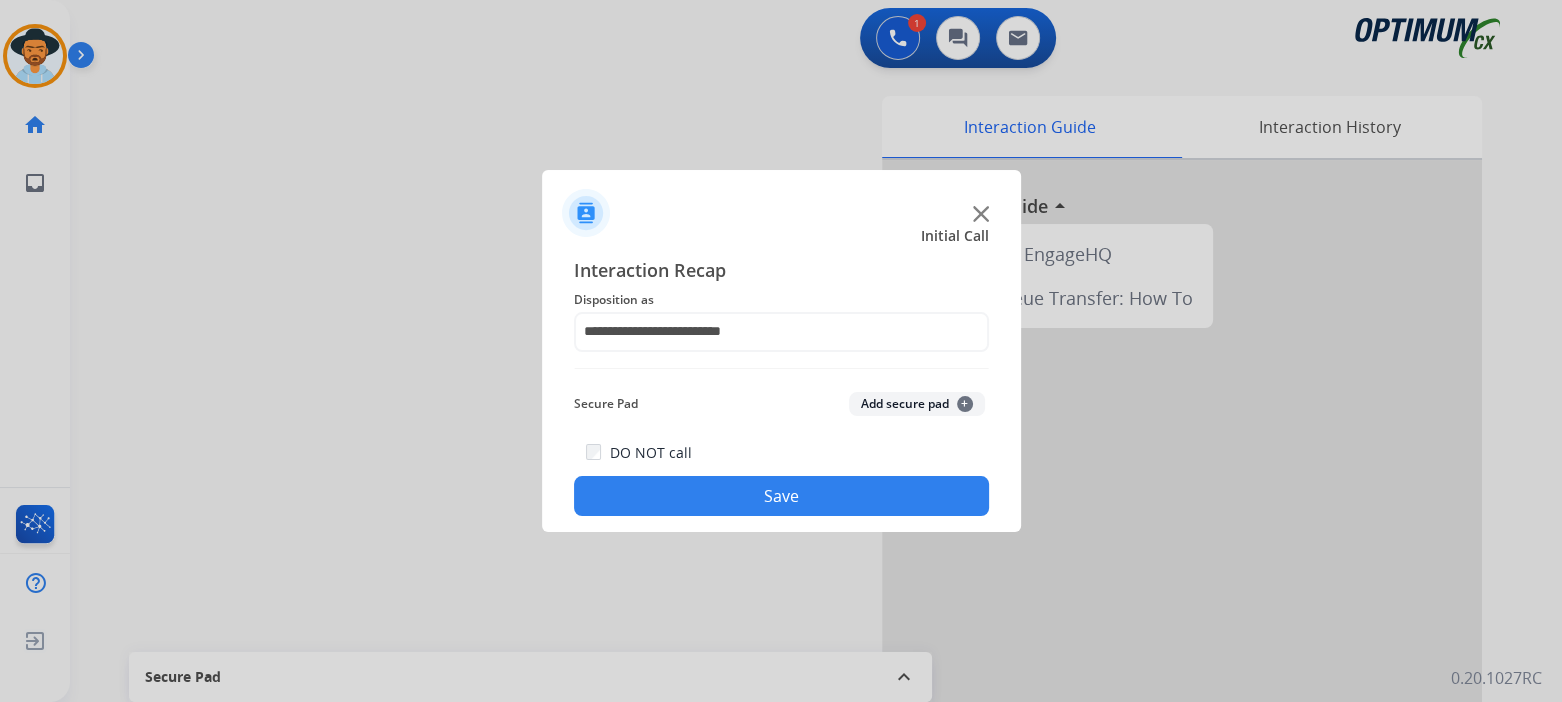 click on "Save" 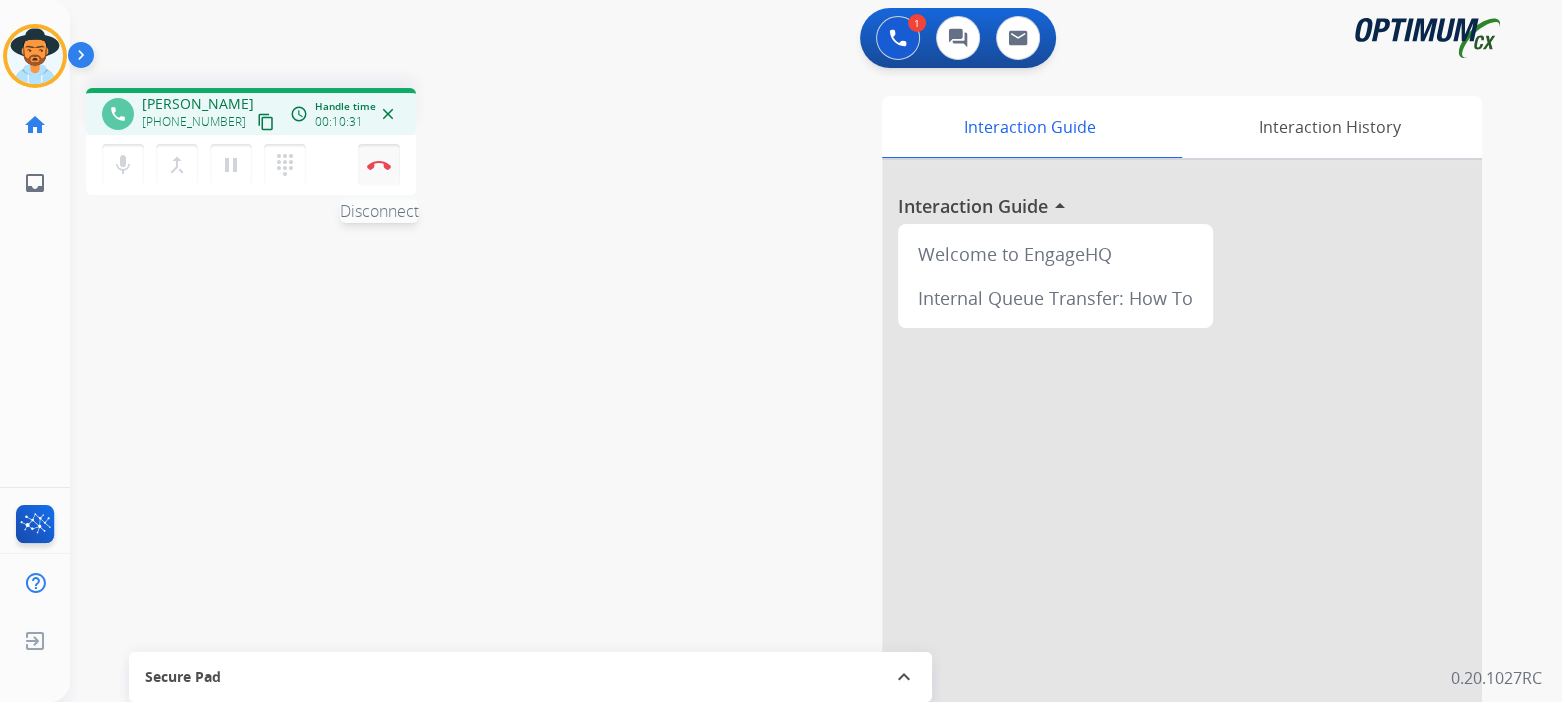 click at bounding box center (379, 165) 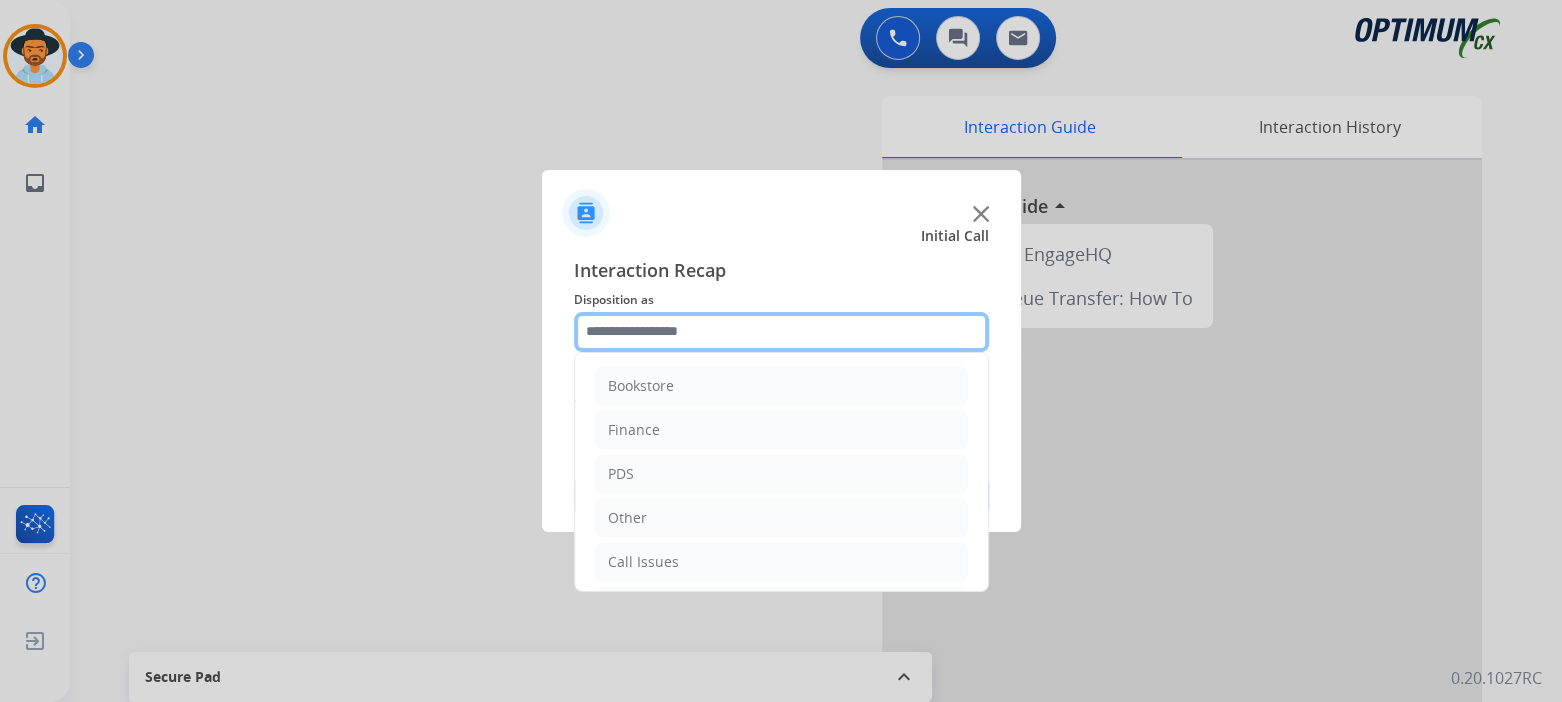 click 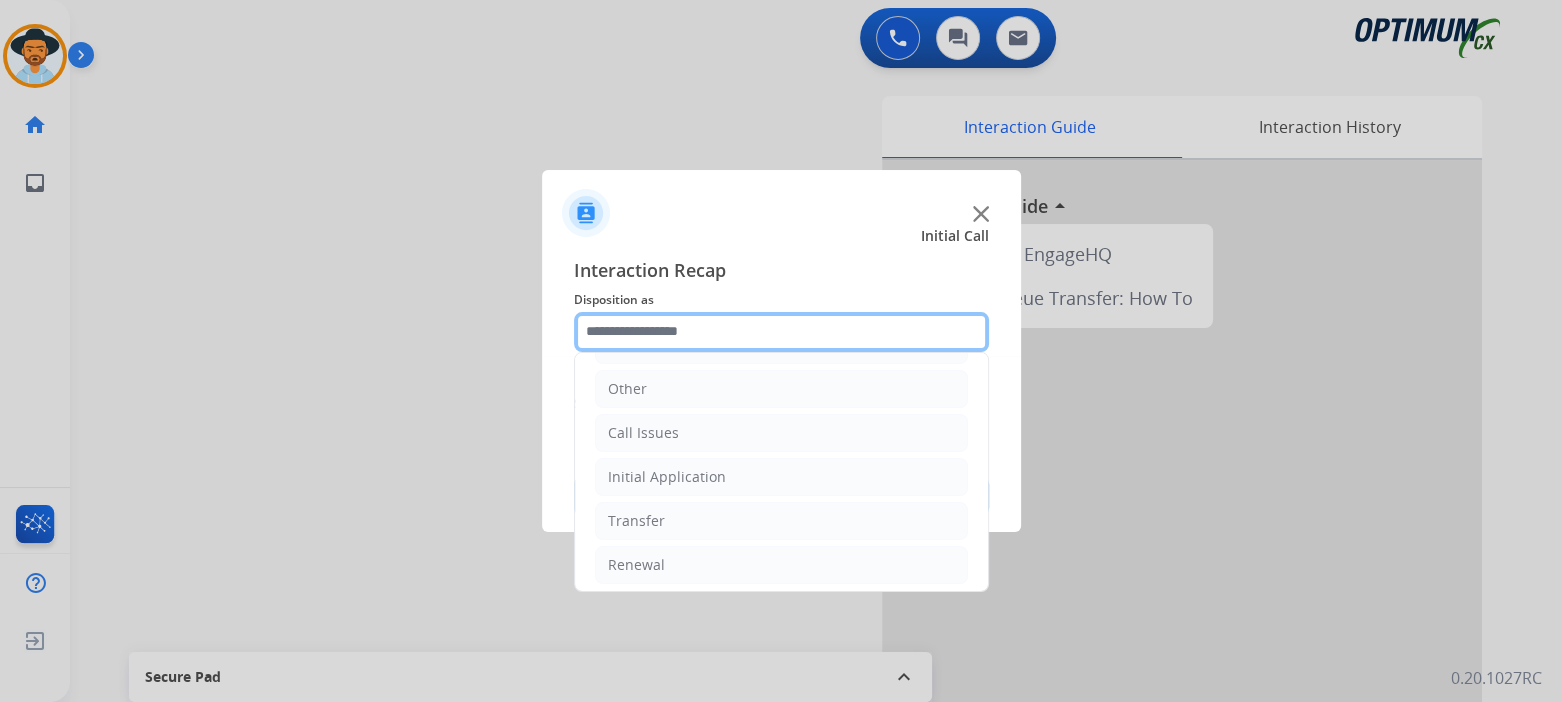 scroll, scrollTop: 132, scrollLeft: 0, axis: vertical 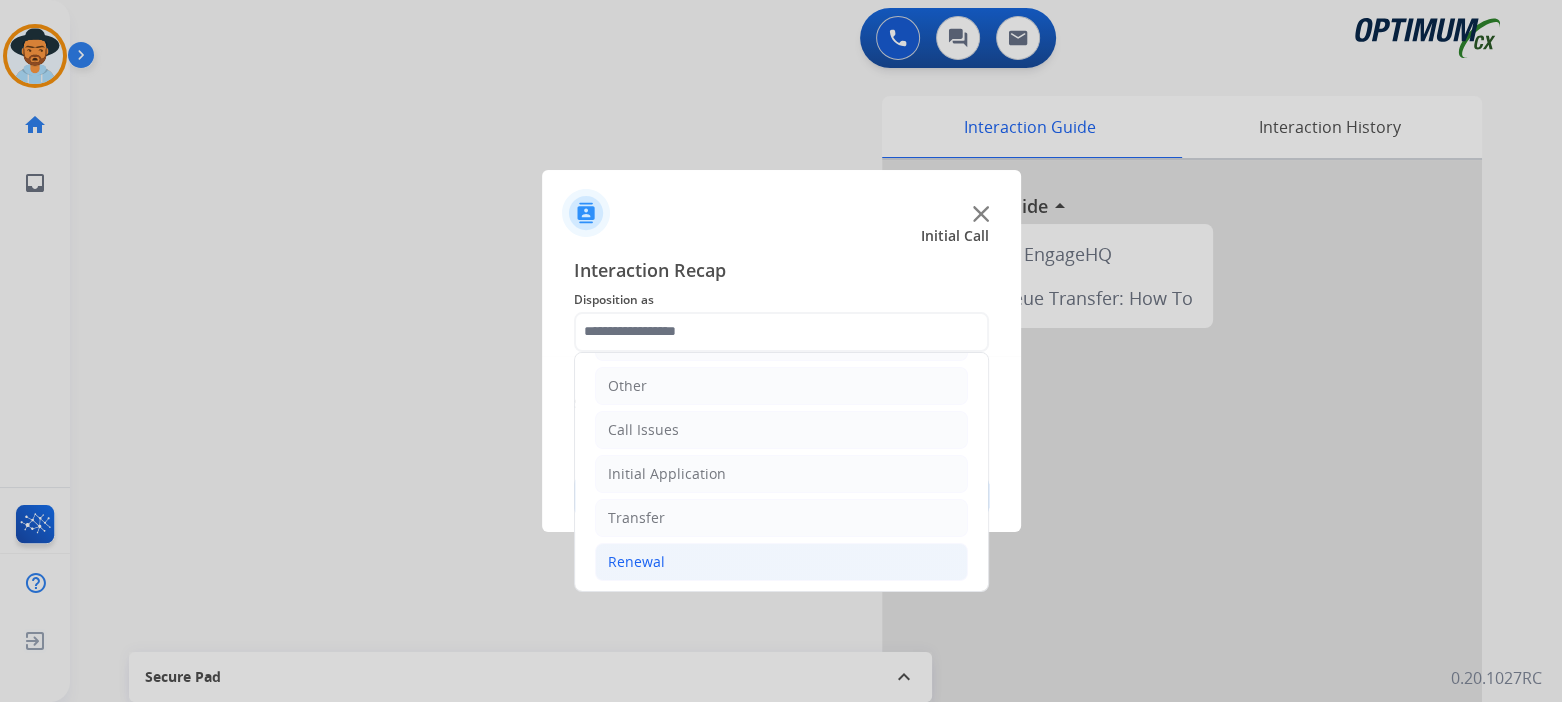 click on "Renewal" 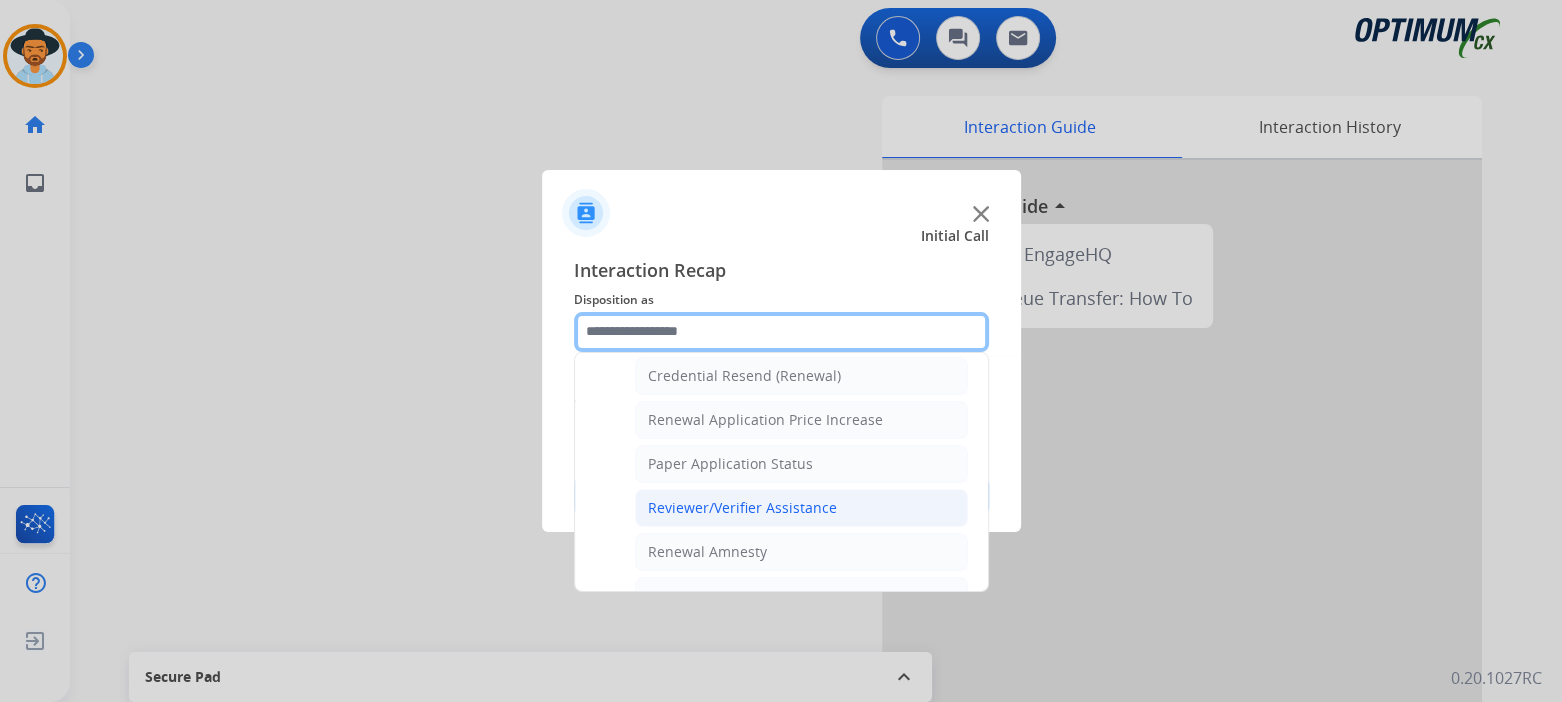 scroll, scrollTop: 762, scrollLeft: 0, axis: vertical 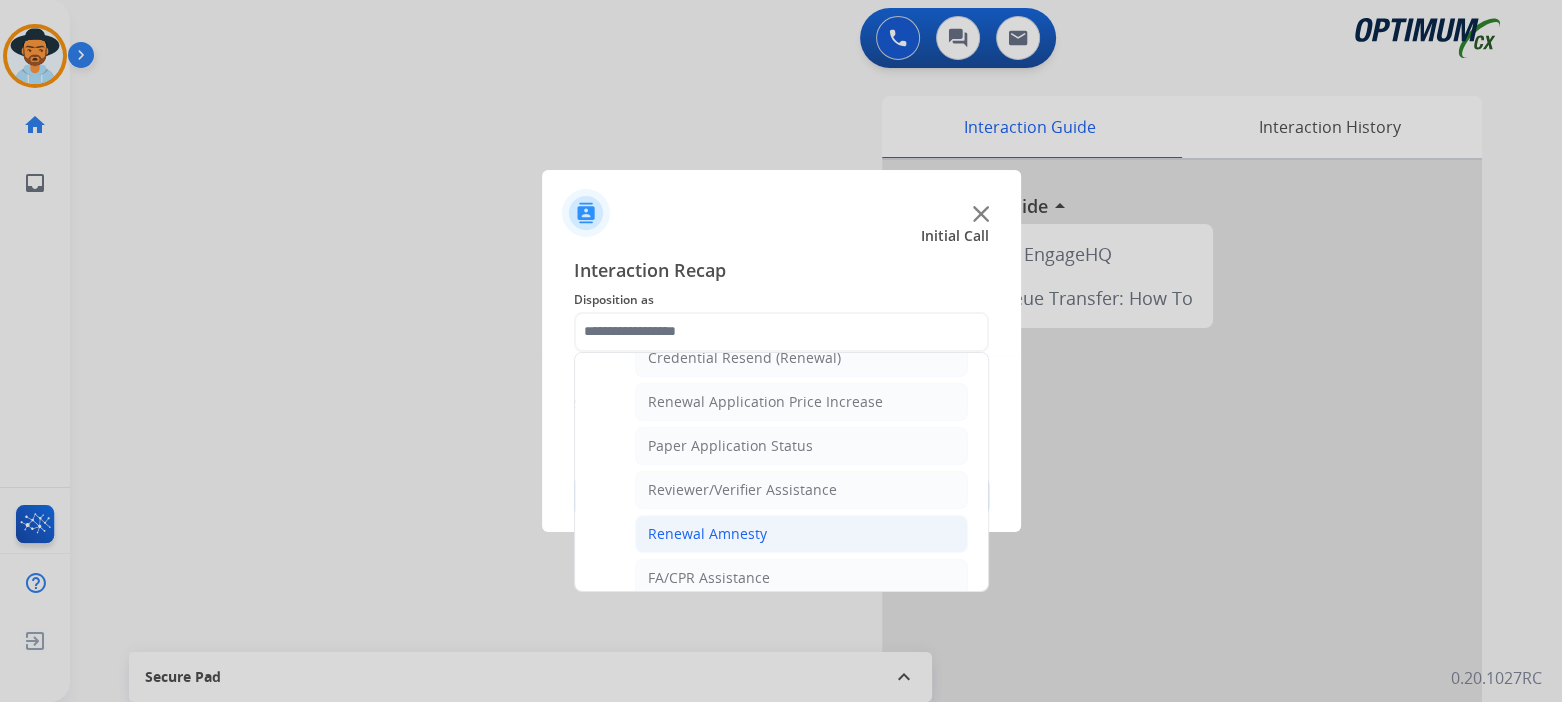 click on "Renewal Amnesty" 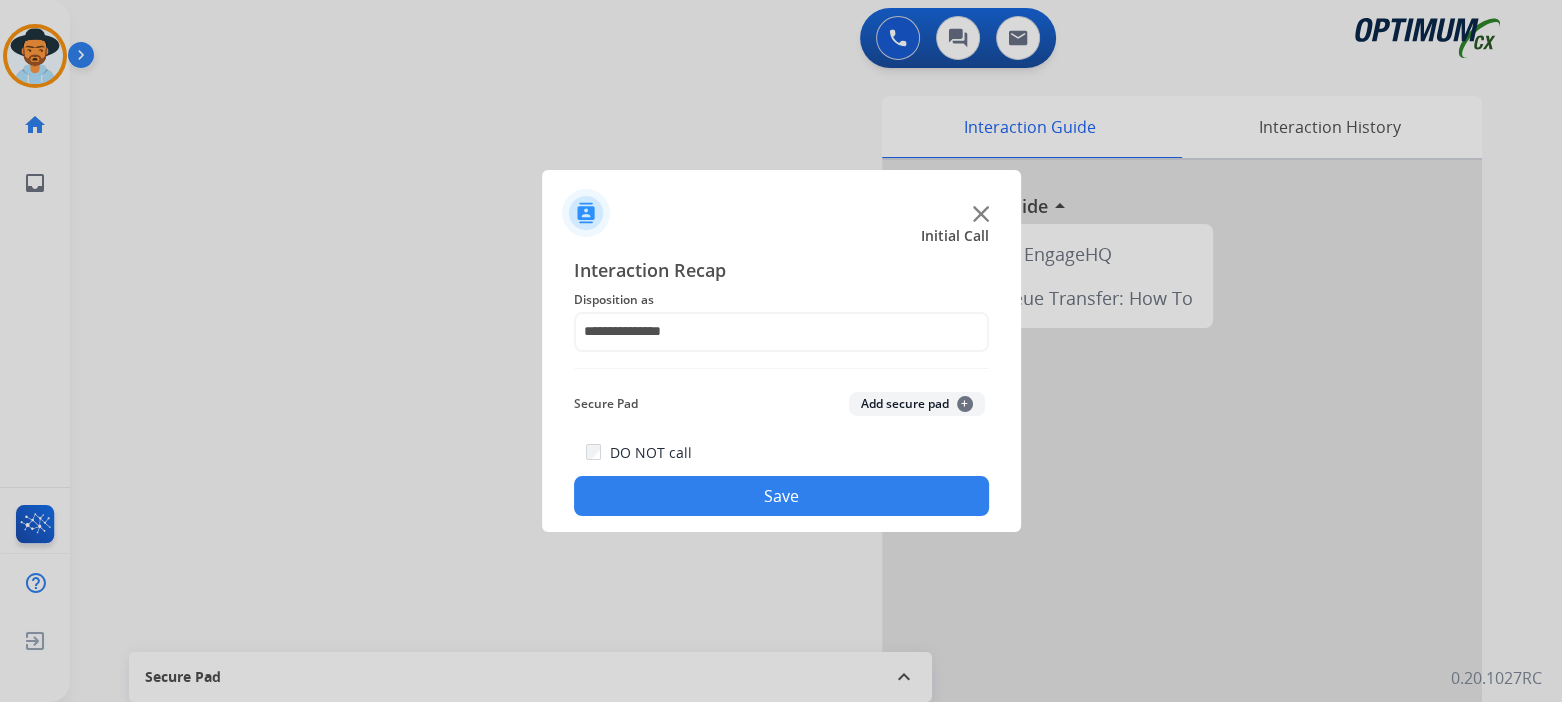 drag, startPoint x: 801, startPoint y: 495, endPoint x: 973, endPoint y: 613, distance: 208.58571 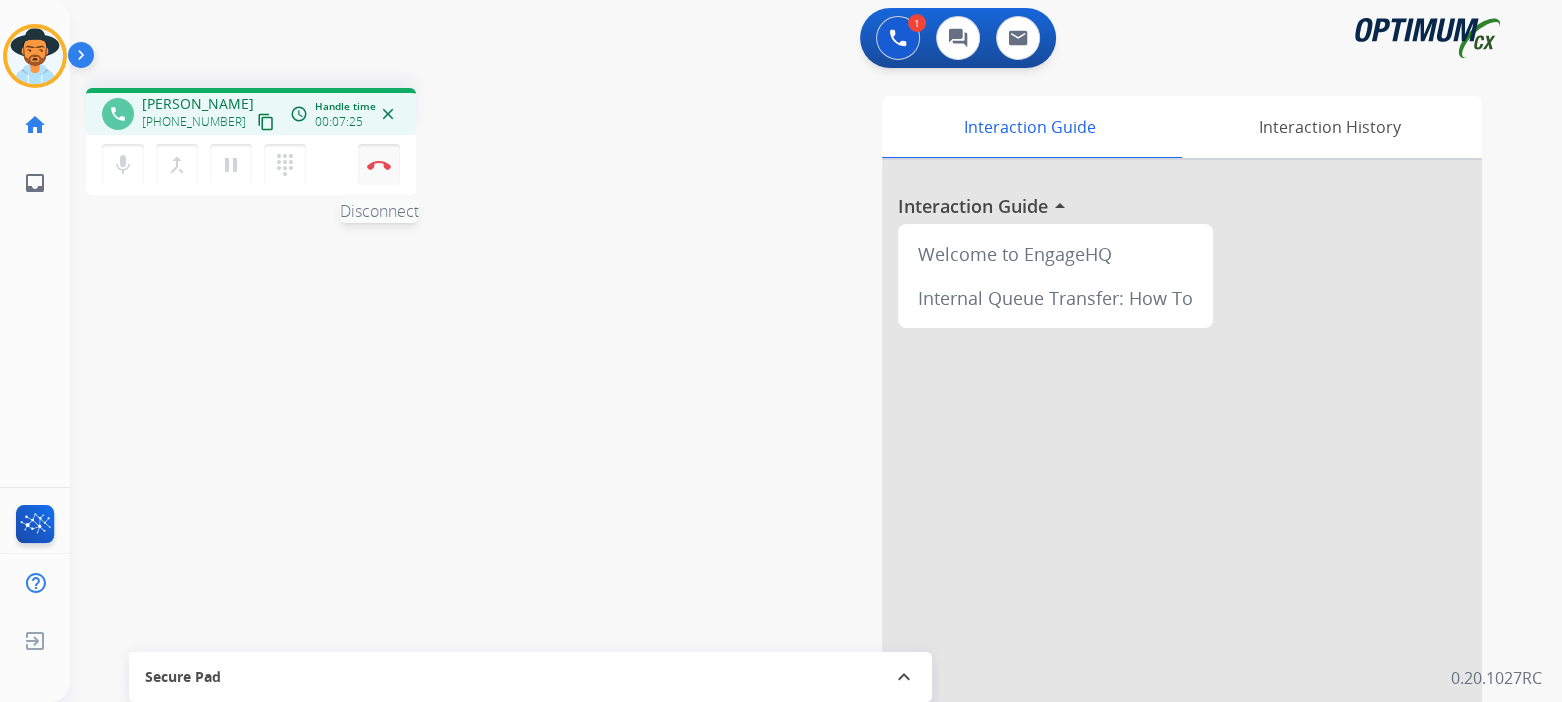click on "Disconnect" at bounding box center (379, 165) 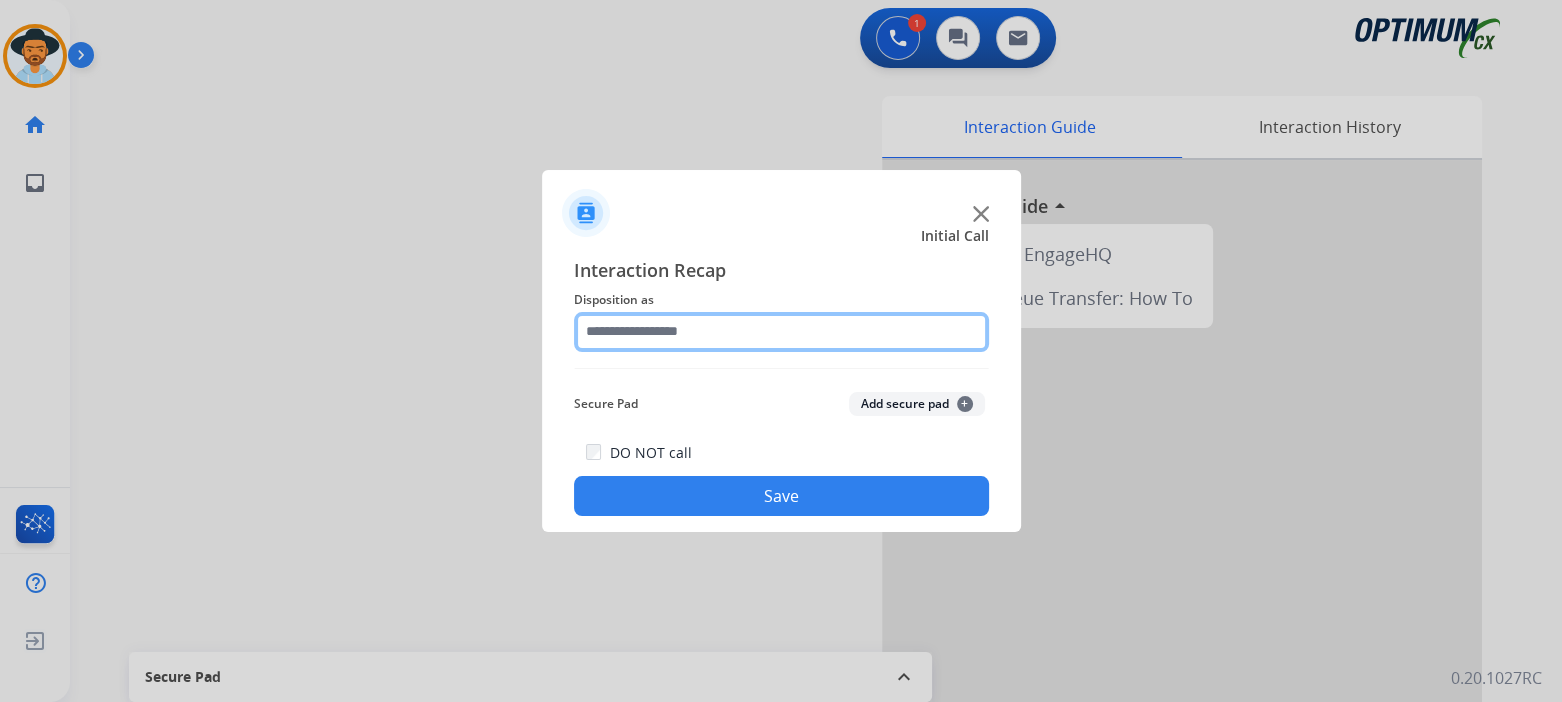 click 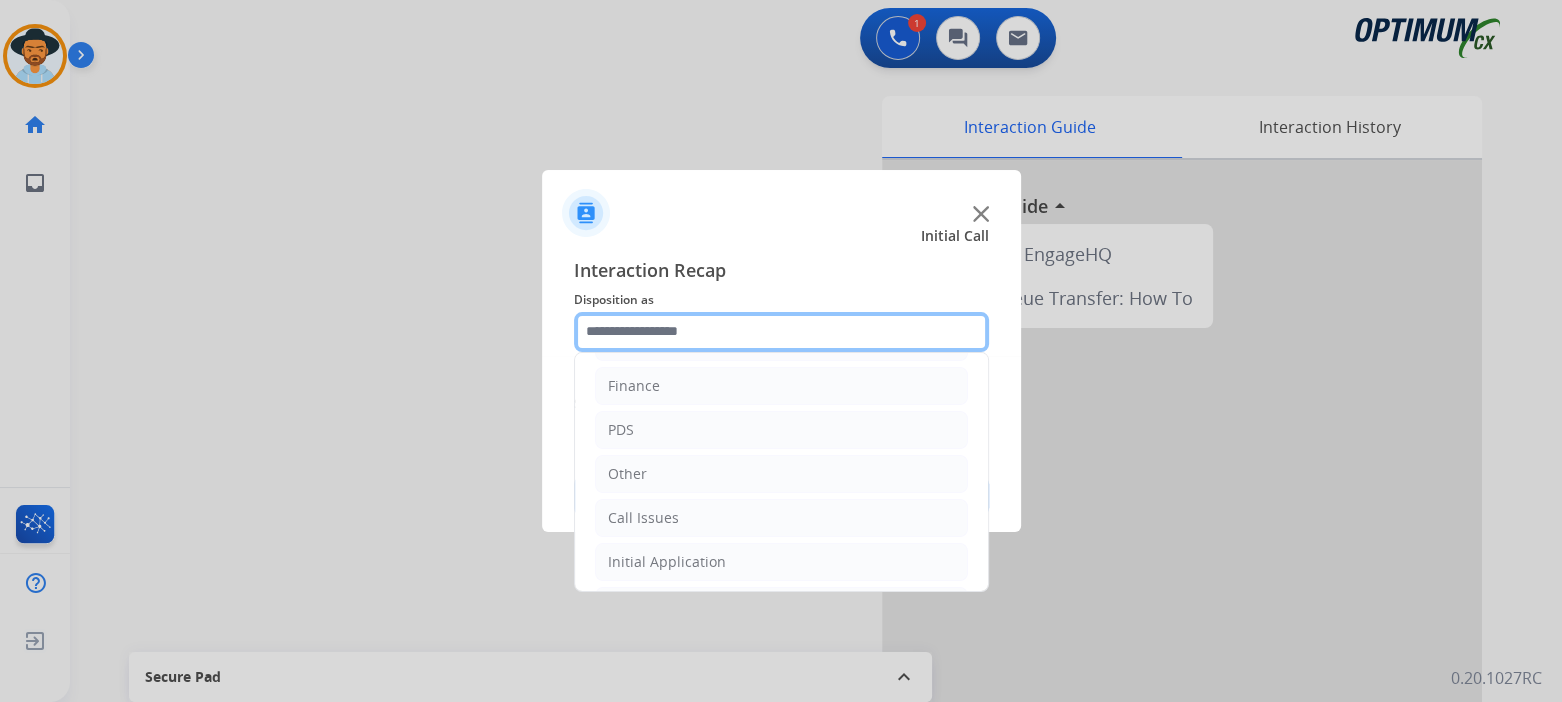 scroll, scrollTop: 132, scrollLeft: 0, axis: vertical 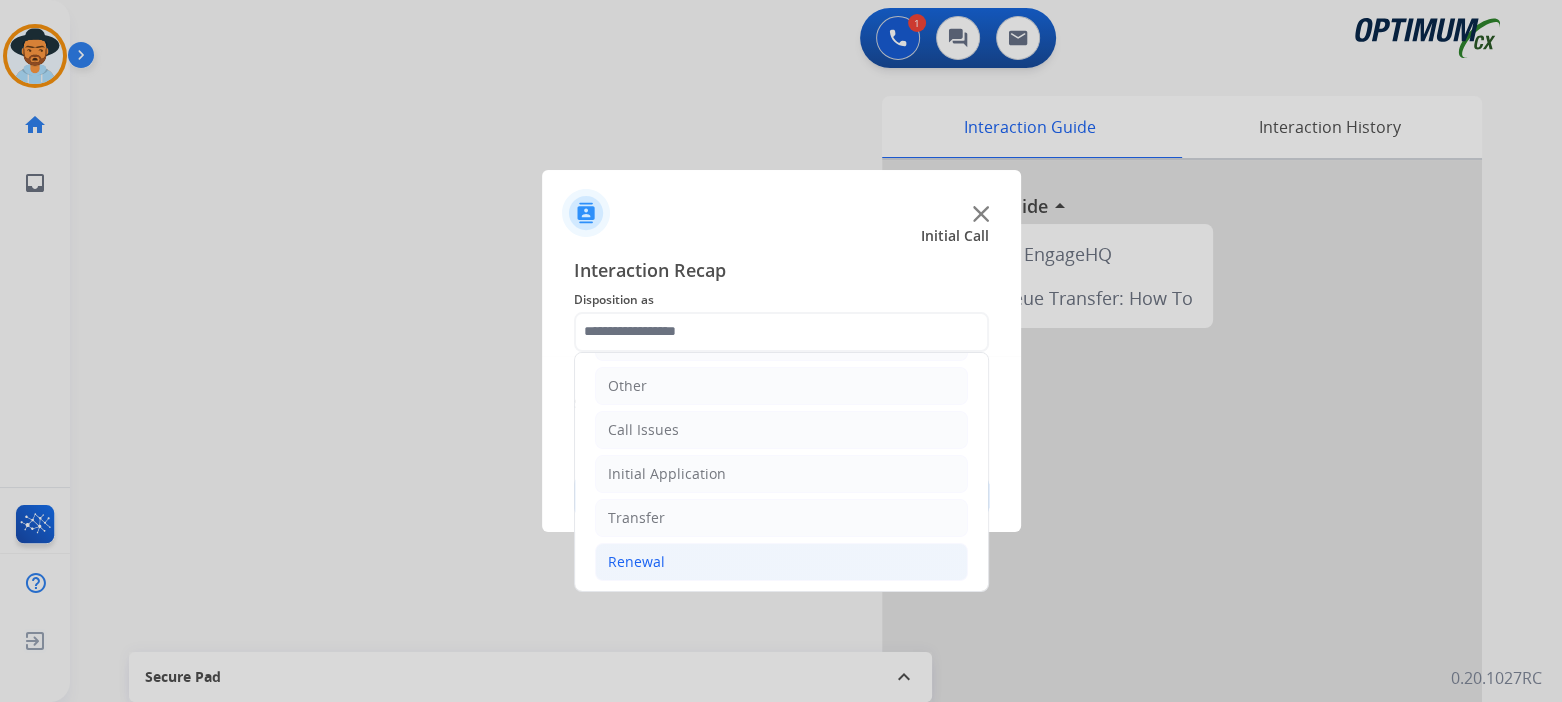 click on "Renewal" 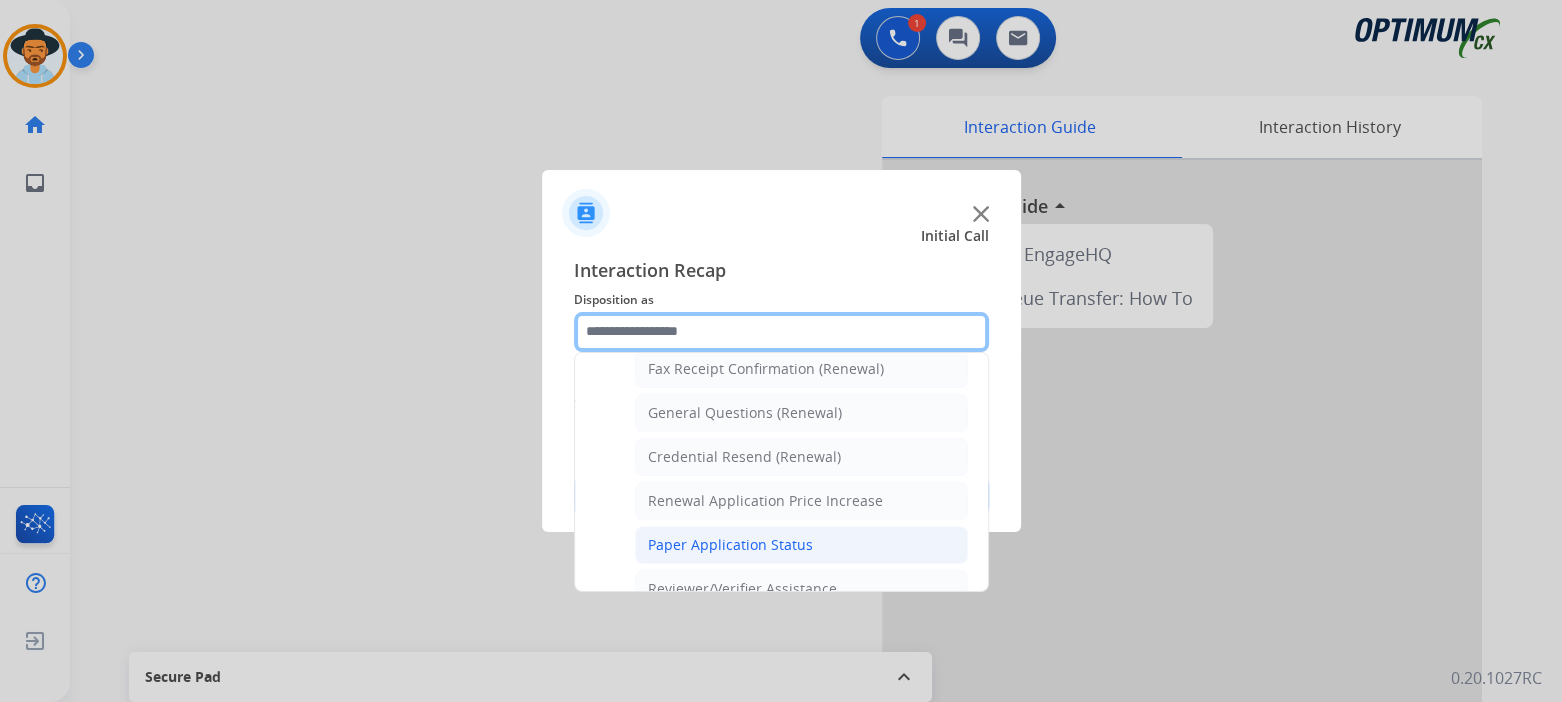 scroll, scrollTop: 564, scrollLeft: 0, axis: vertical 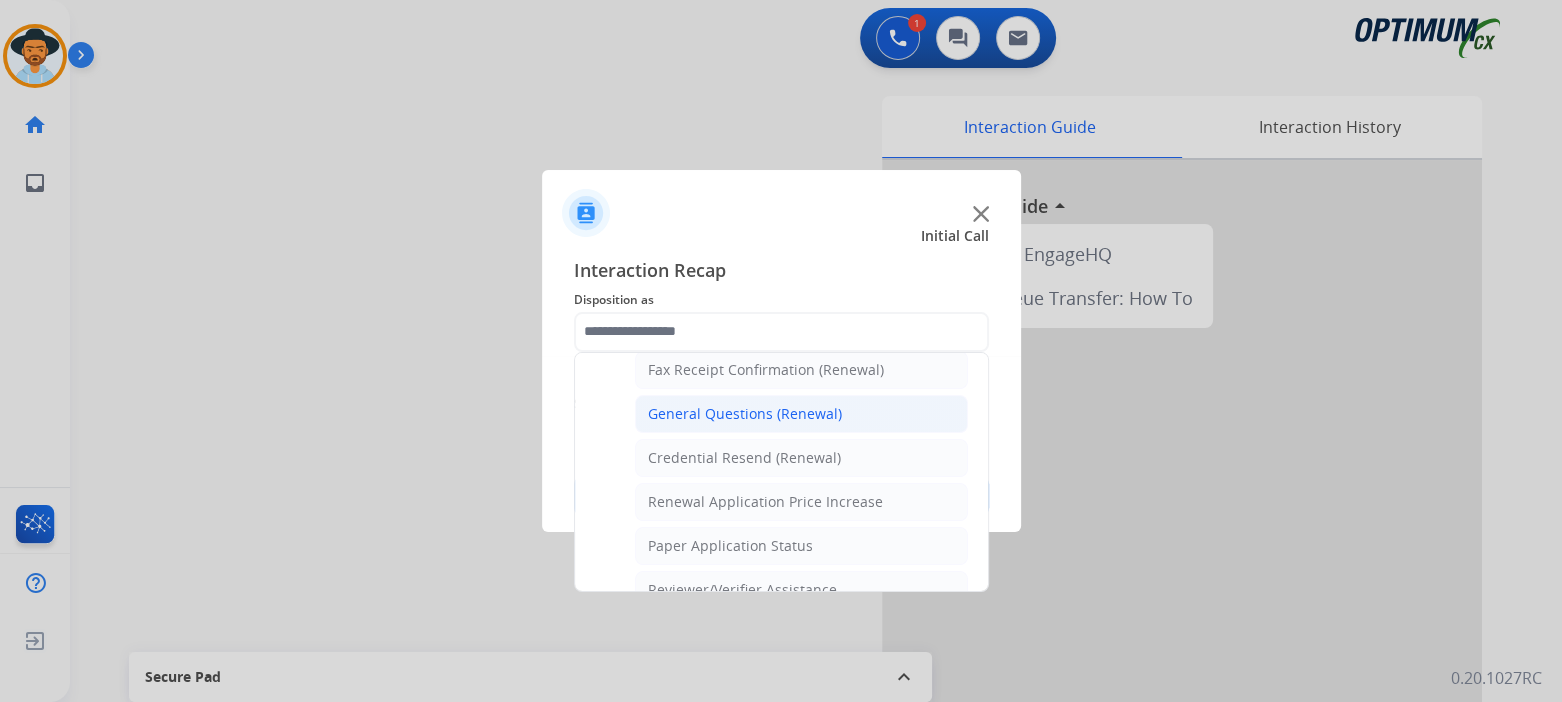 click on "General Questions (Renewal)" 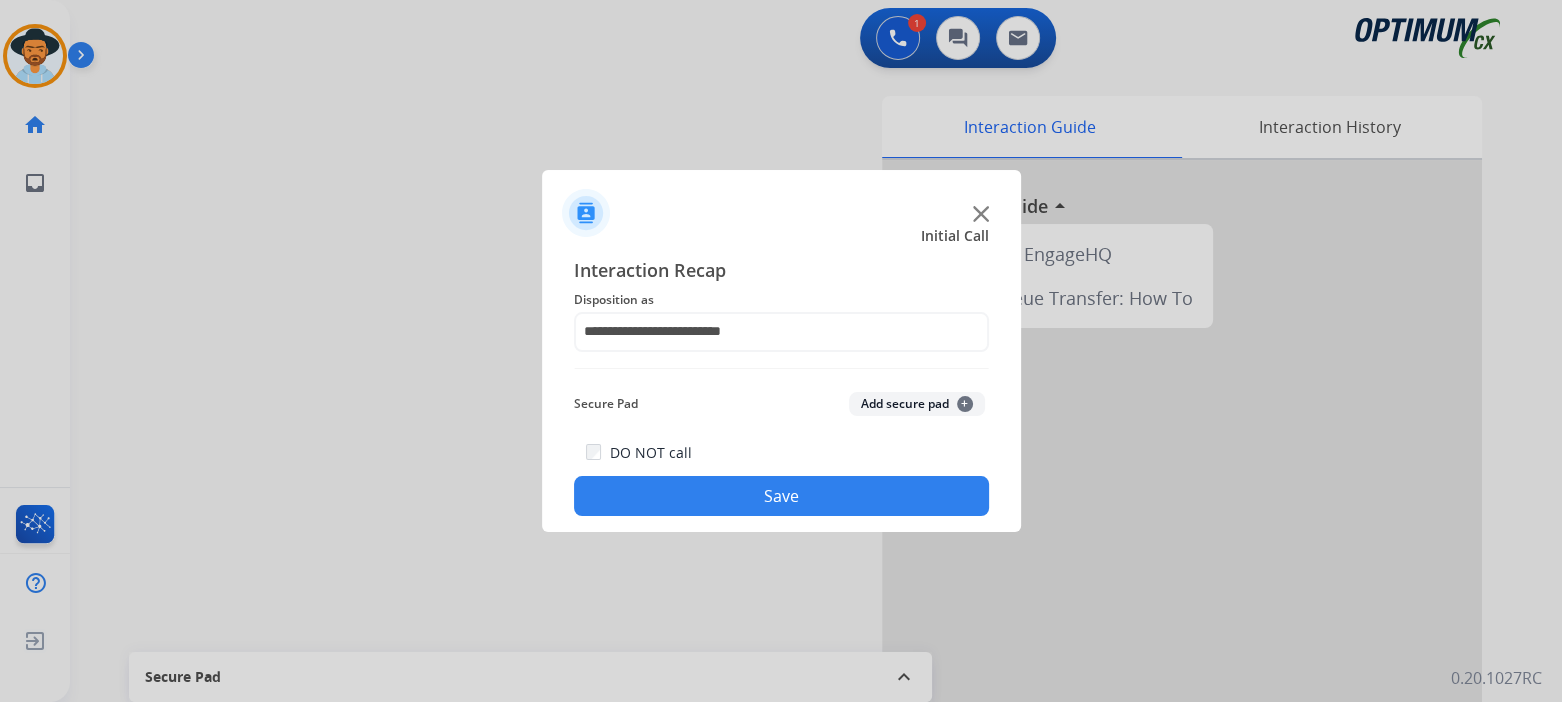 click on "Save" 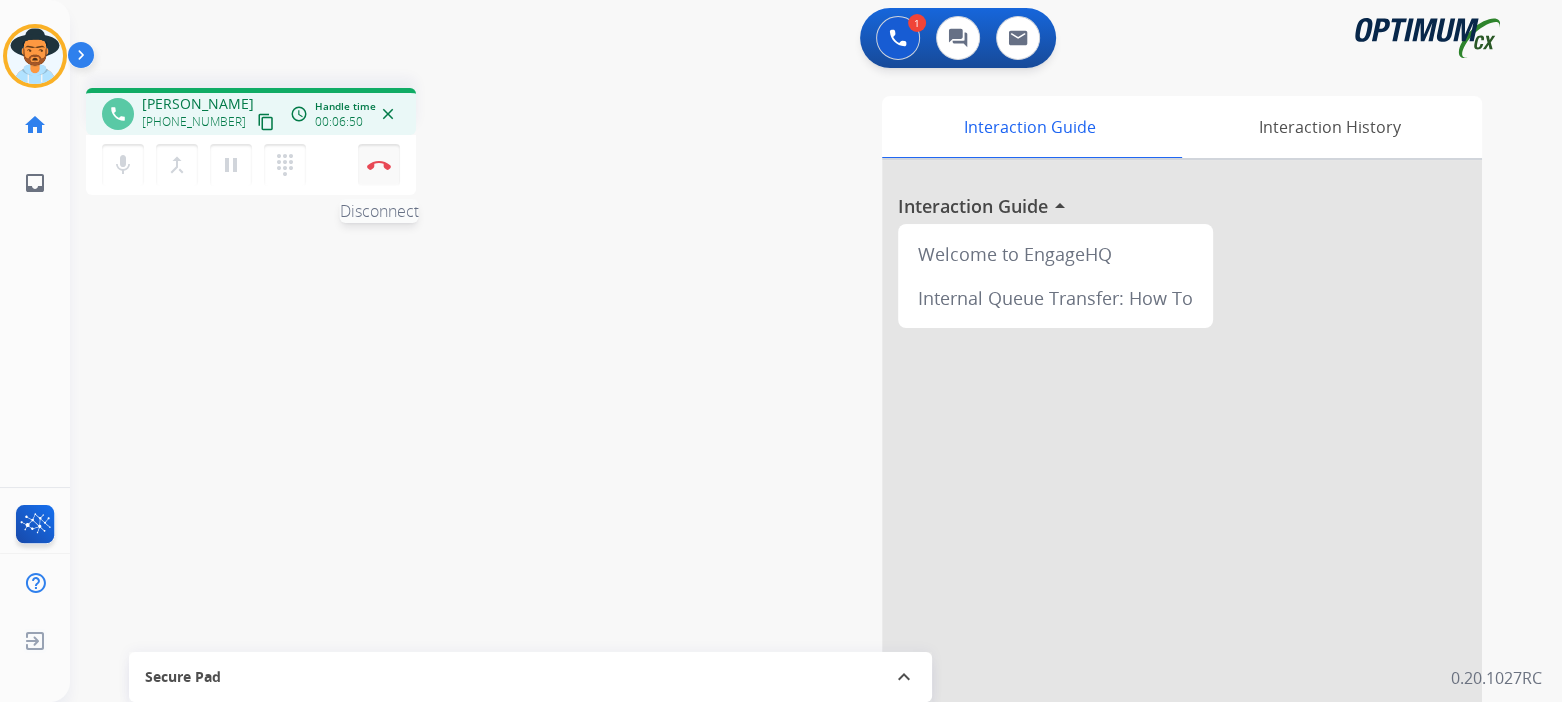 click at bounding box center (379, 165) 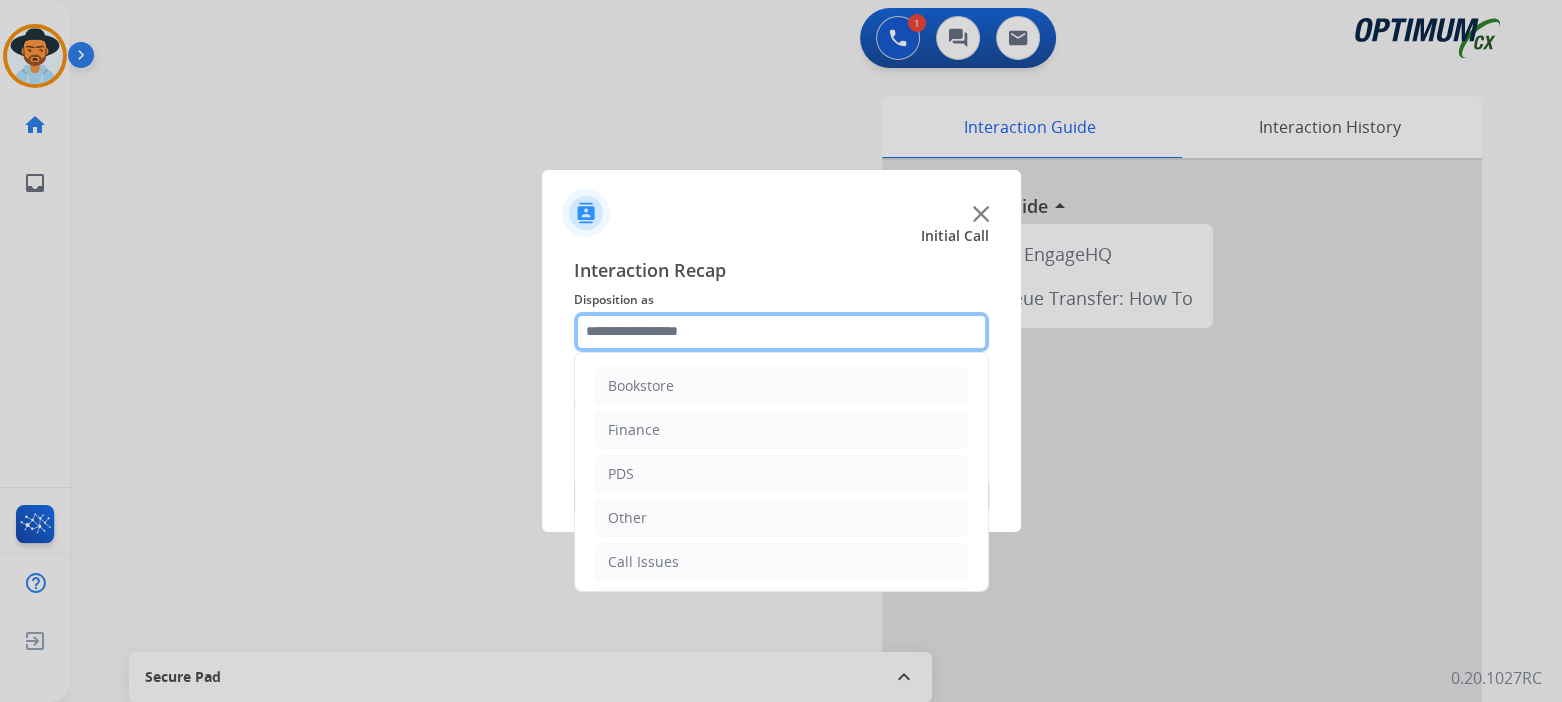 click 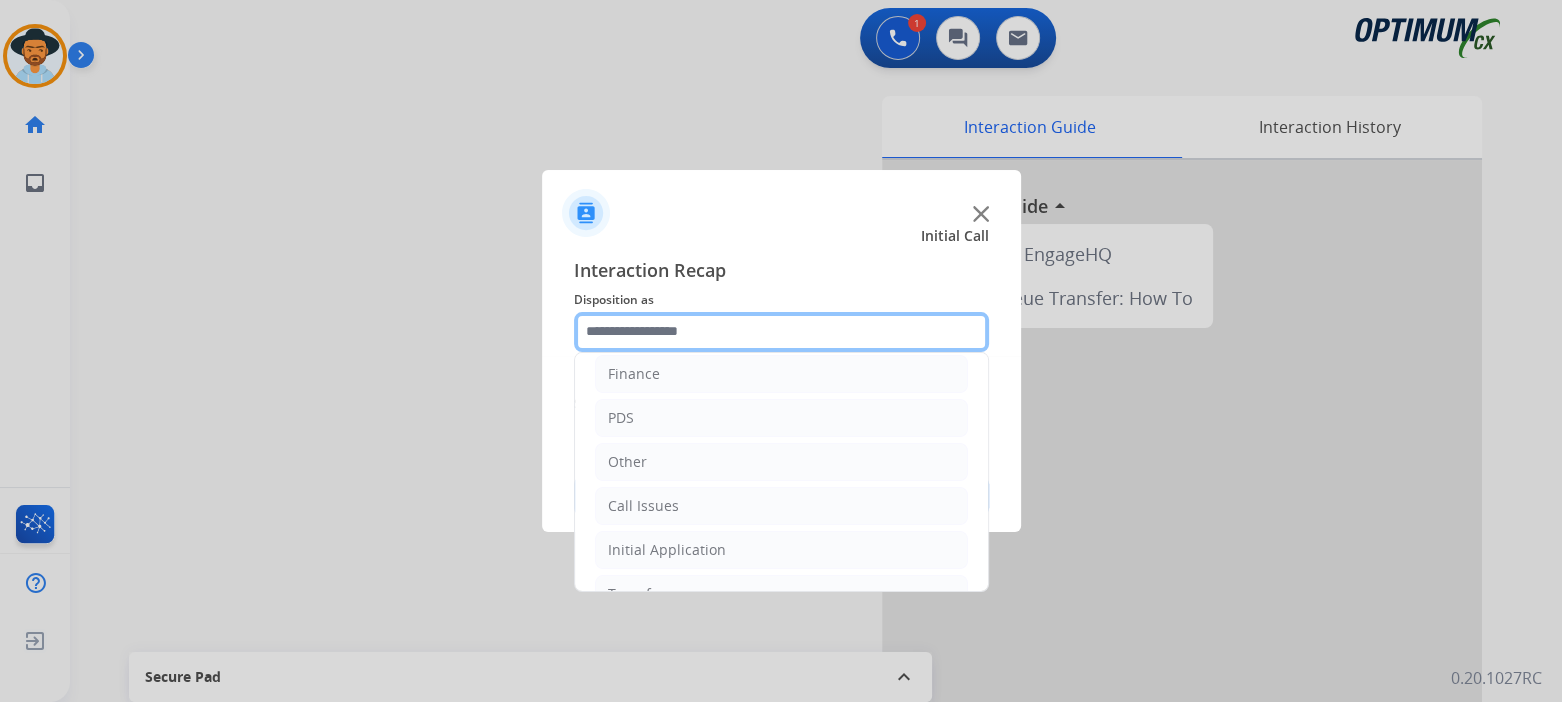 scroll, scrollTop: 132, scrollLeft: 0, axis: vertical 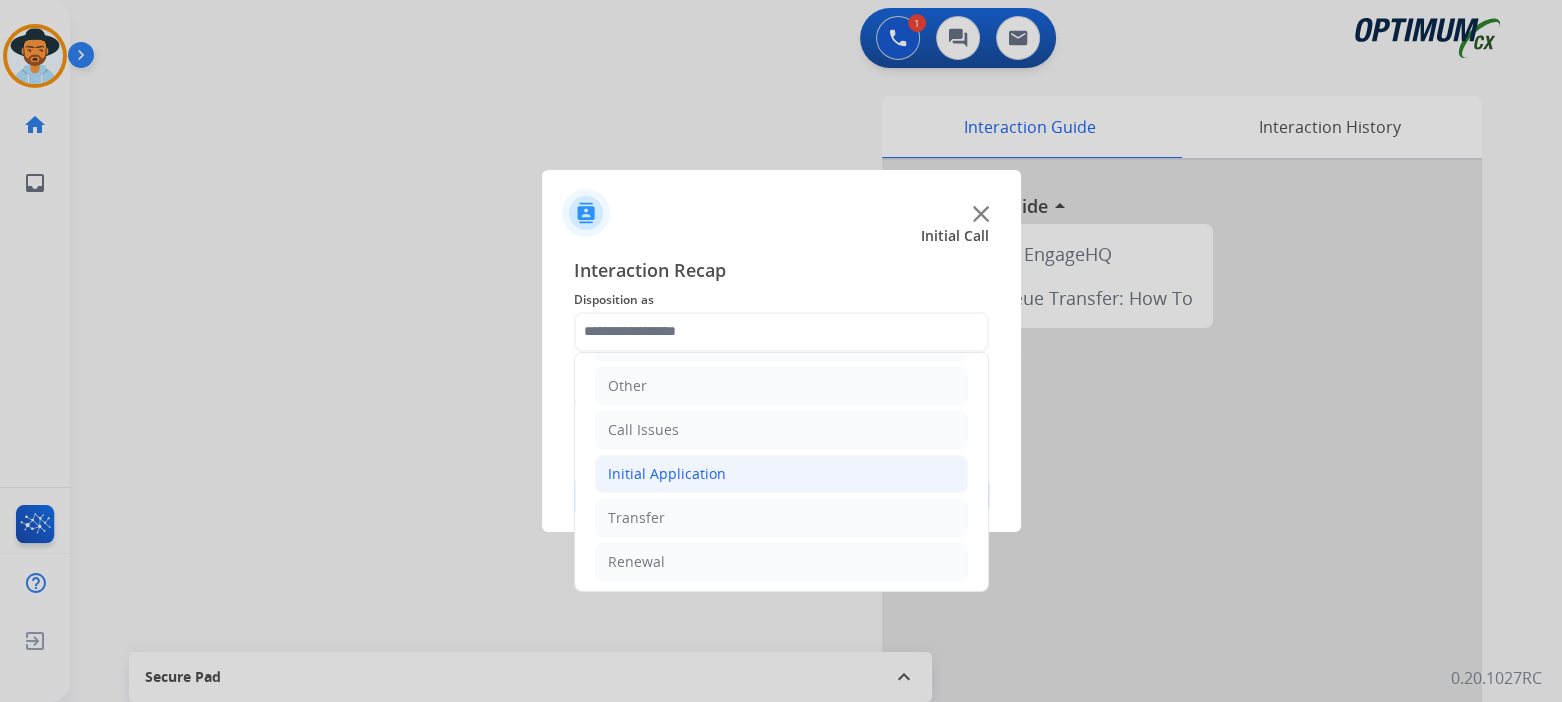 click on "Initial Application" 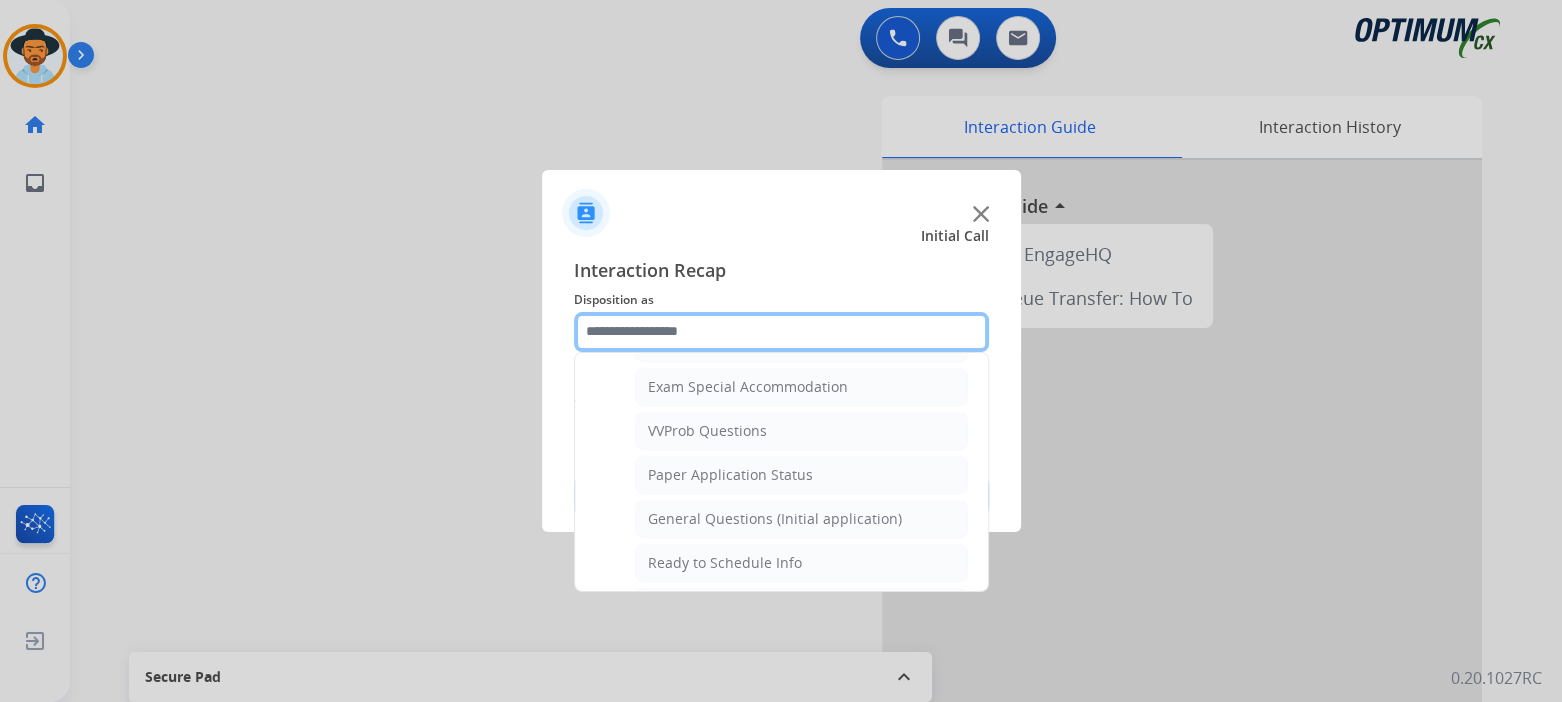 scroll, scrollTop: 1032, scrollLeft: 0, axis: vertical 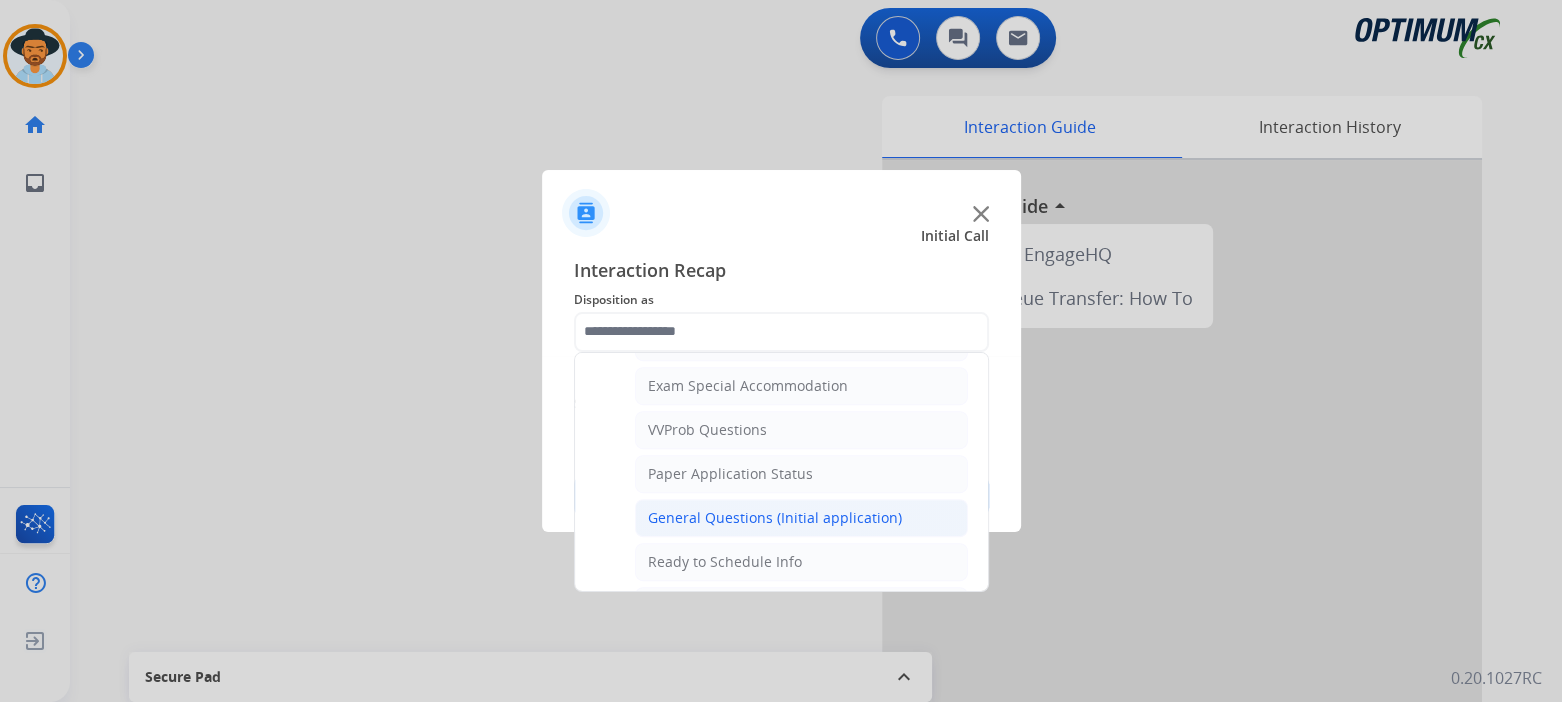 click on "General Questions (Initial application)" 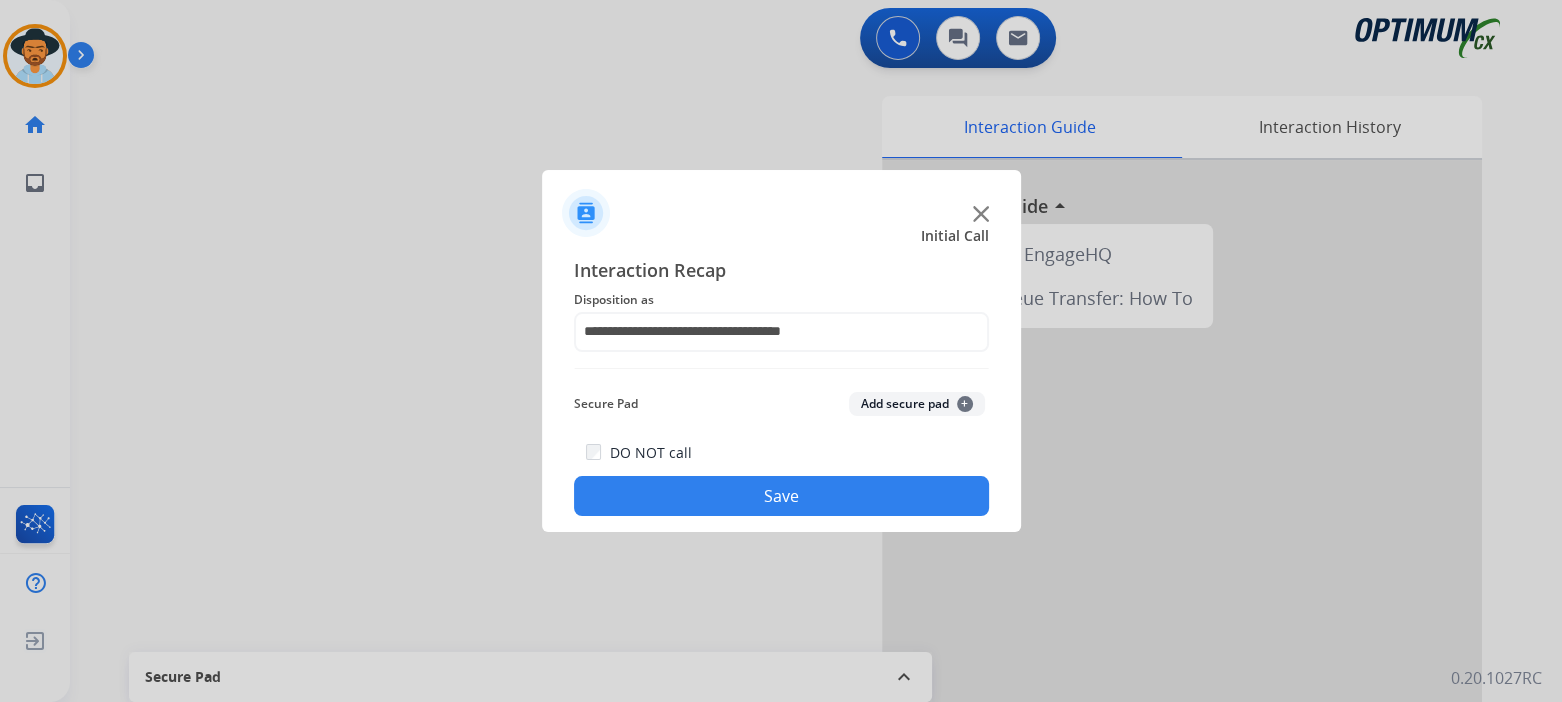 click on "Save" 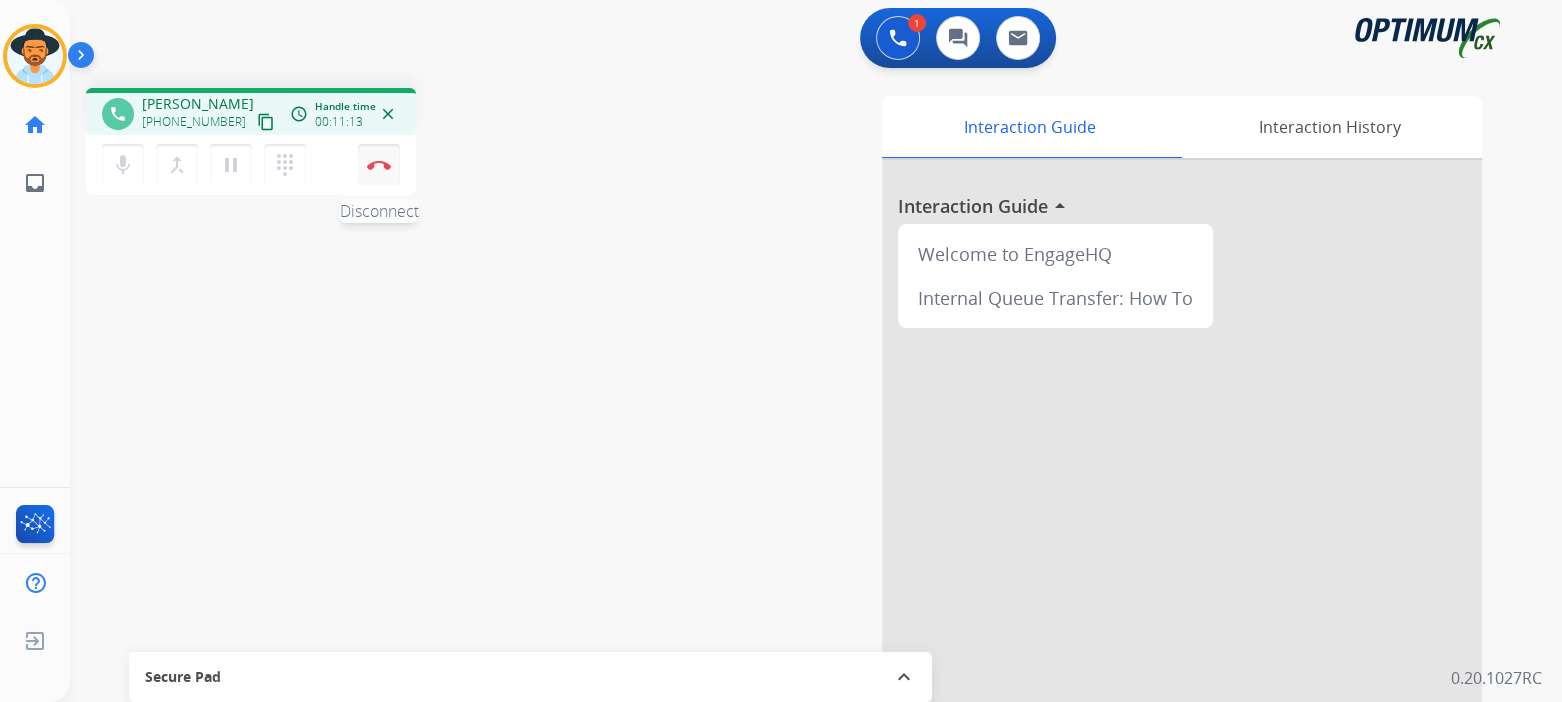 click at bounding box center [379, 165] 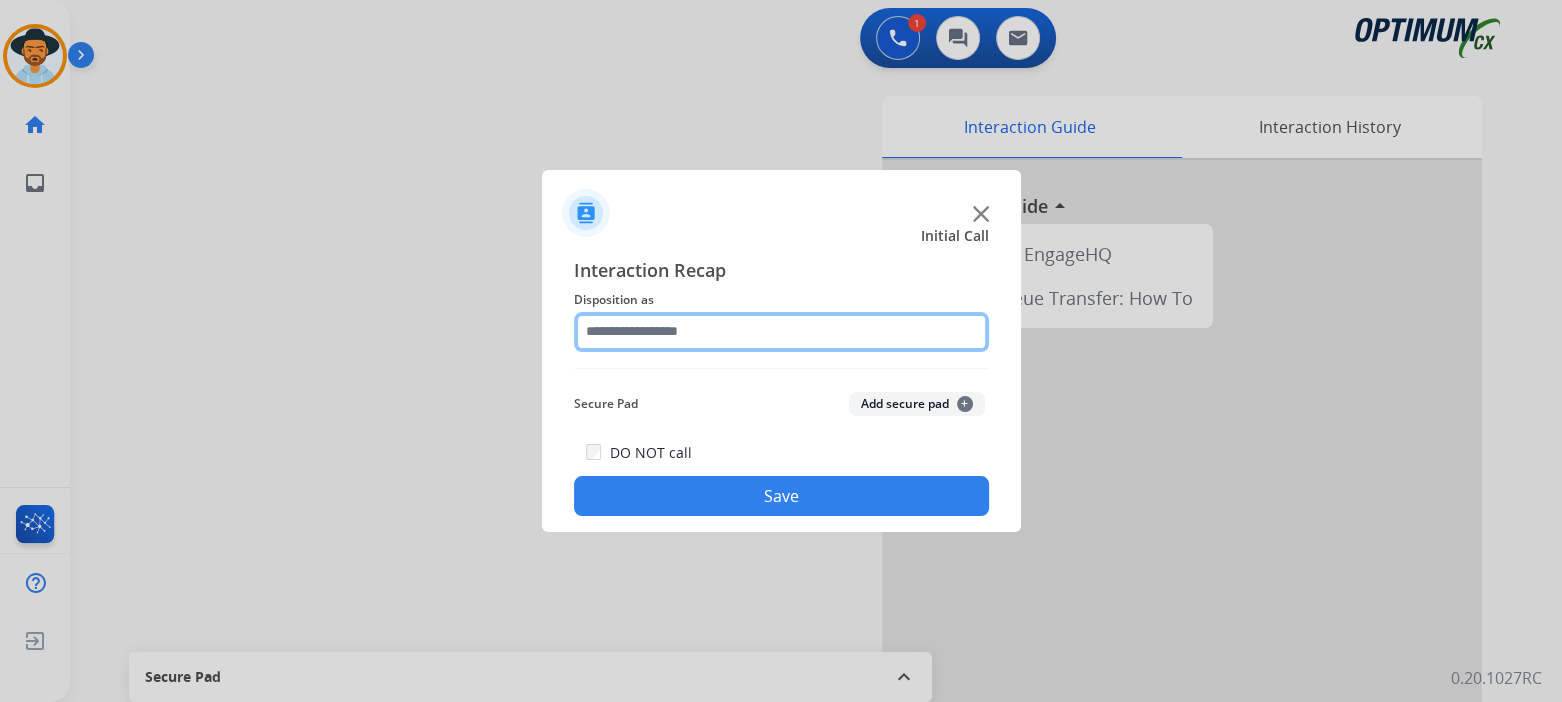 click 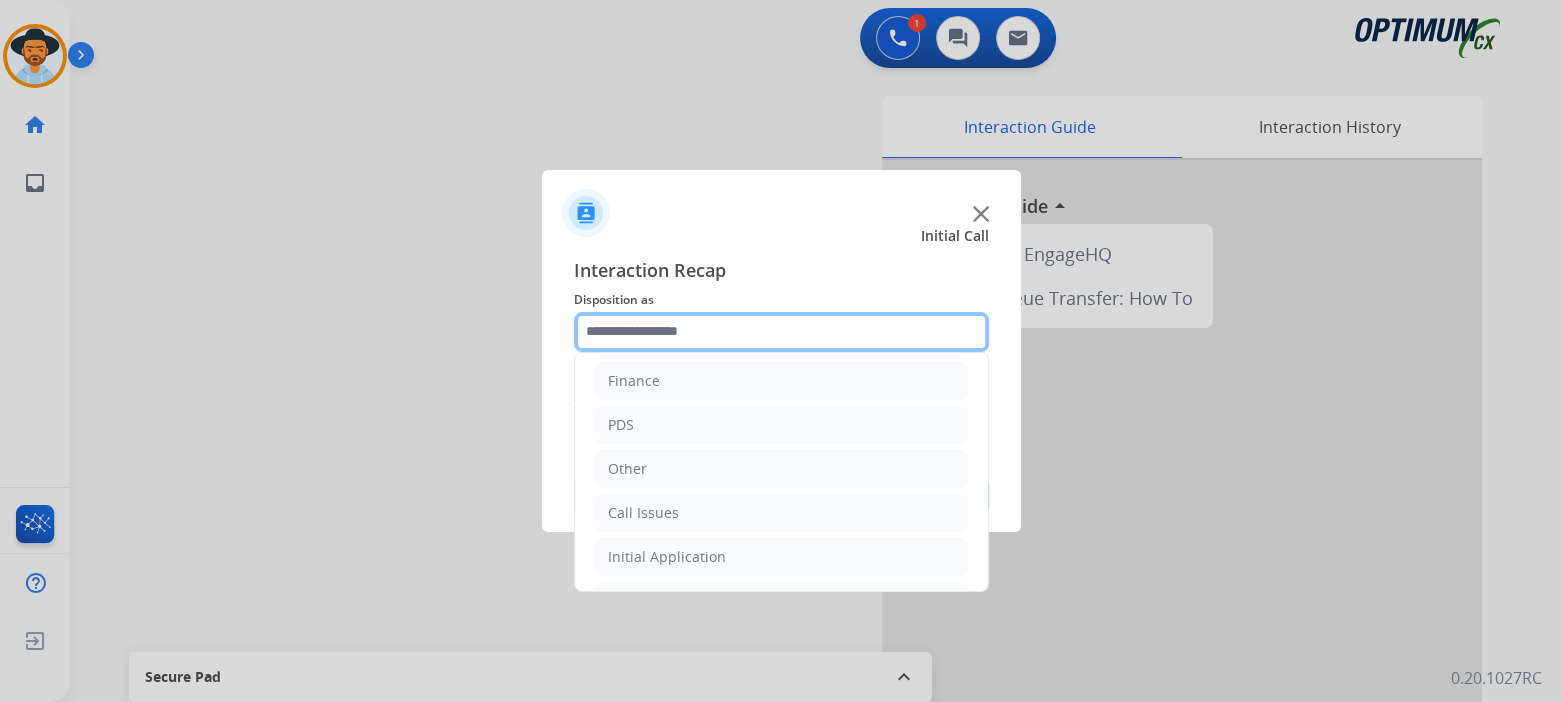 scroll, scrollTop: 132, scrollLeft: 0, axis: vertical 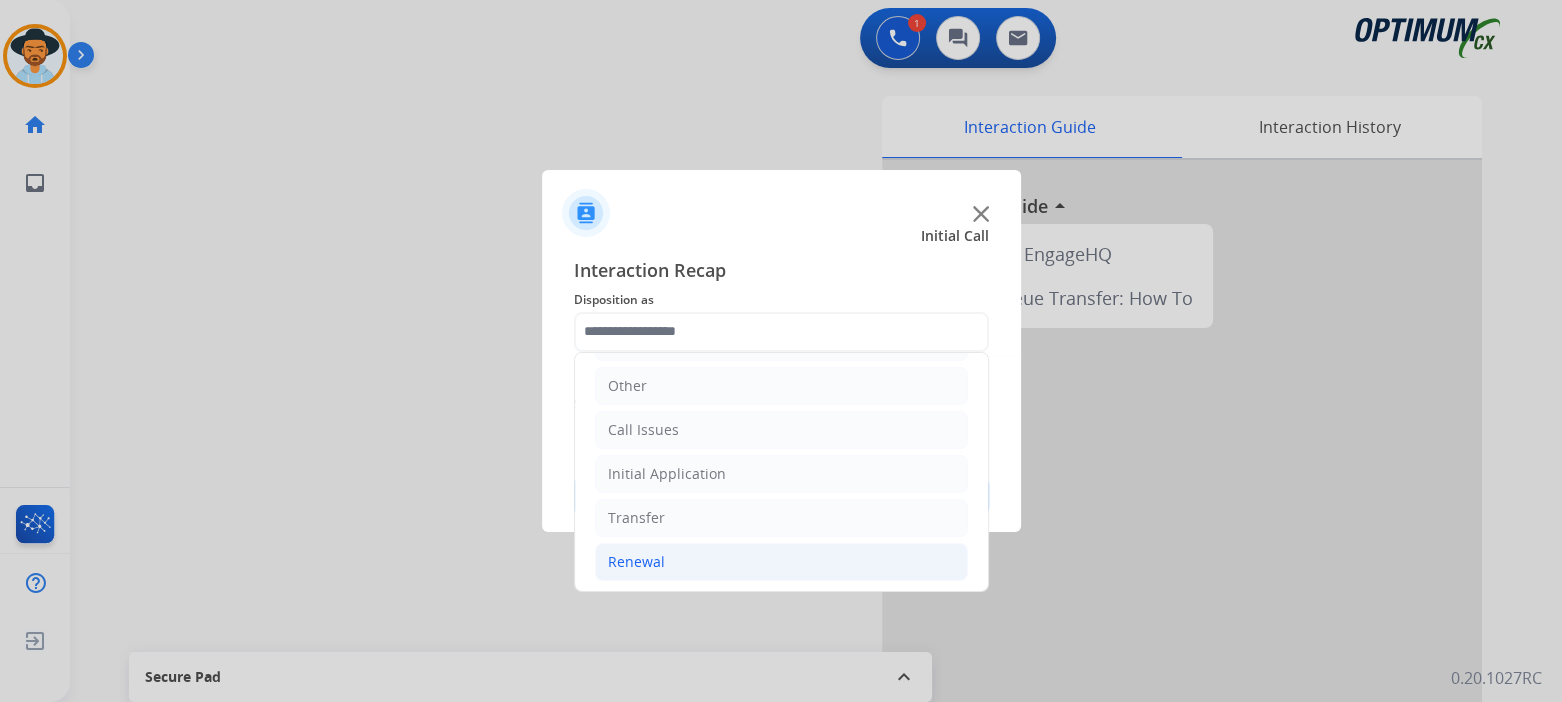 click on "Renewal" 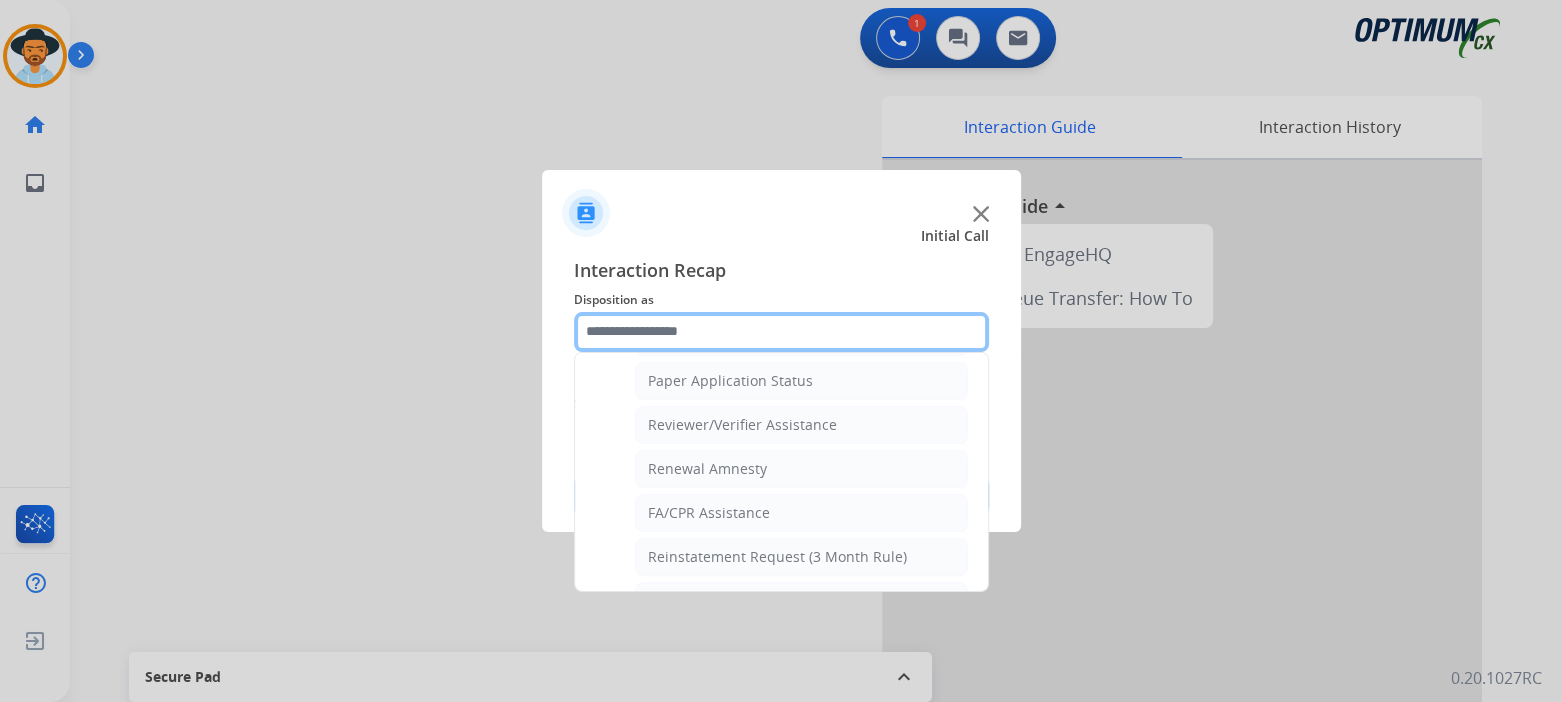 scroll, scrollTop: 730, scrollLeft: 0, axis: vertical 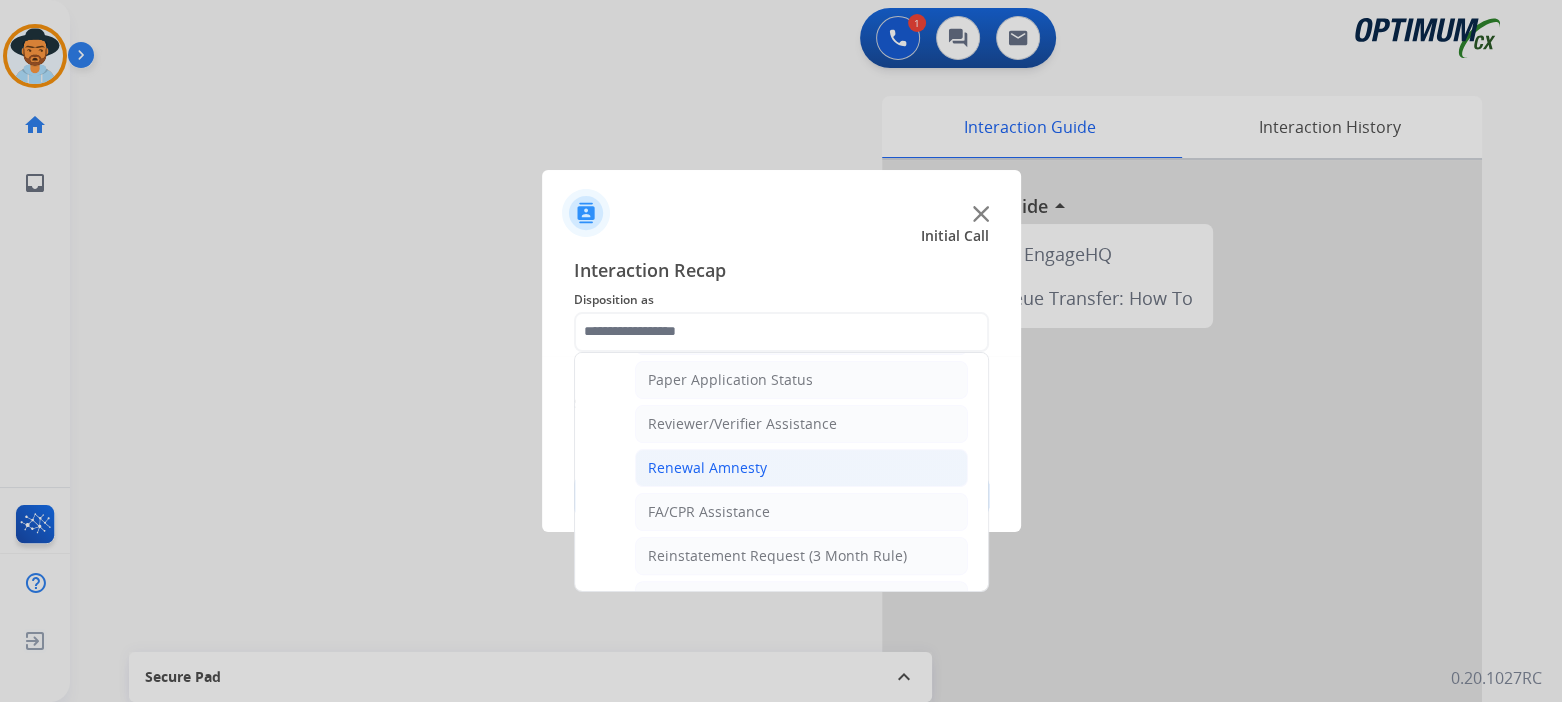 click on "Renewal Amnesty" 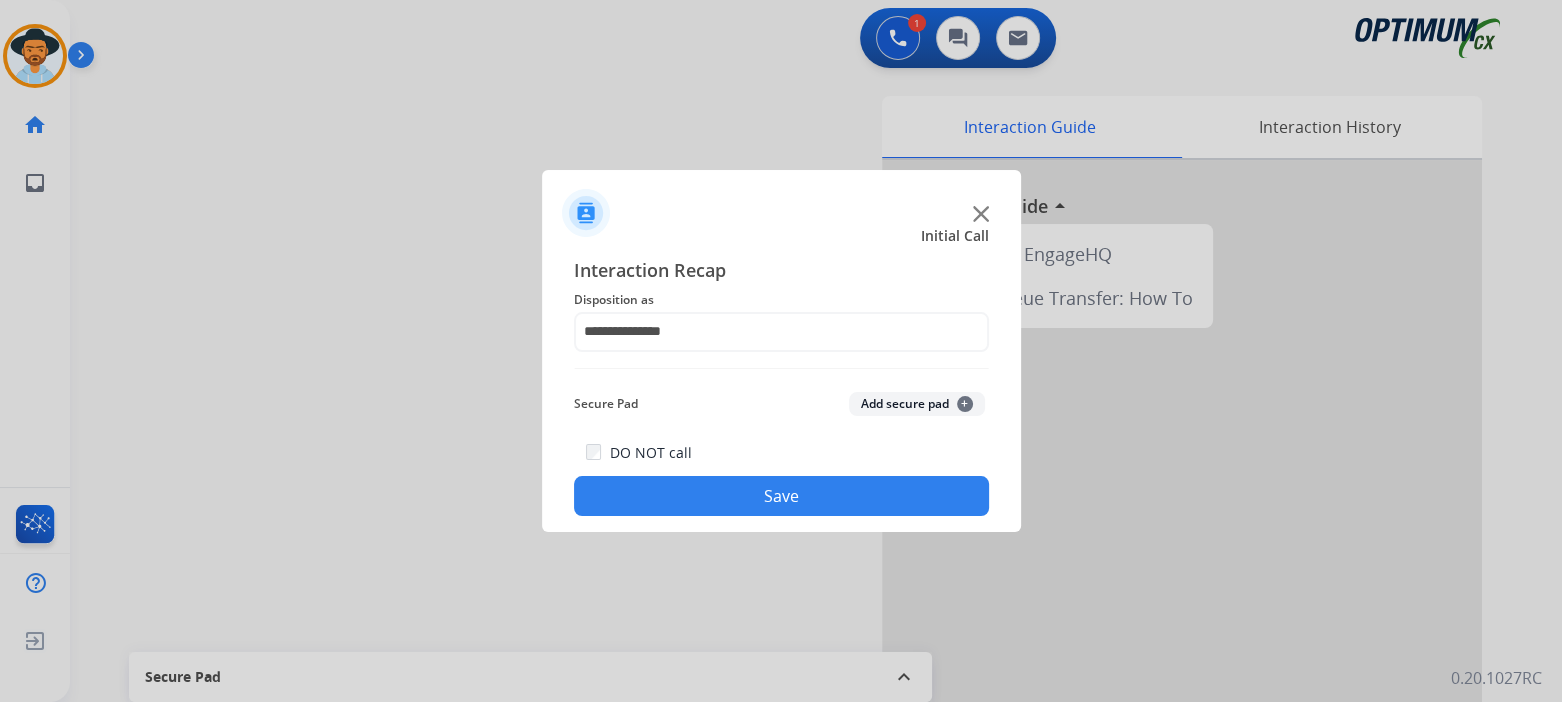 click on "Save" 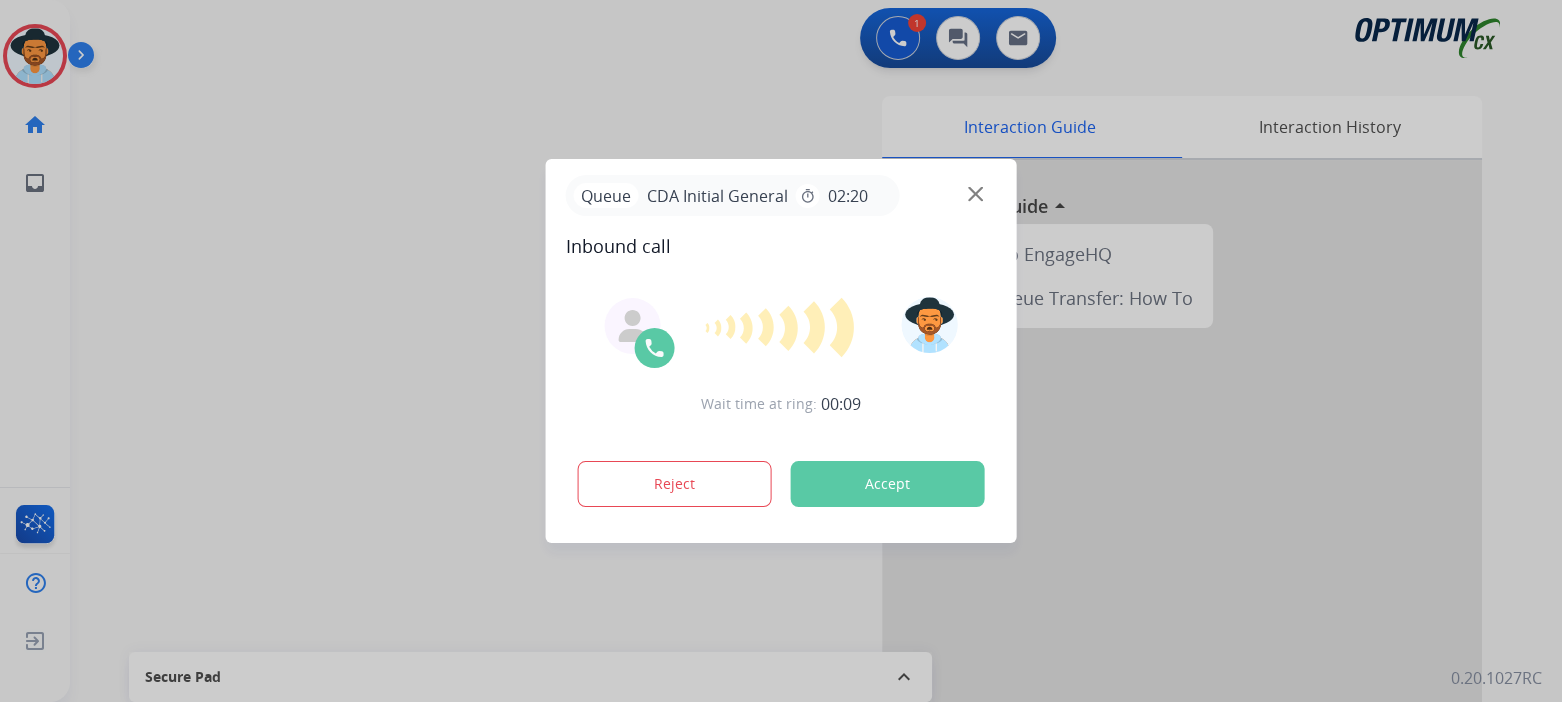 drag, startPoint x: 670, startPoint y: 487, endPoint x: 572, endPoint y: 451, distance: 104.40307 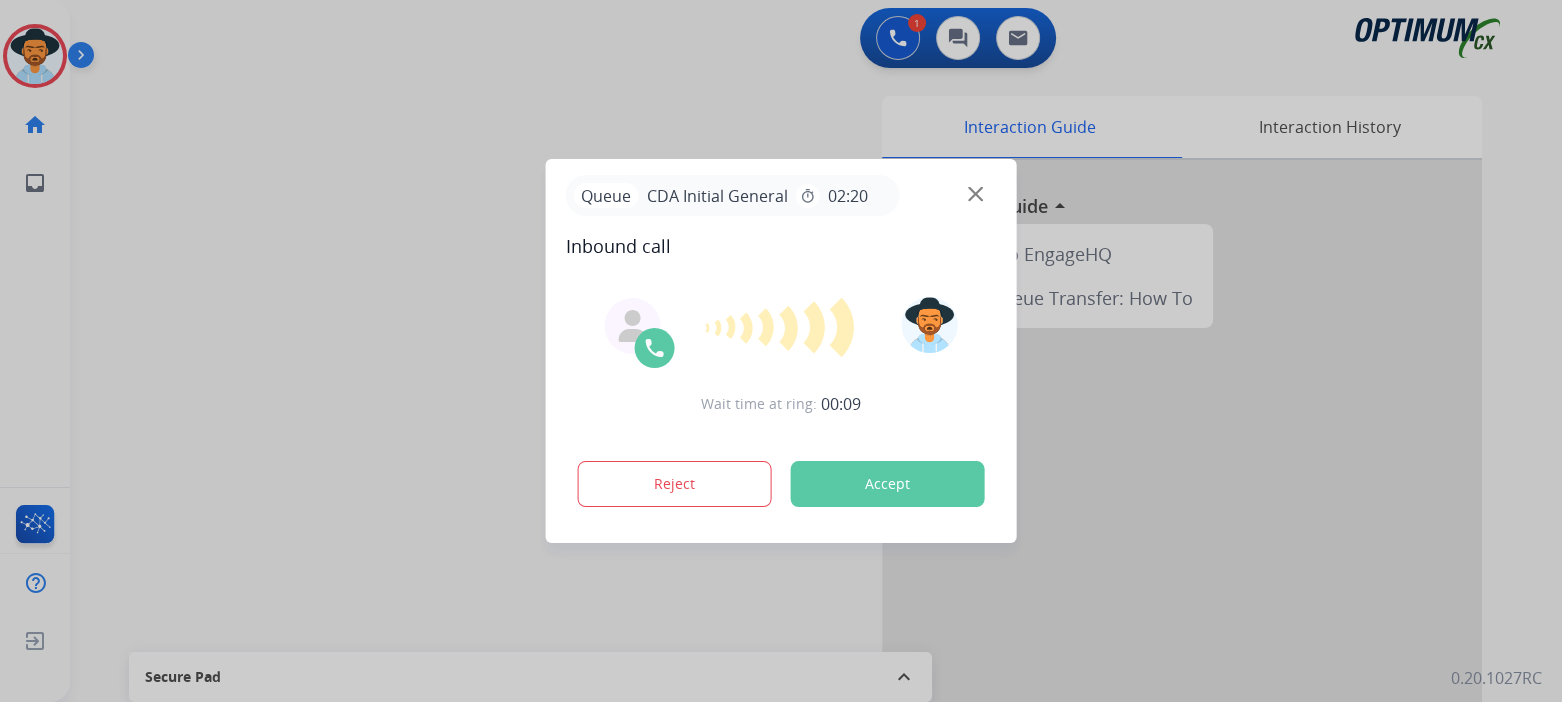 click on "Reject" at bounding box center [675, 484] 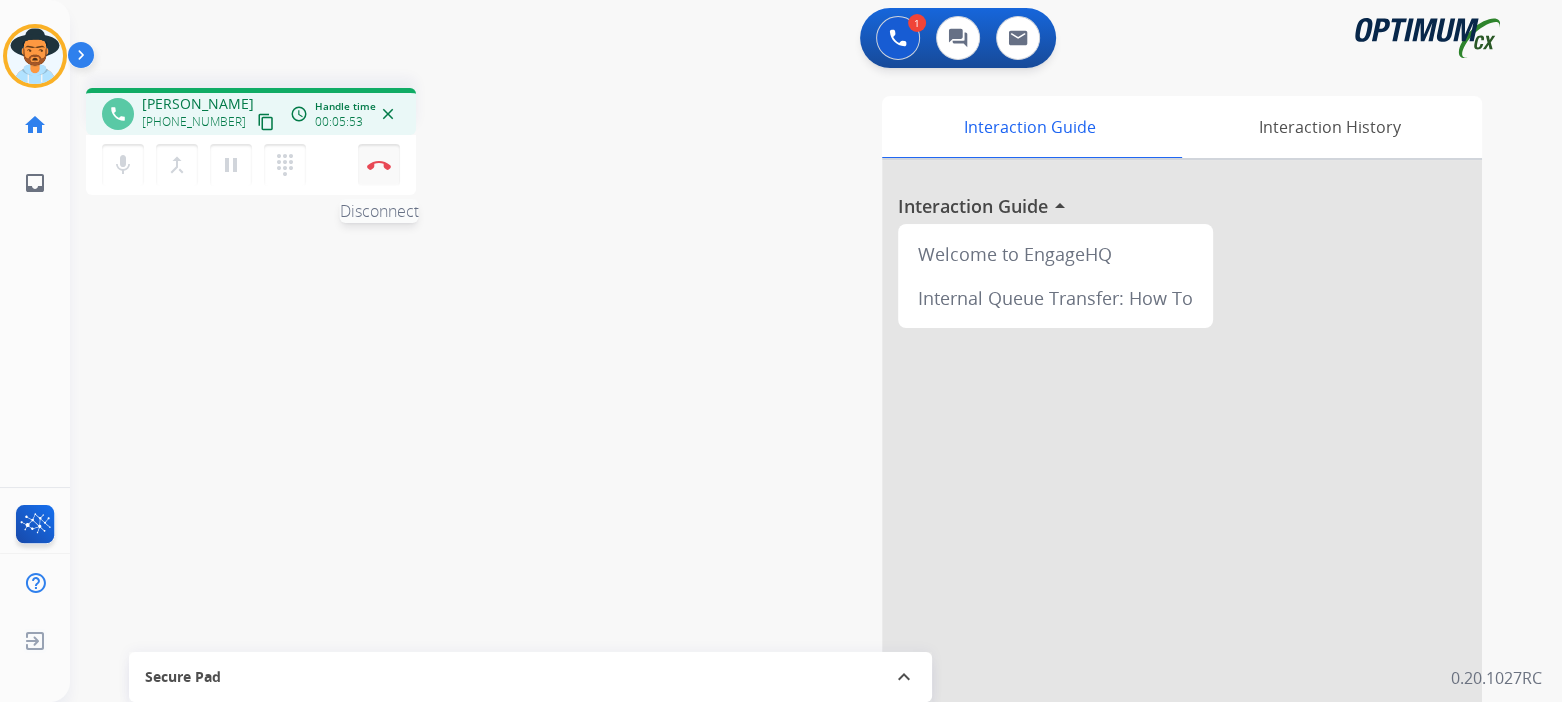 click at bounding box center [379, 165] 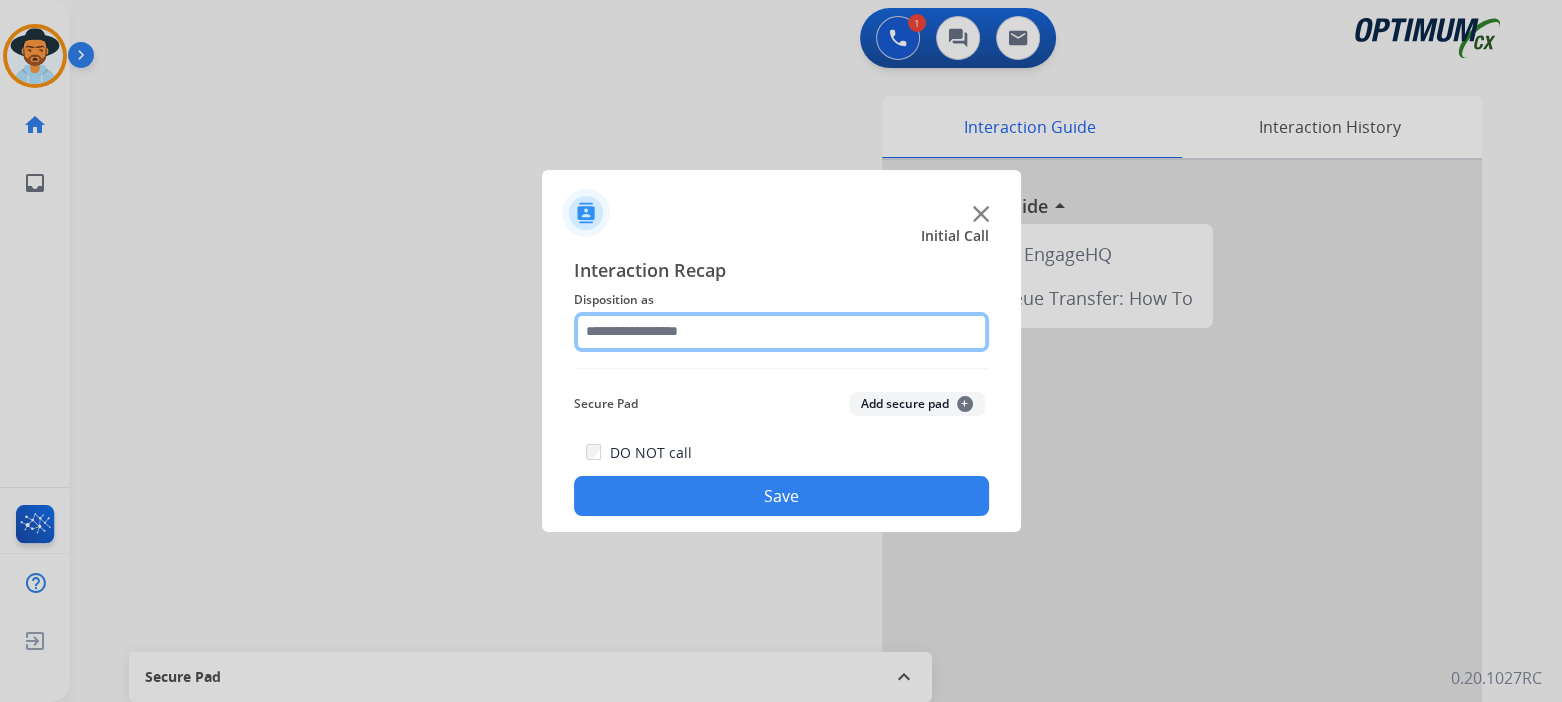 click 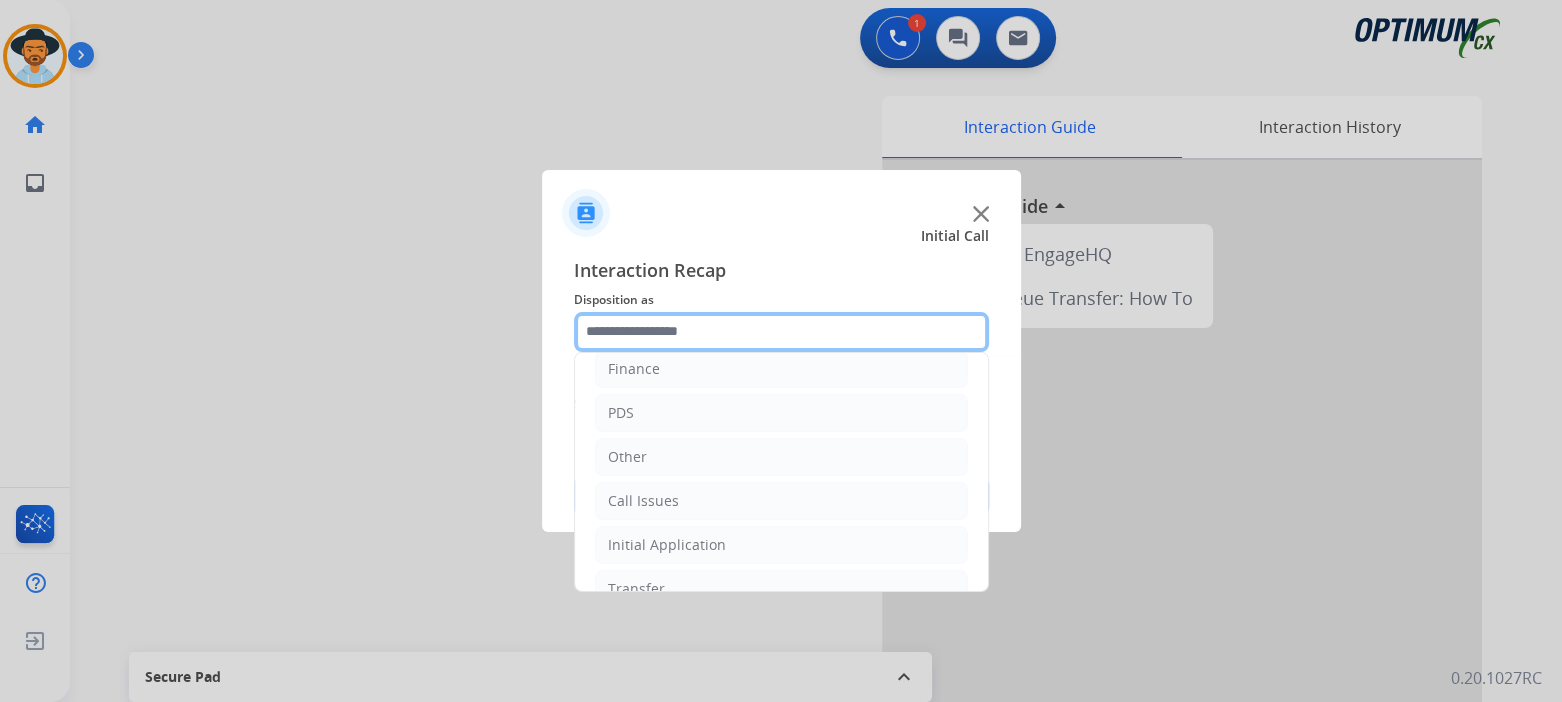 scroll, scrollTop: 132, scrollLeft: 0, axis: vertical 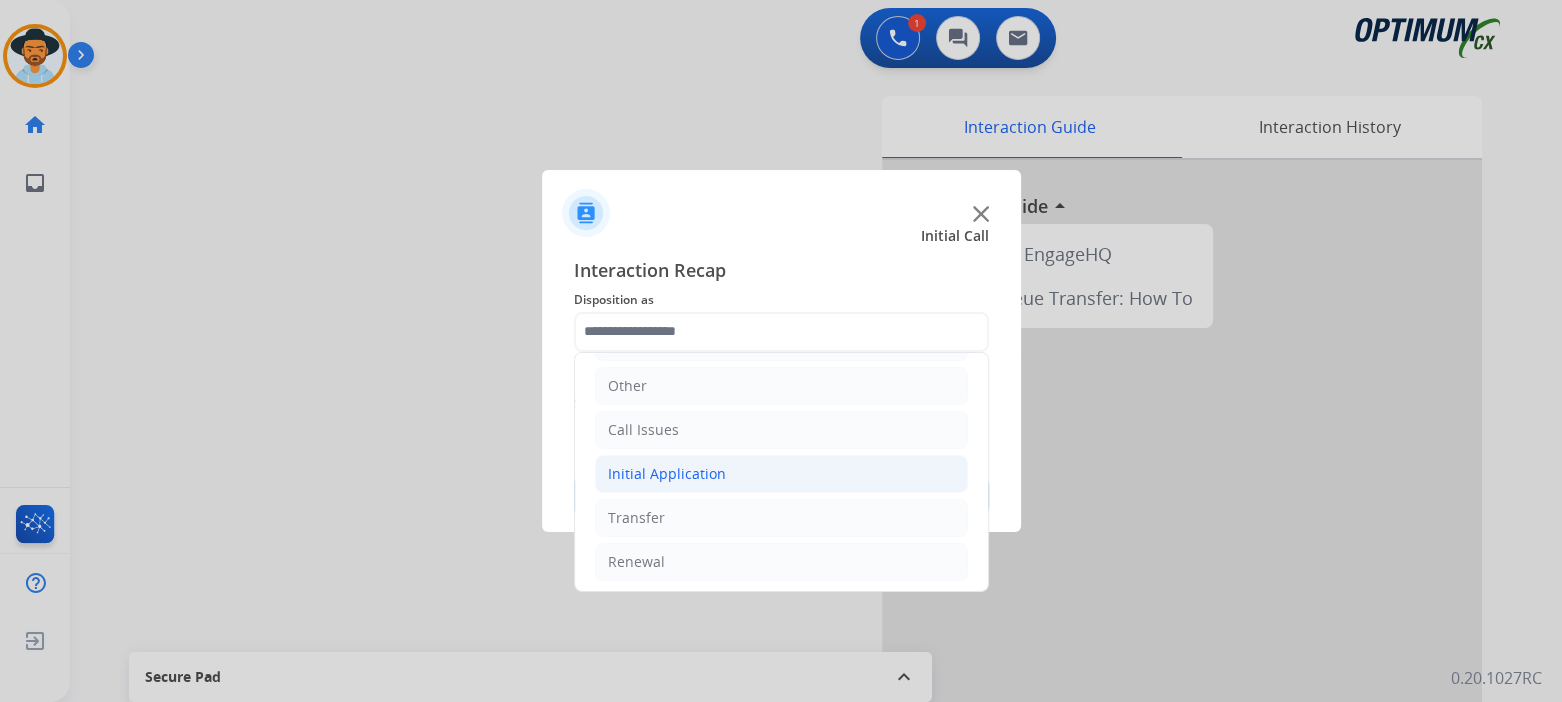 click on "Initial Application" 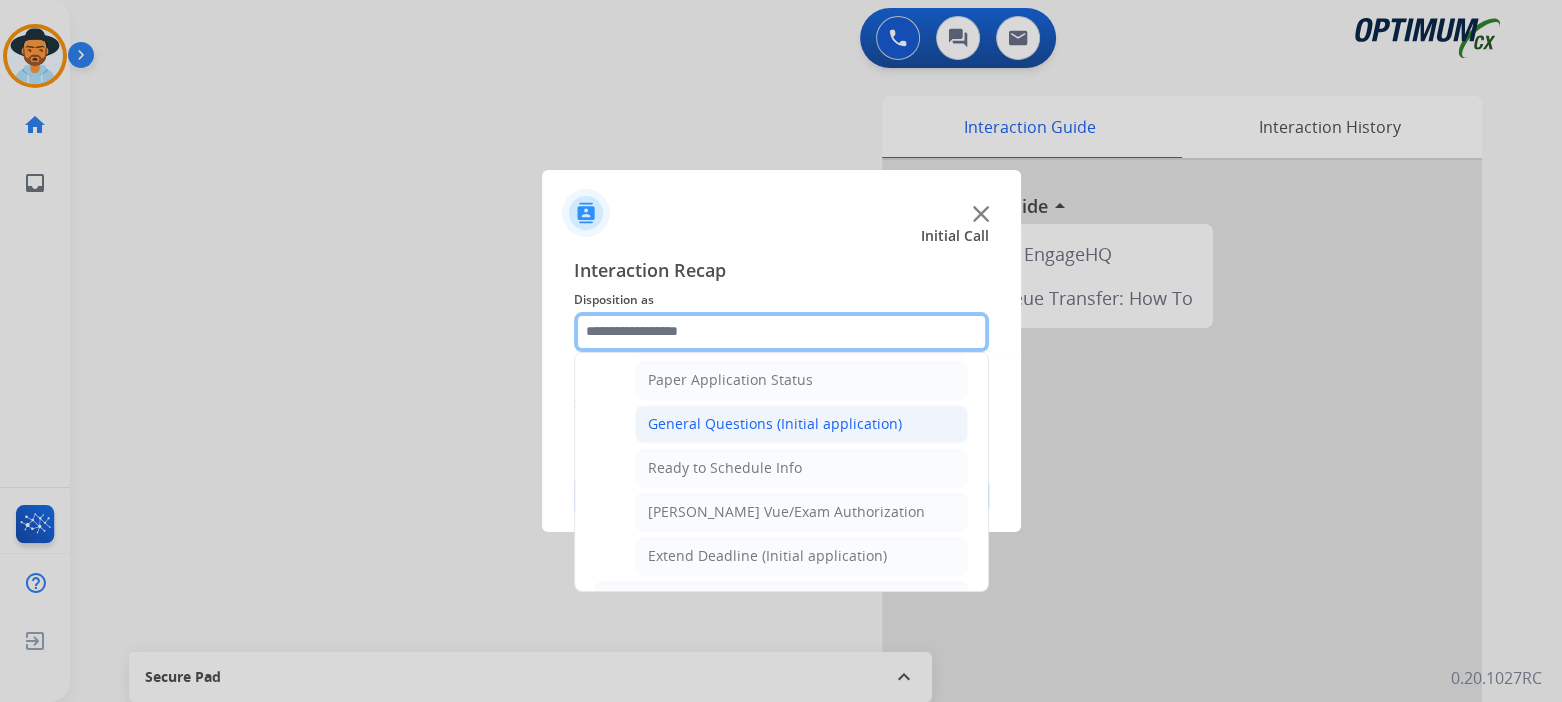 scroll, scrollTop: 1128, scrollLeft: 0, axis: vertical 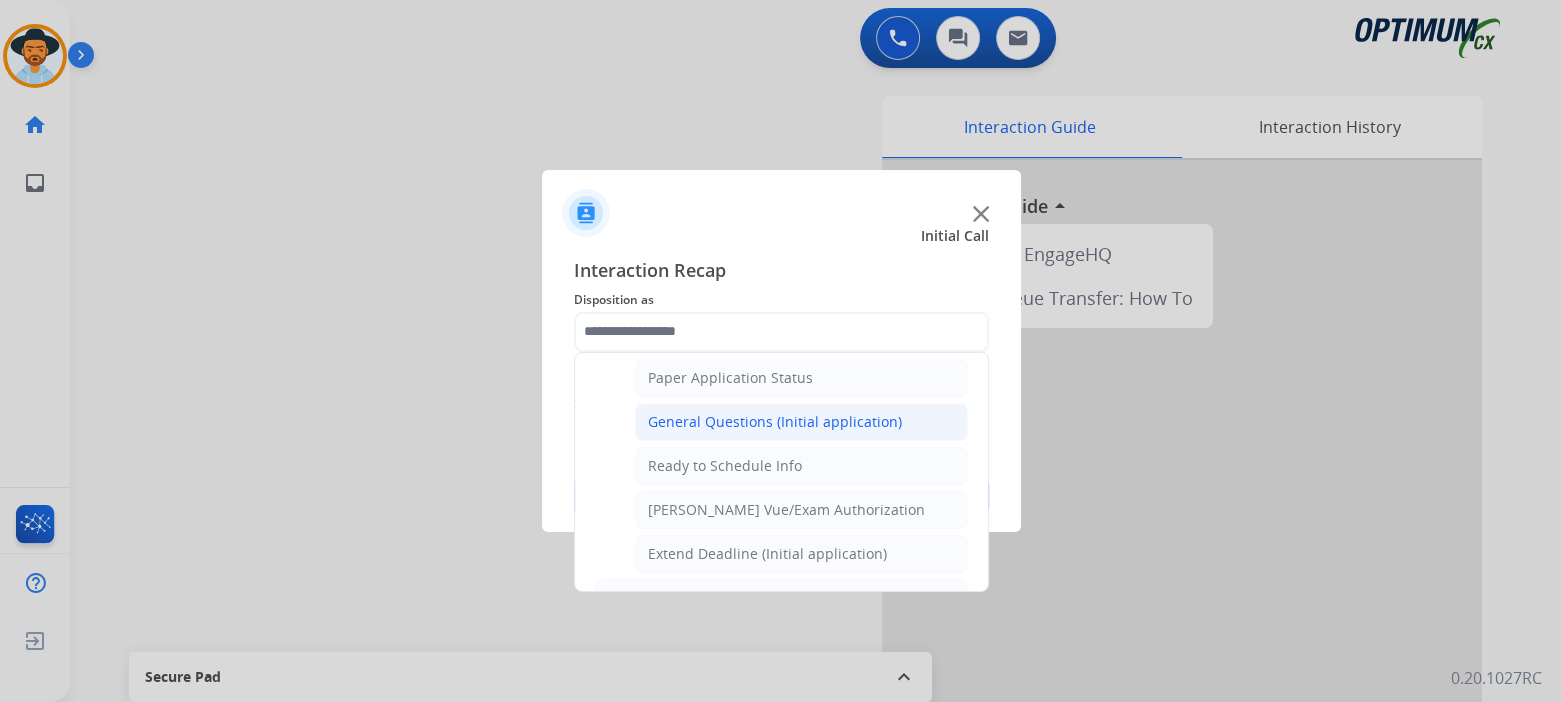 click on "General Questions (Initial application)" 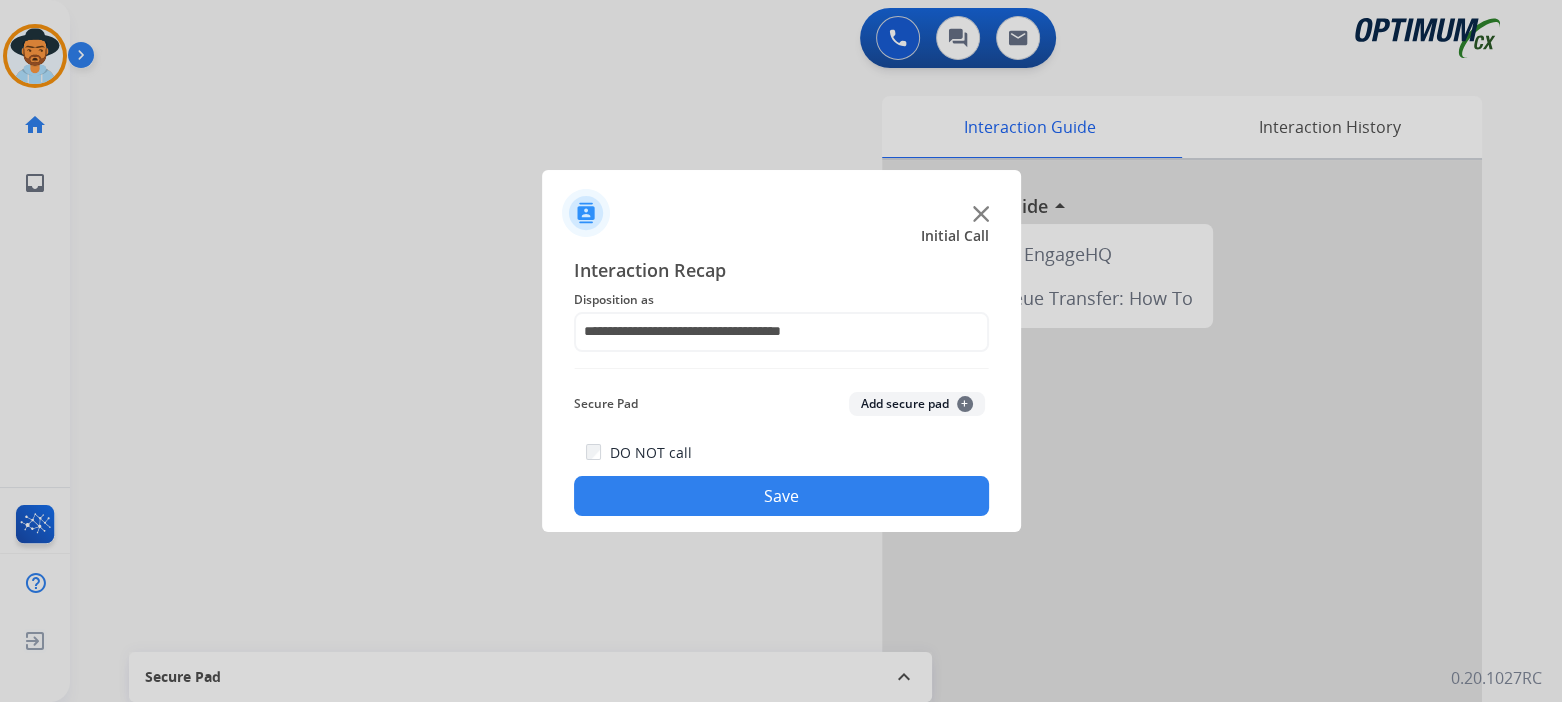 click on "Save" 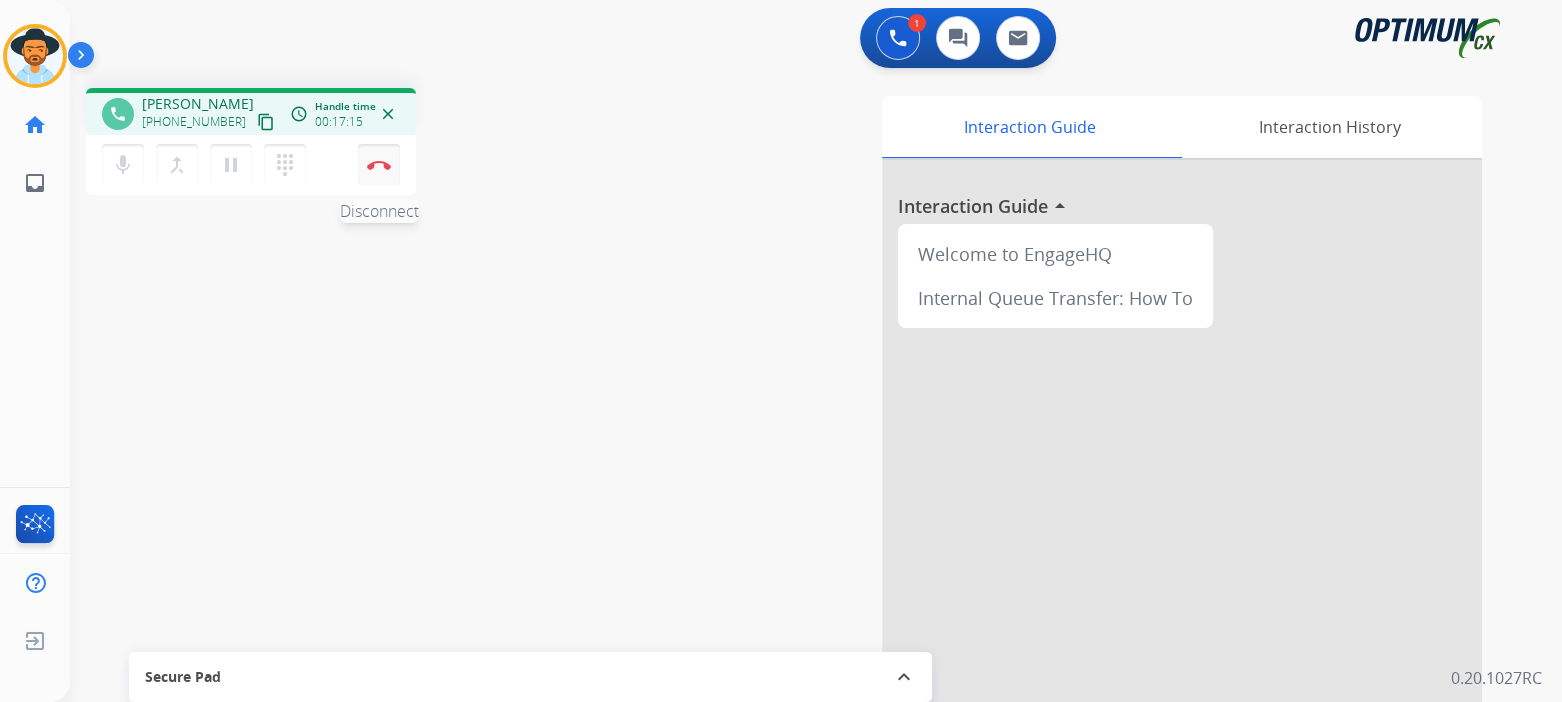 drag, startPoint x: 379, startPoint y: 165, endPoint x: 391, endPoint y: 166, distance: 12.0415945 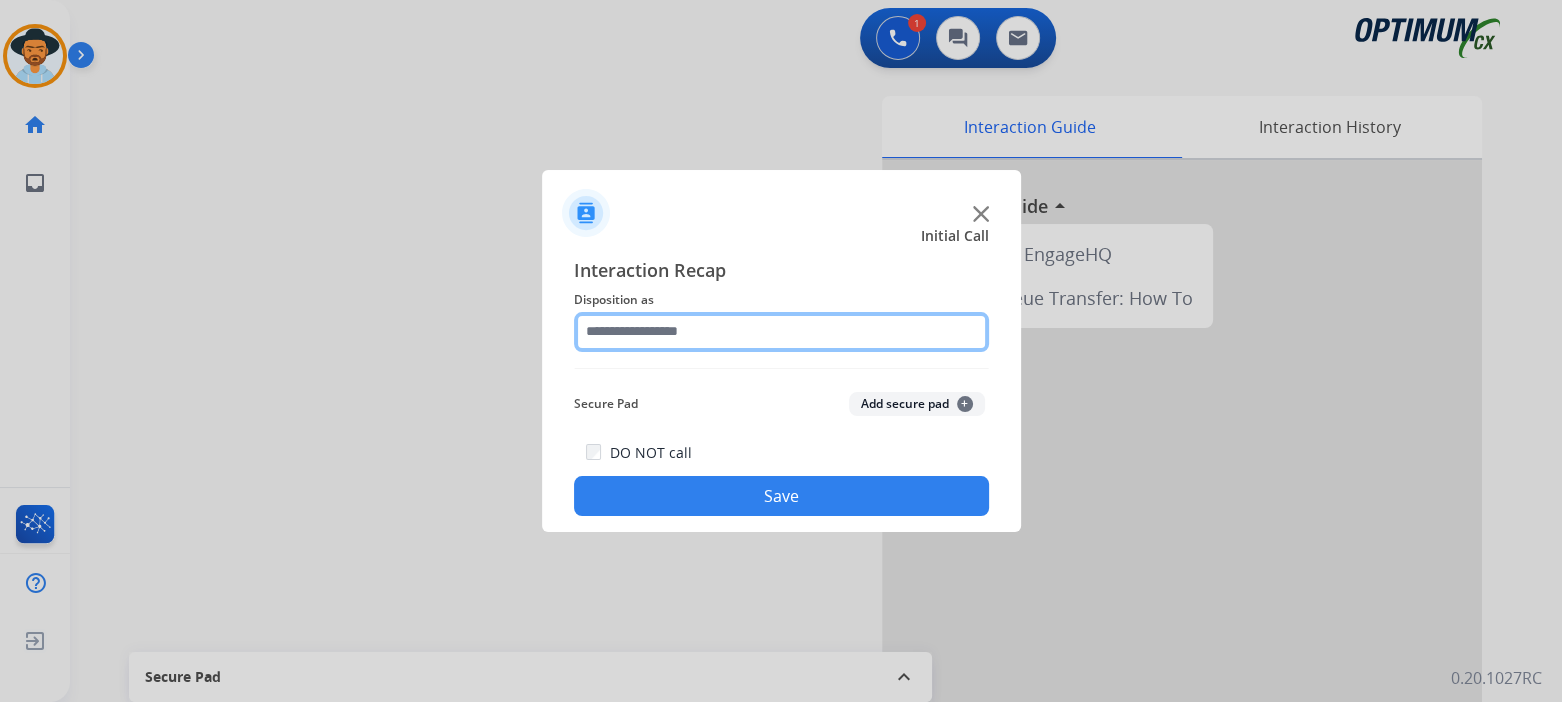 click 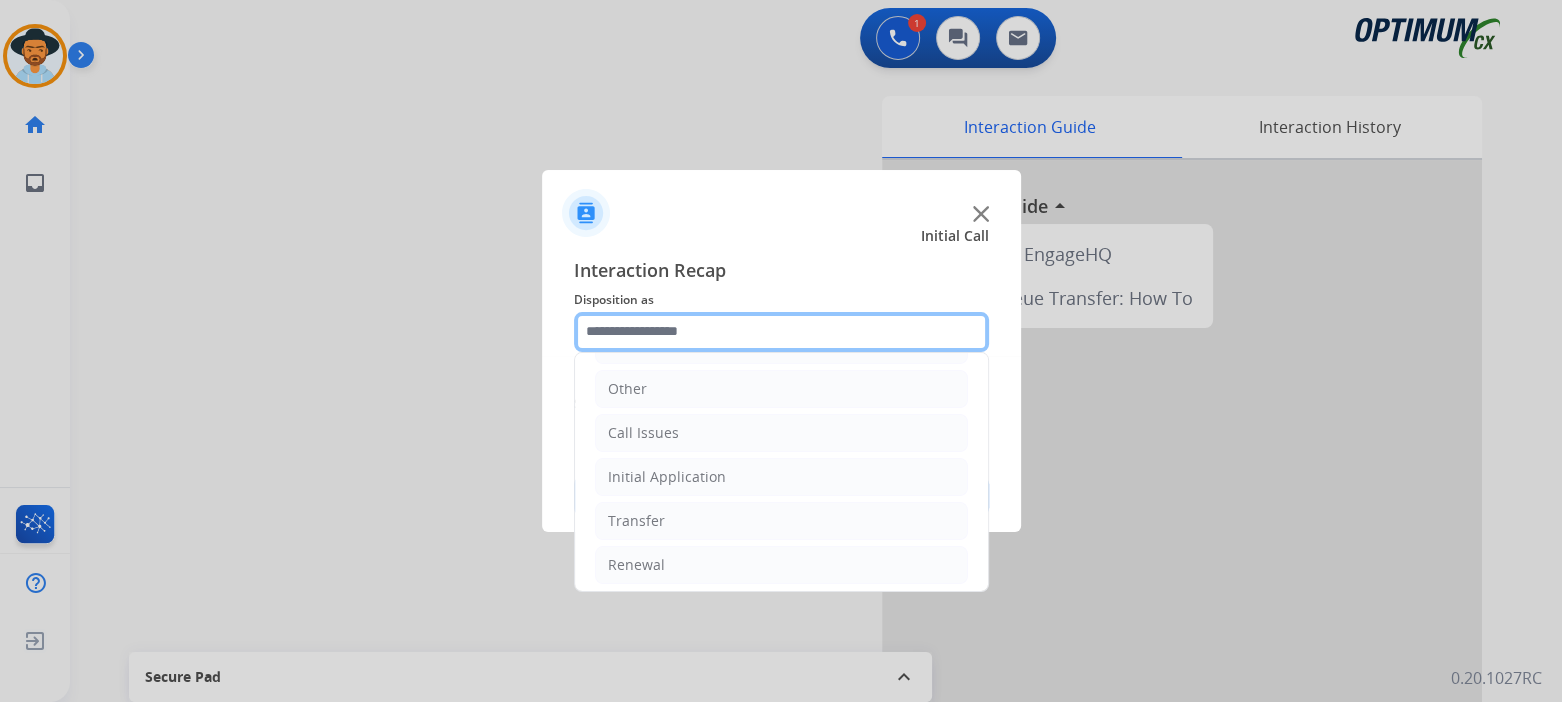 scroll, scrollTop: 132, scrollLeft: 0, axis: vertical 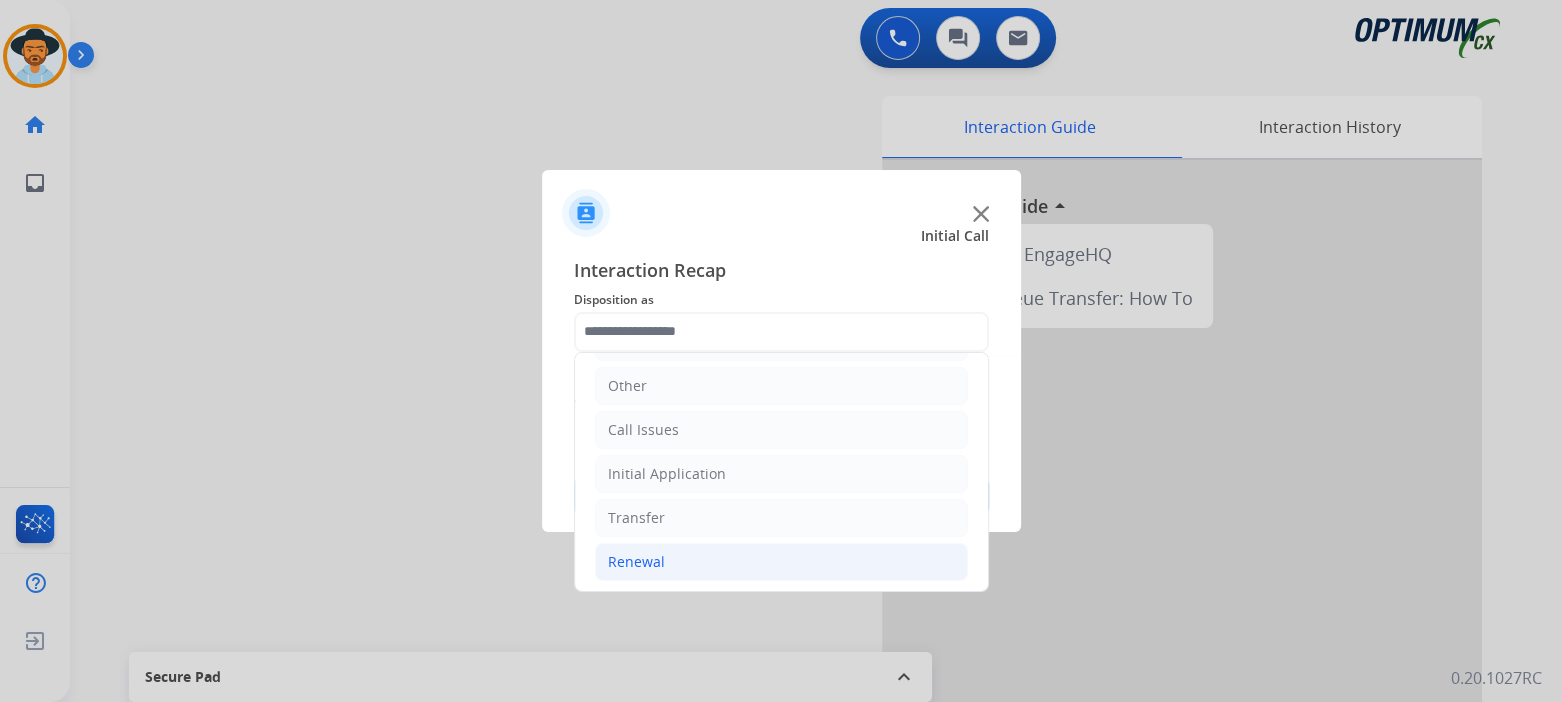 click on "Renewal" 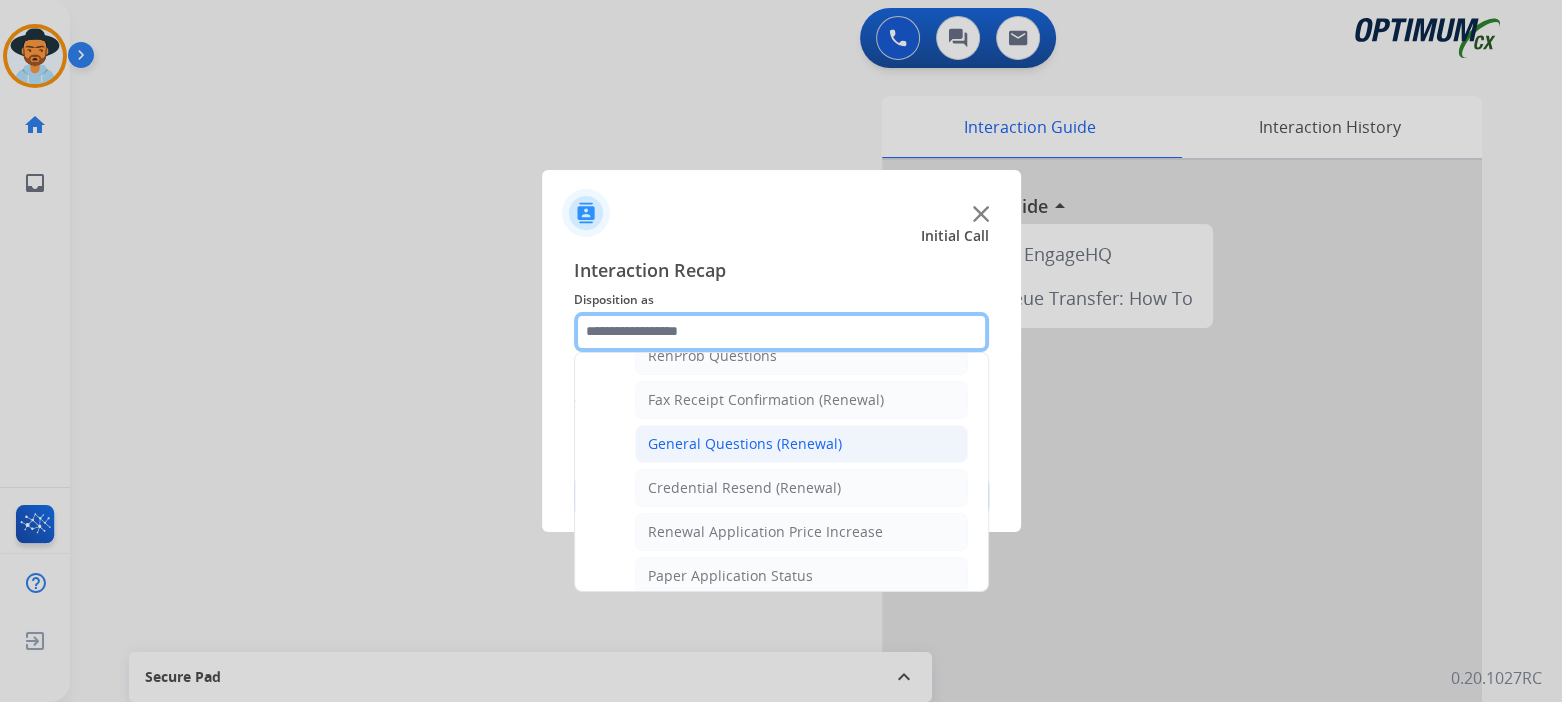 scroll, scrollTop: 533, scrollLeft: 0, axis: vertical 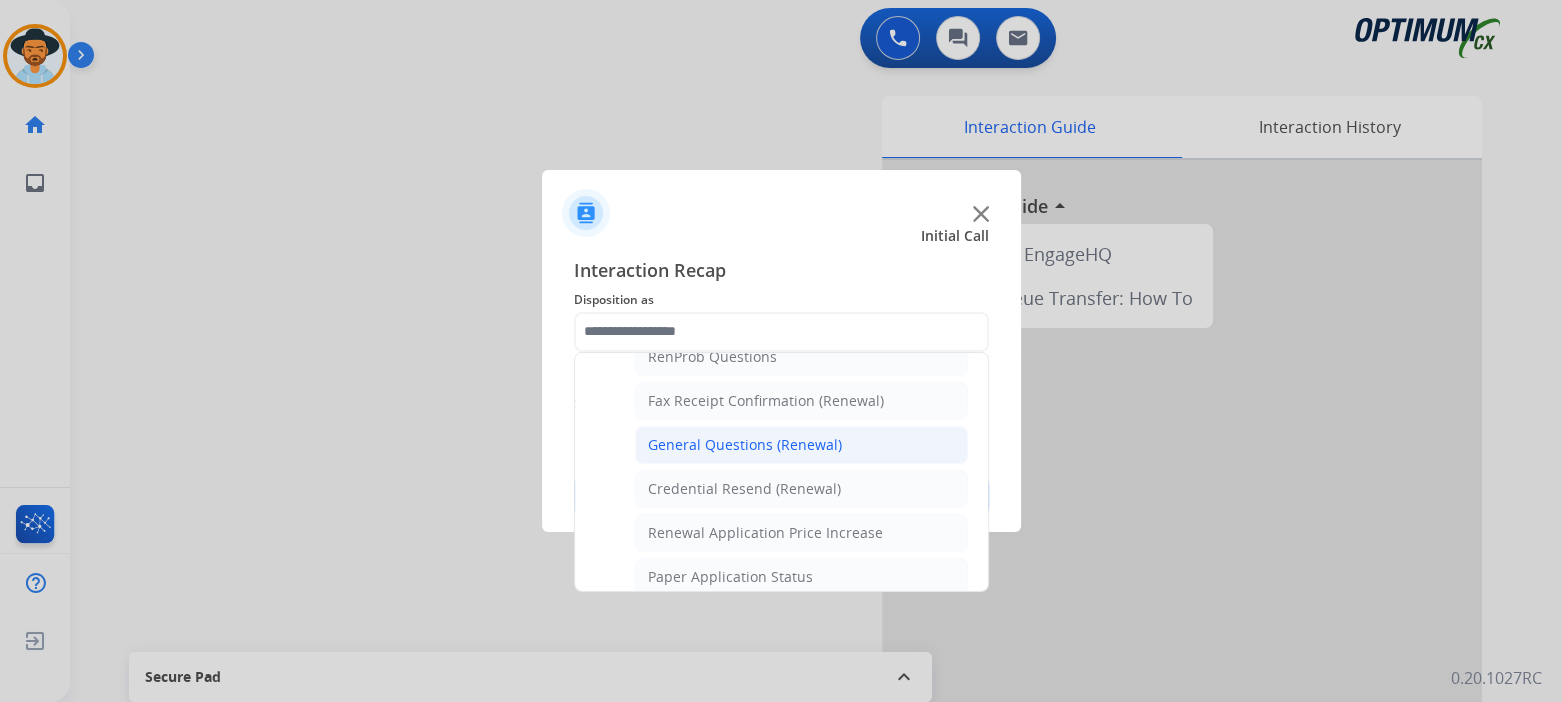 click on "General Questions (Renewal)" 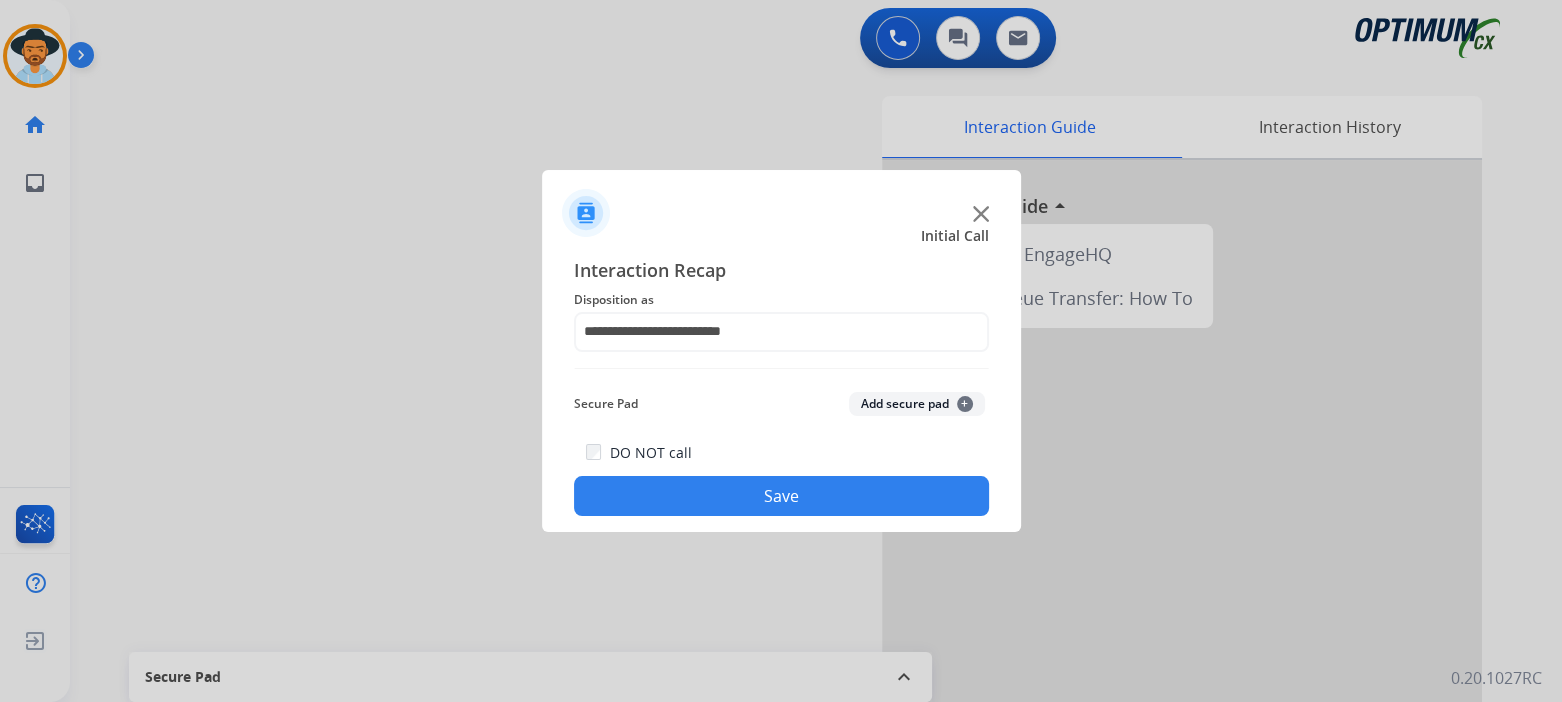 click on "Save" 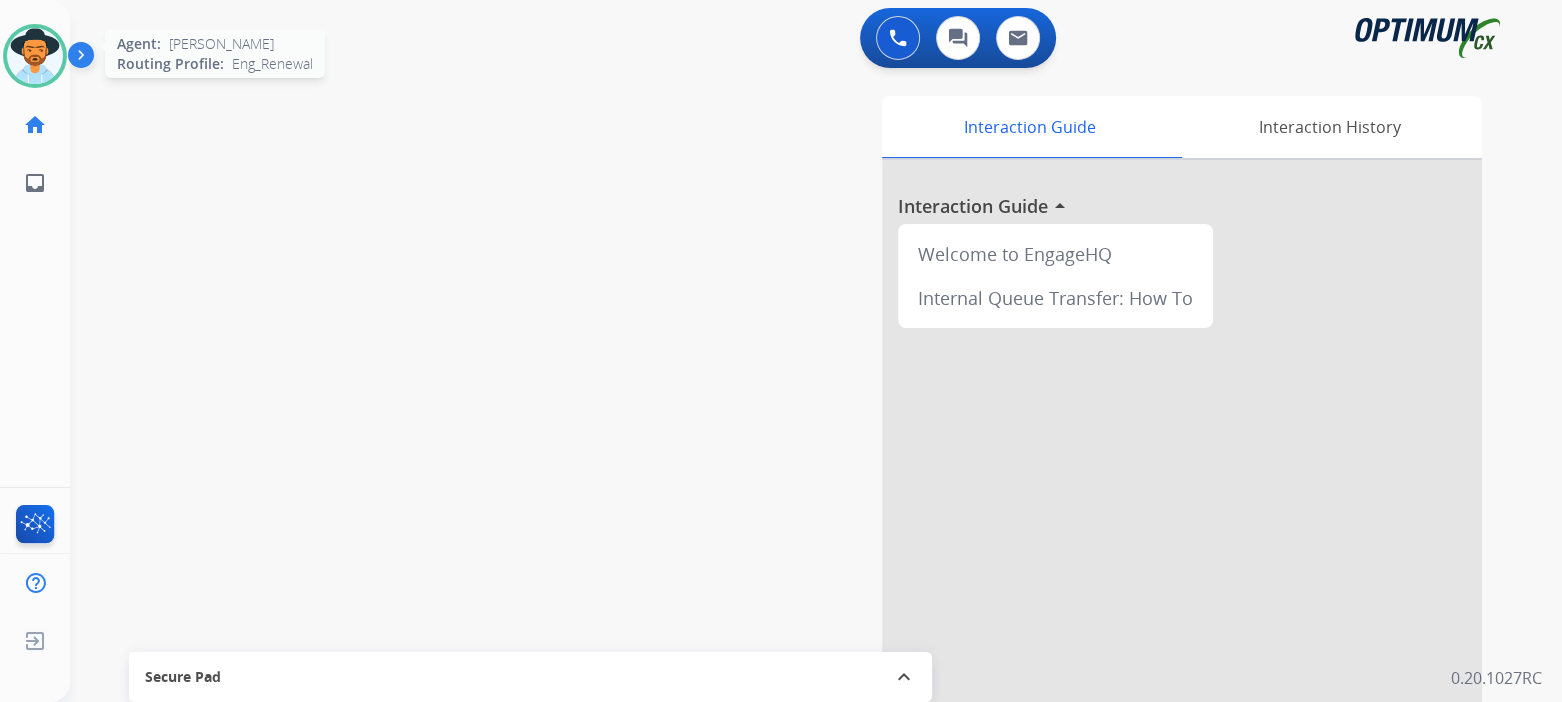 click at bounding box center [35, 56] 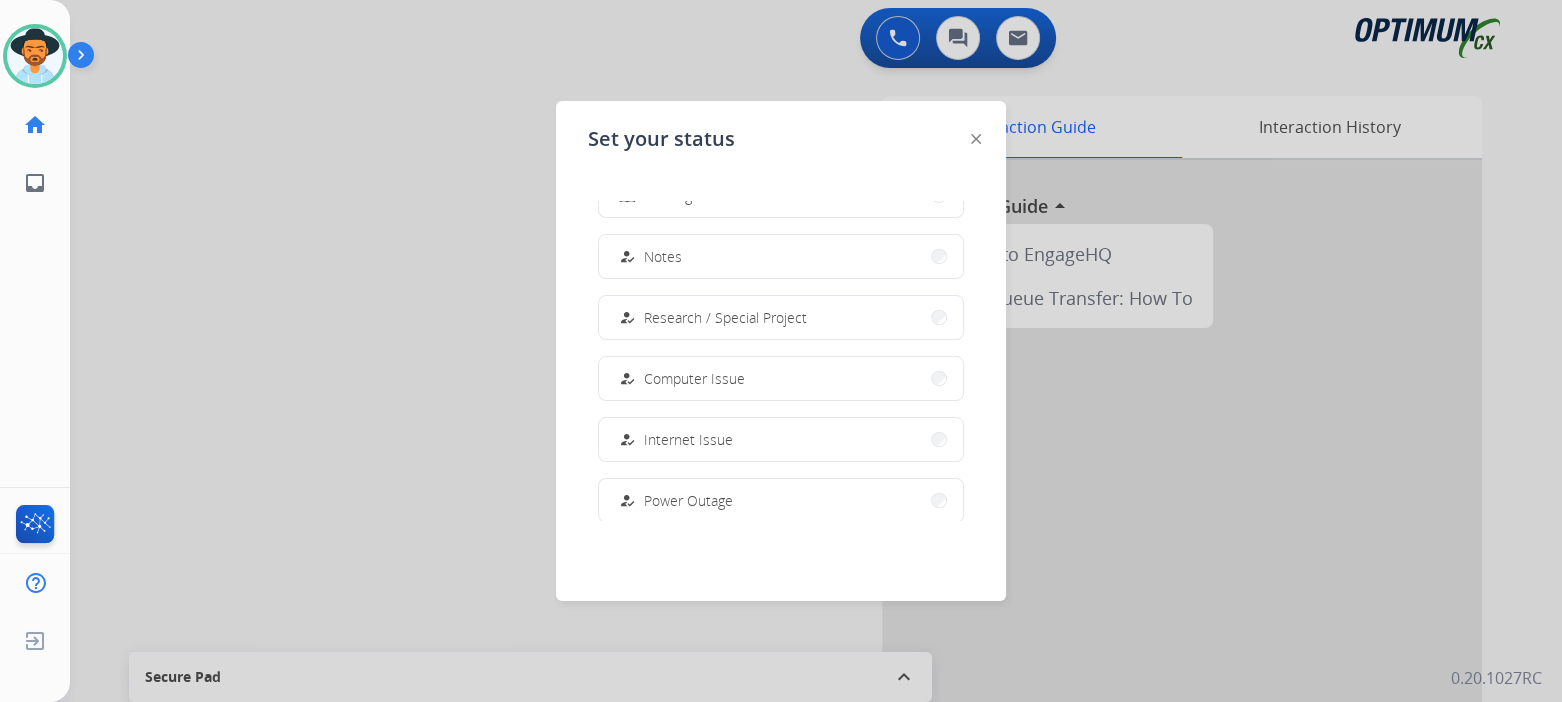 scroll, scrollTop: 498, scrollLeft: 0, axis: vertical 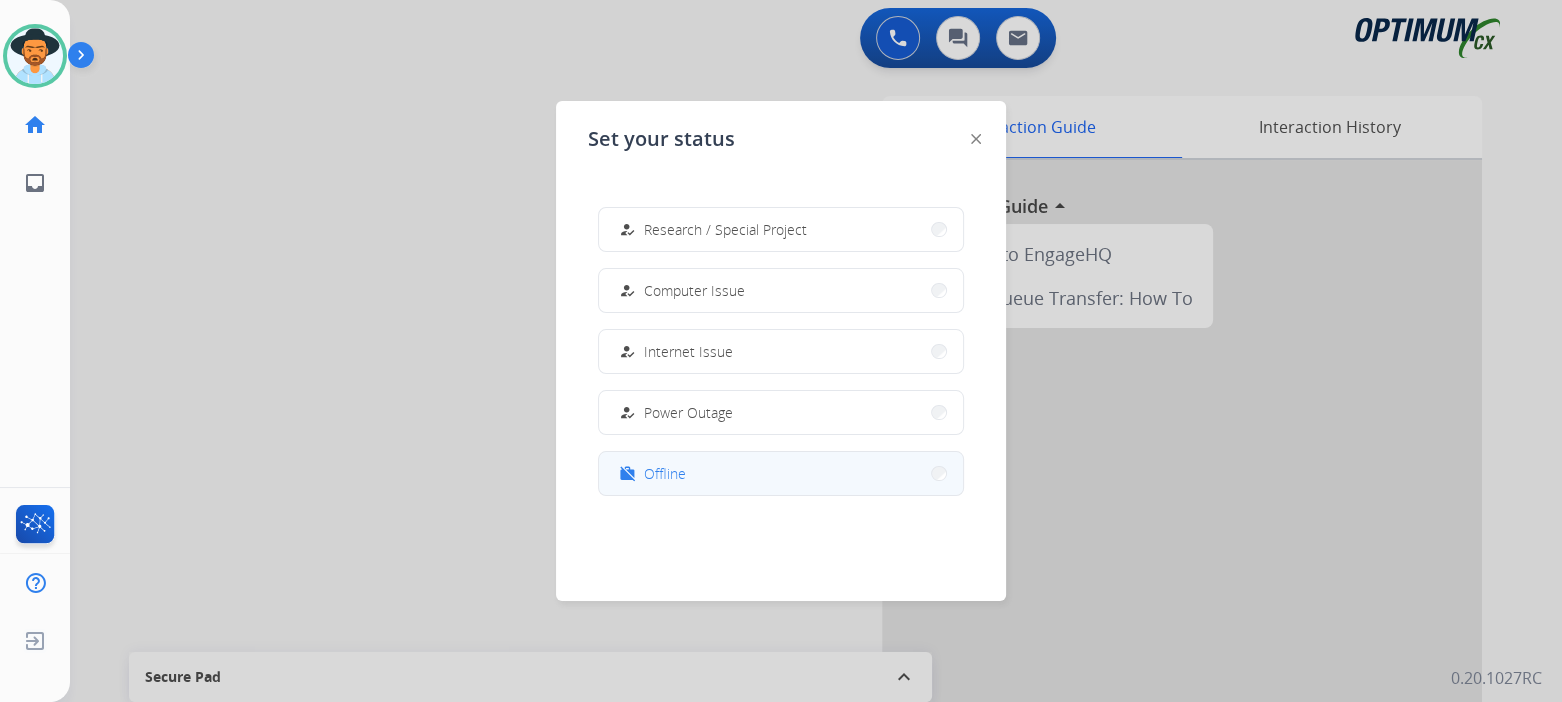click on "work_off Offline" at bounding box center [781, 473] 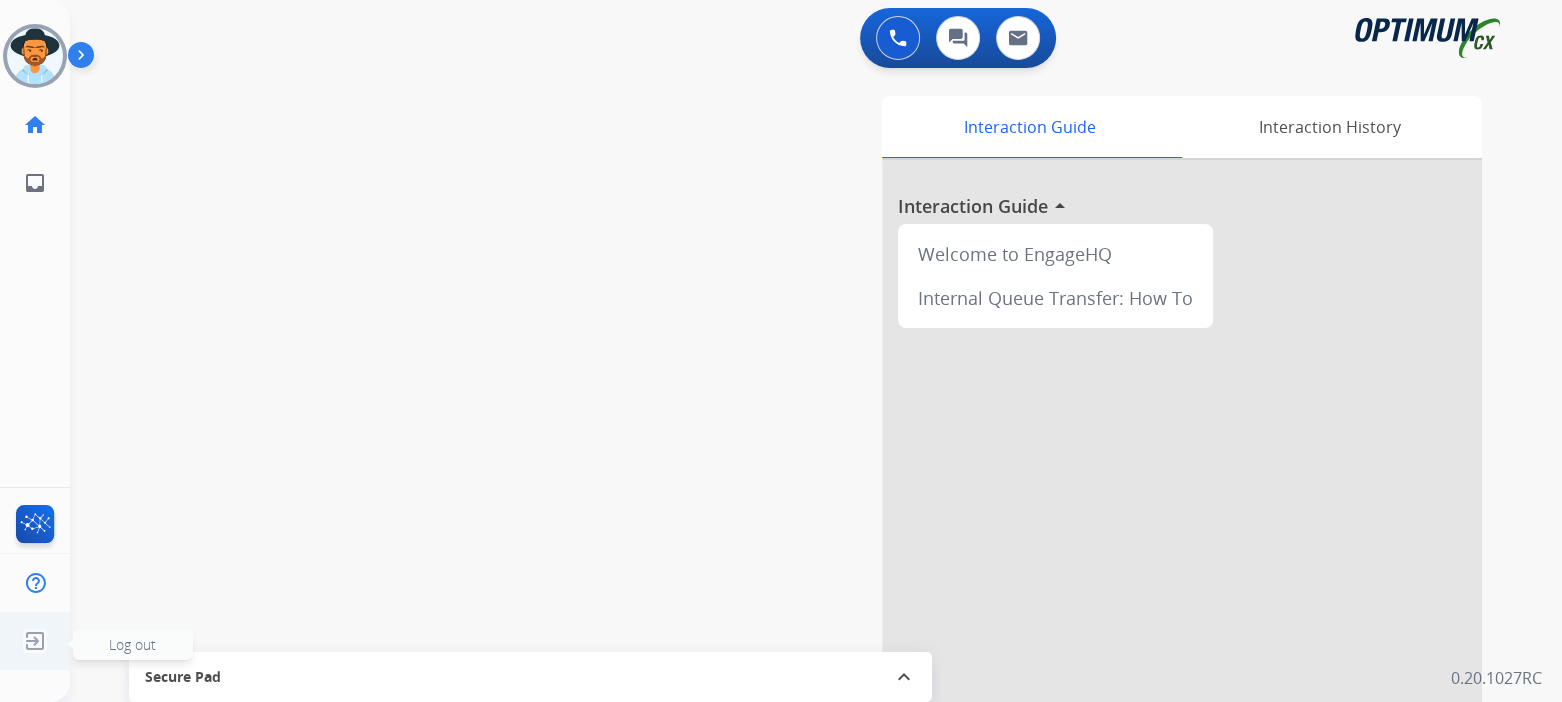 click 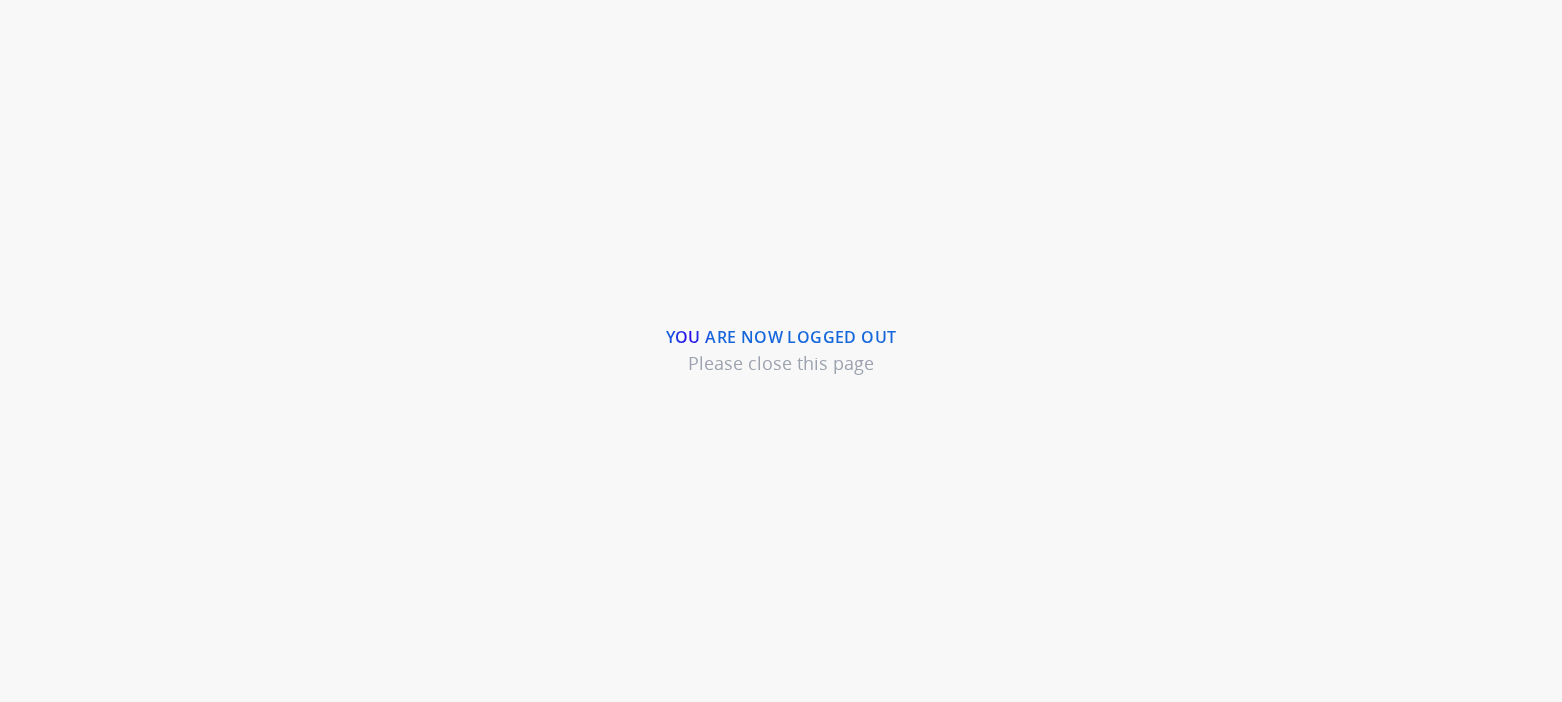 scroll, scrollTop: 0, scrollLeft: 0, axis: both 